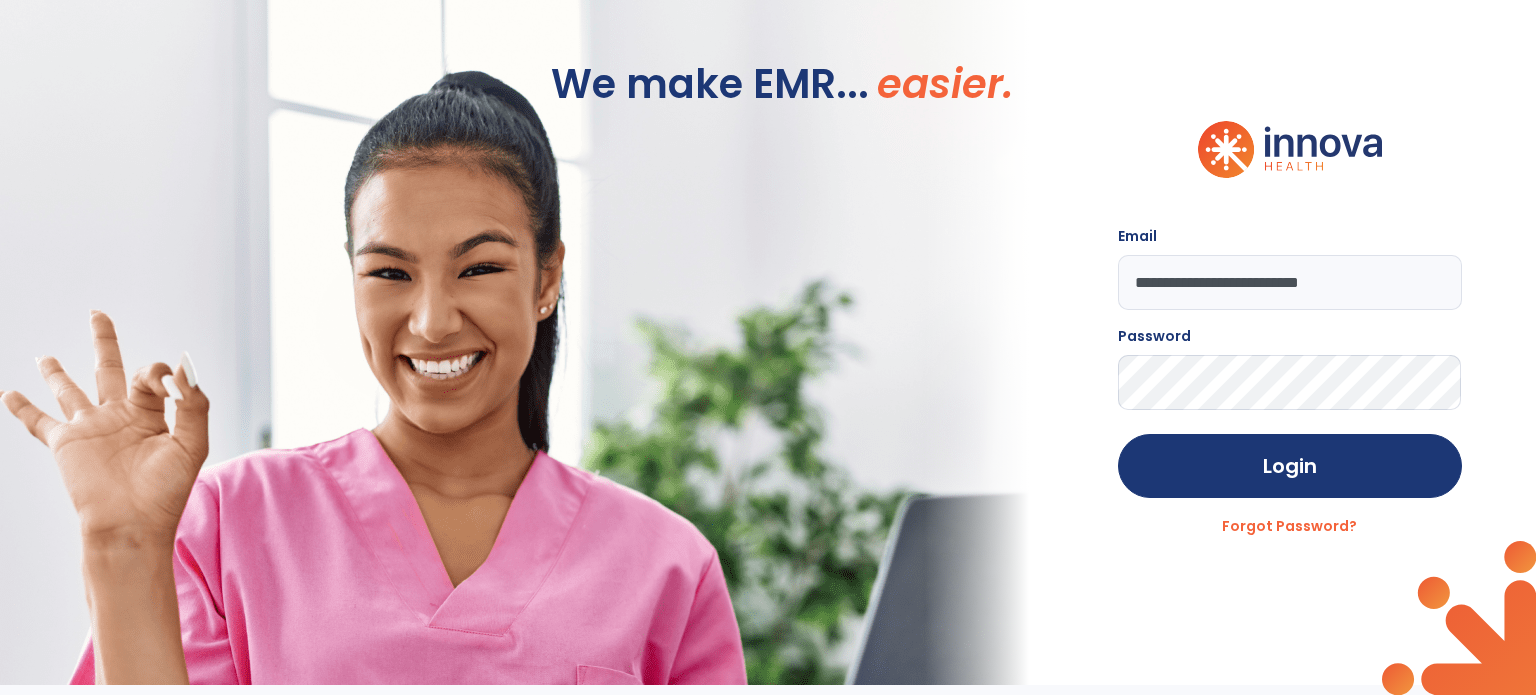 scroll, scrollTop: 0, scrollLeft: 0, axis: both 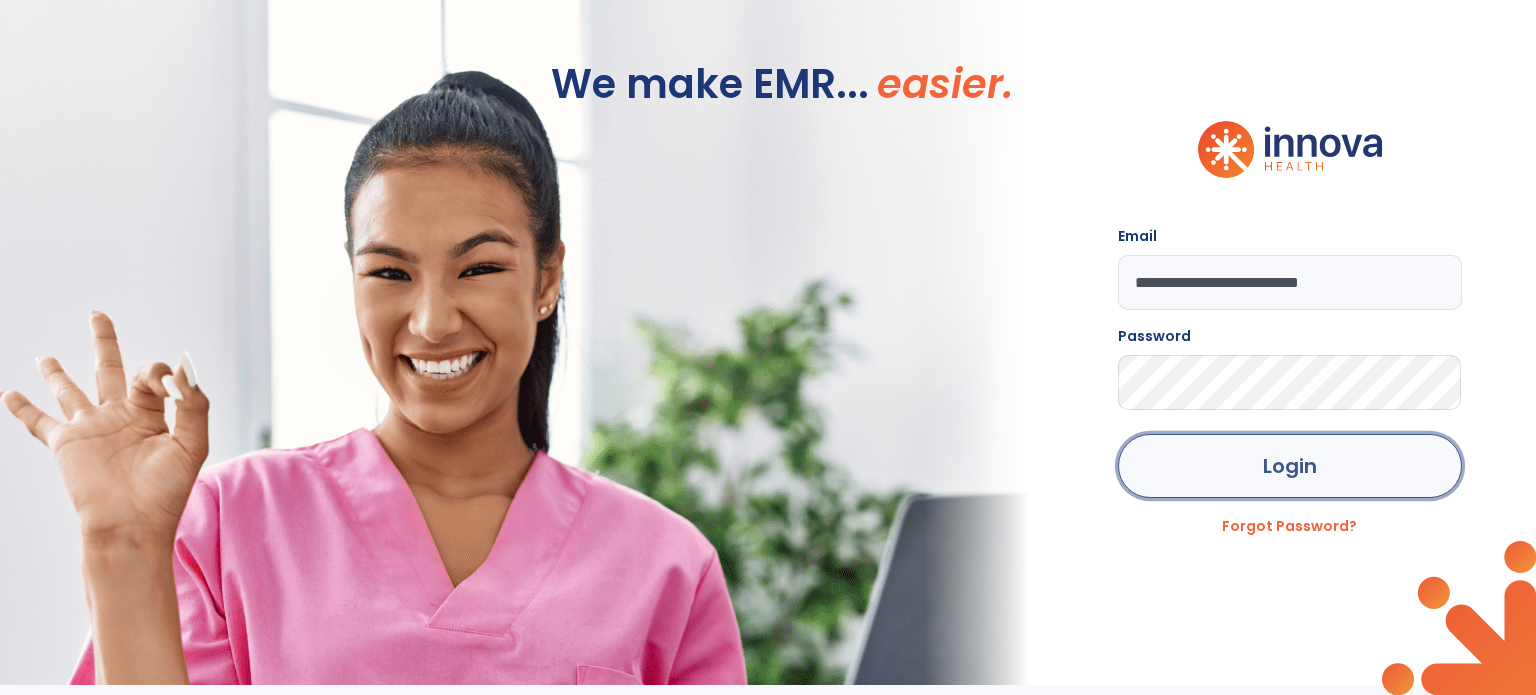 click on "Login" 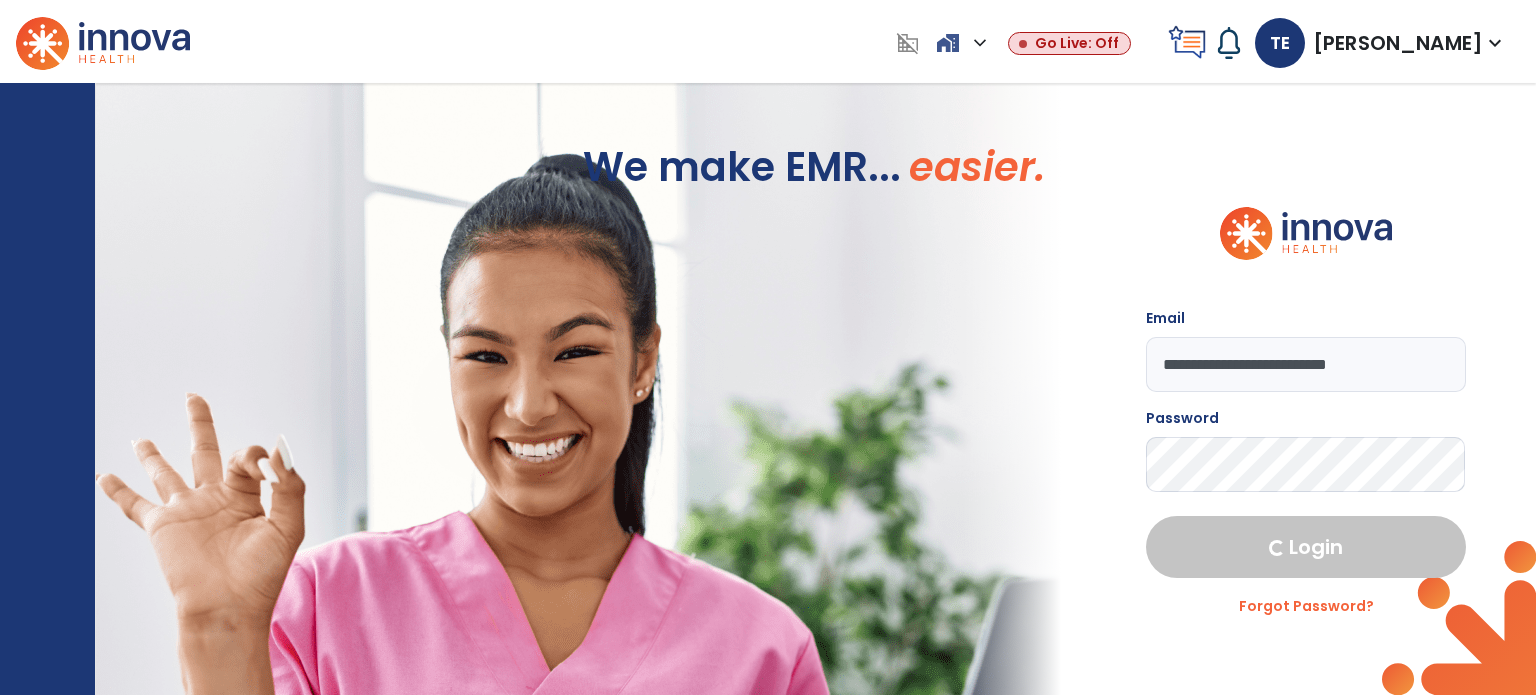 select on "****" 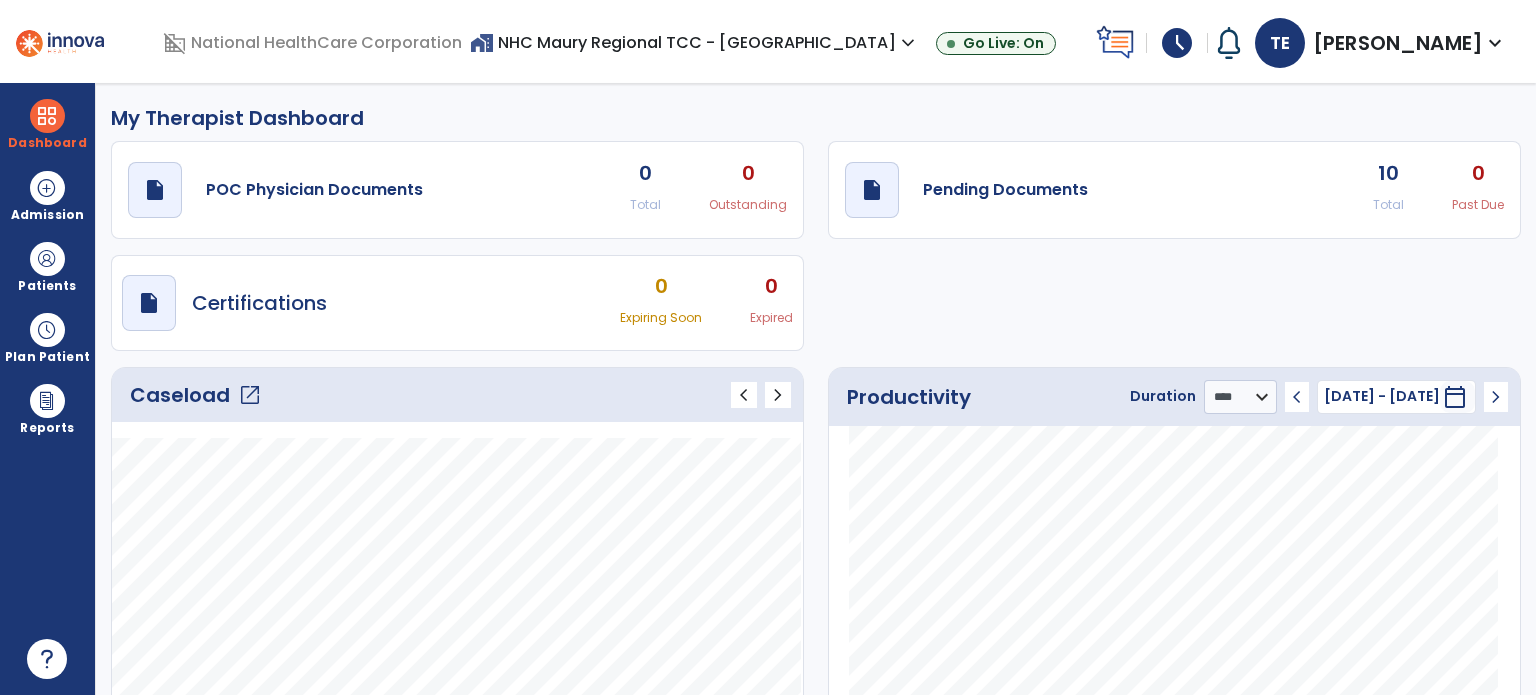 click on "open_in_new" 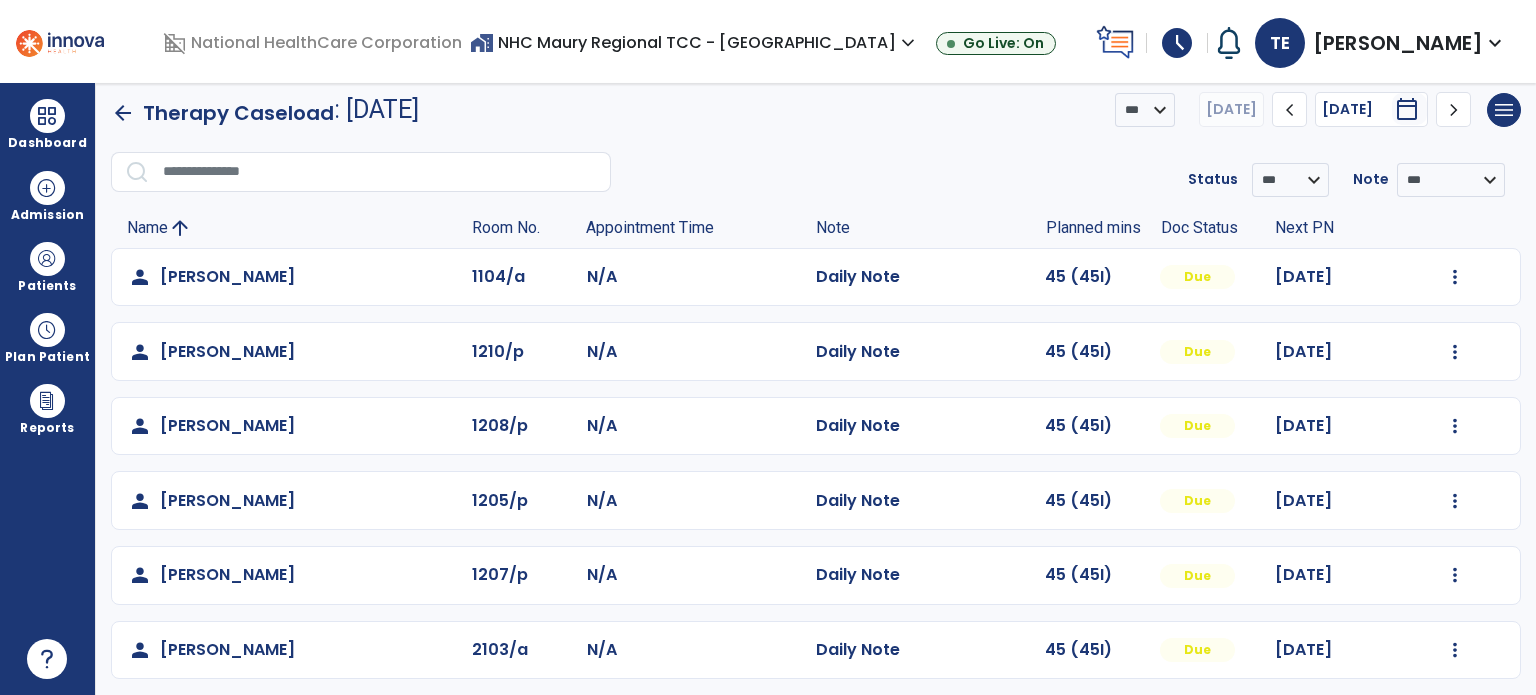 scroll, scrollTop: 12, scrollLeft: 0, axis: vertical 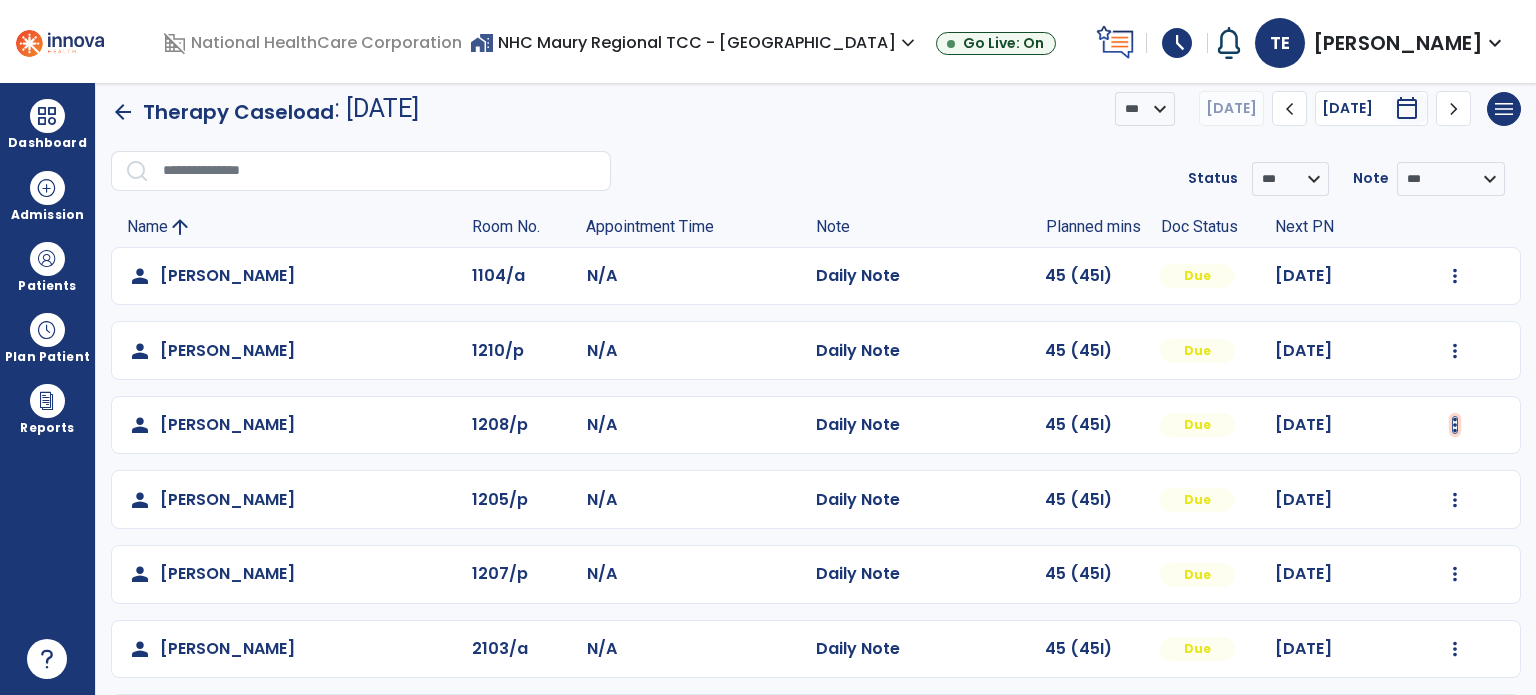 click at bounding box center [1455, 276] 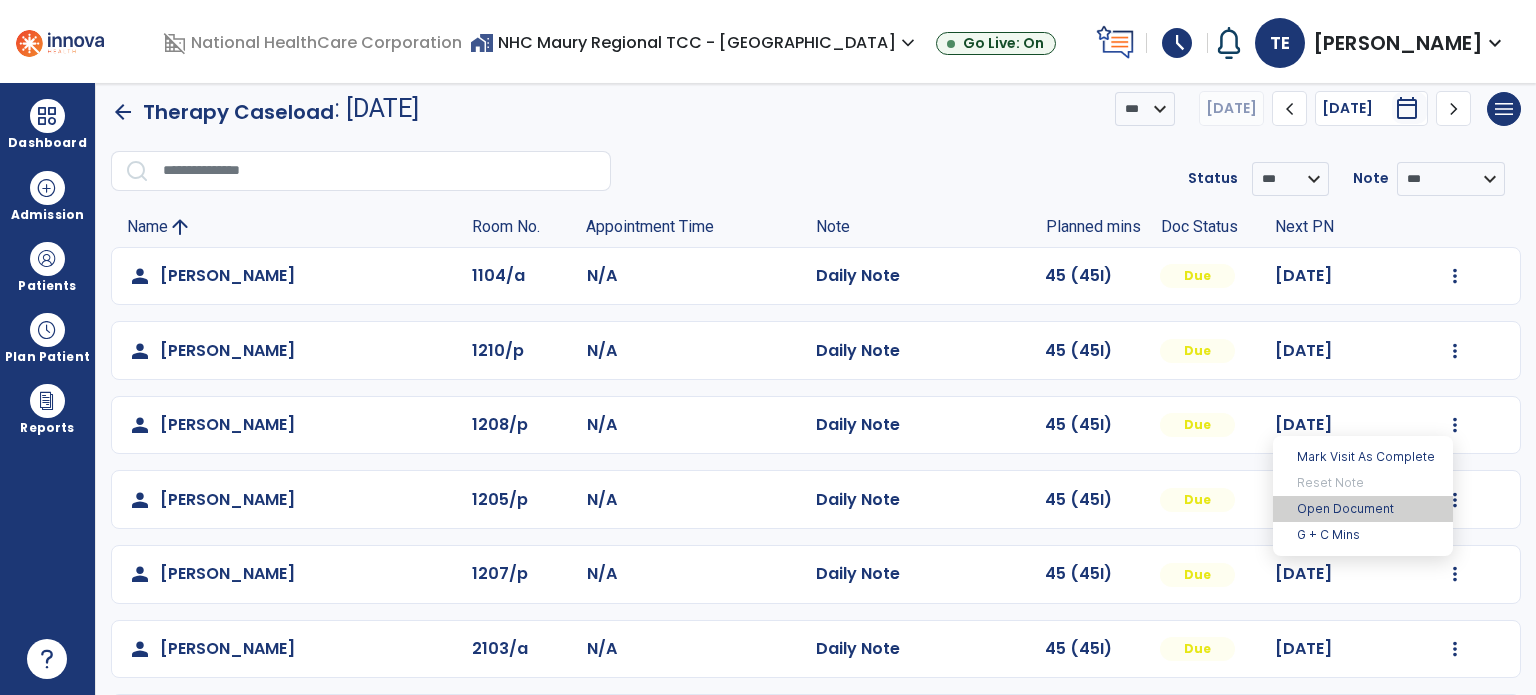 click on "Open Document" at bounding box center (1363, 509) 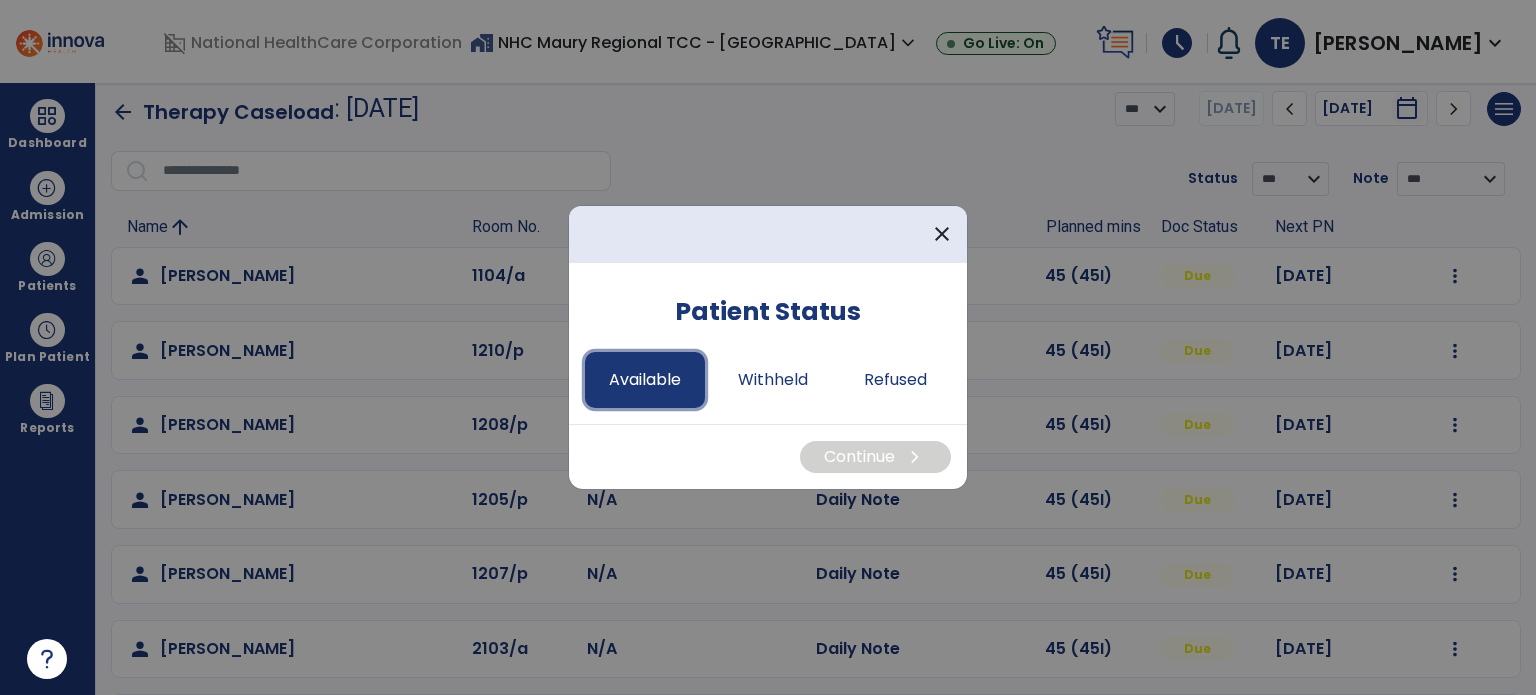 click on "Available" at bounding box center (645, 380) 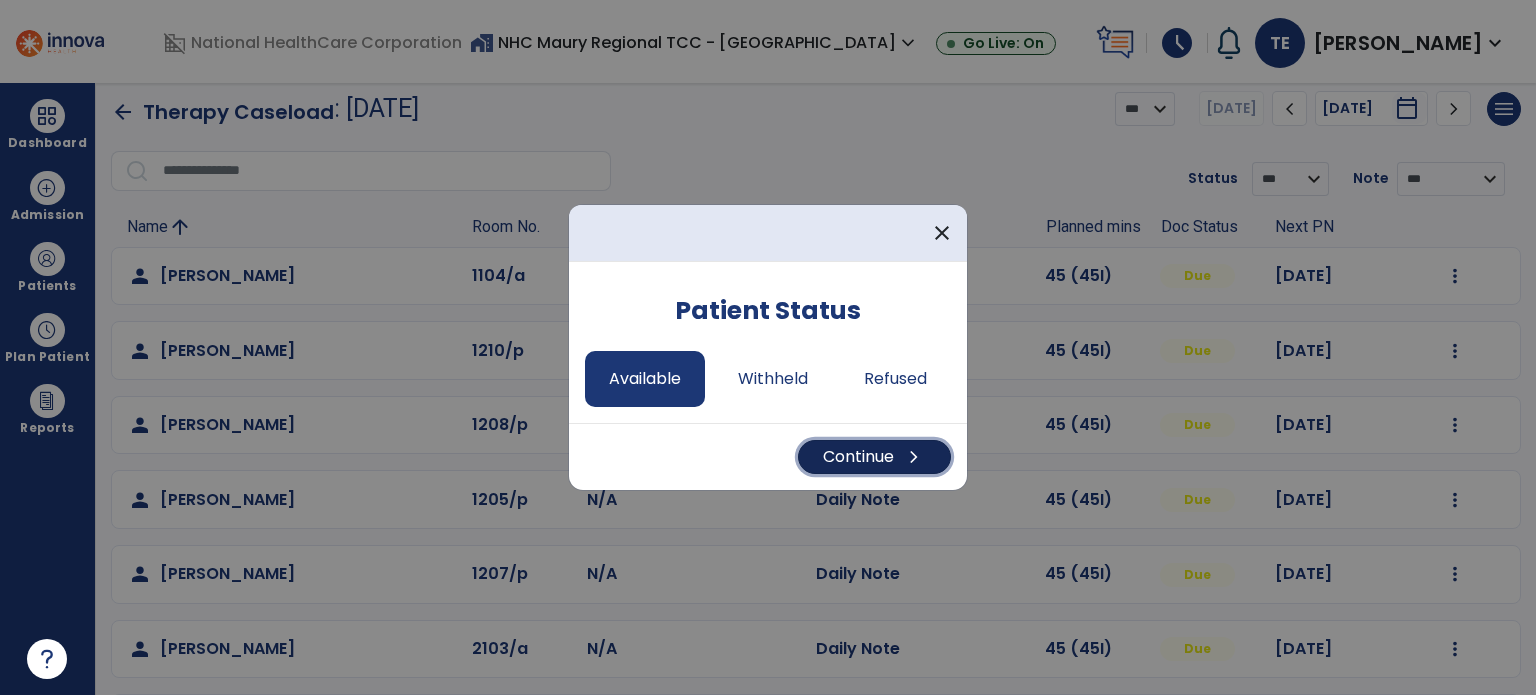 click on "Continue   chevron_right" at bounding box center (874, 457) 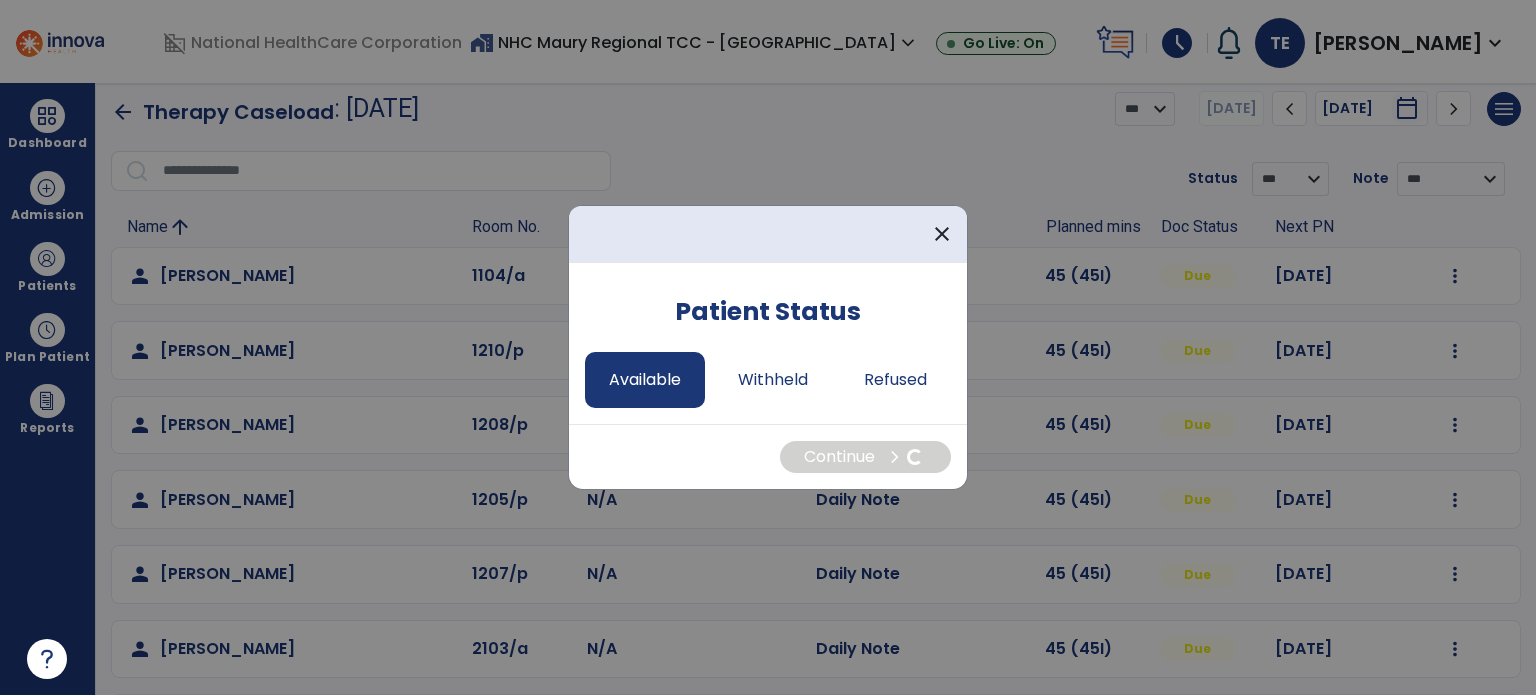 select on "*" 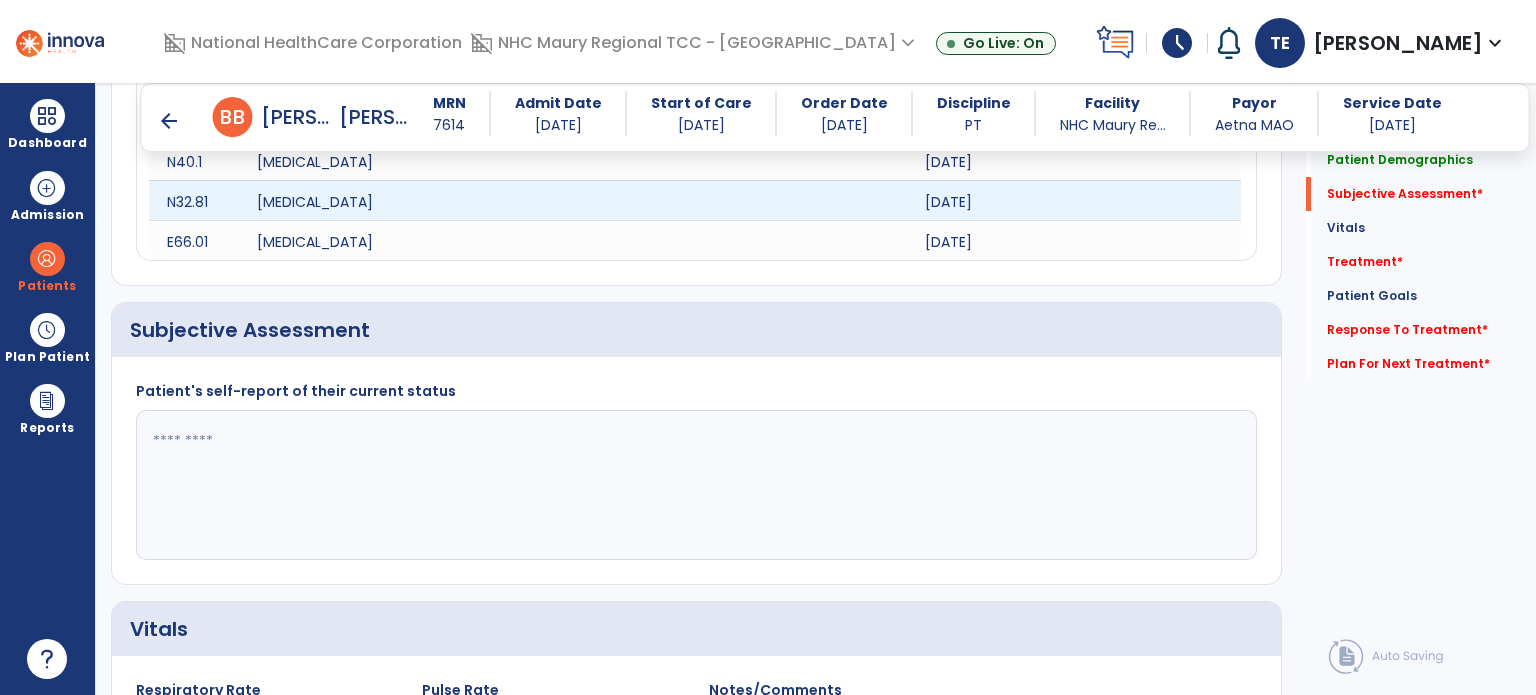 scroll, scrollTop: 907, scrollLeft: 0, axis: vertical 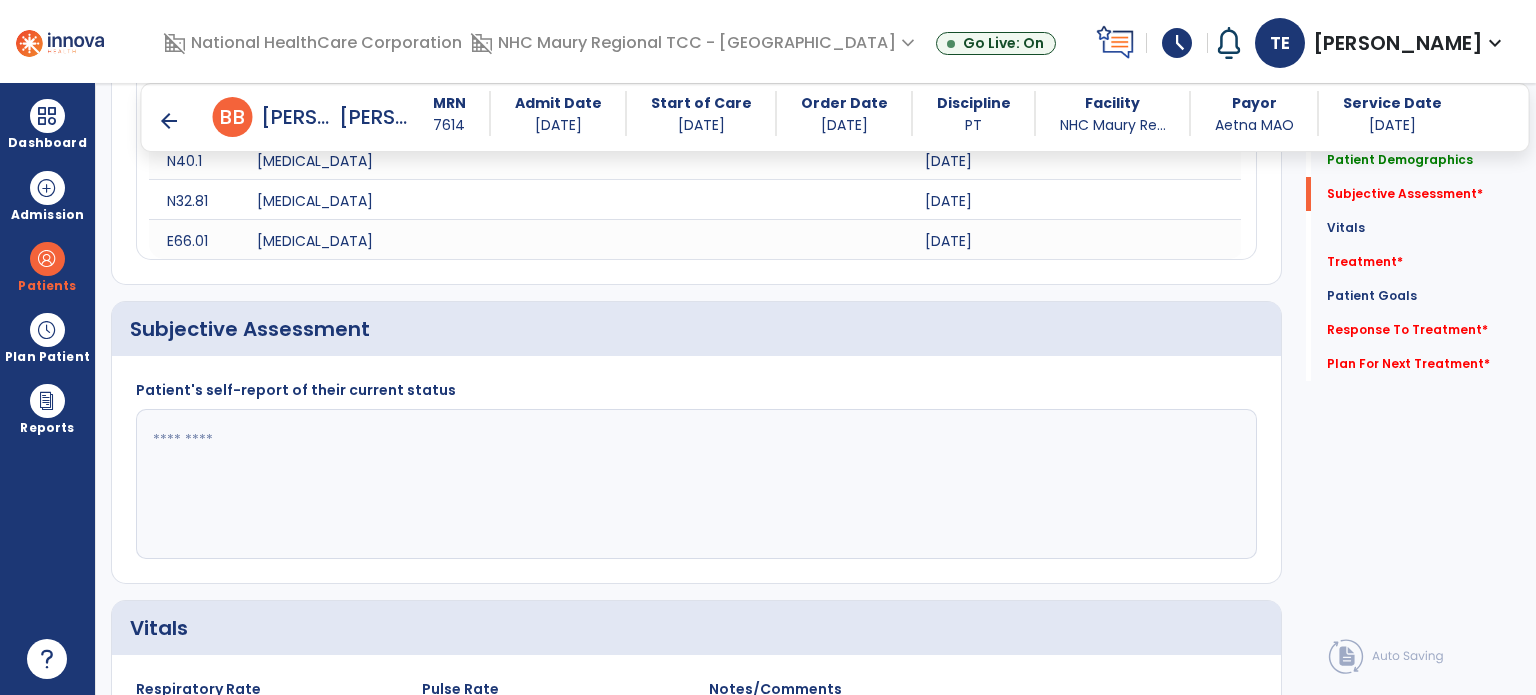 click 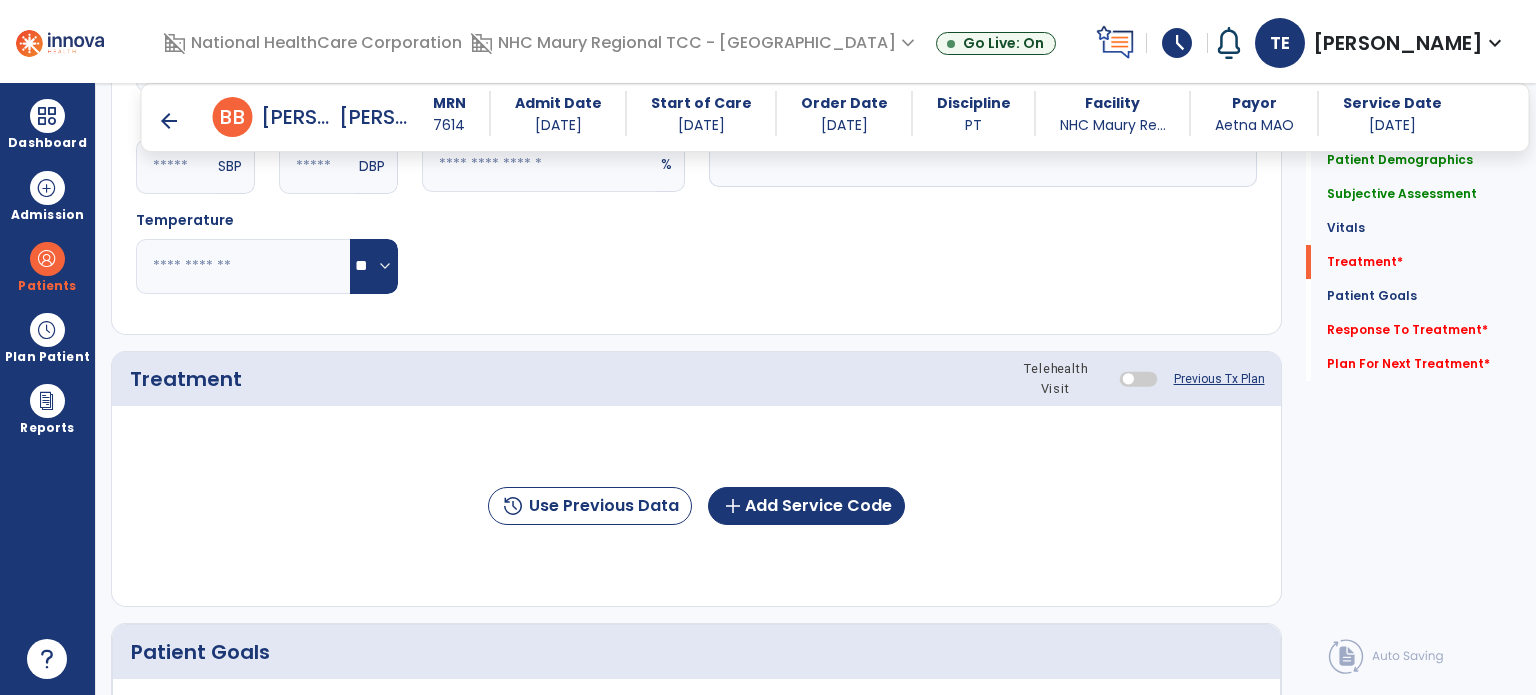 scroll, scrollTop: 1668, scrollLeft: 0, axis: vertical 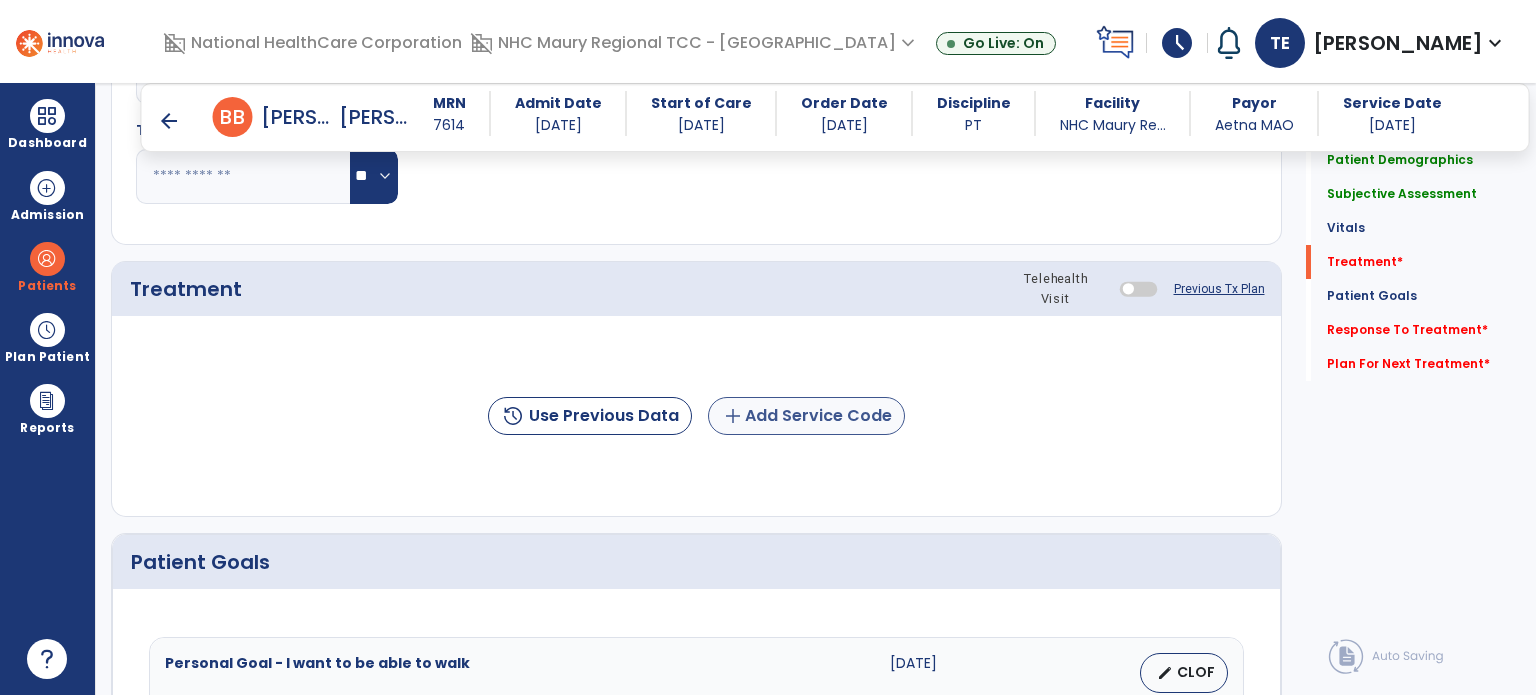 type on "**********" 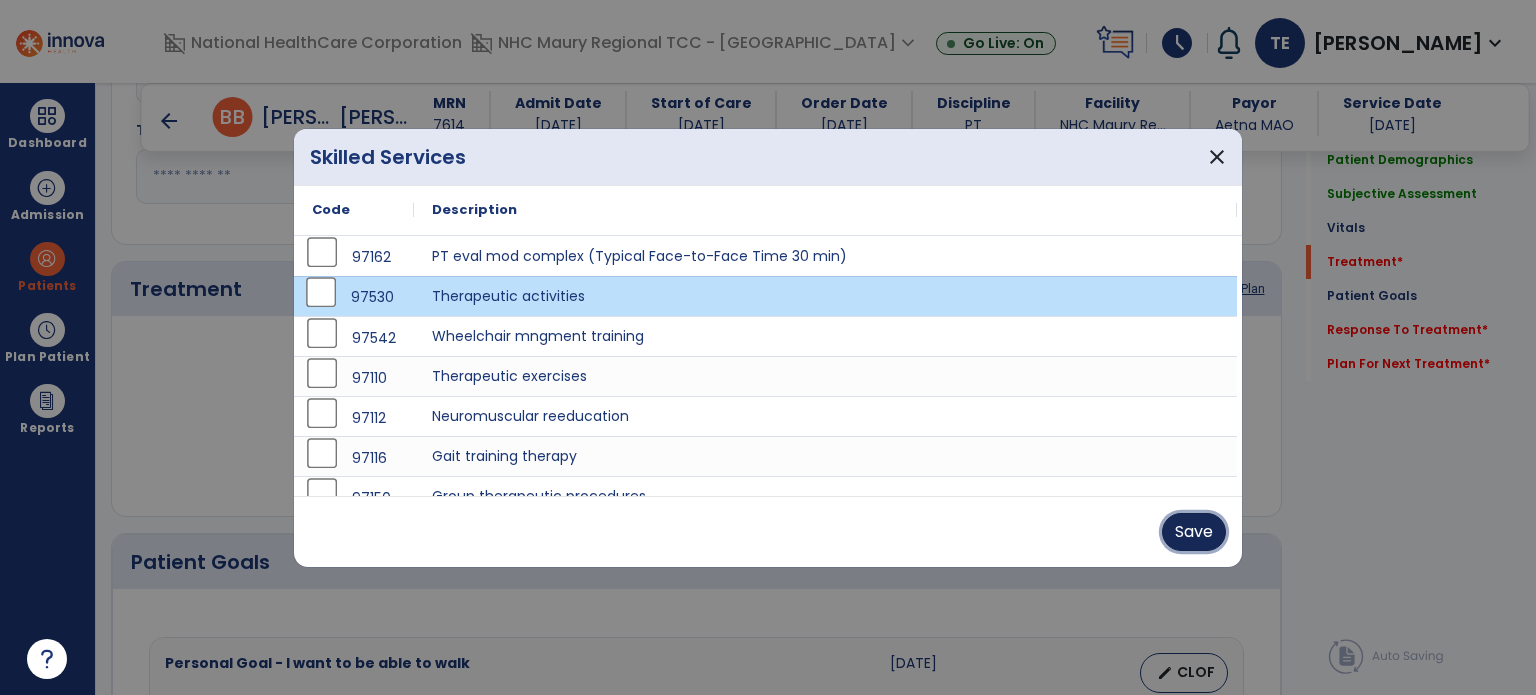 click on "Save" at bounding box center [1194, 532] 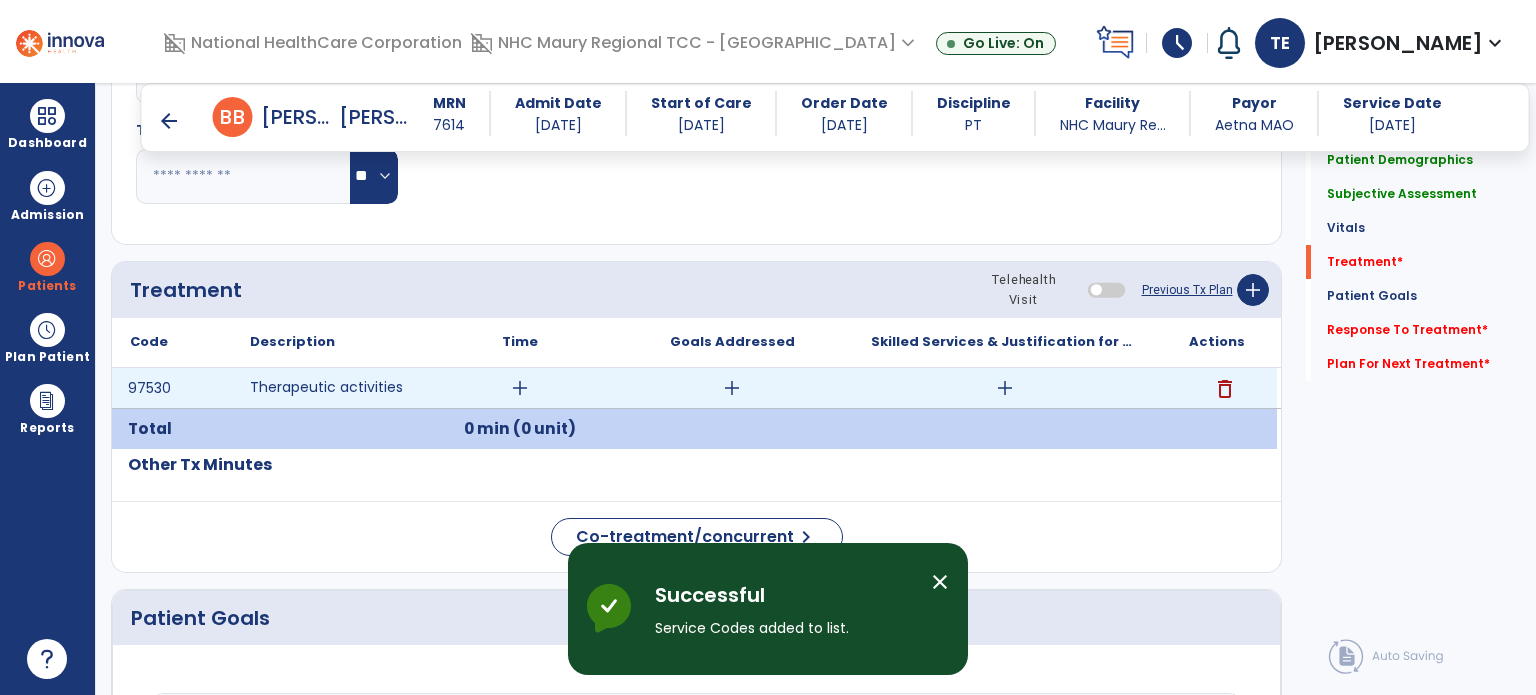 click on "add" at bounding box center [520, 388] 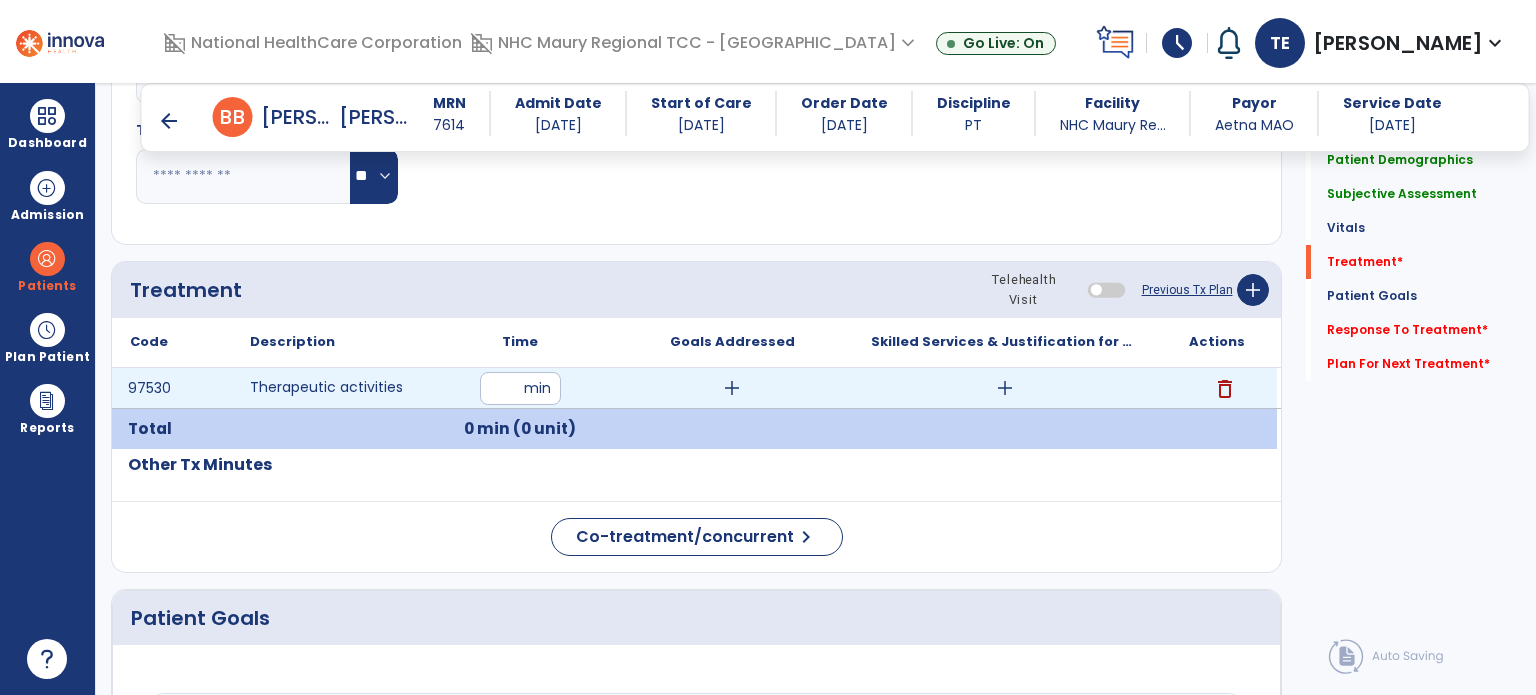 type on "**" 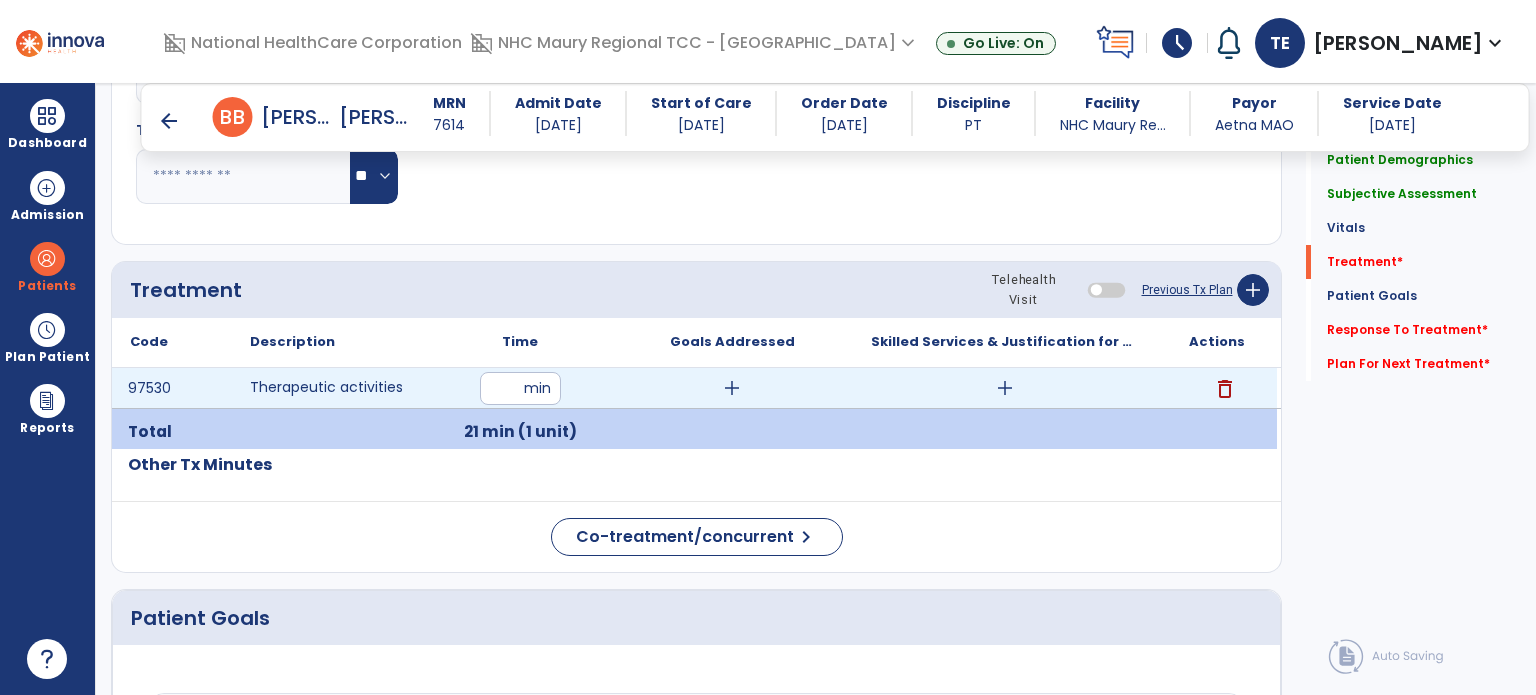 click on "add" at bounding box center [1005, 388] 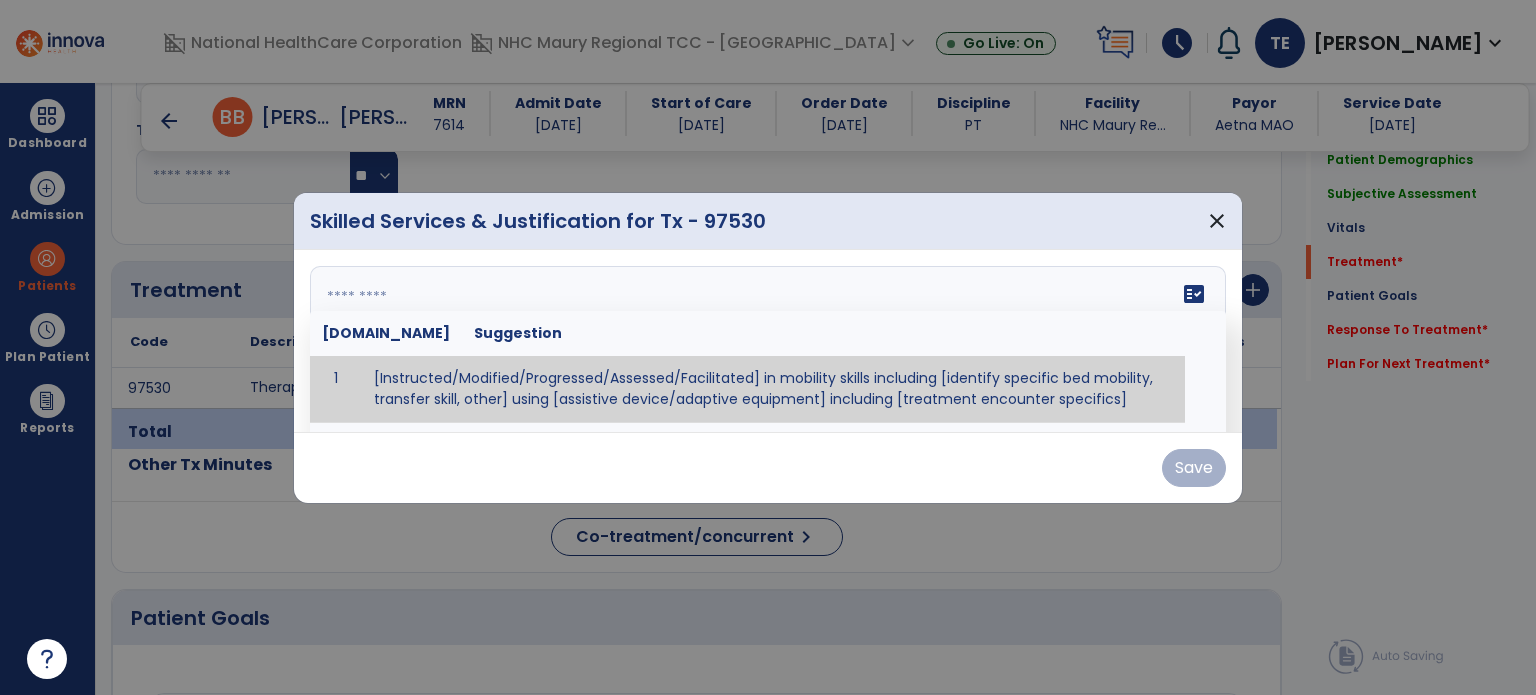 click at bounding box center [766, 341] 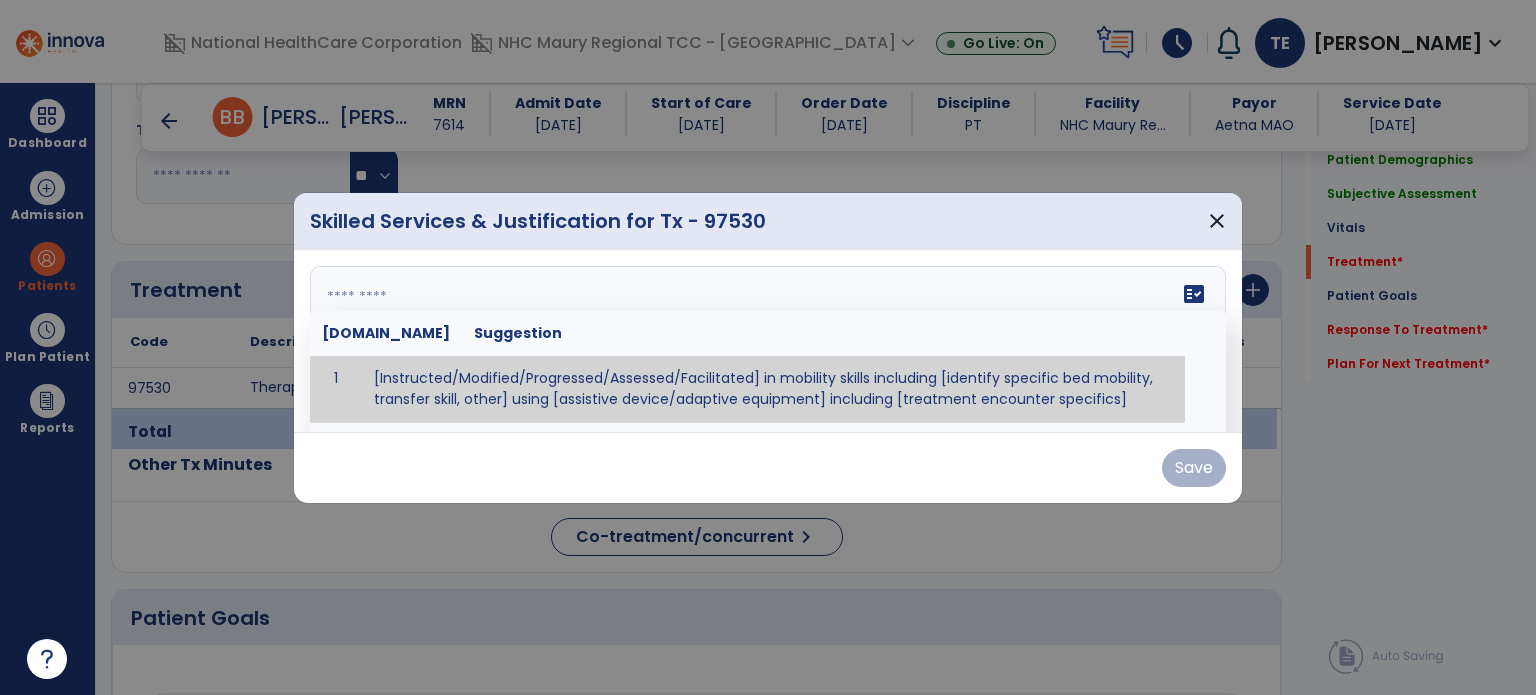 click at bounding box center (766, 341) 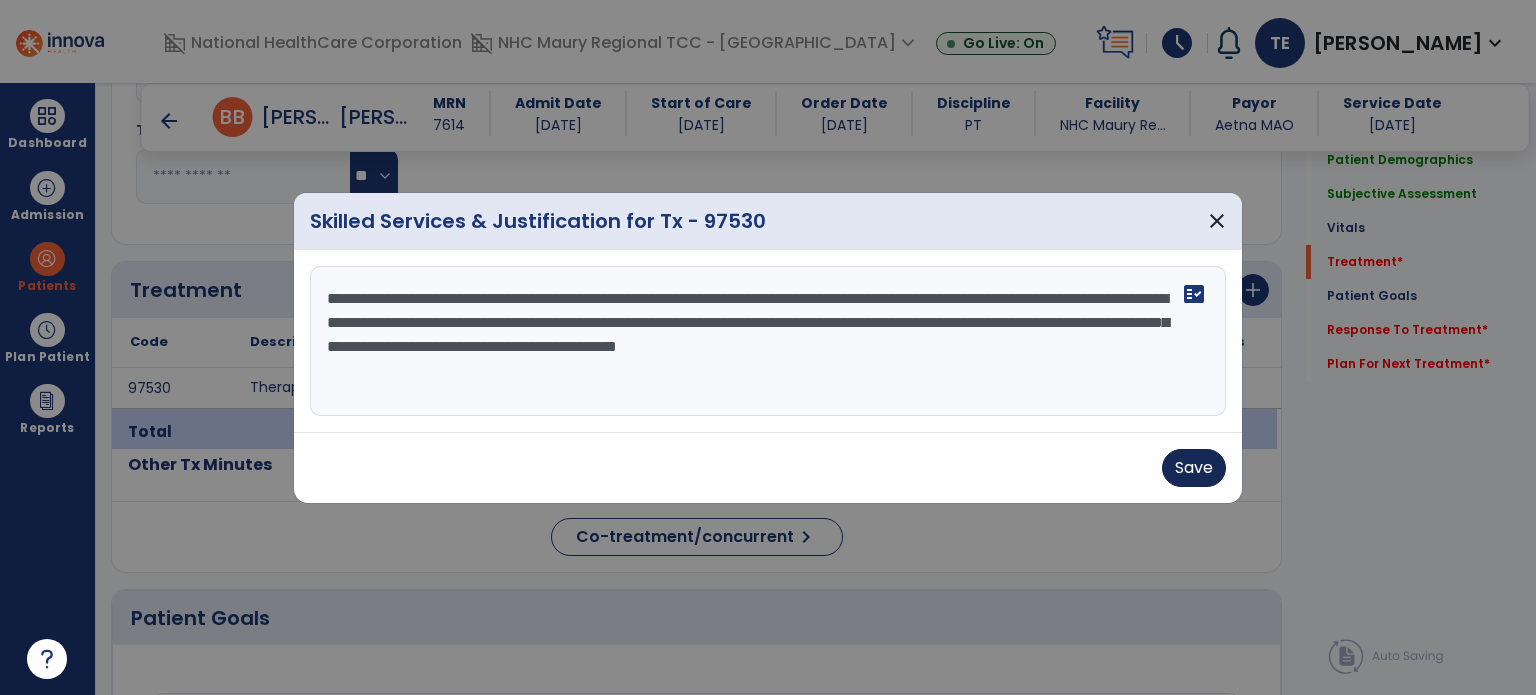 type on "**********" 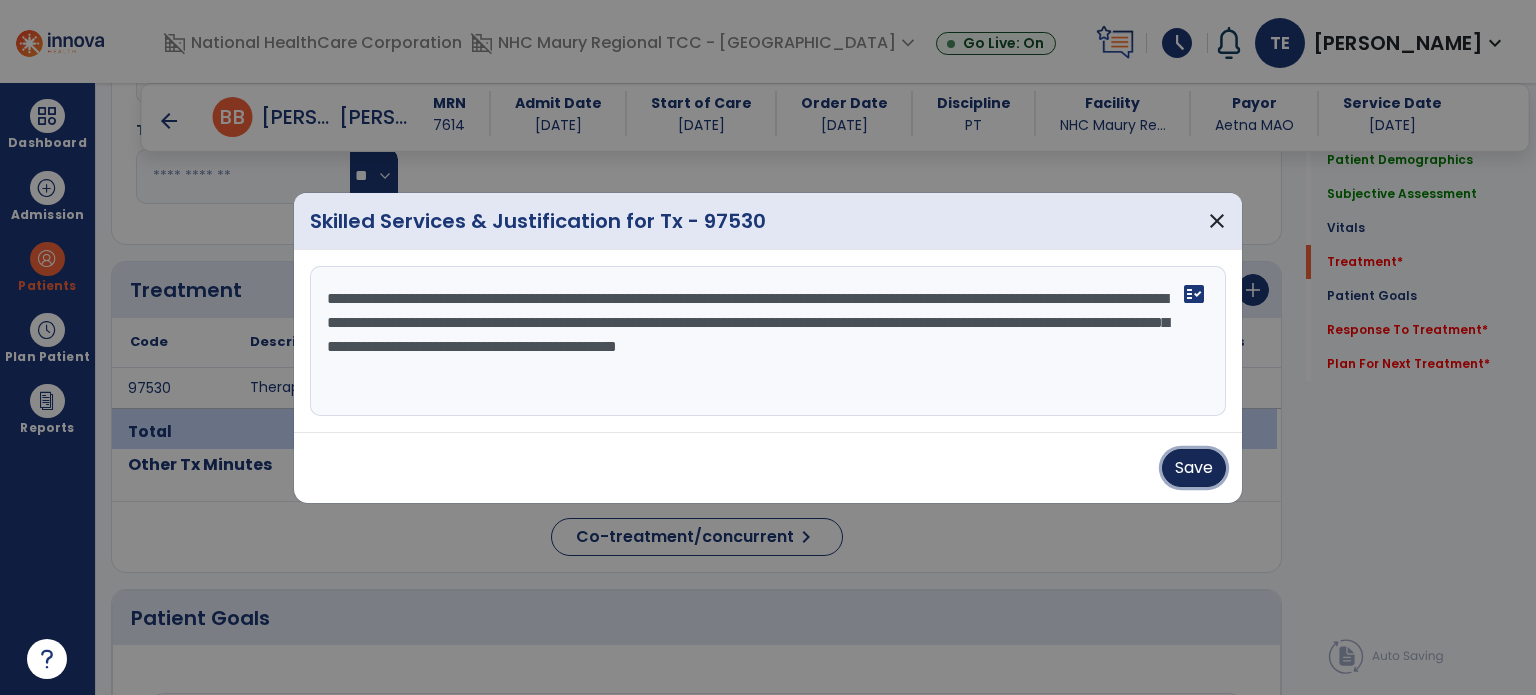 click on "Save" at bounding box center (1194, 468) 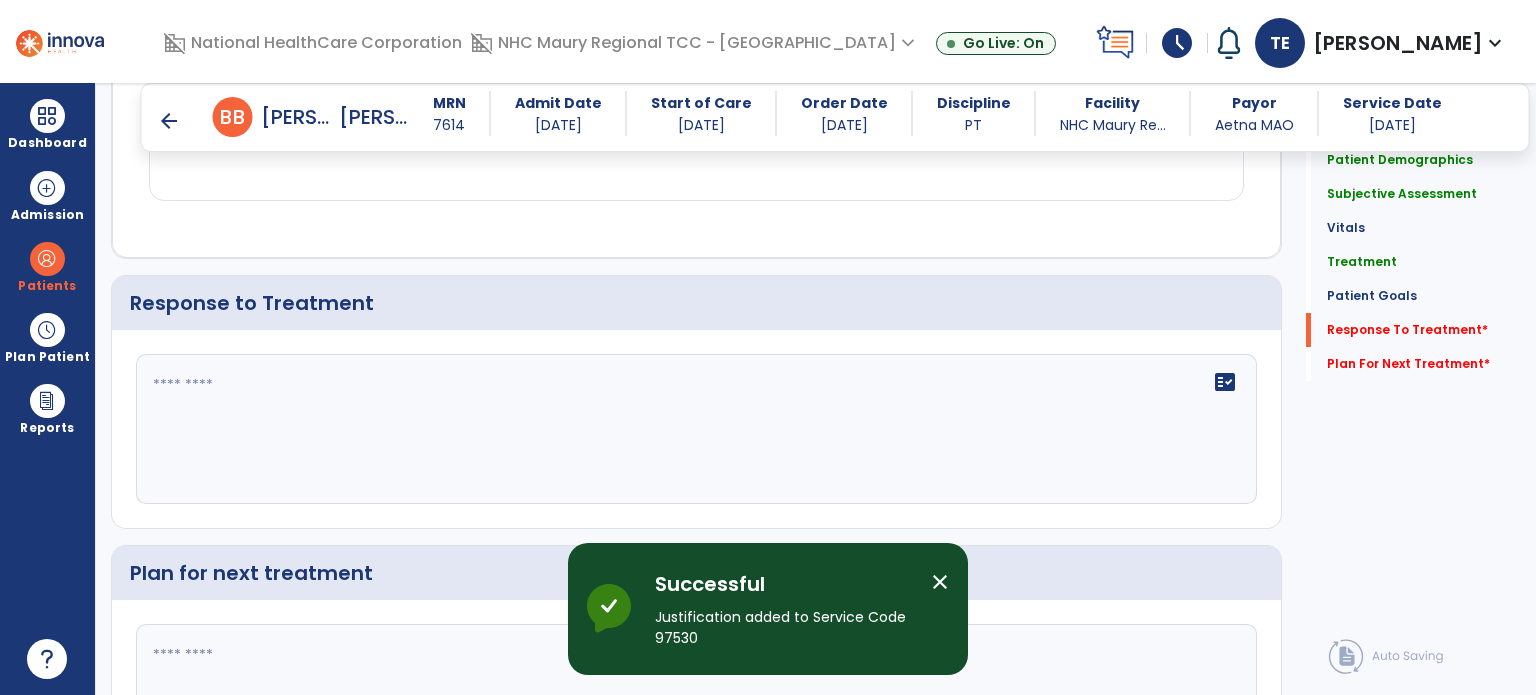 scroll, scrollTop: 3042, scrollLeft: 0, axis: vertical 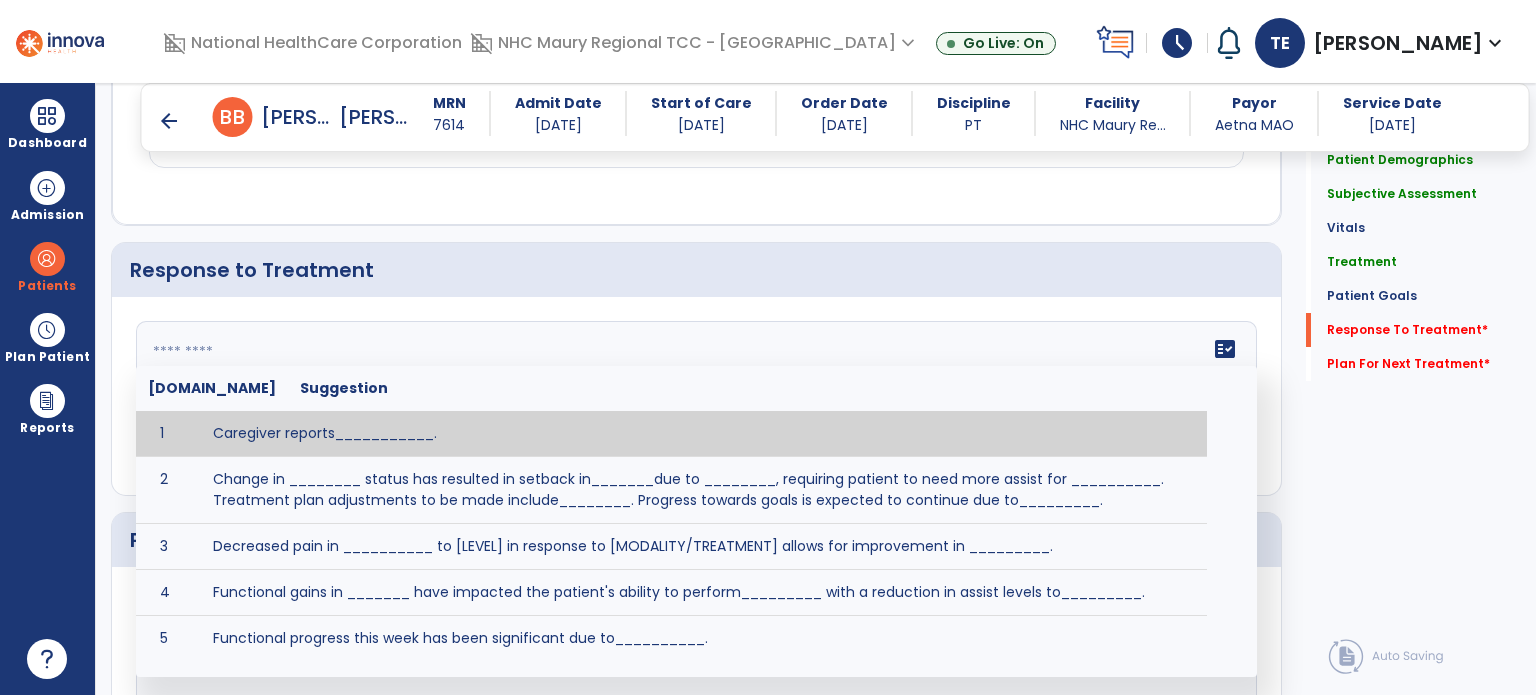 click 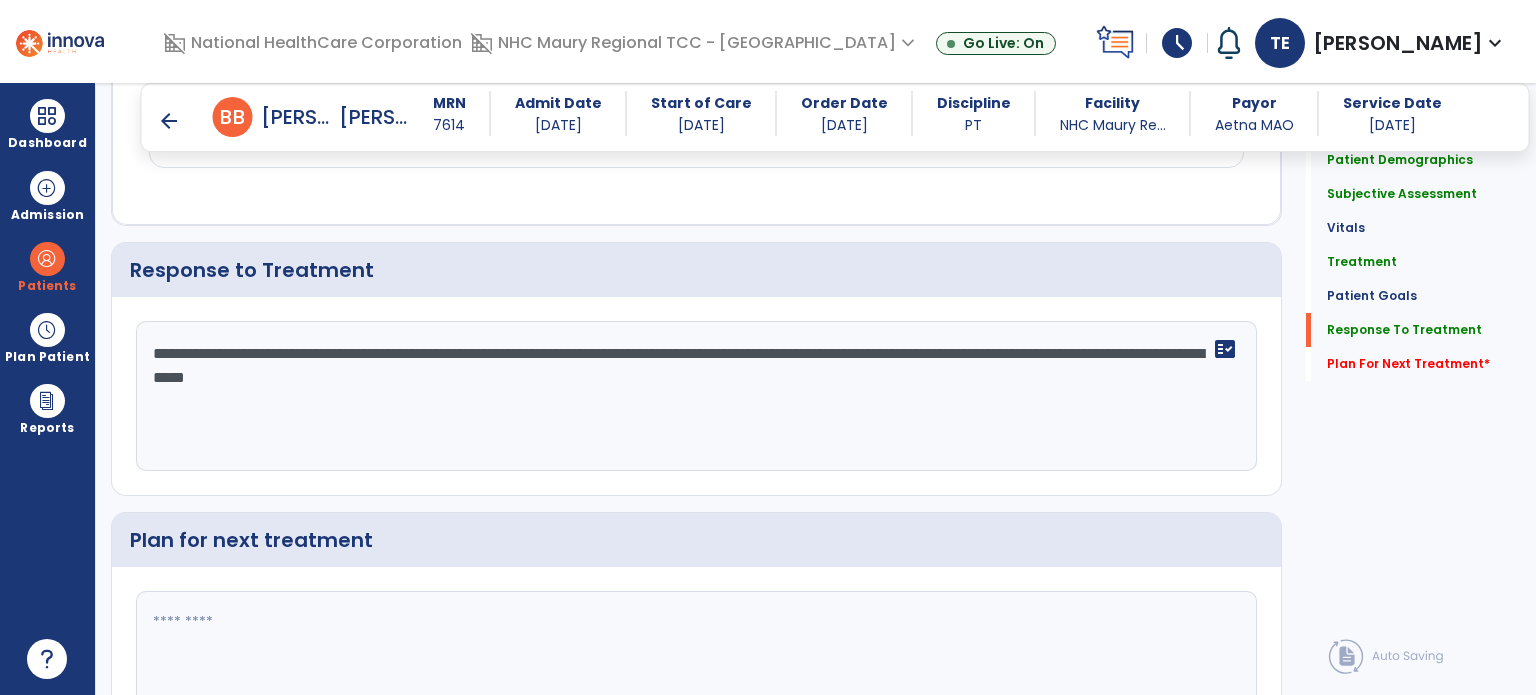 scroll, scrollTop: 3172, scrollLeft: 0, axis: vertical 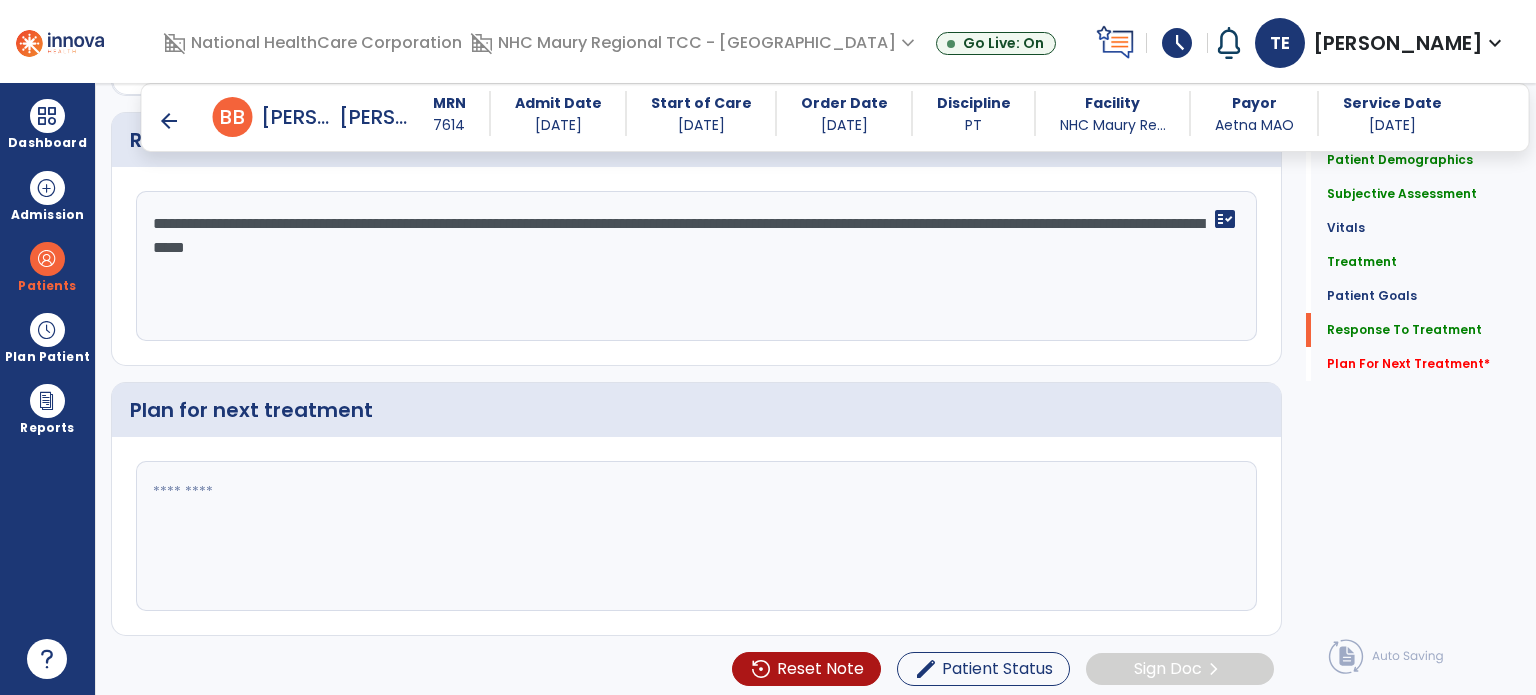 type on "**********" 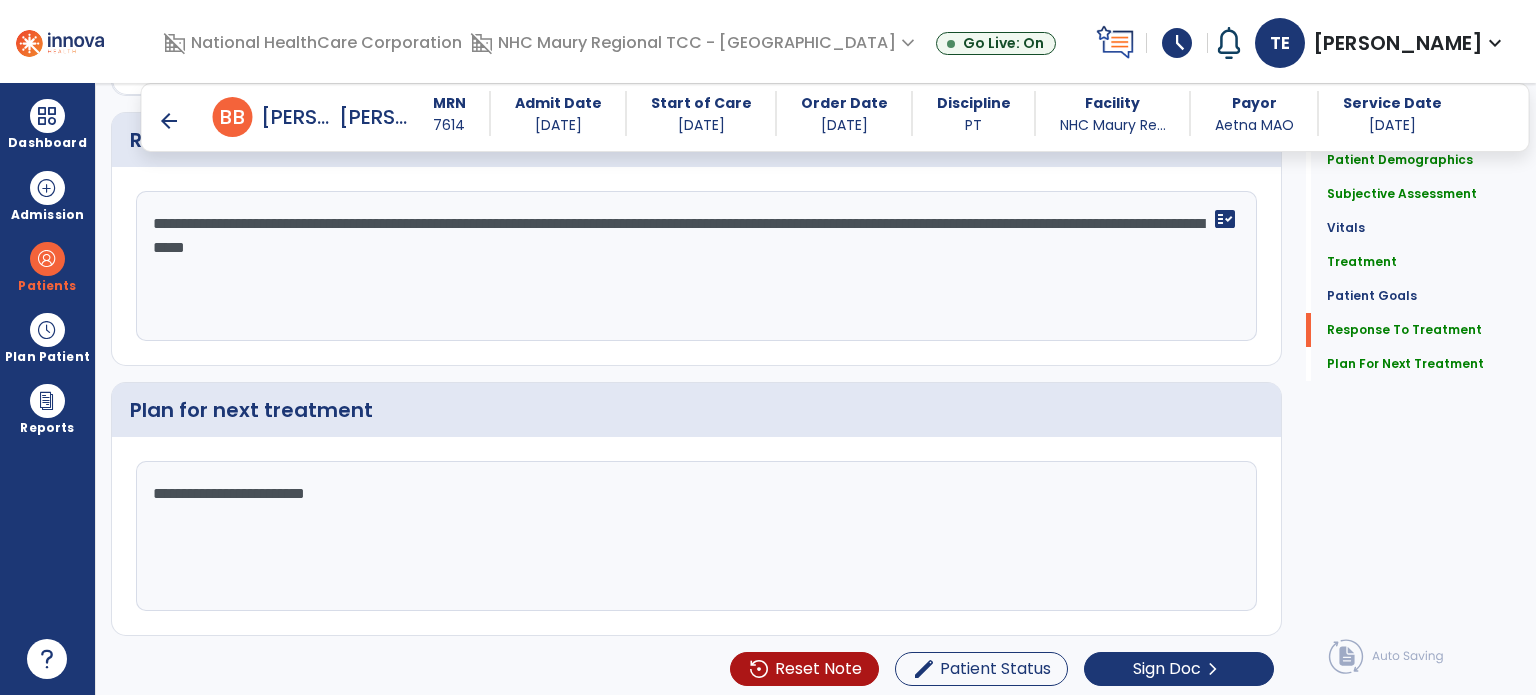 scroll, scrollTop: 3172, scrollLeft: 0, axis: vertical 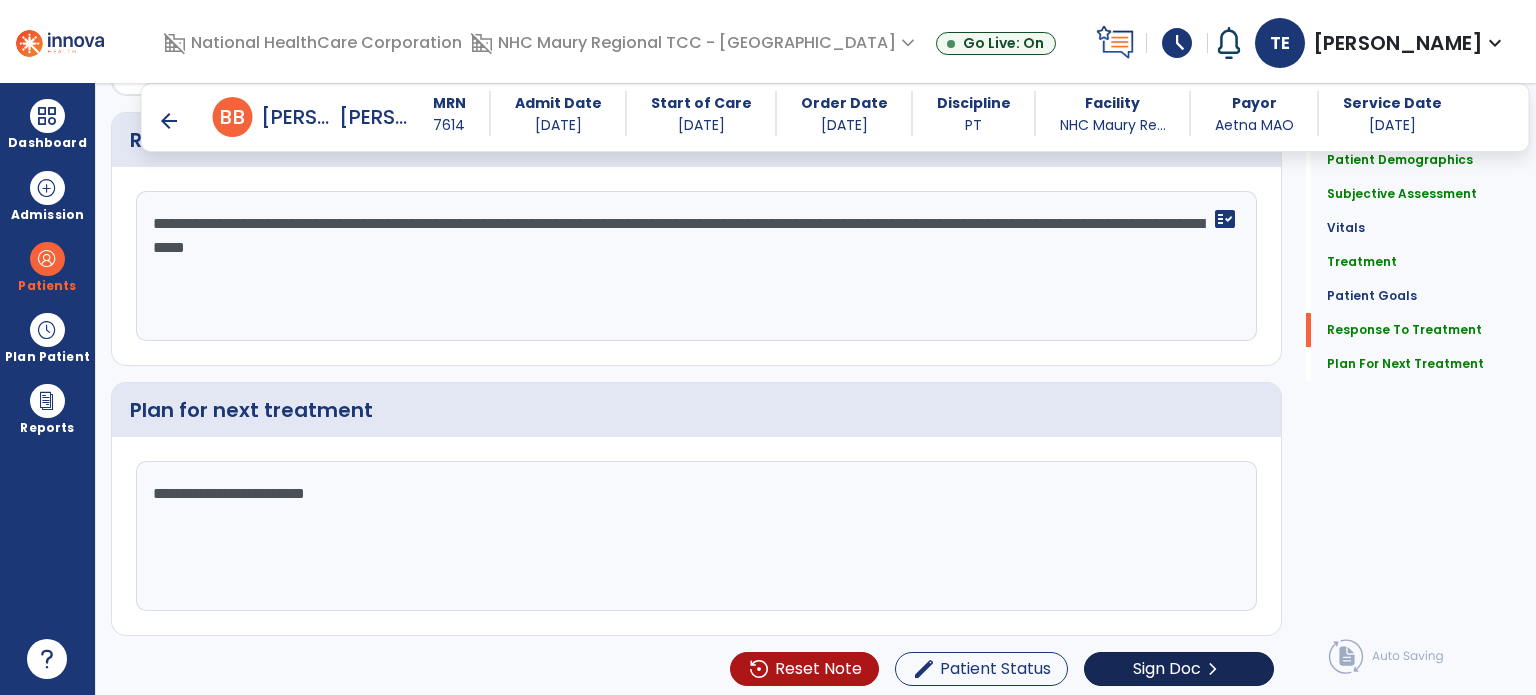 type on "**********" 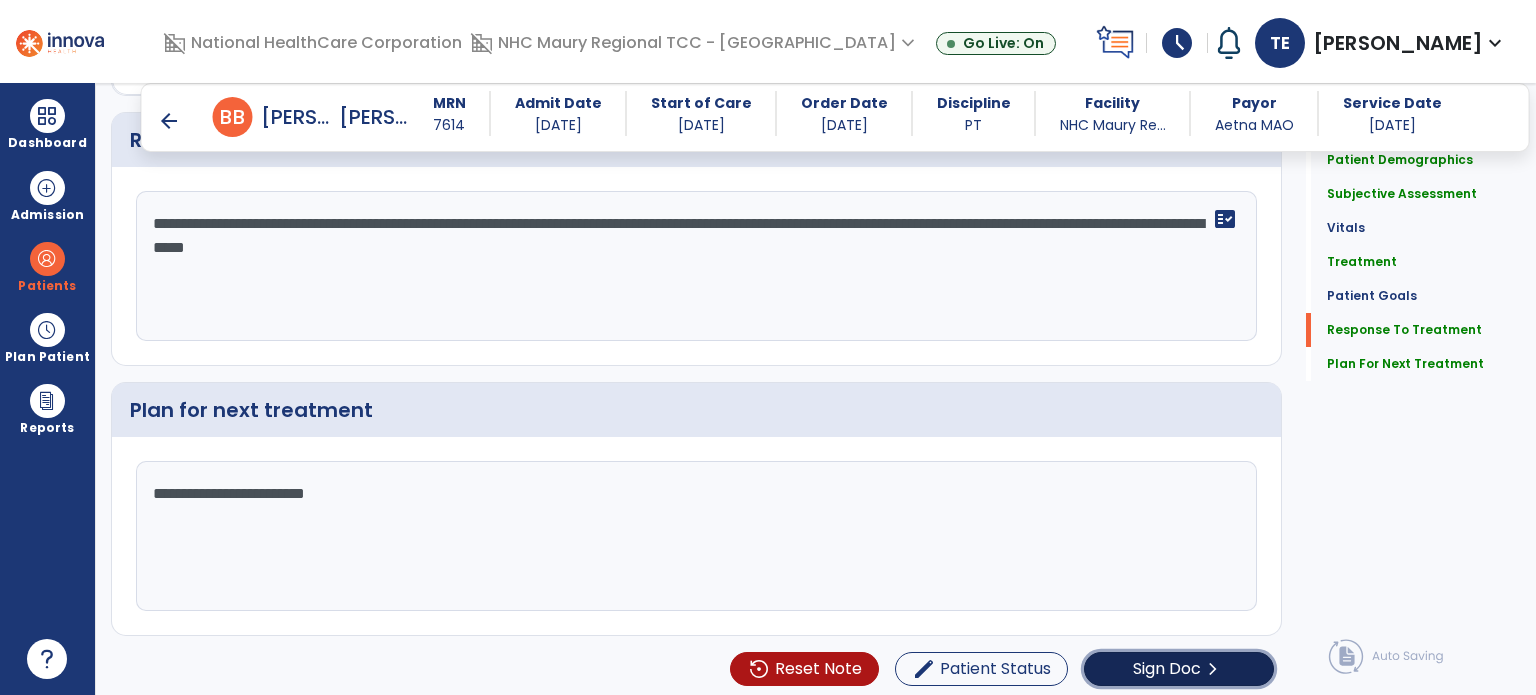 click on "Sign Doc" 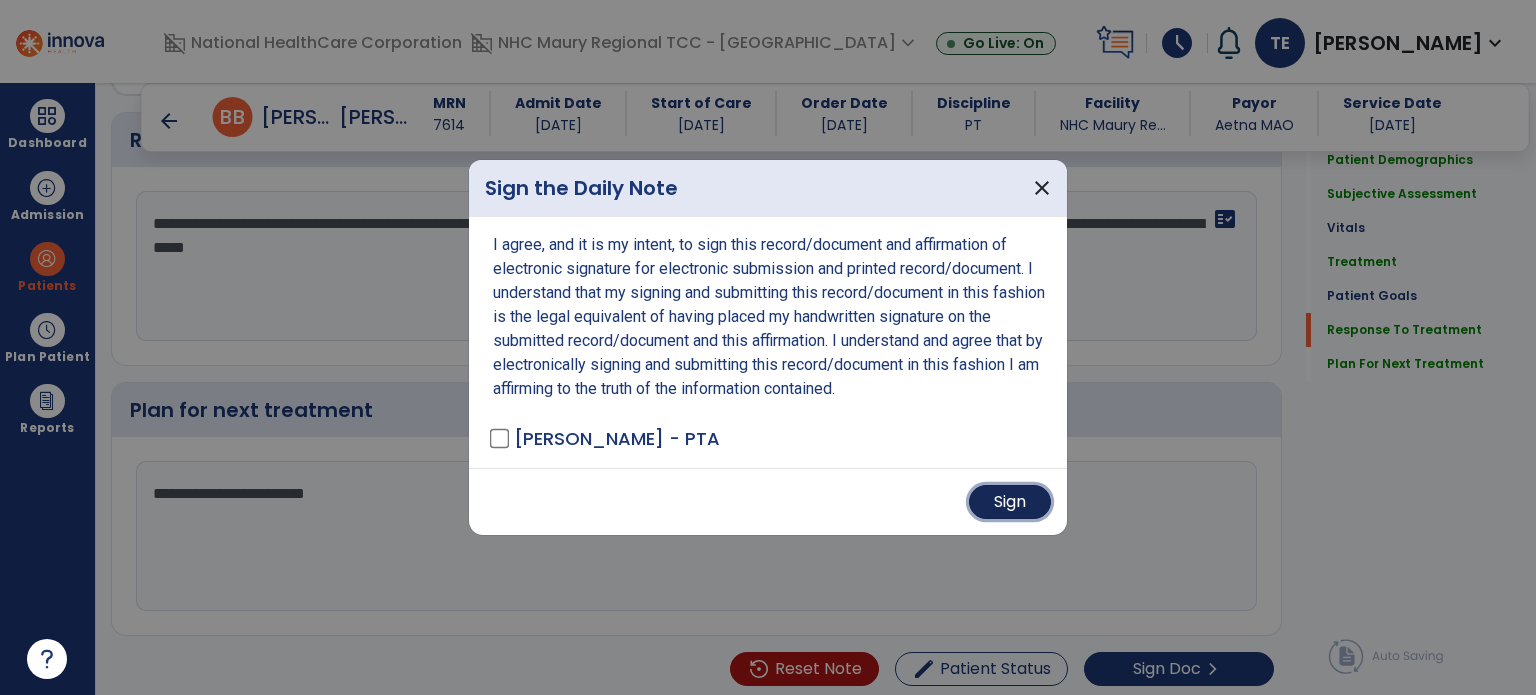 click on "Sign" at bounding box center (1010, 502) 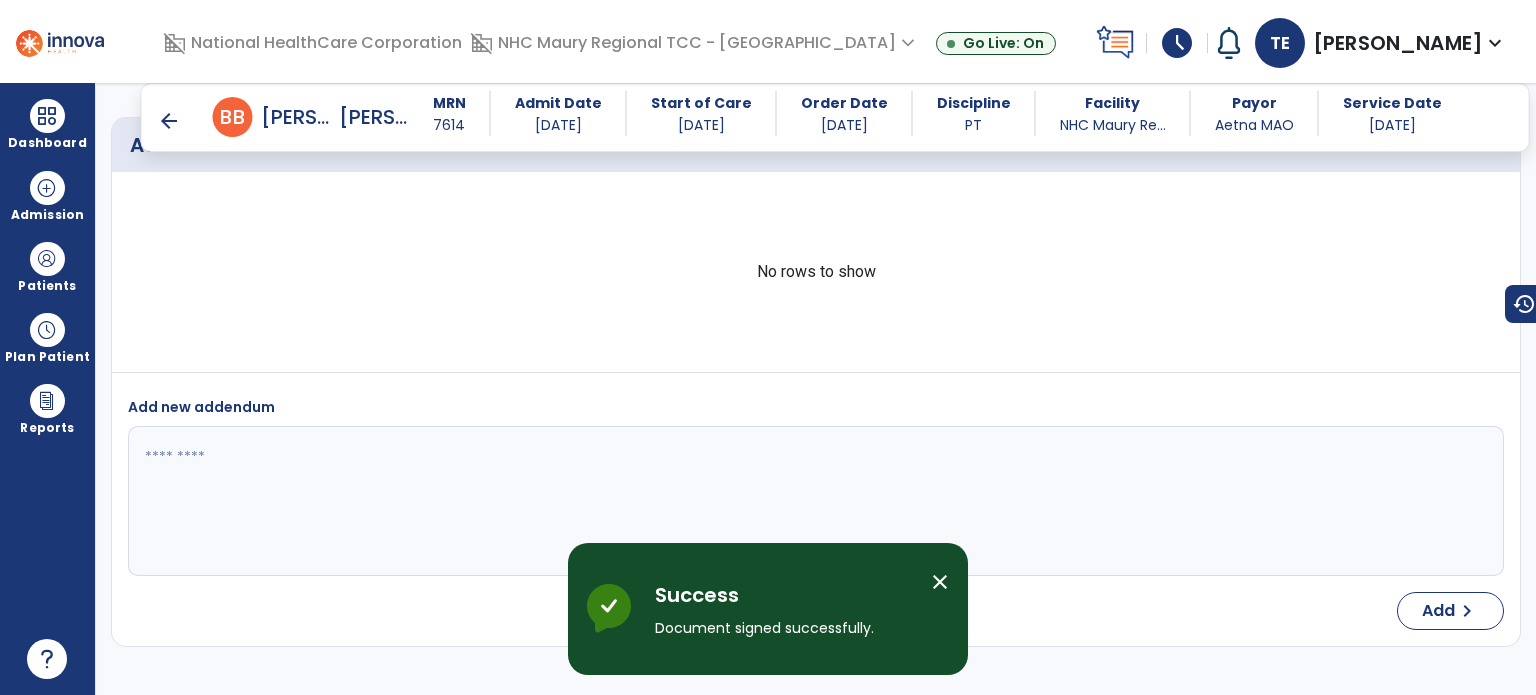 scroll, scrollTop: 4964, scrollLeft: 0, axis: vertical 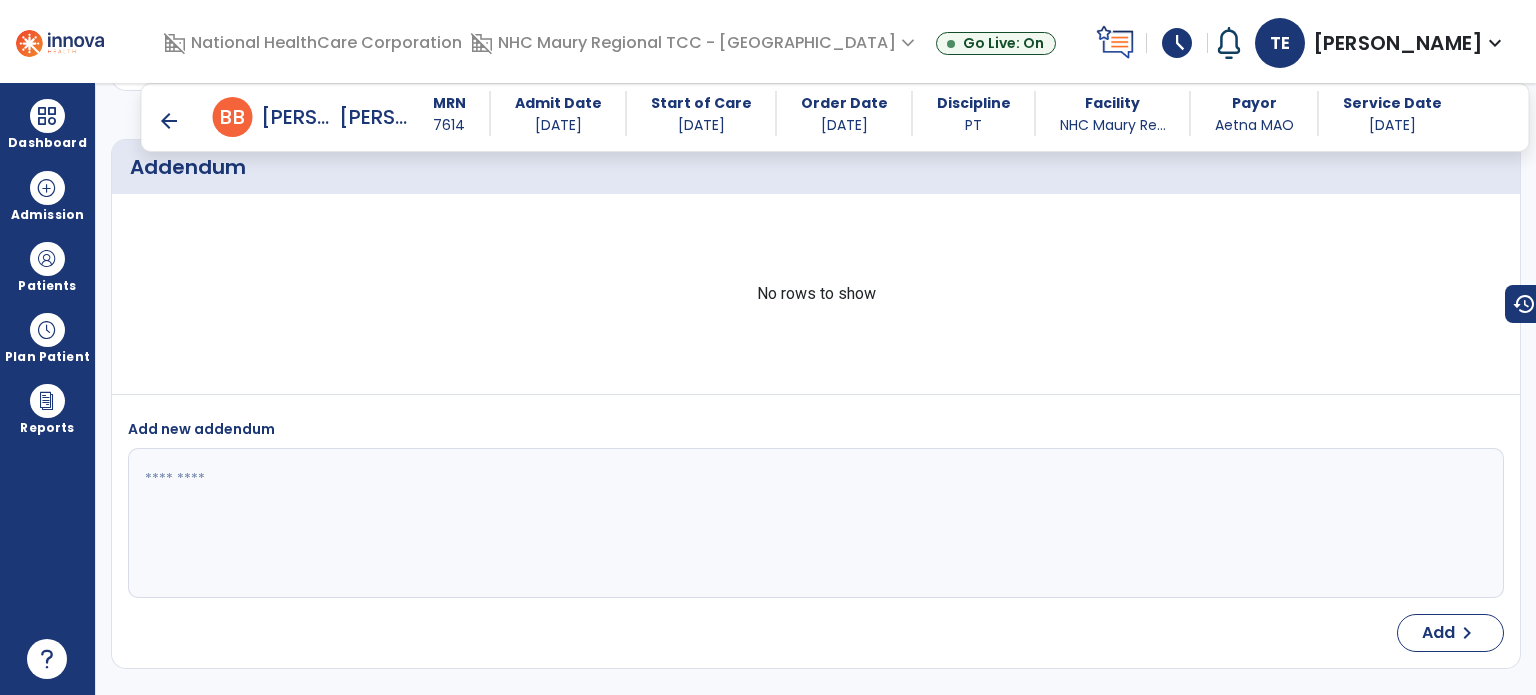 click on "arrow_back" at bounding box center [169, 121] 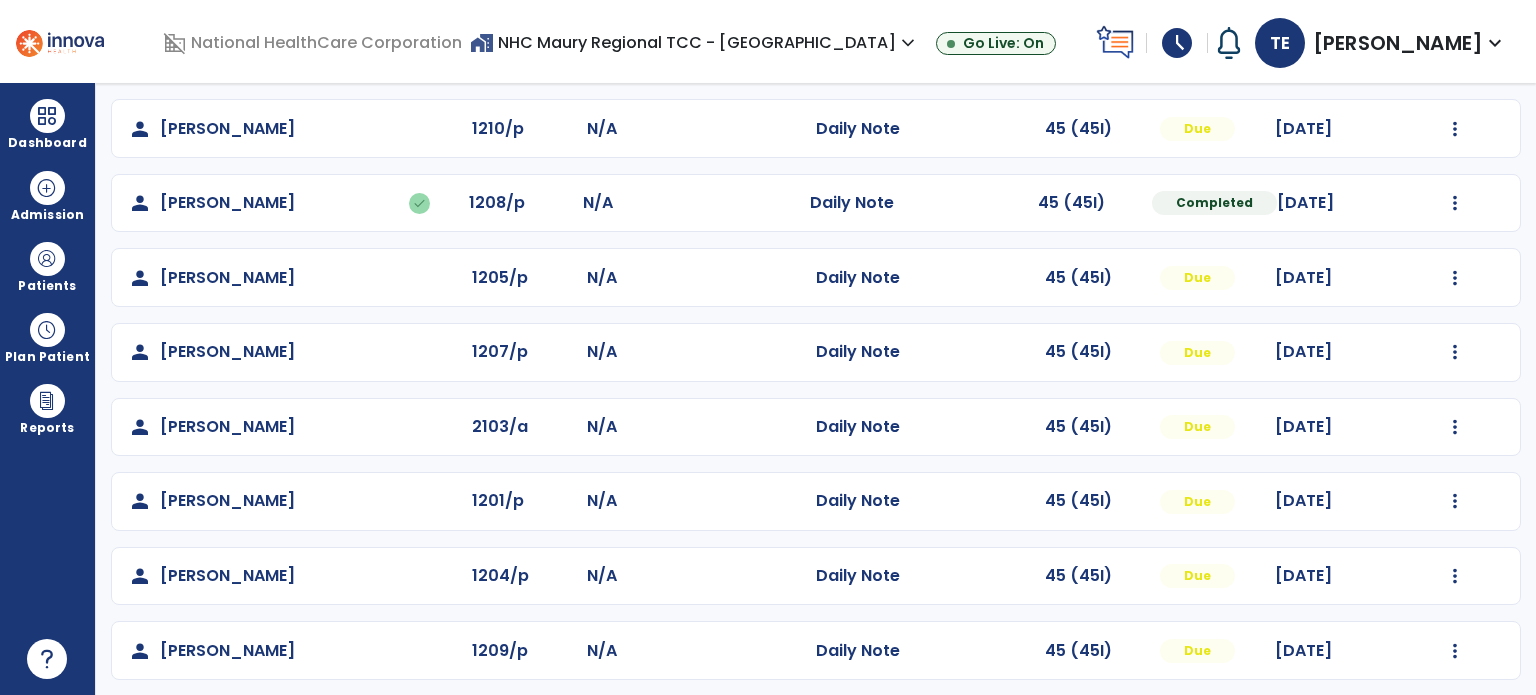 scroll, scrollTop: 238, scrollLeft: 0, axis: vertical 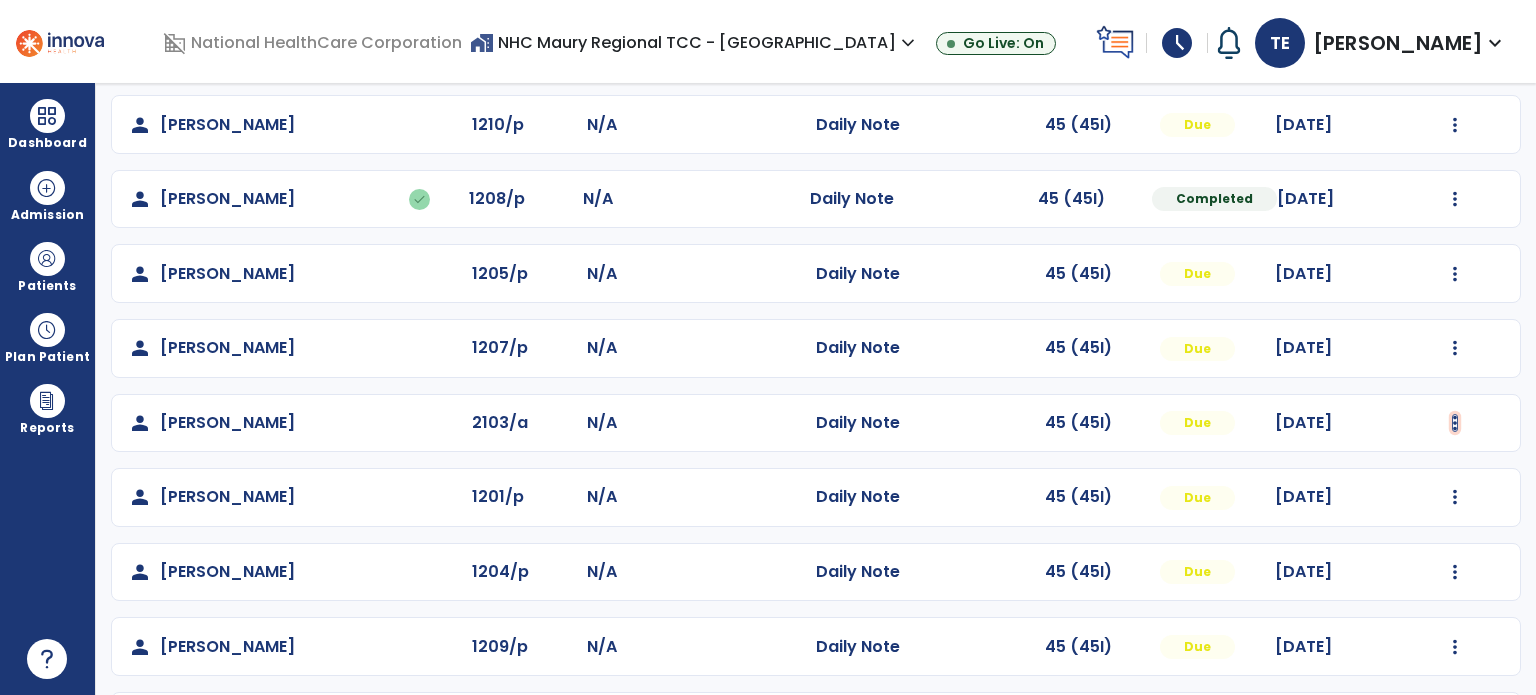 click at bounding box center [1455, 50] 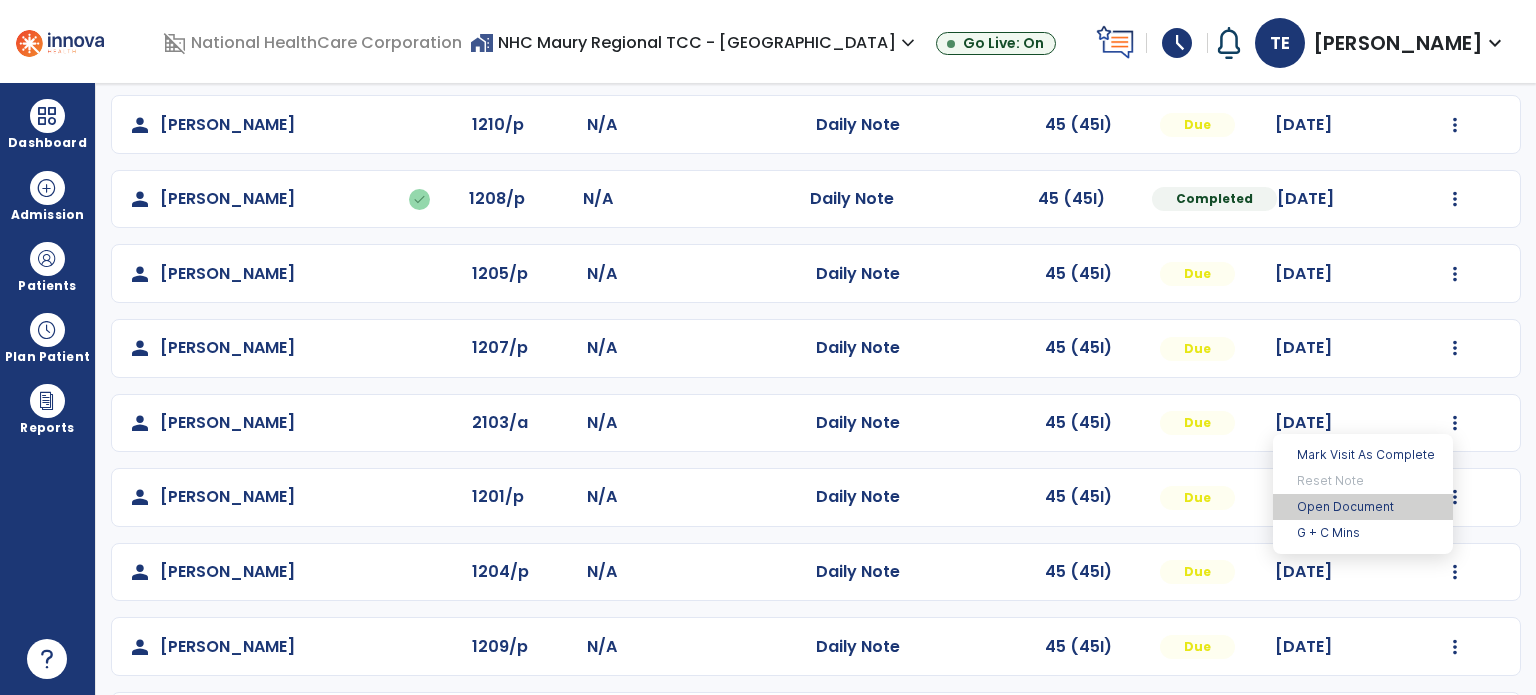click on "Open Document" at bounding box center [1363, 507] 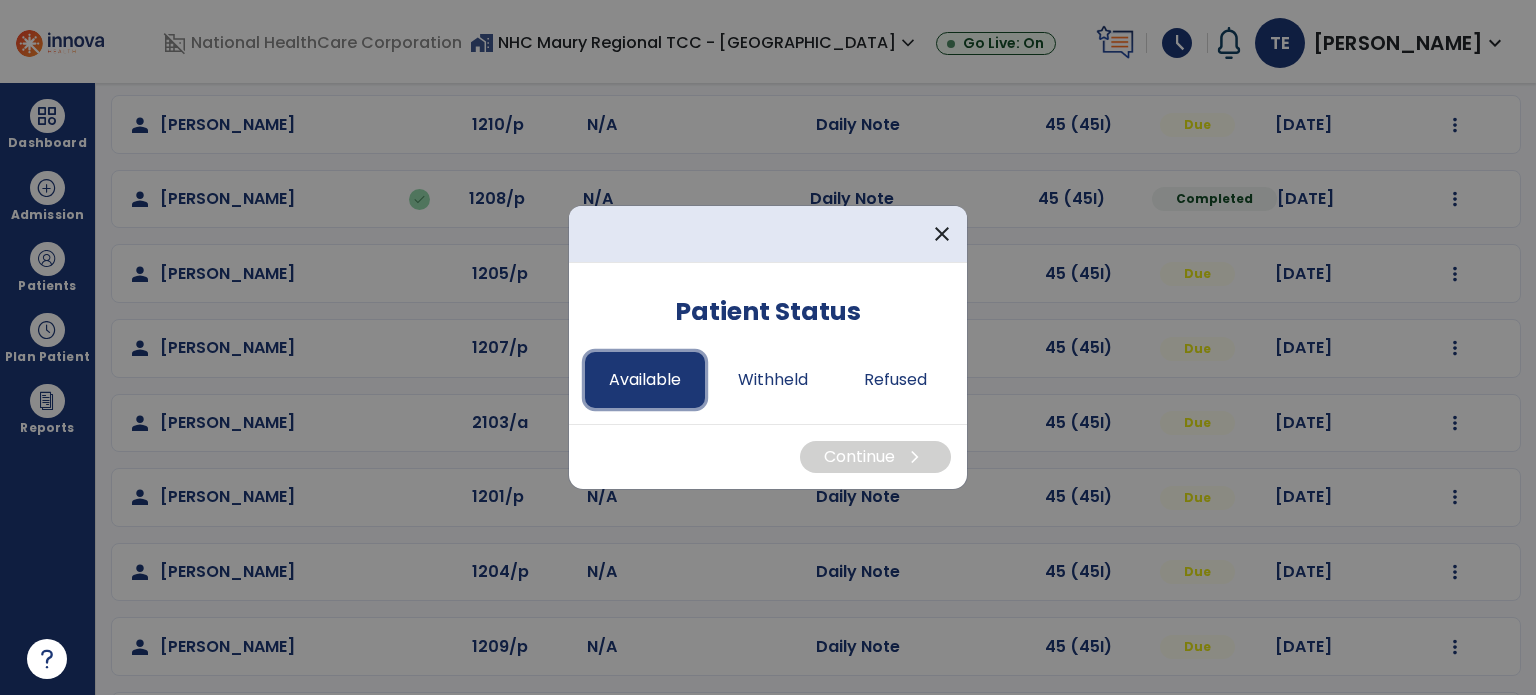 click on "Available" at bounding box center [645, 380] 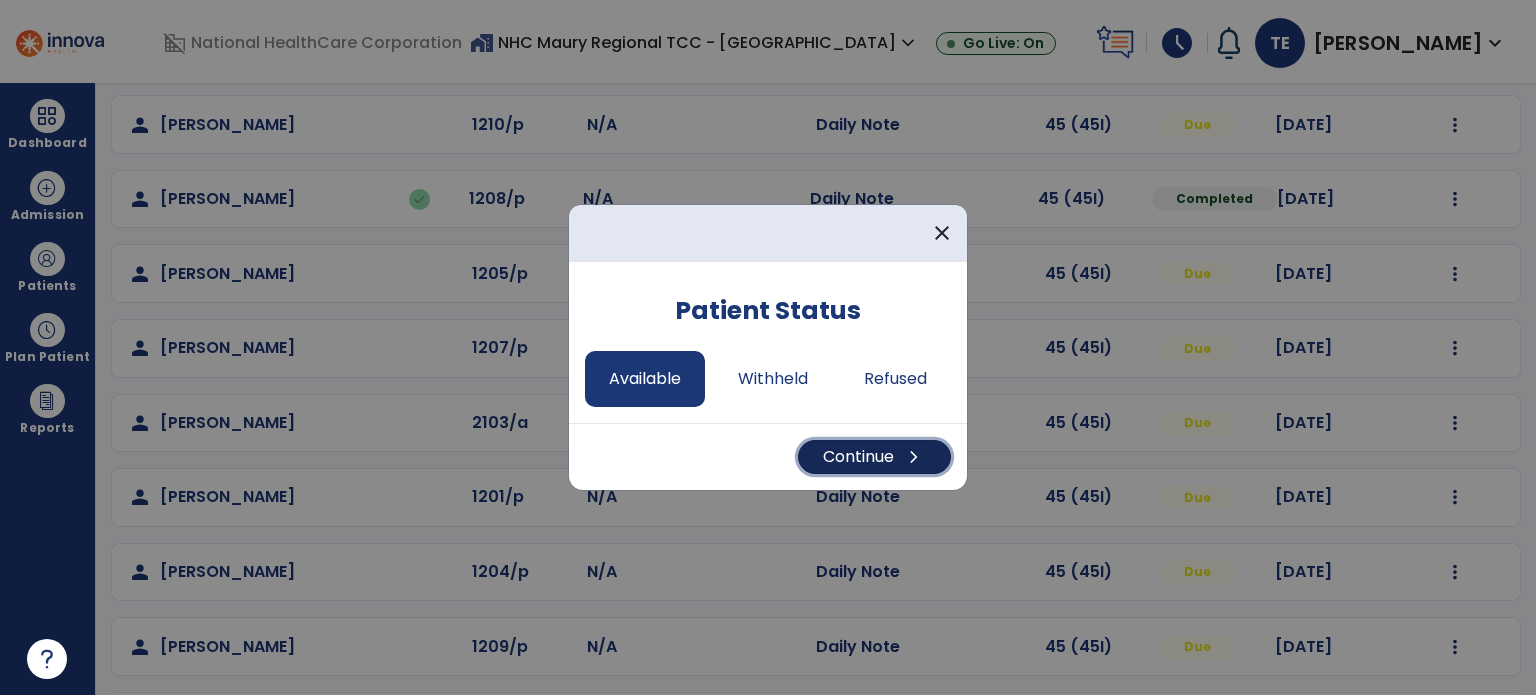 click on "Continue   chevron_right" at bounding box center (874, 457) 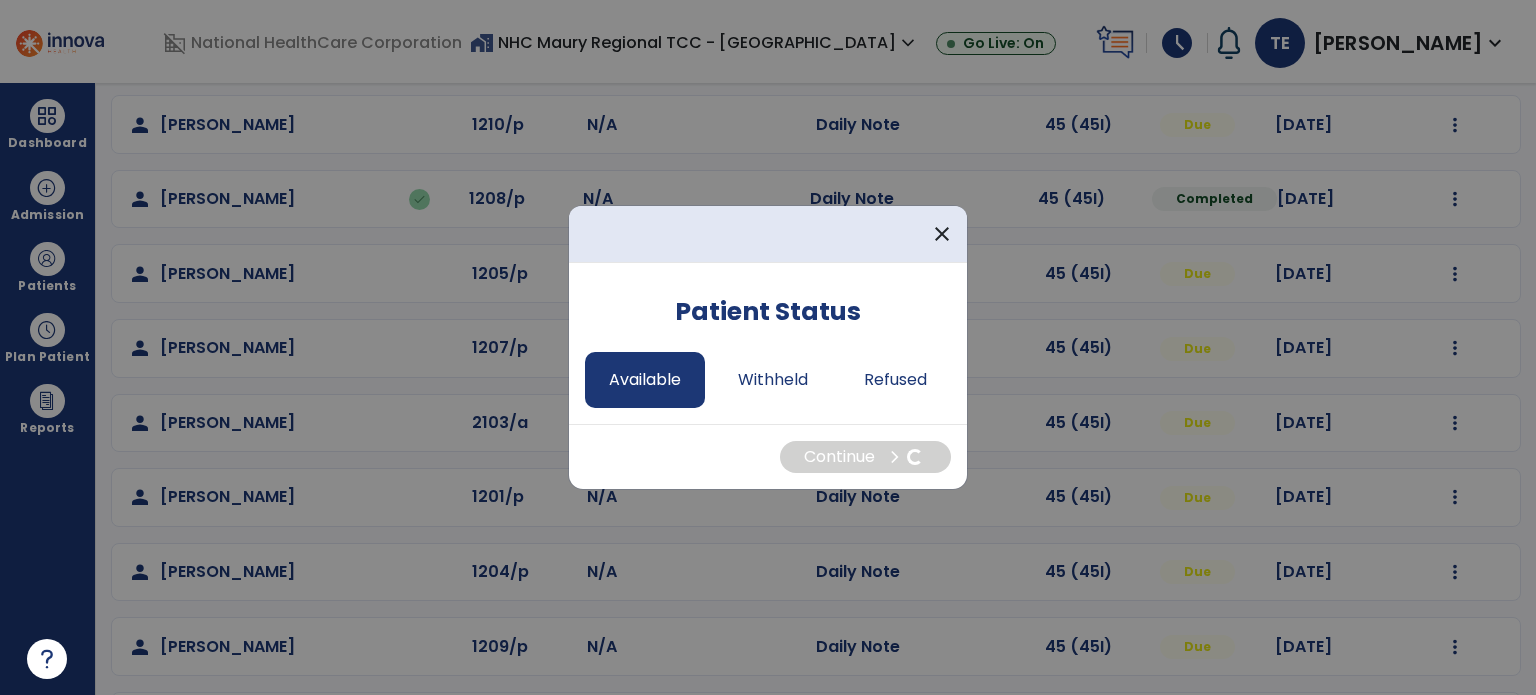 select on "*" 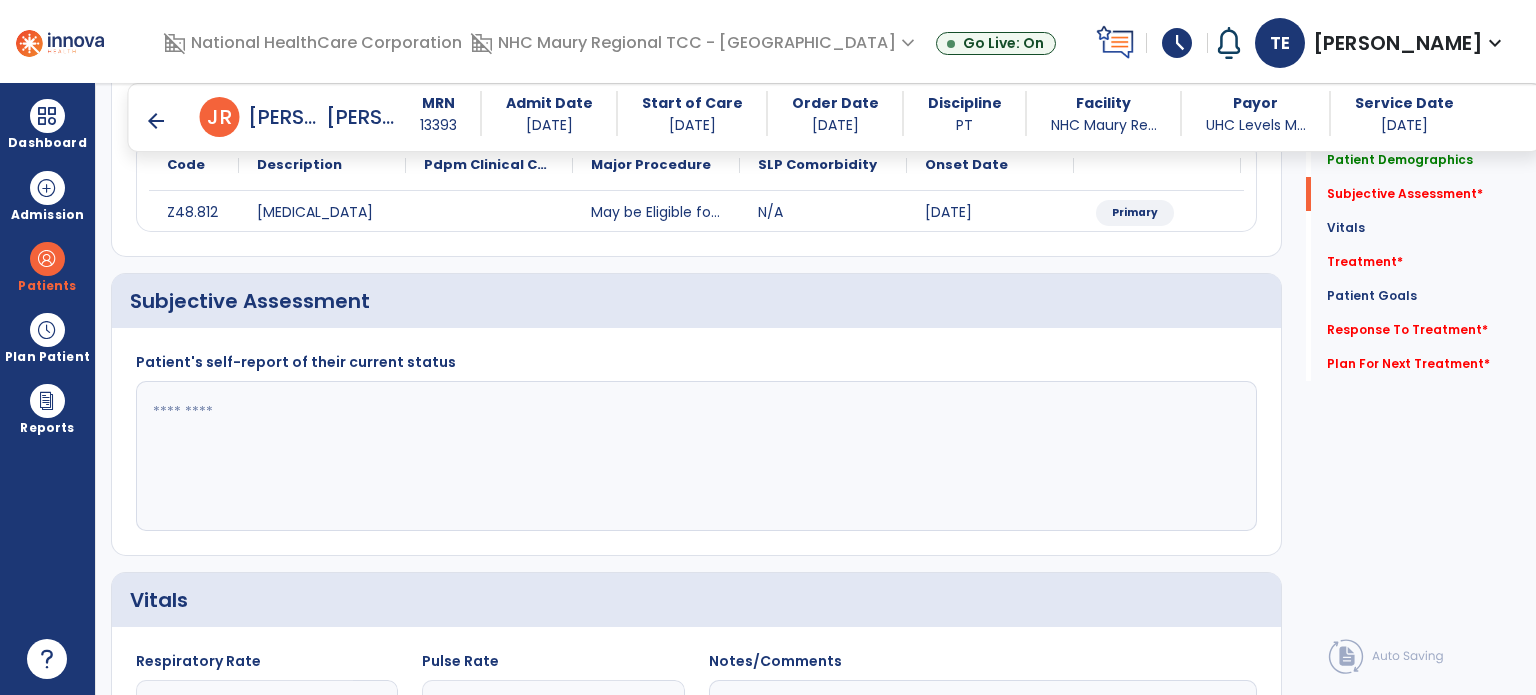 scroll, scrollTop: 254, scrollLeft: 0, axis: vertical 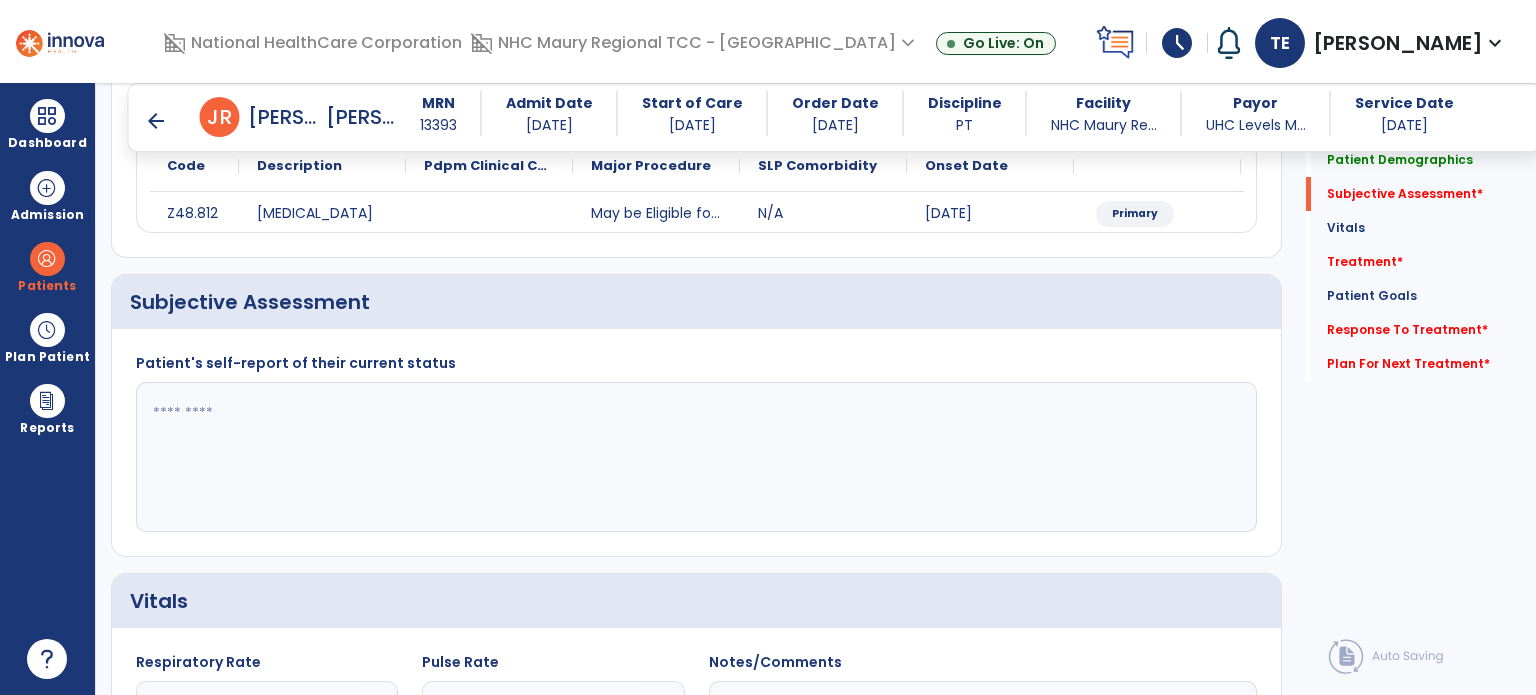 click 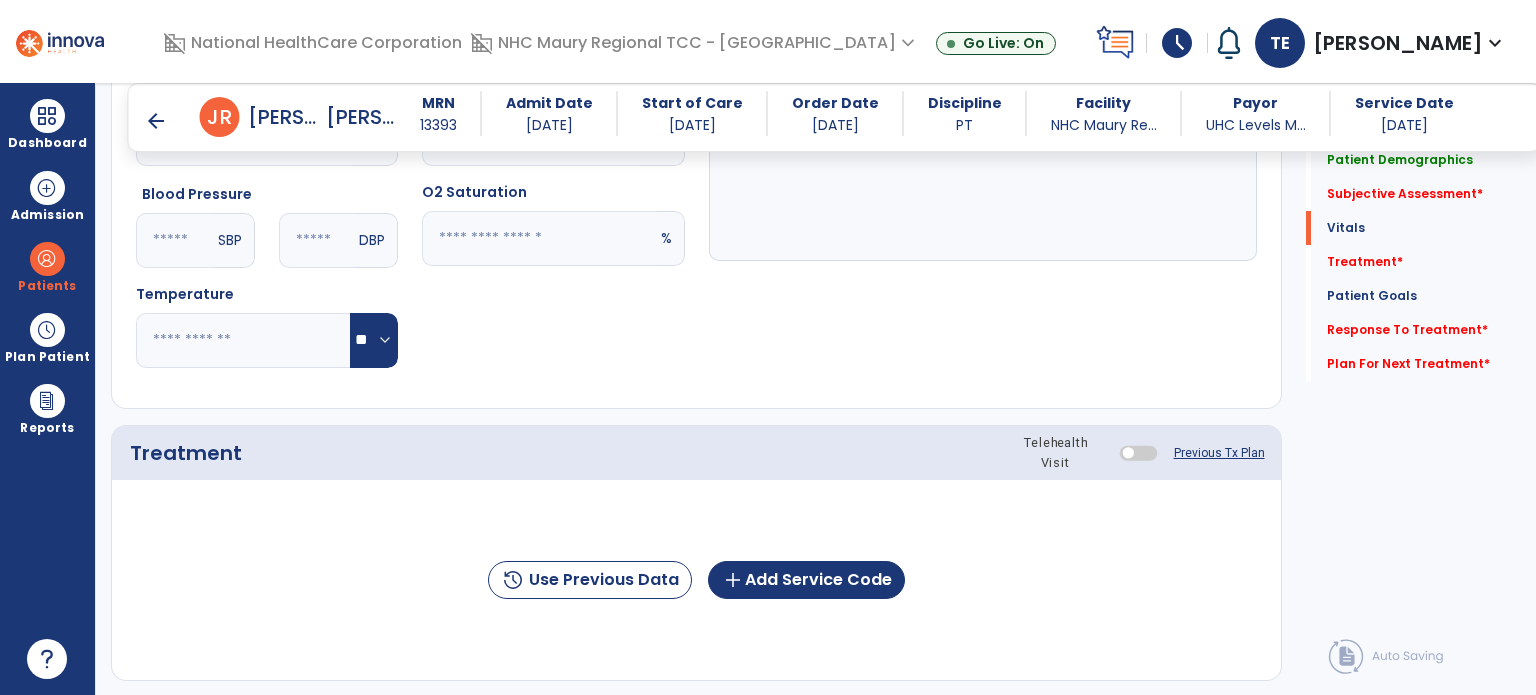 scroll, scrollTop: 831, scrollLeft: 0, axis: vertical 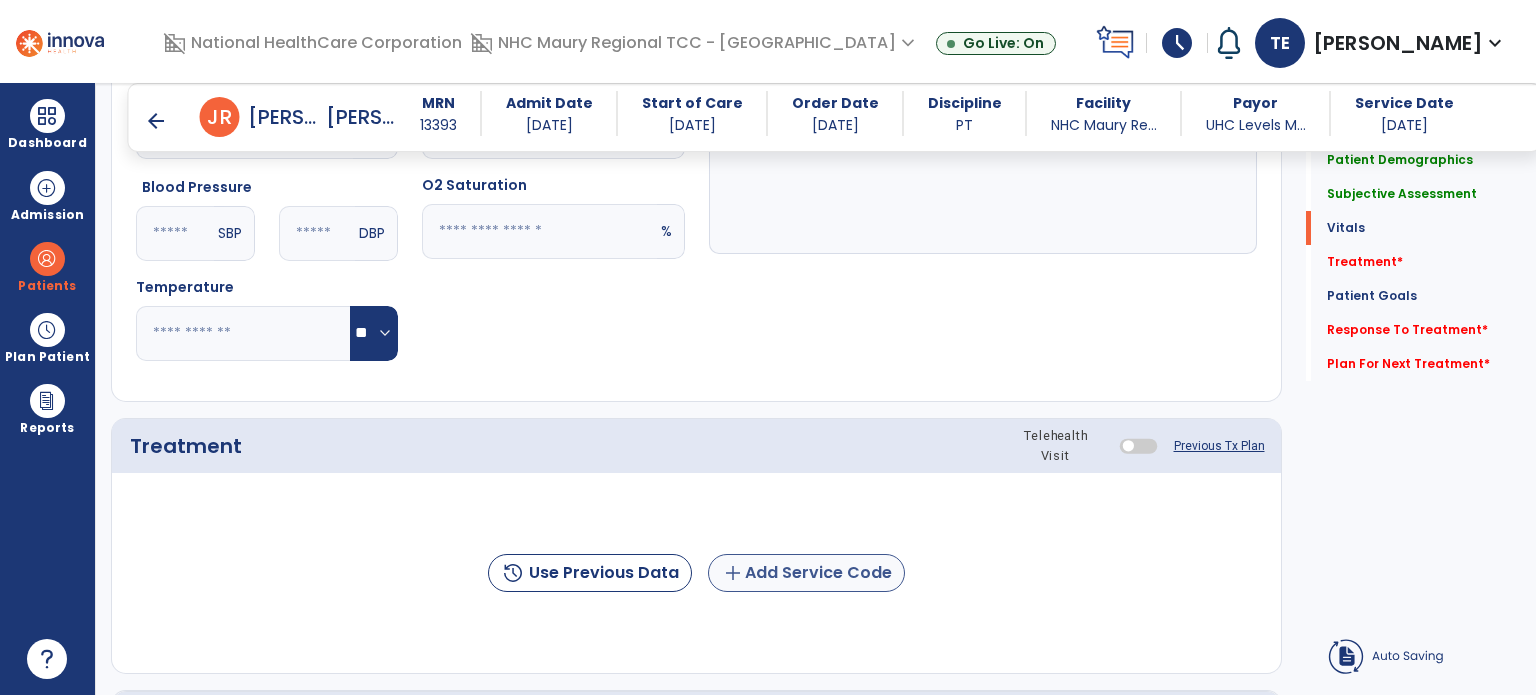 type on "**********" 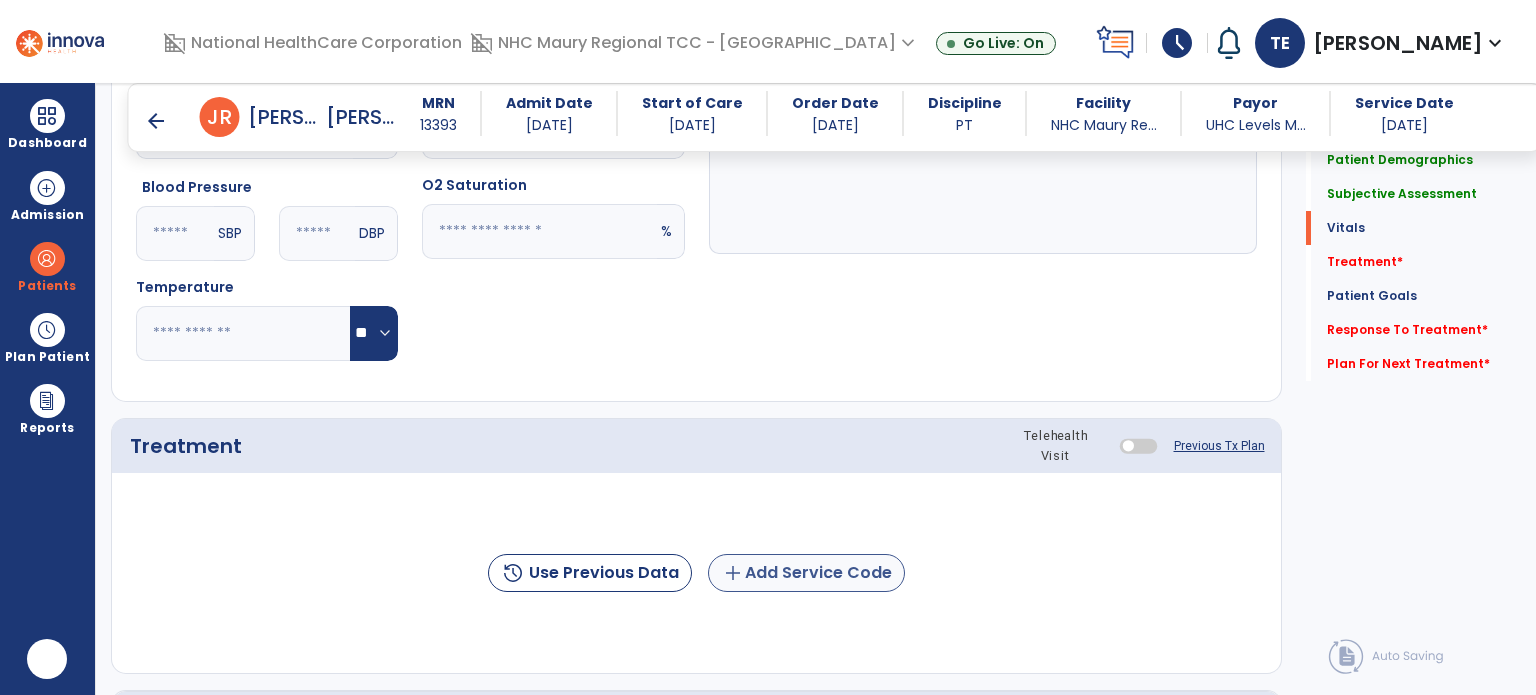 scroll, scrollTop: 0, scrollLeft: 0, axis: both 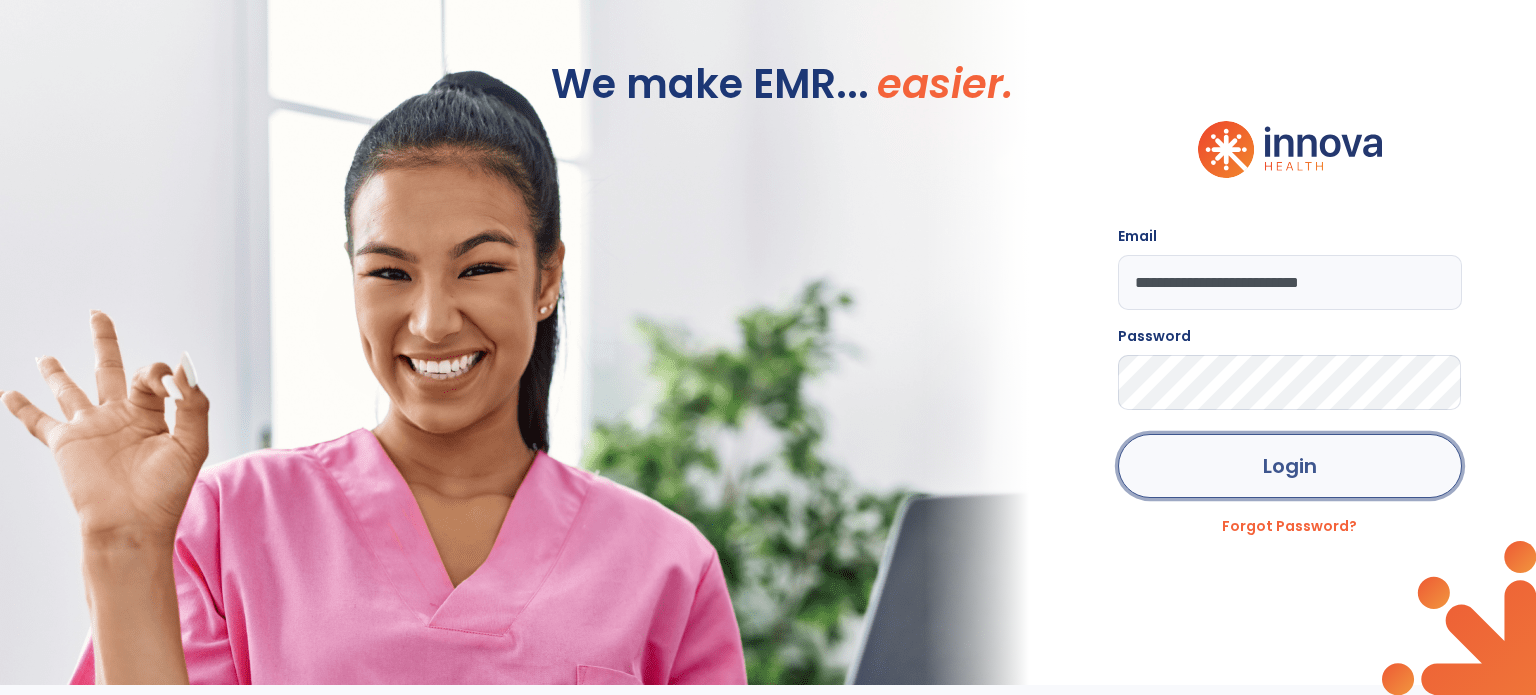 click on "Login" 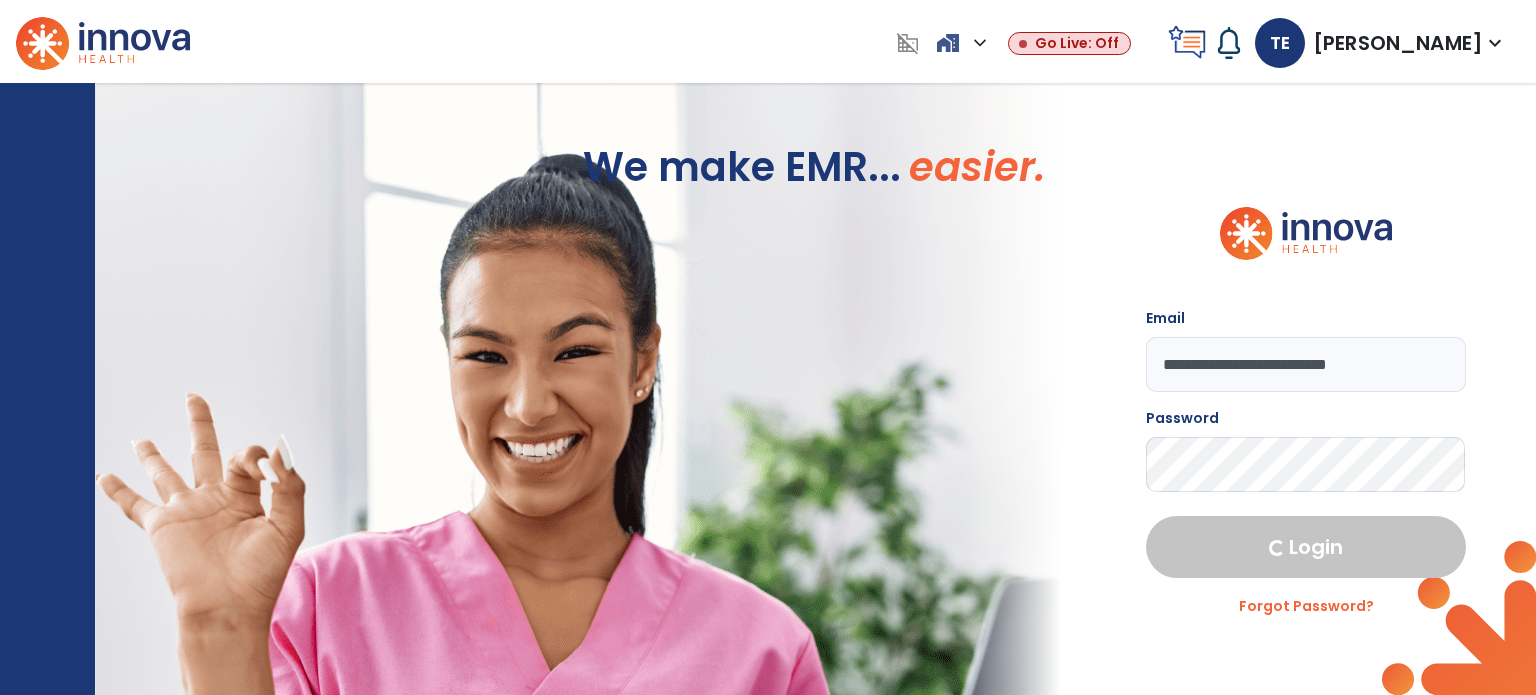 select on "****" 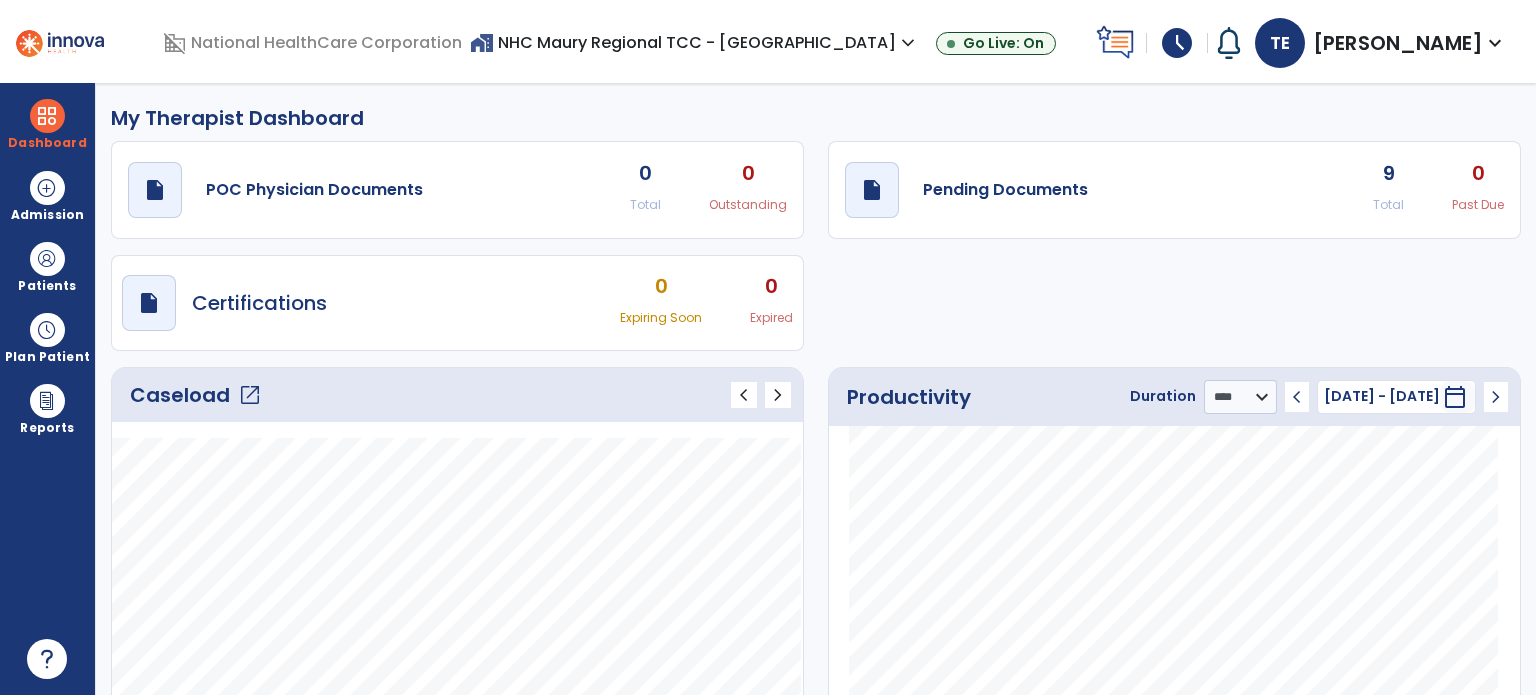 click on "open_in_new" 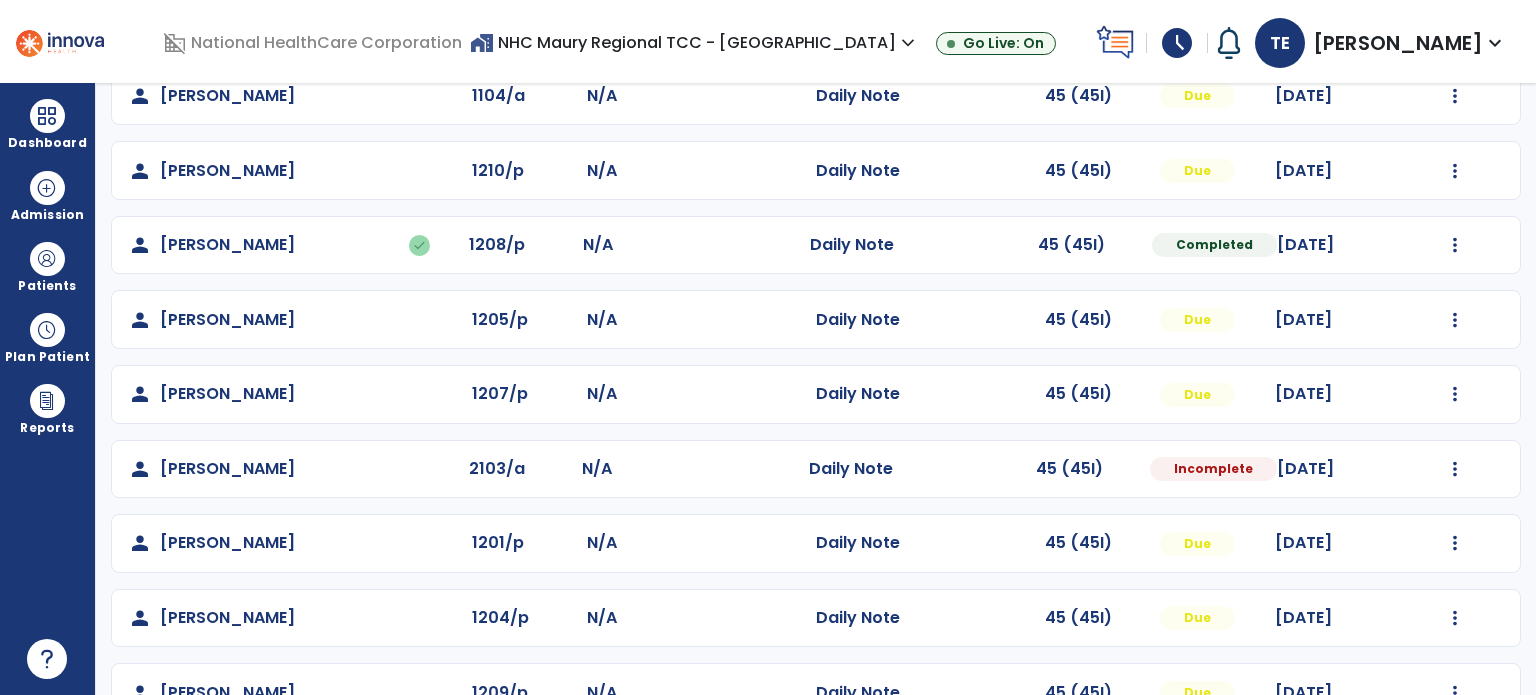 scroll, scrollTop: 194, scrollLeft: 0, axis: vertical 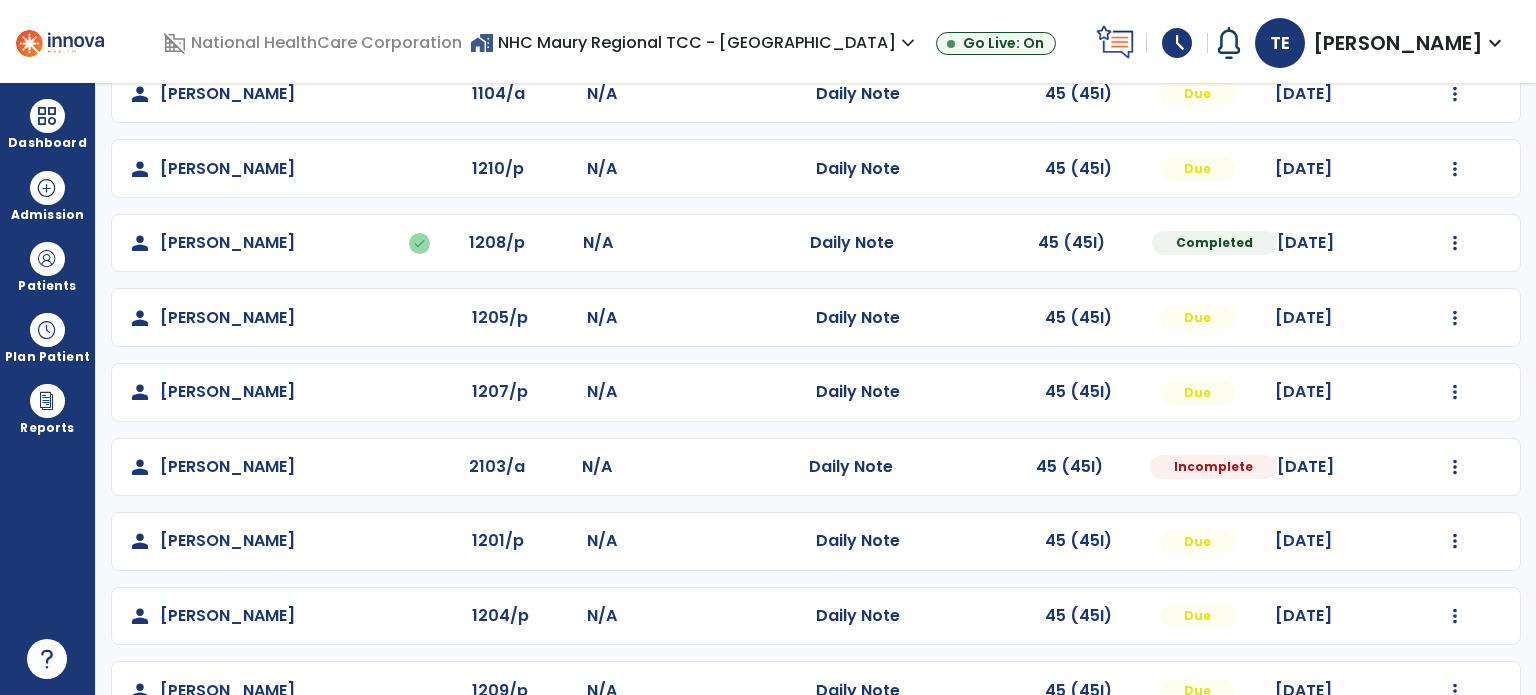 click on "Mark Visit As Complete   Reset Note   Open Document   G + C Mins" 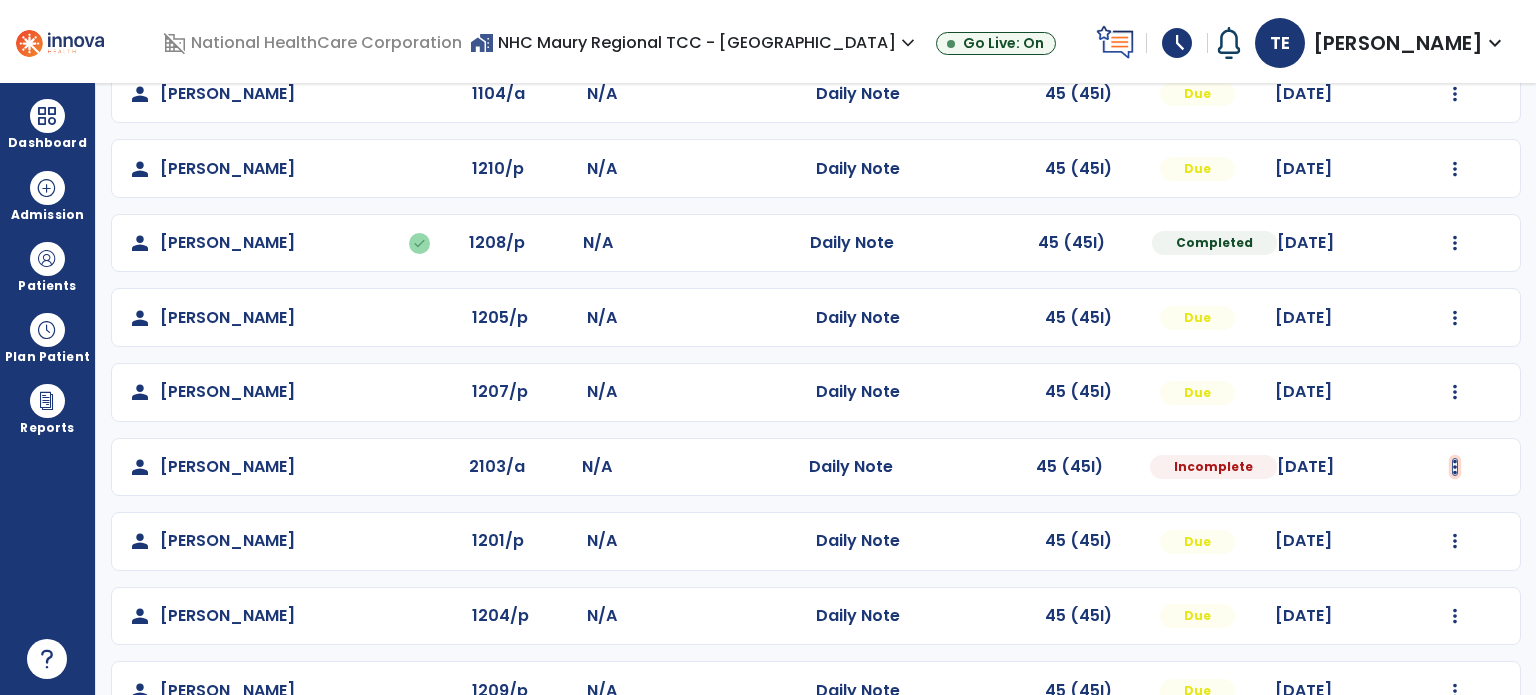 click at bounding box center [1455, 94] 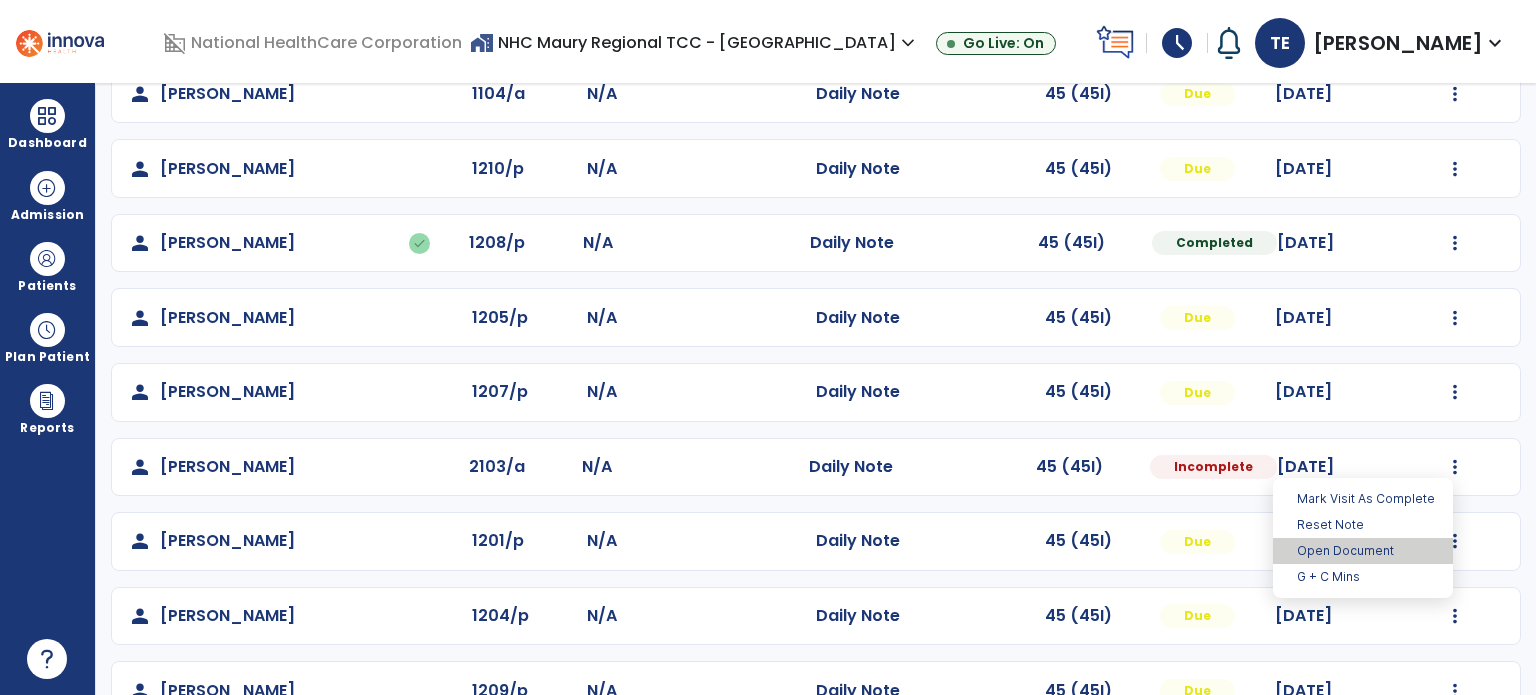 click on "Open Document" at bounding box center [1363, 551] 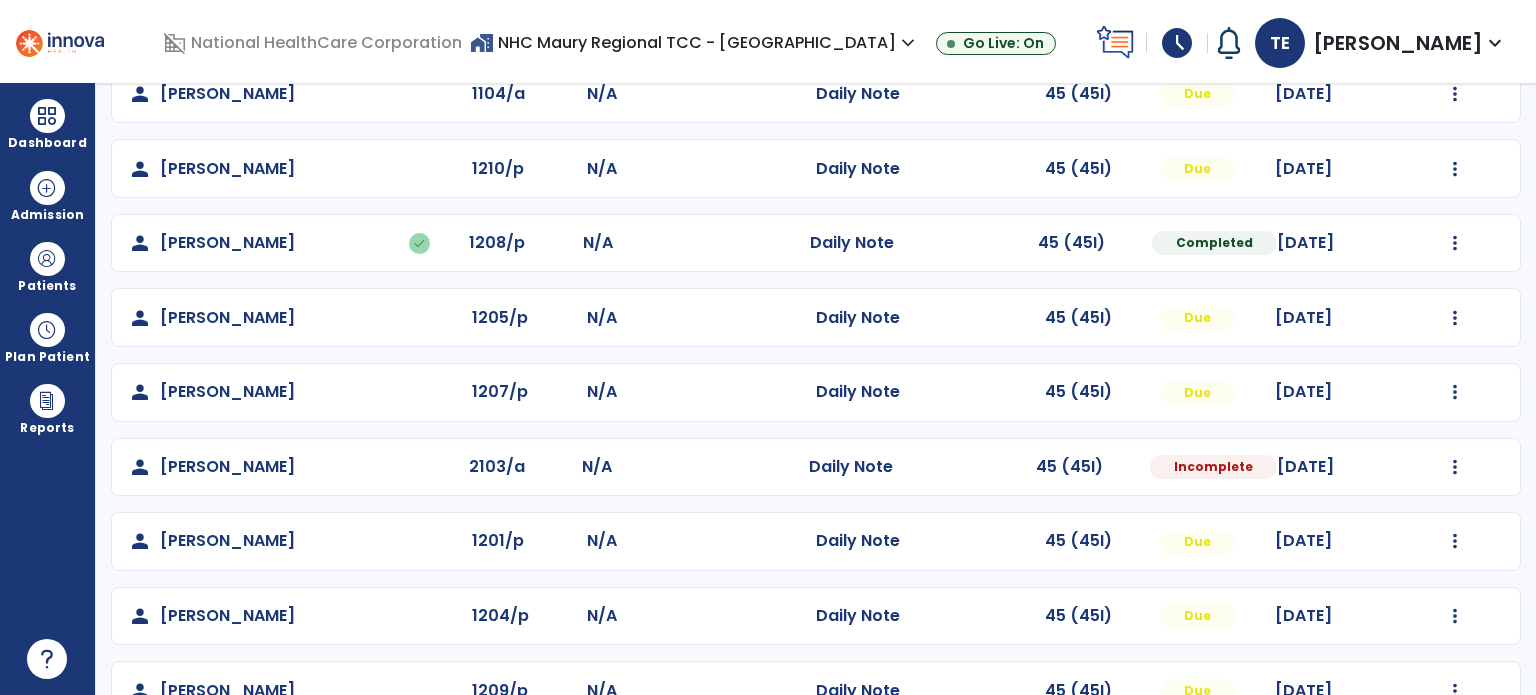 select on "*" 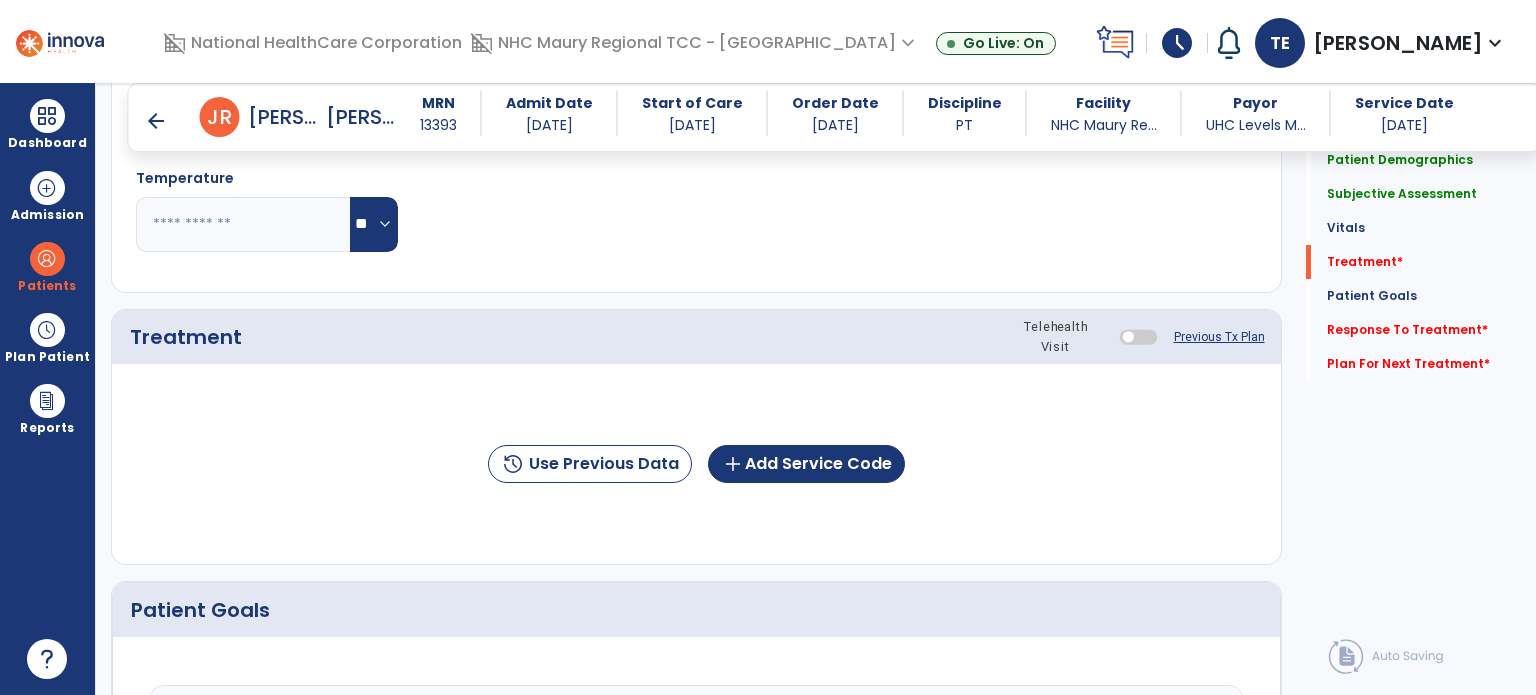 scroll, scrollTop: 946, scrollLeft: 0, axis: vertical 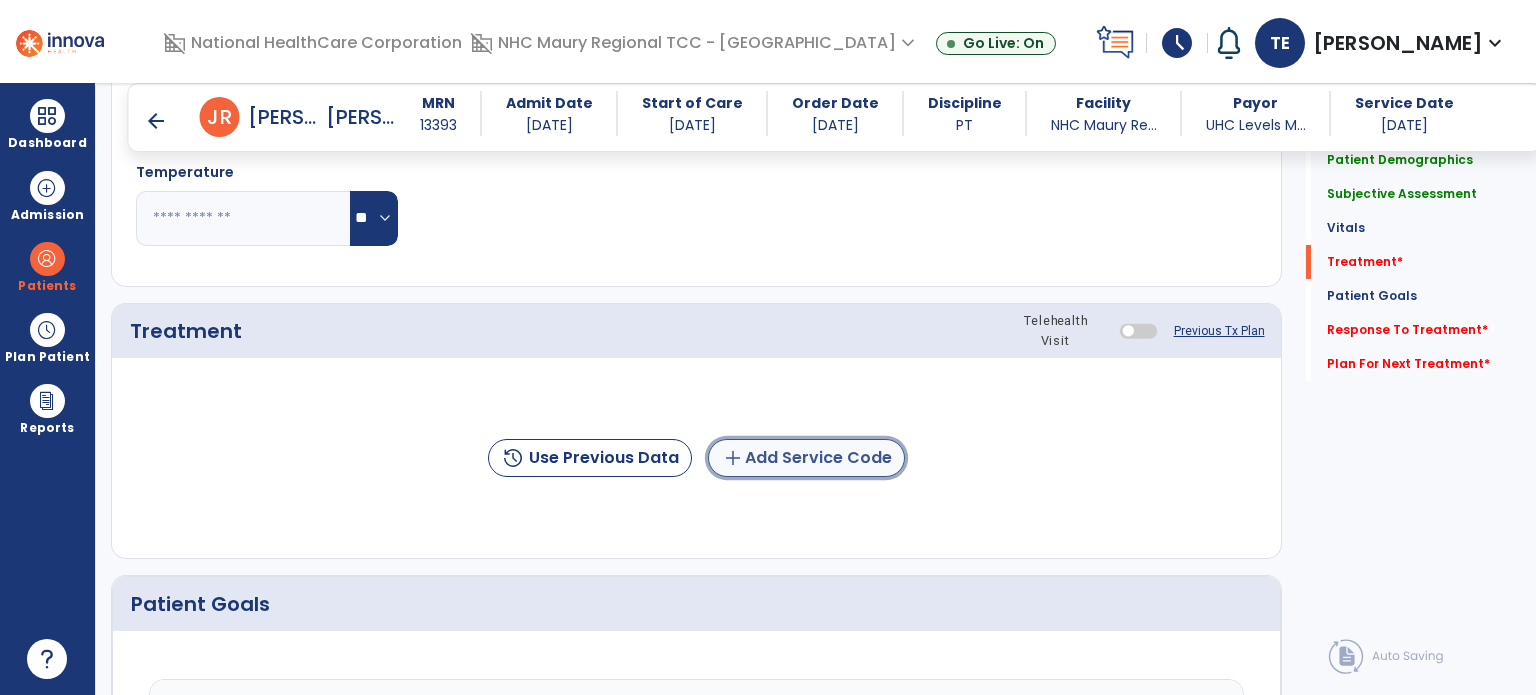 click on "add  Add Service Code" 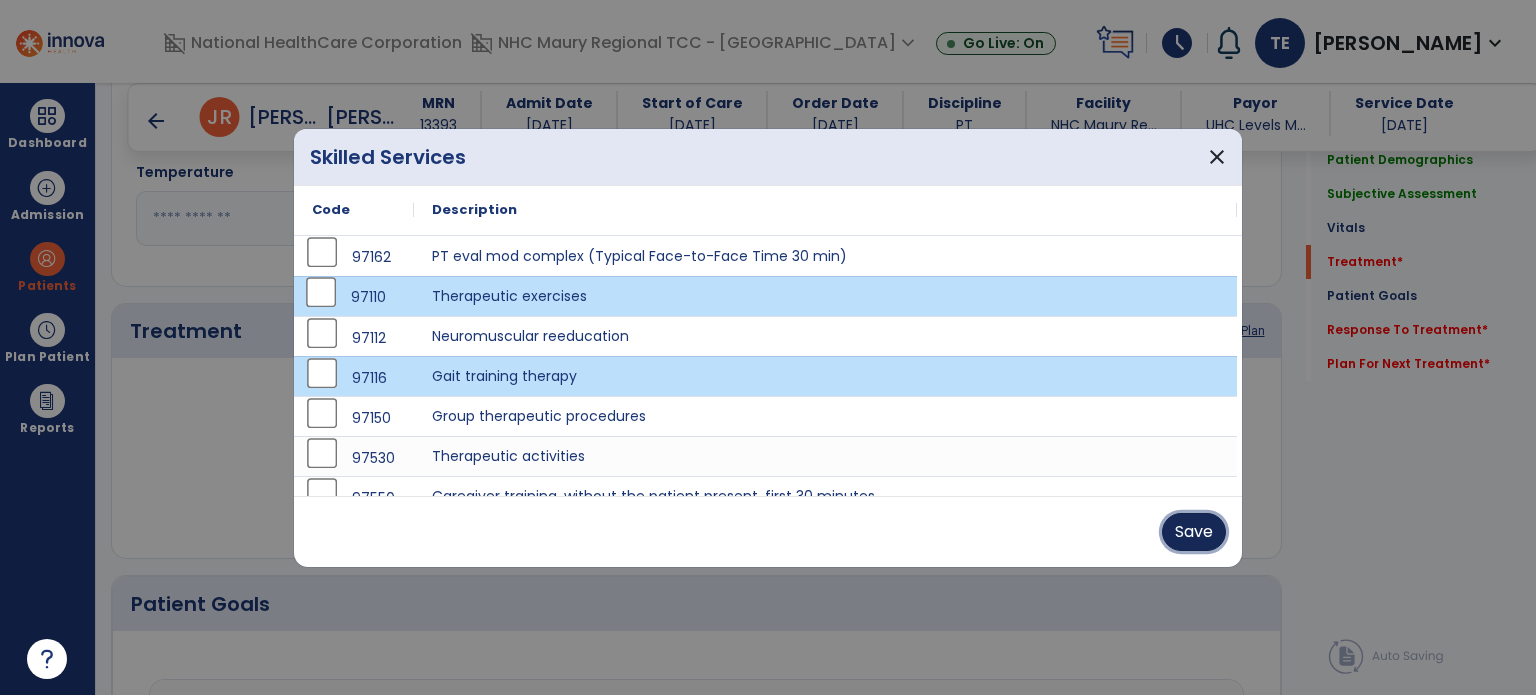 click on "Save" at bounding box center (1194, 532) 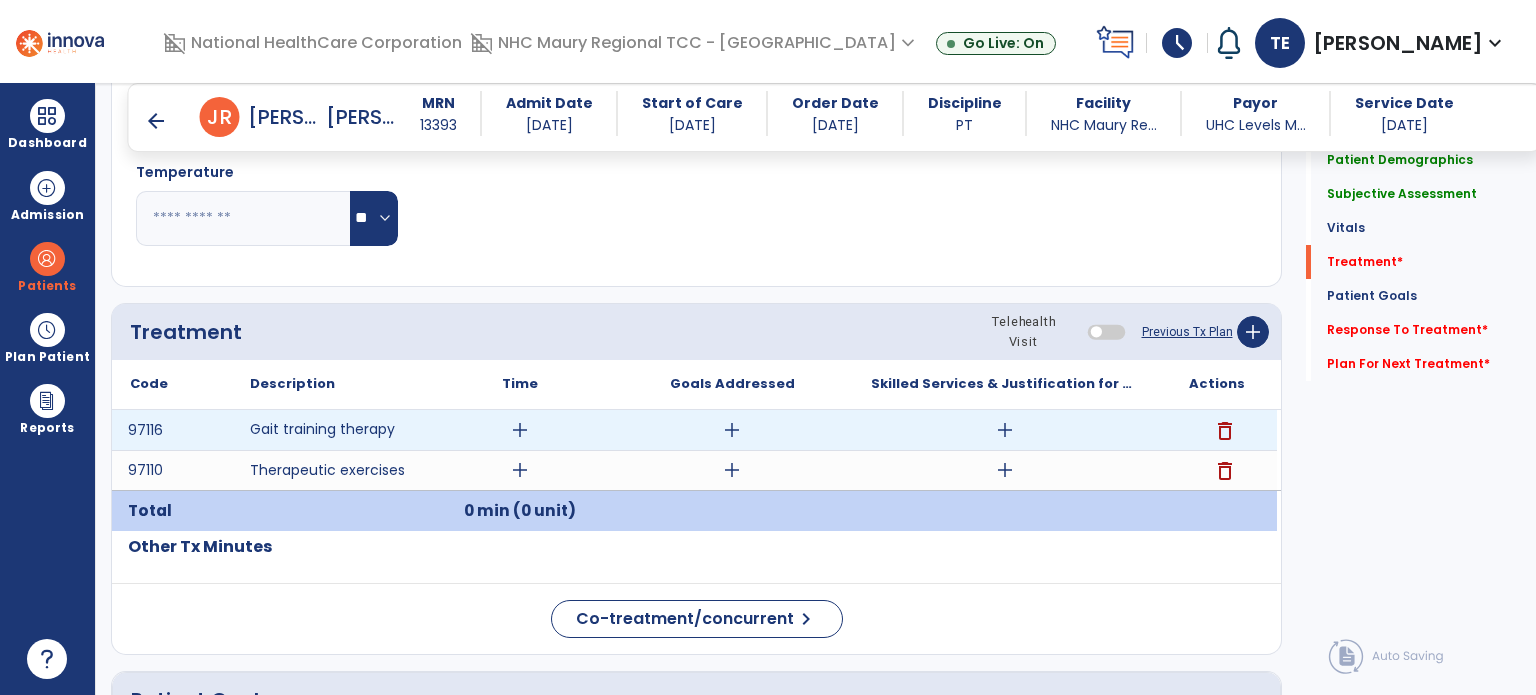 click on "add" at bounding box center [520, 430] 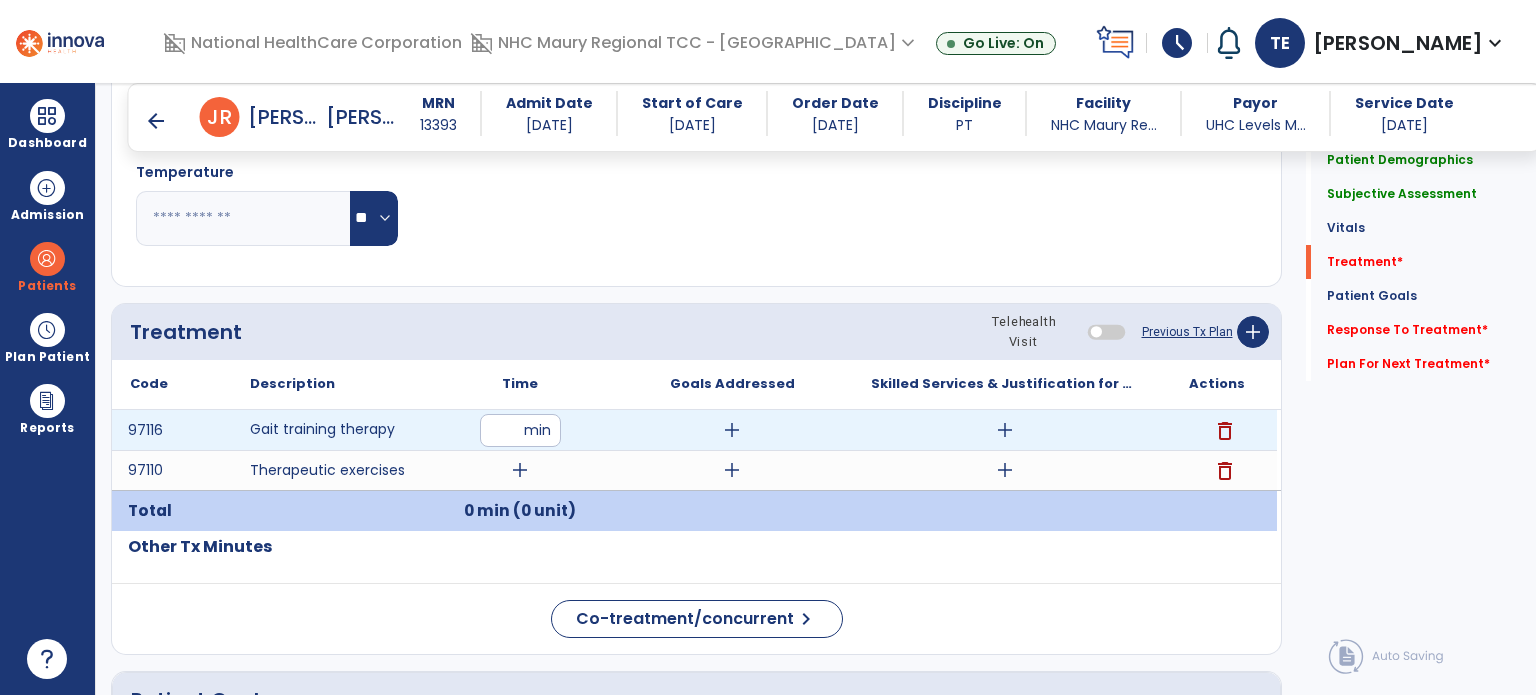 type on "*" 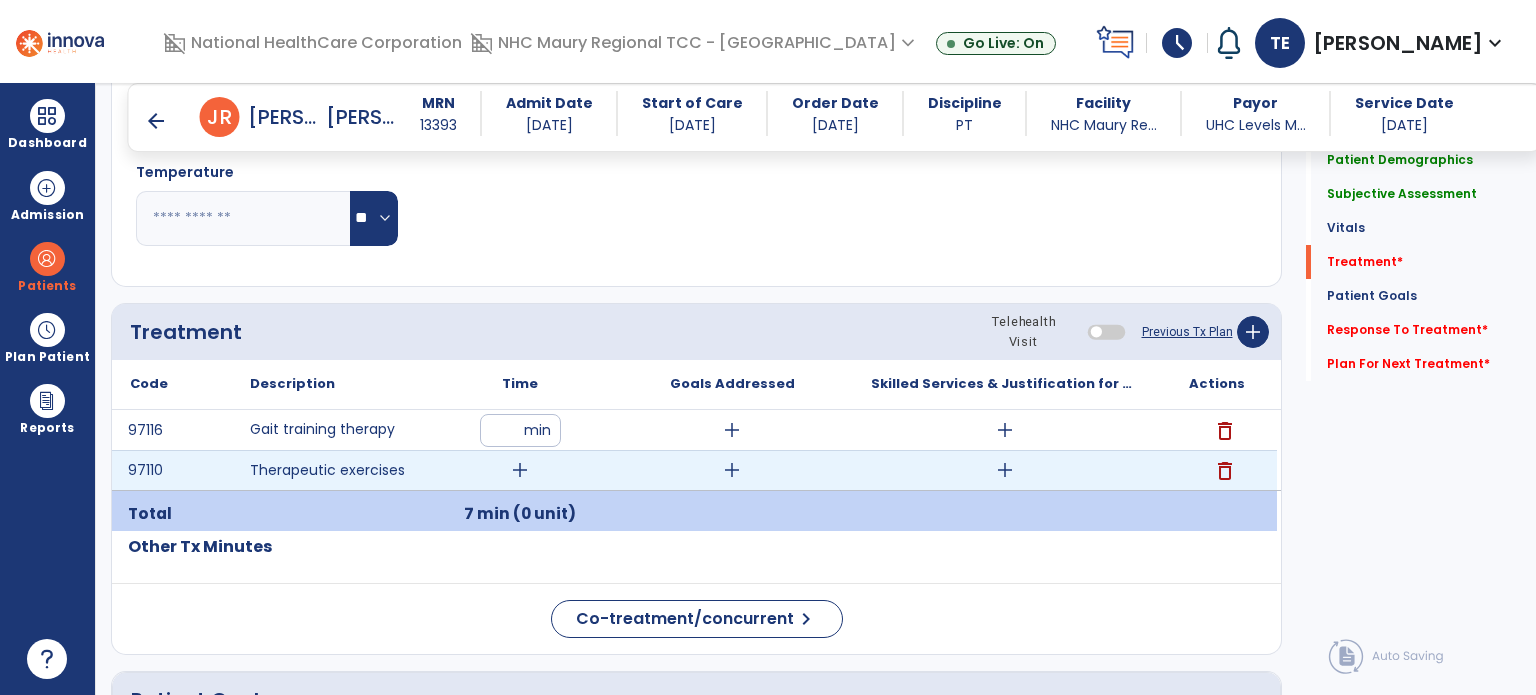 click on "add" at bounding box center (520, 470) 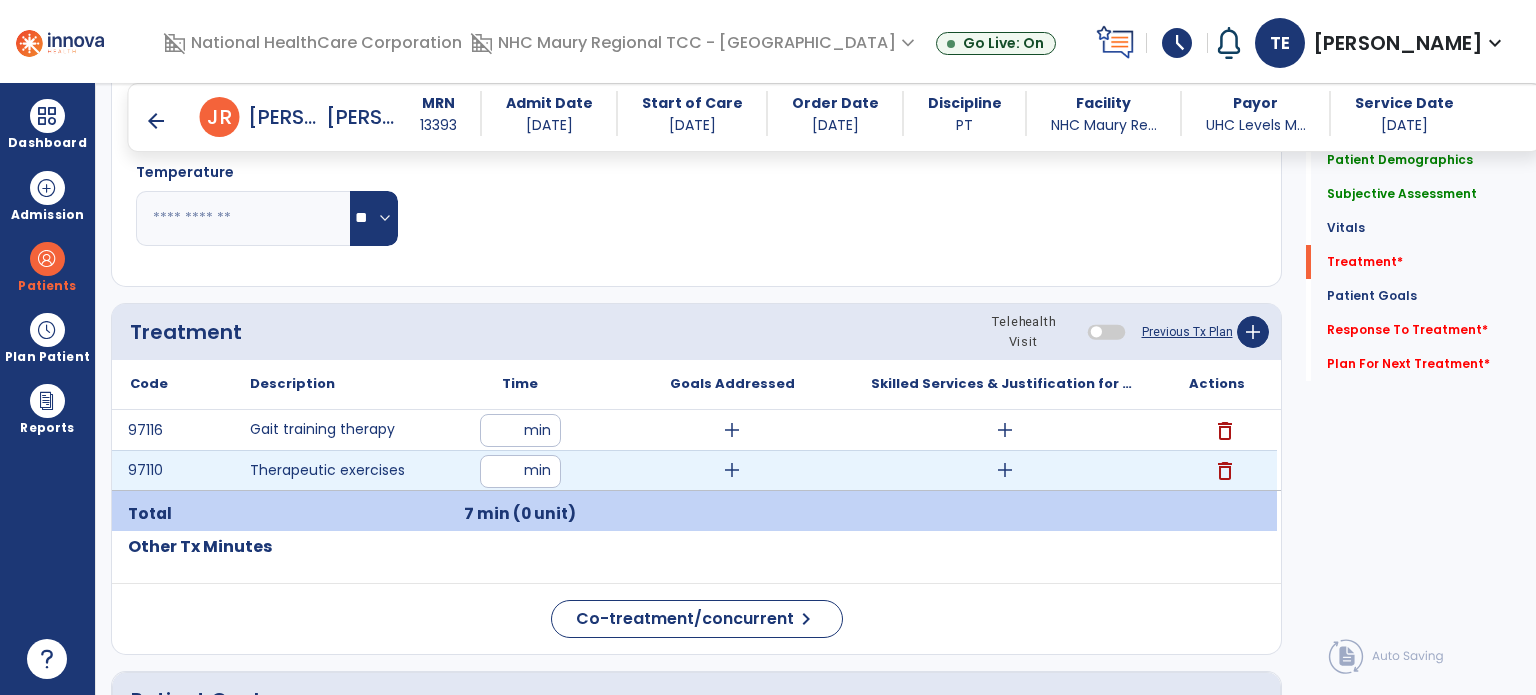 type on "**" 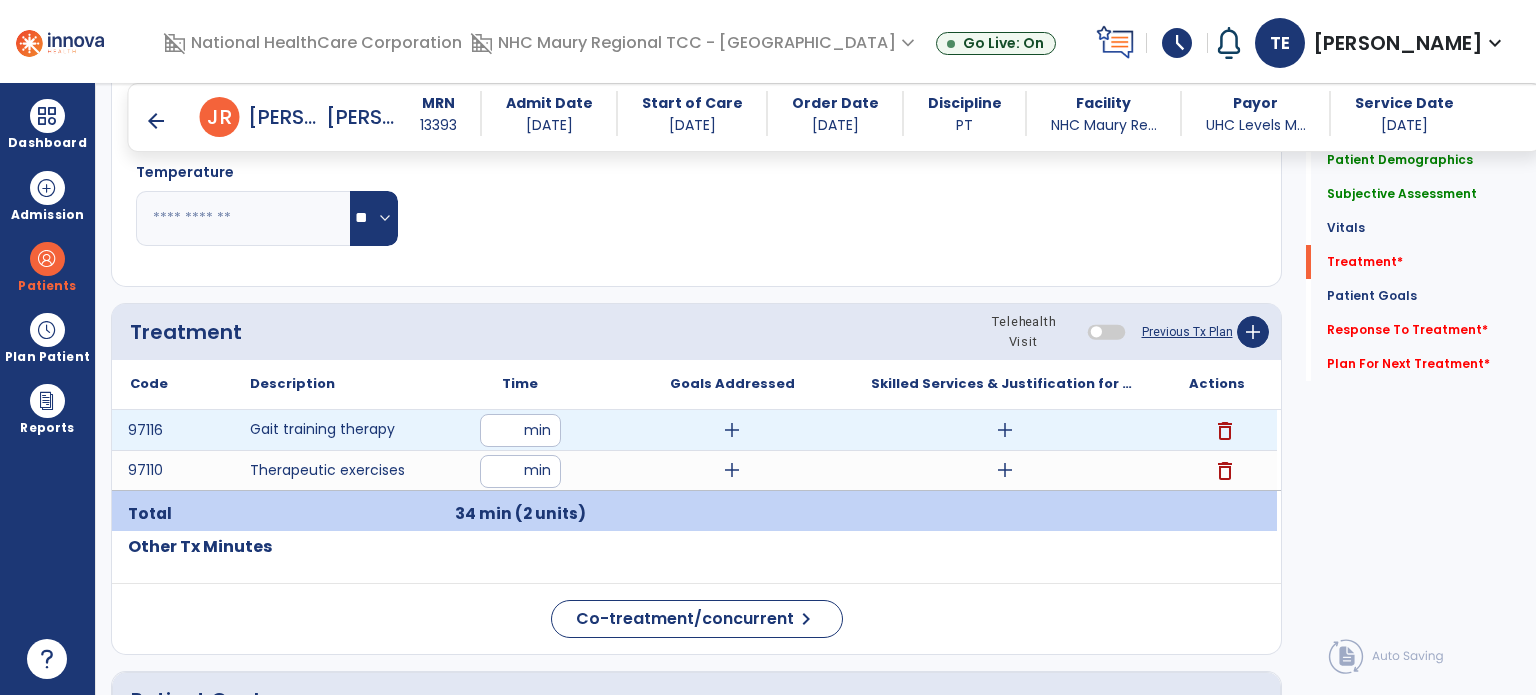 click on "add" at bounding box center (1005, 430) 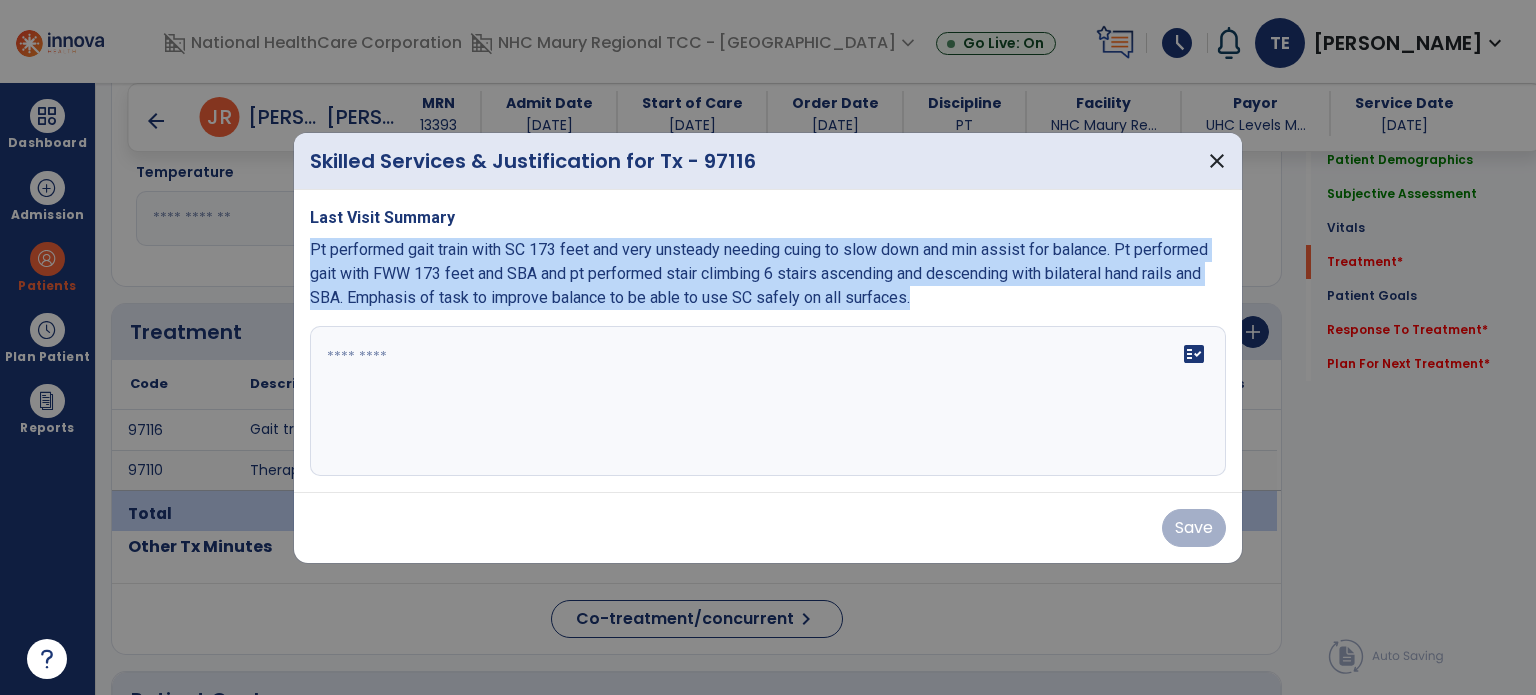 drag, startPoint x: 300, startPoint y: 248, endPoint x: 325, endPoint y: 333, distance: 88.60023 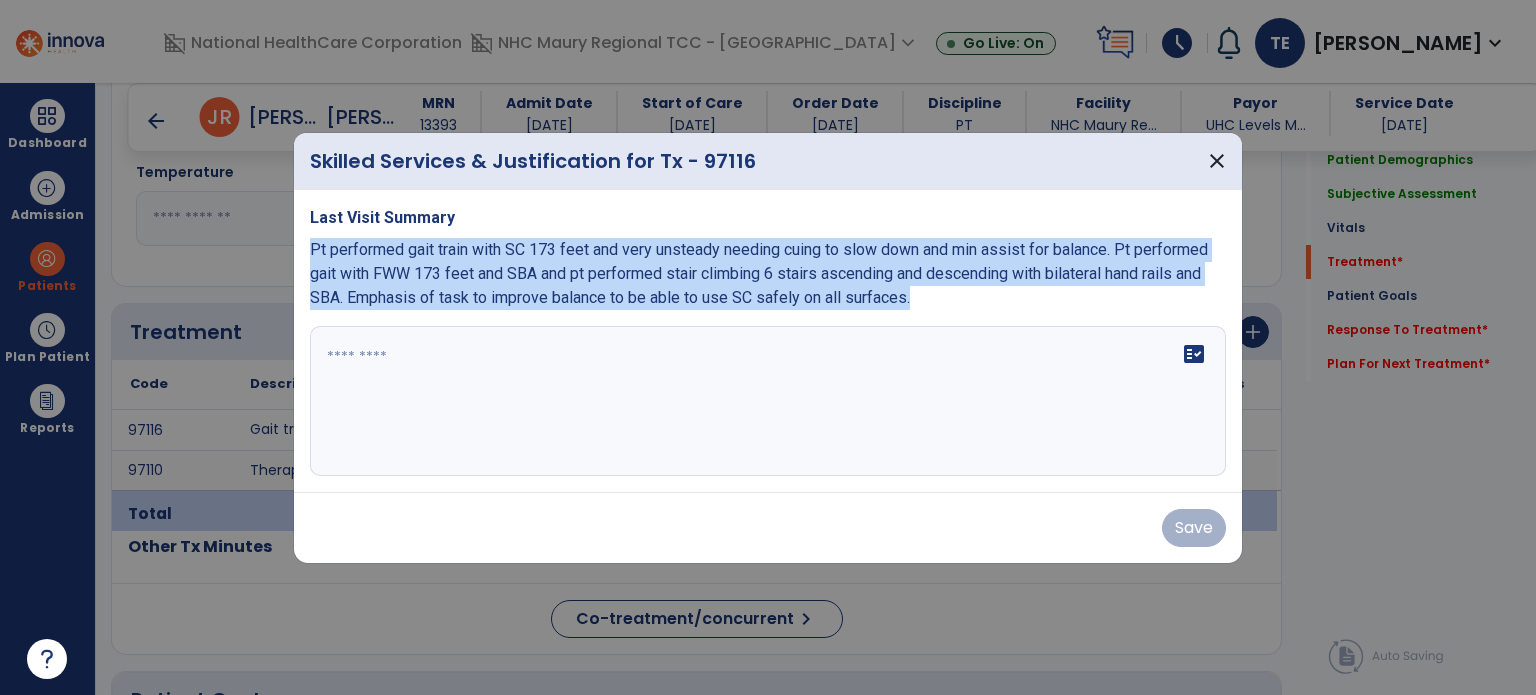 click on "Last Visit Summary Pt performed gait train with SC 173 feet and very unsteady needing cuing to slow down and min assist for balance. Pt performed gait with FWW 173 feet and SBA and pt performed stair climbing 6 stairs ascending and descending with bilateral hand rails and SBA. Emphasis of task to improve balance to be able to use SC safely on all surfaces.    fact_check" at bounding box center [768, 341] 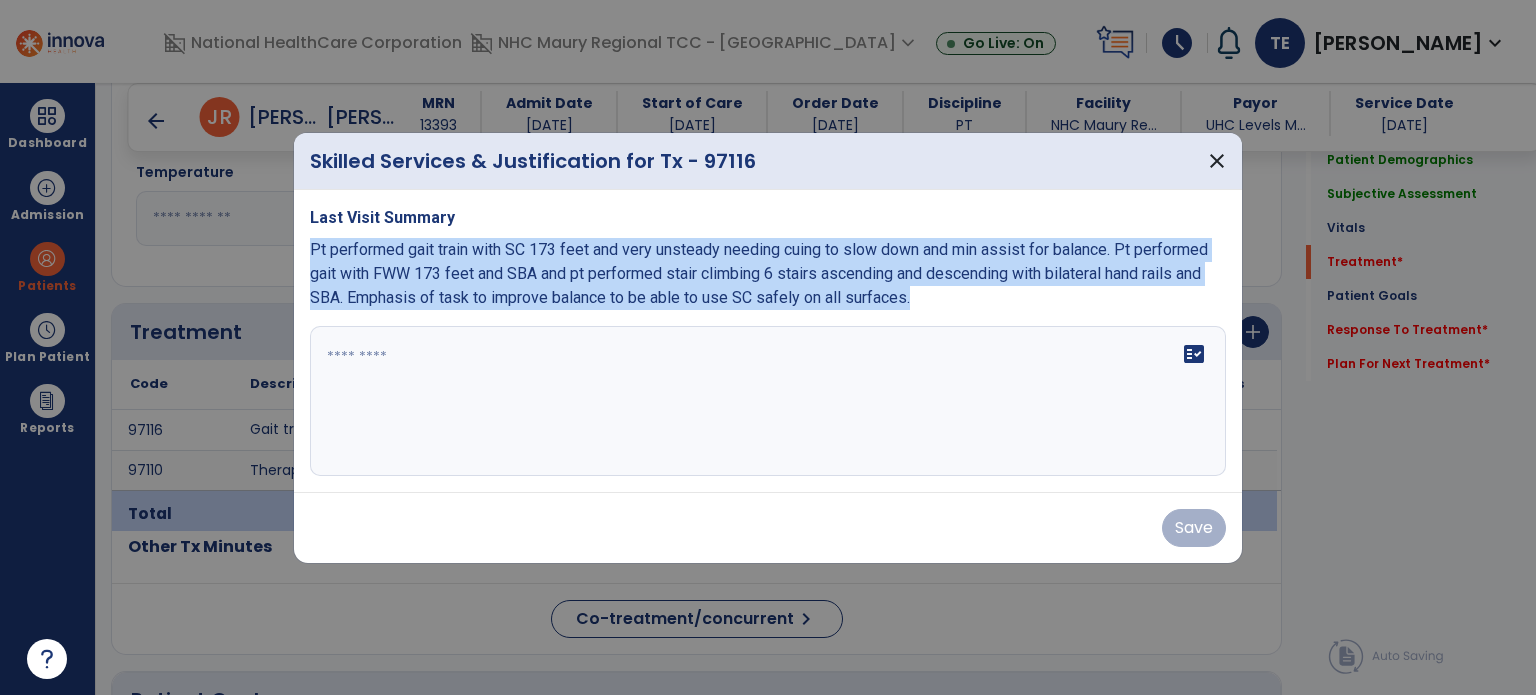 copy on "Pt performed gait train with SC 173 feet and very unsteady needing cuing to slow down and min assist for balance. Pt performed gait with FWW 173 feet and SBA and pt performed stair climbing 6 stairs ascending and descending with bilateral hand rails and SBA. Emphasis of task to improve balance to be able to use SC safely on all surfaces." 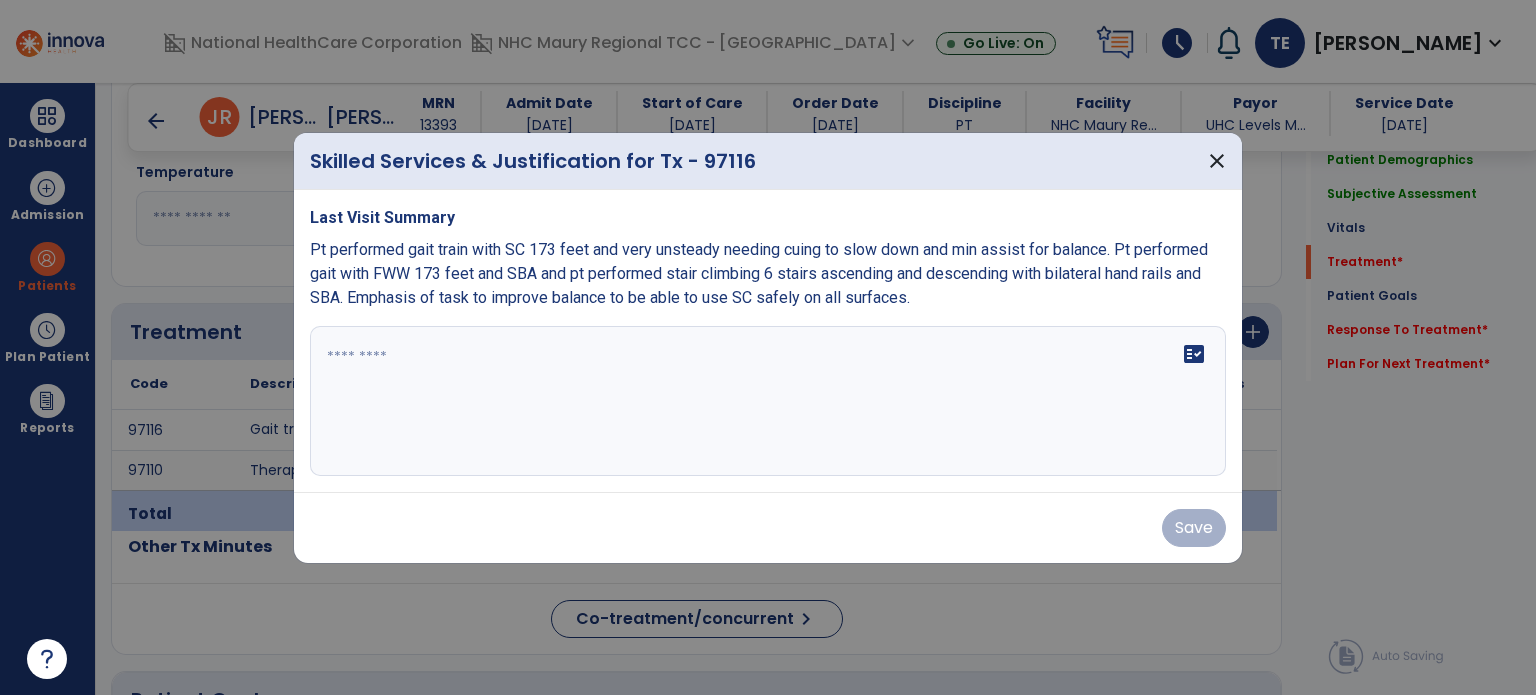 click at bounding box center (768, 401) 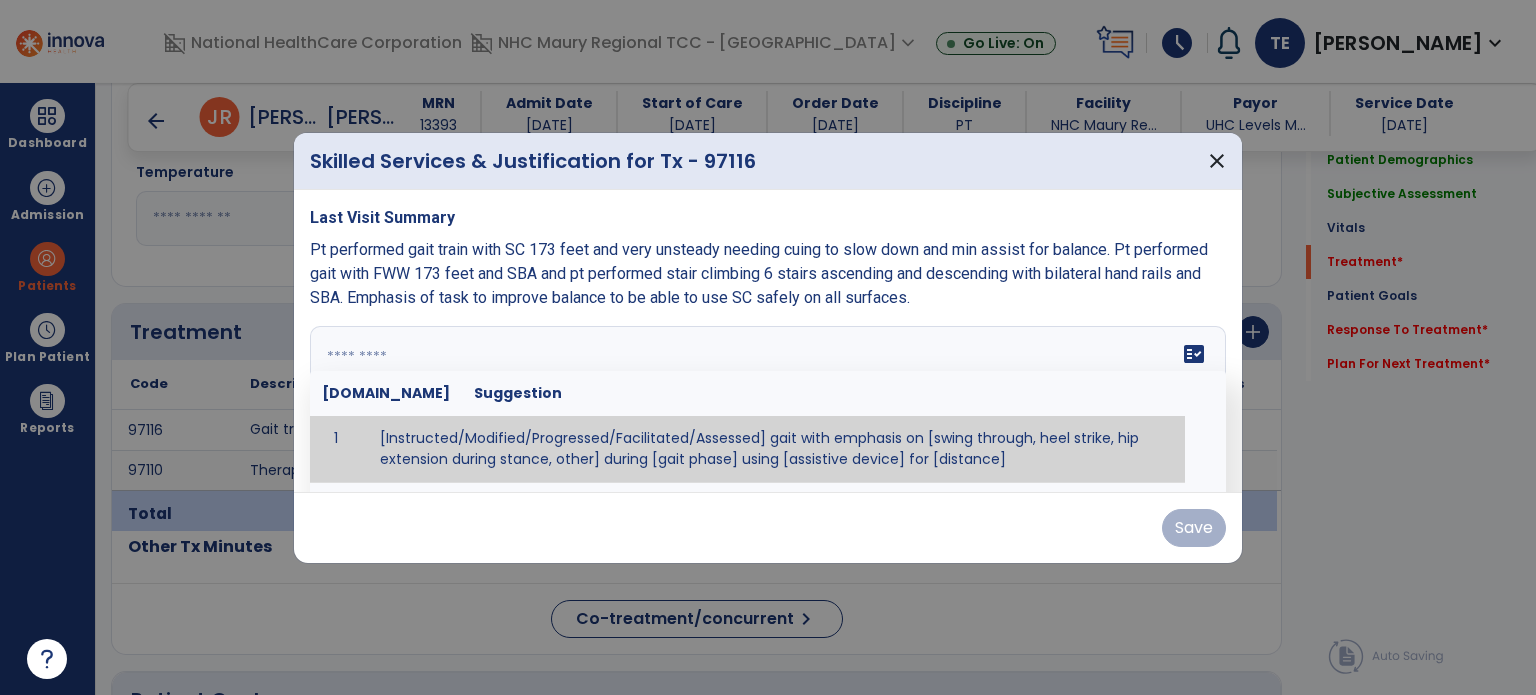 paste on "**********" 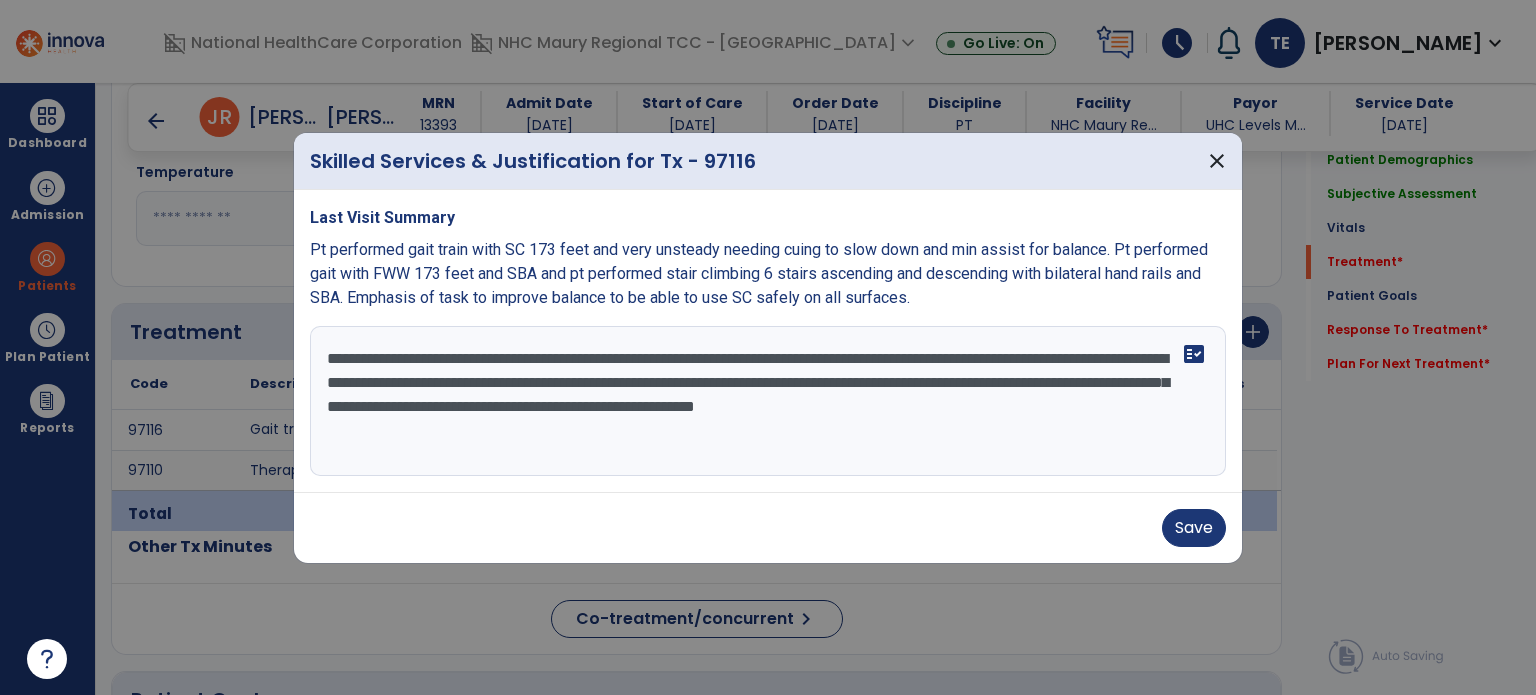 scroll, scrollTop: 15, scrollLeft: 0, axis: vertical 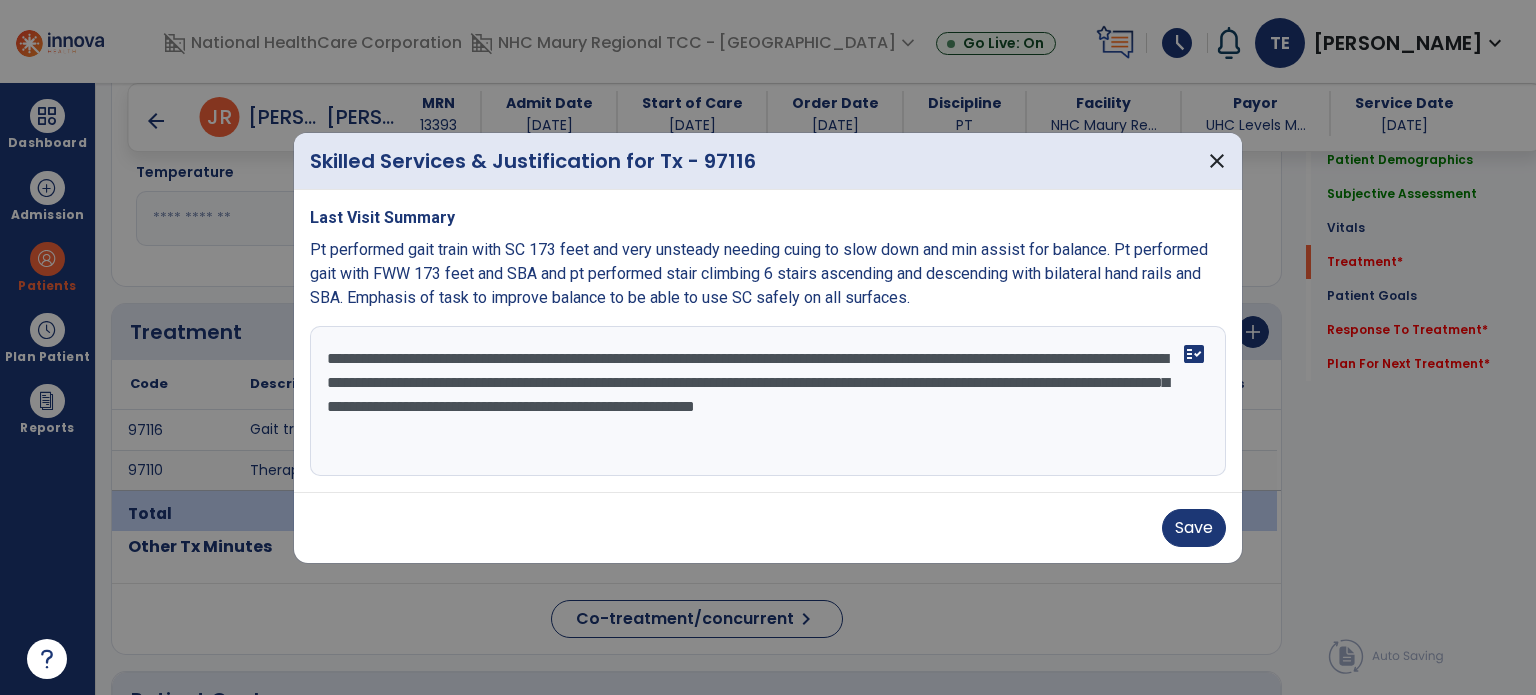 click on "**********" at bounding box center (768, 401) 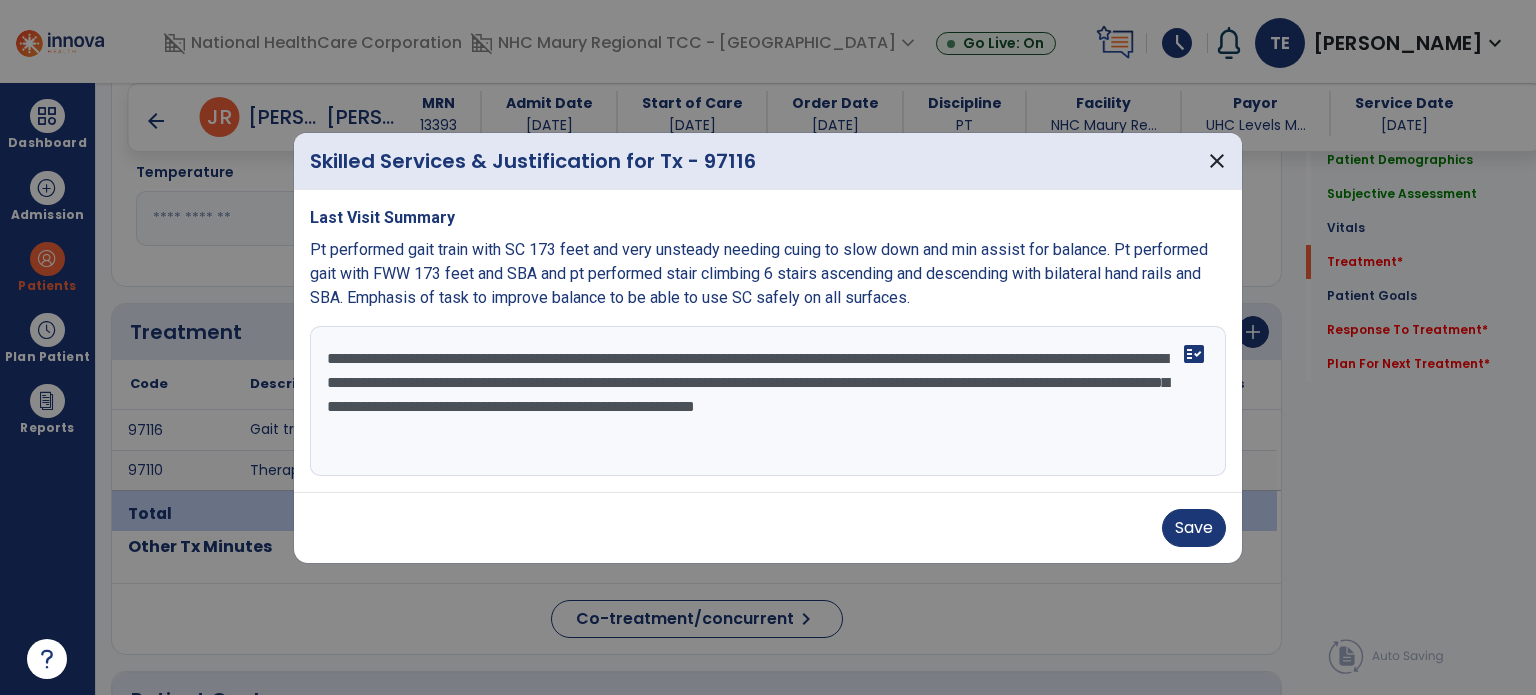 click on "**********" at bounding box center [768, 401] 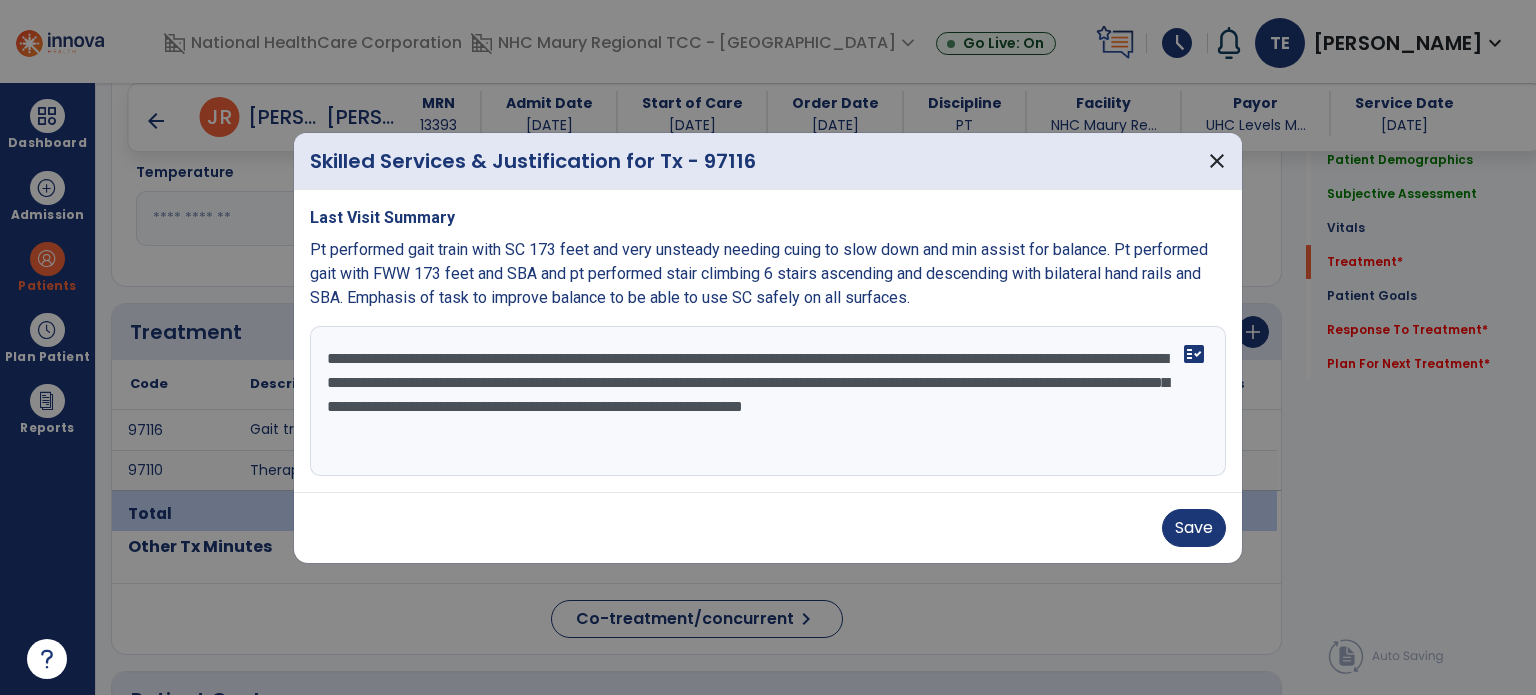 click on "**********" at bounding box center [768, 401] 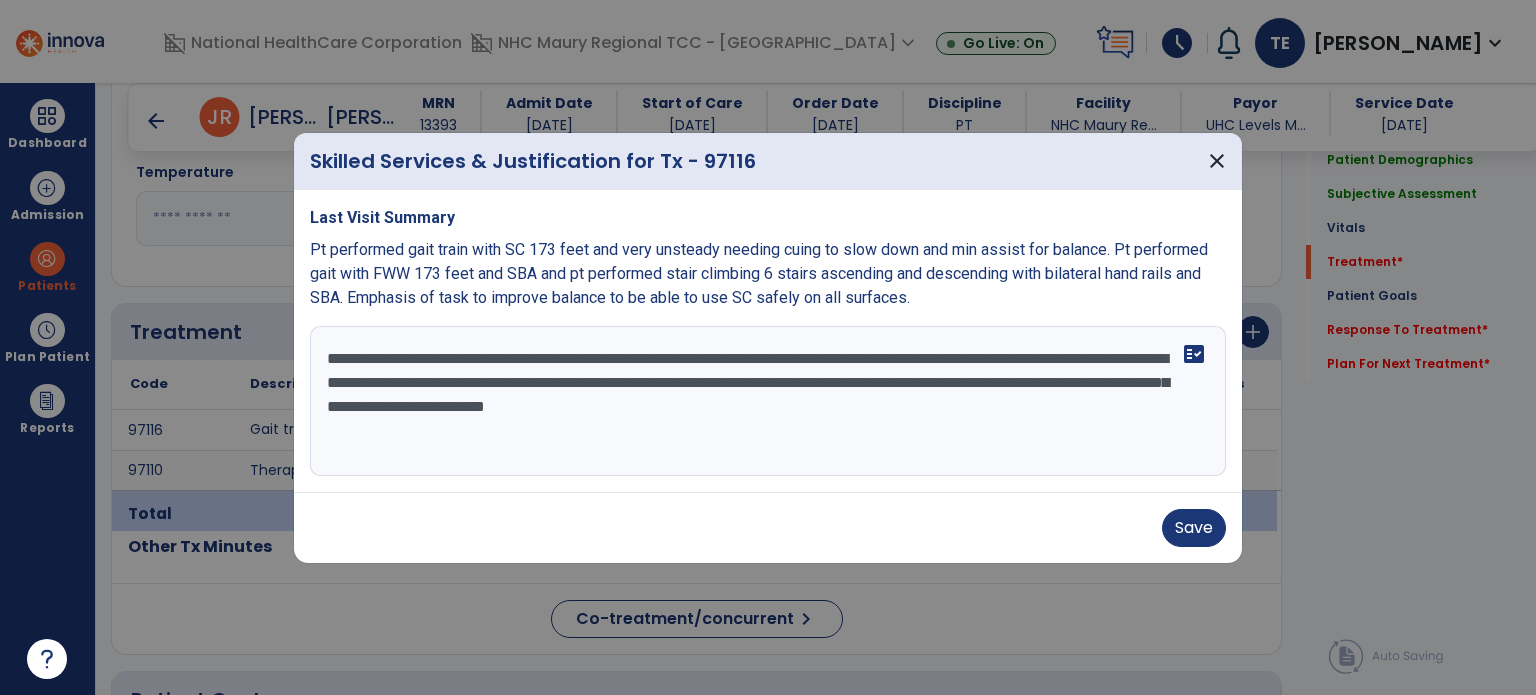 scroll, scrollTop: 0, scrollLeft: 0, axis: both 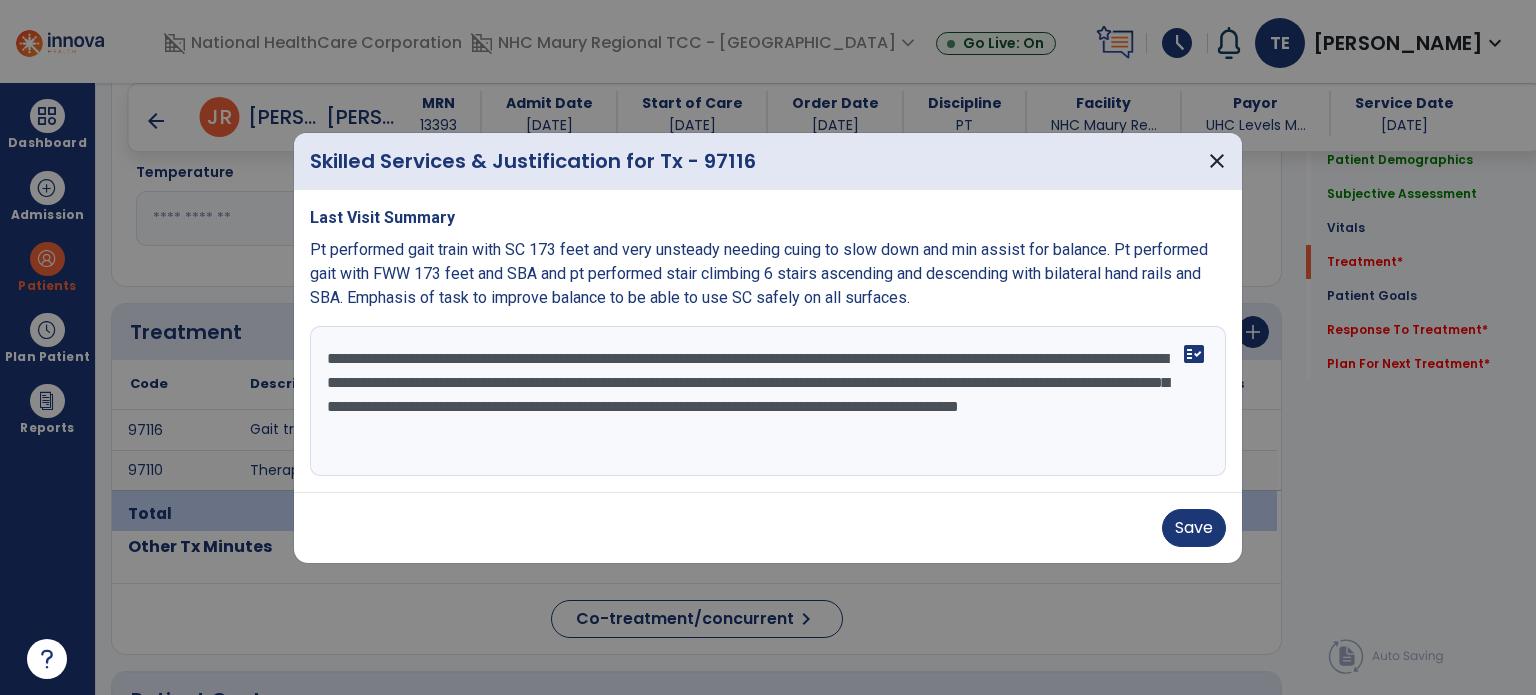 click on "**********" at bounding box center (768, 401) 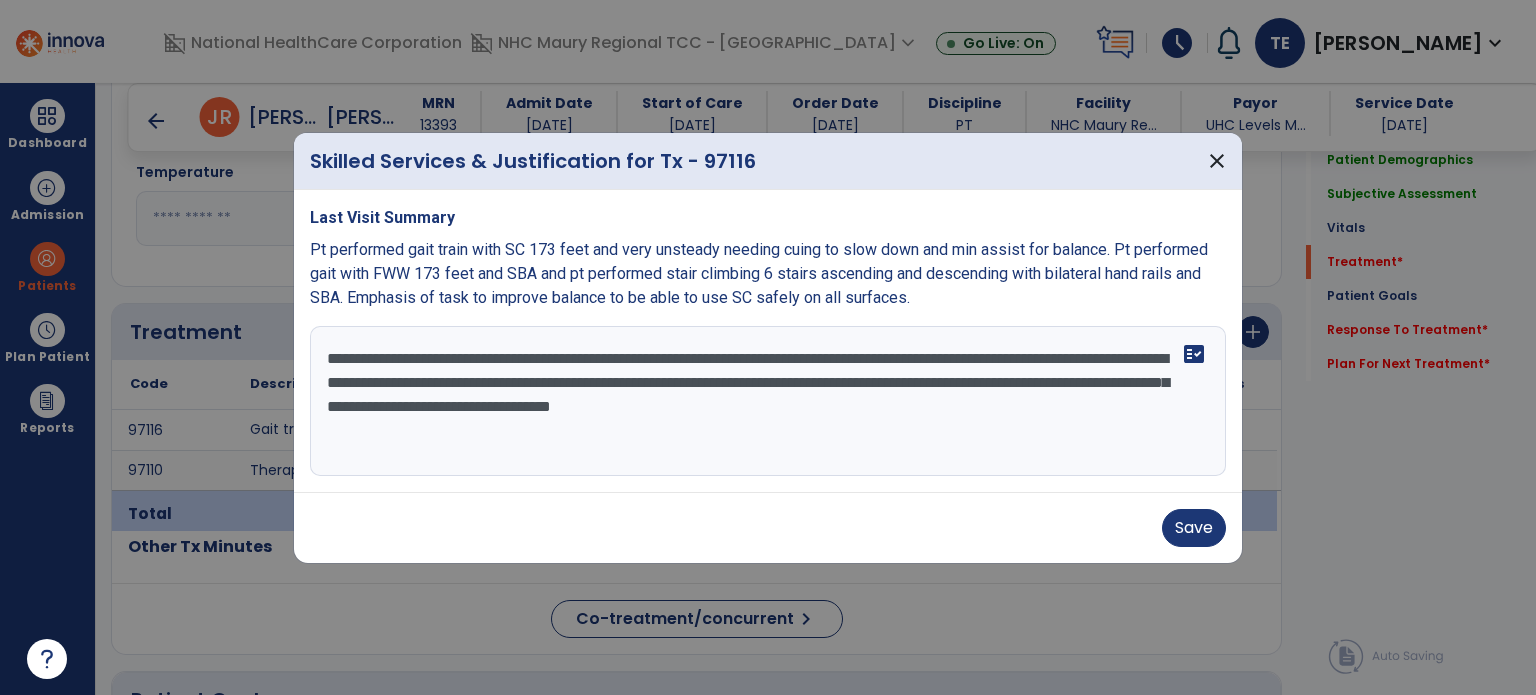 click on "**********" at bounding box center (768, 401) 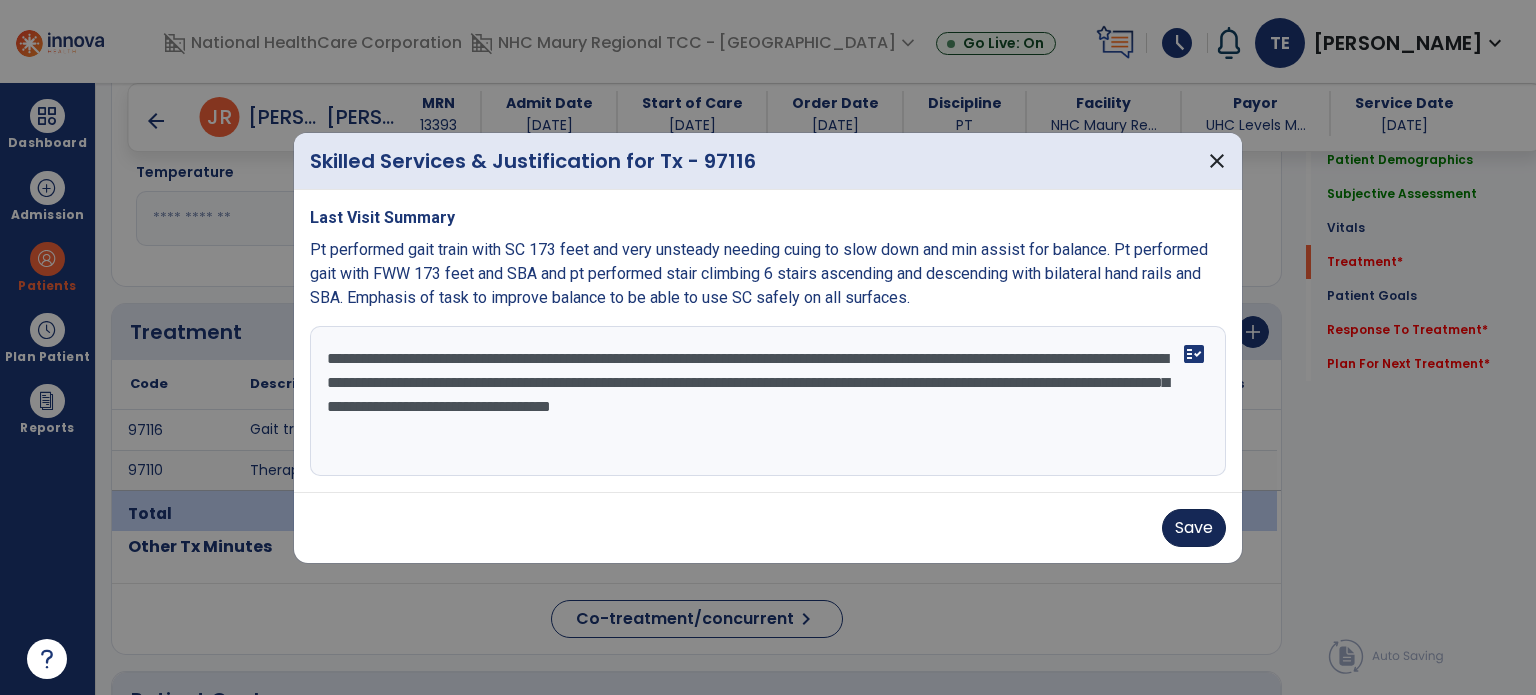 type on "**********" 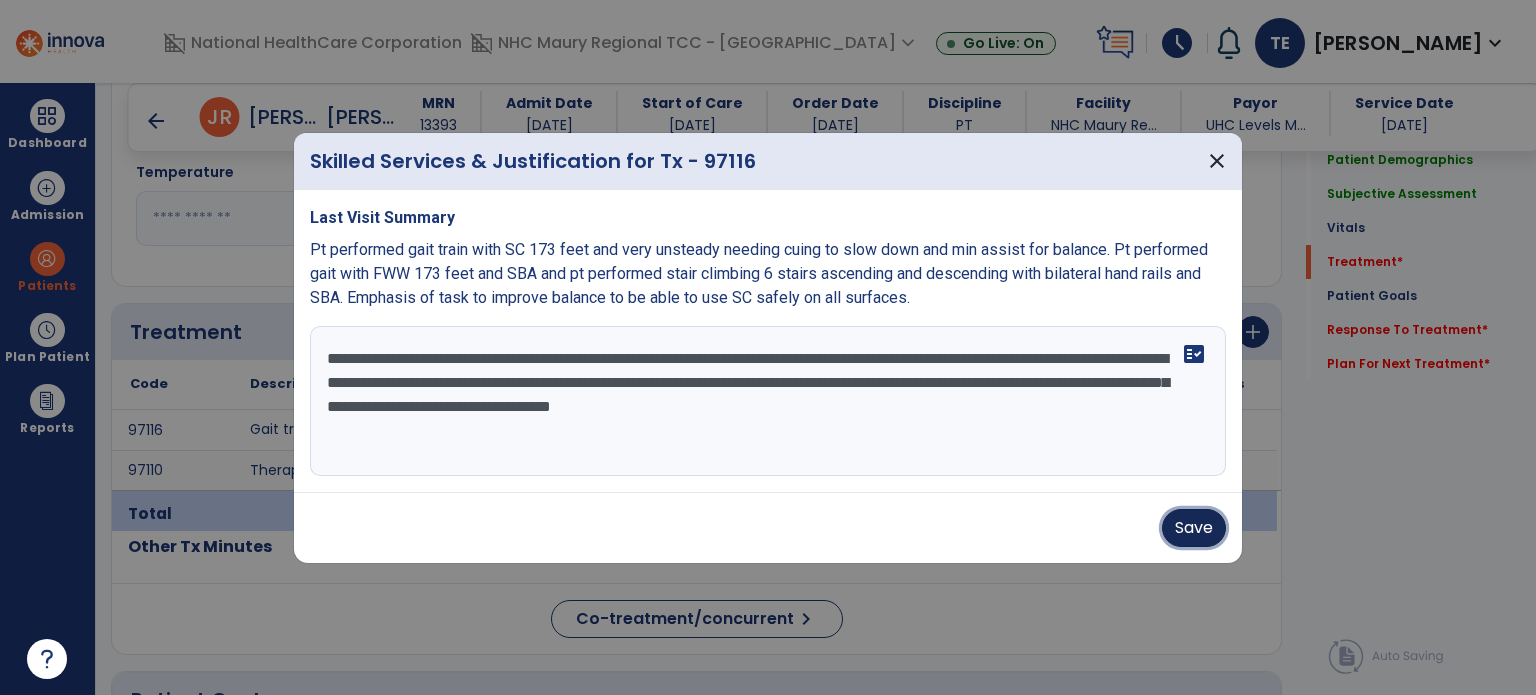 click on "Save" at bounding box center (1194, 528) 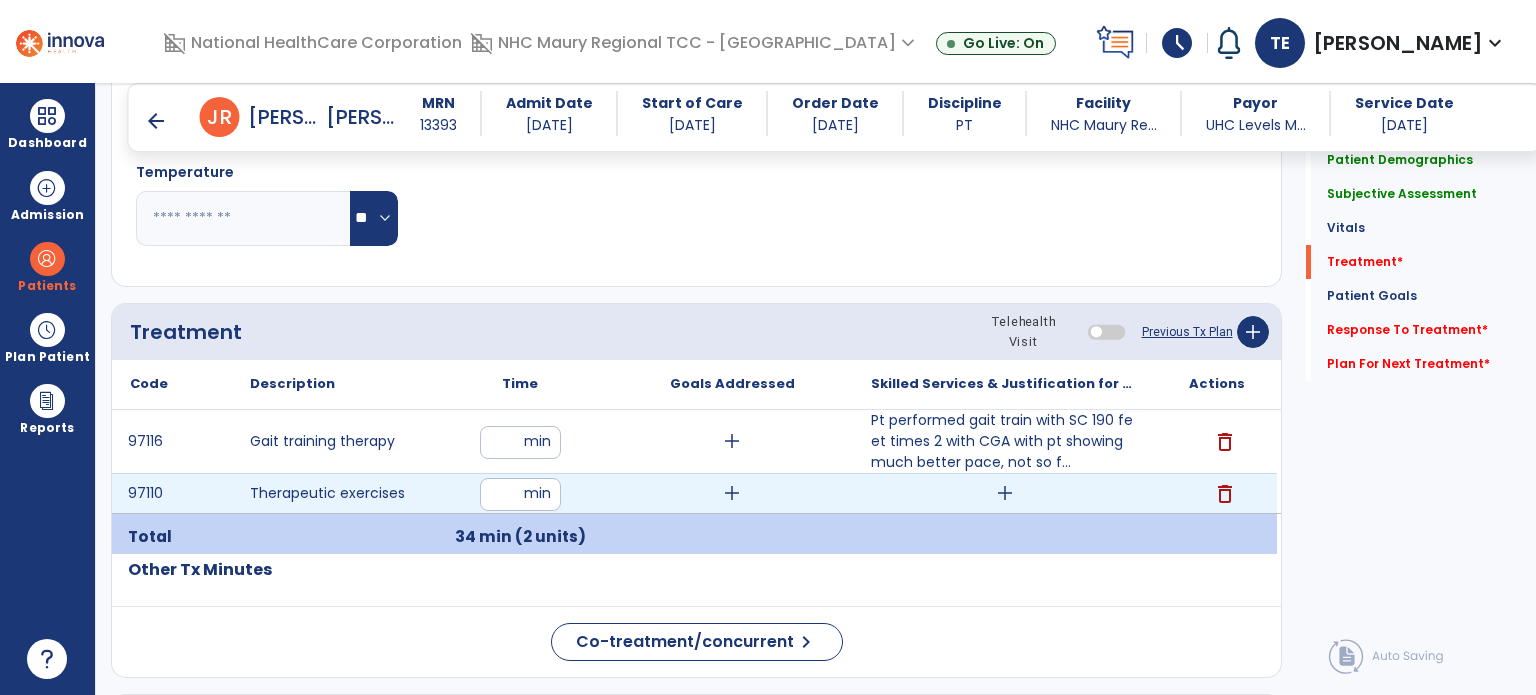 click on "add" at bounding box center (1005, 493) 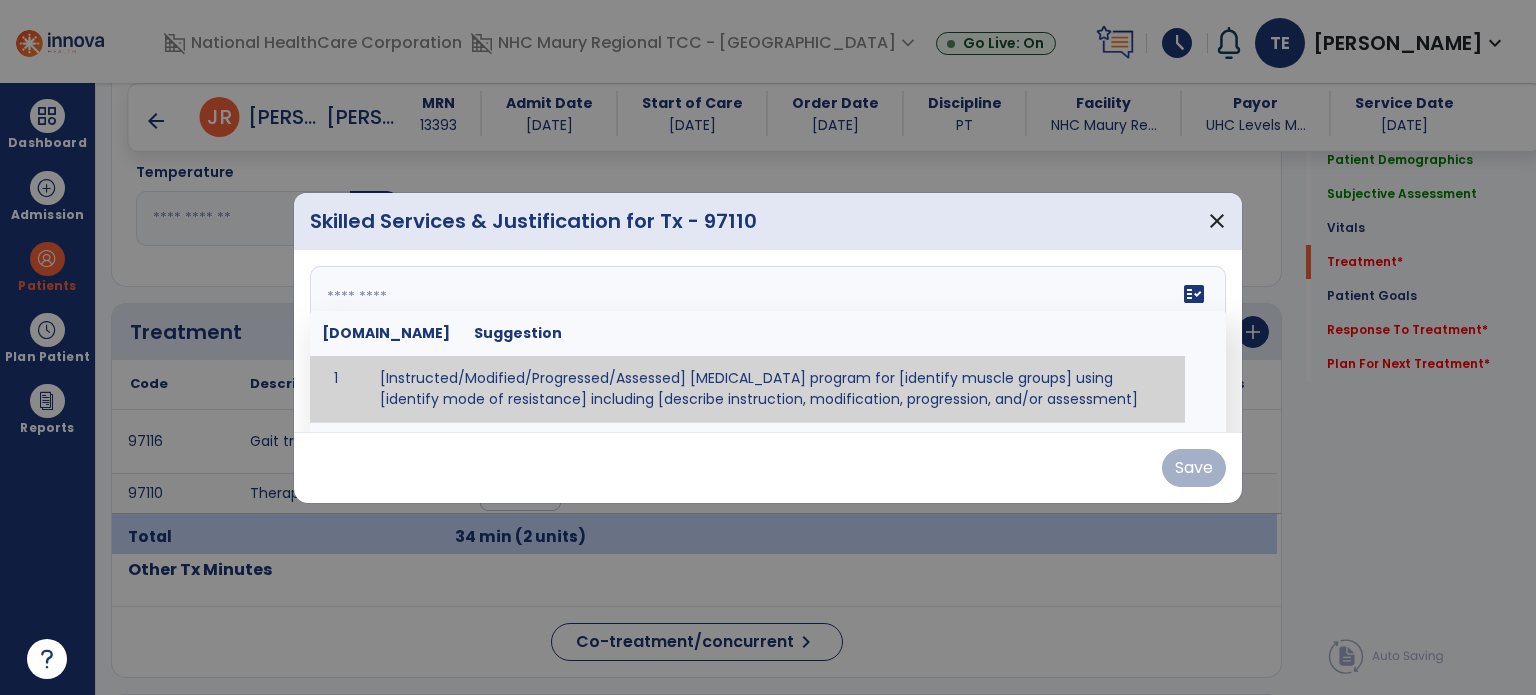 click at bounding box center (766, 341) 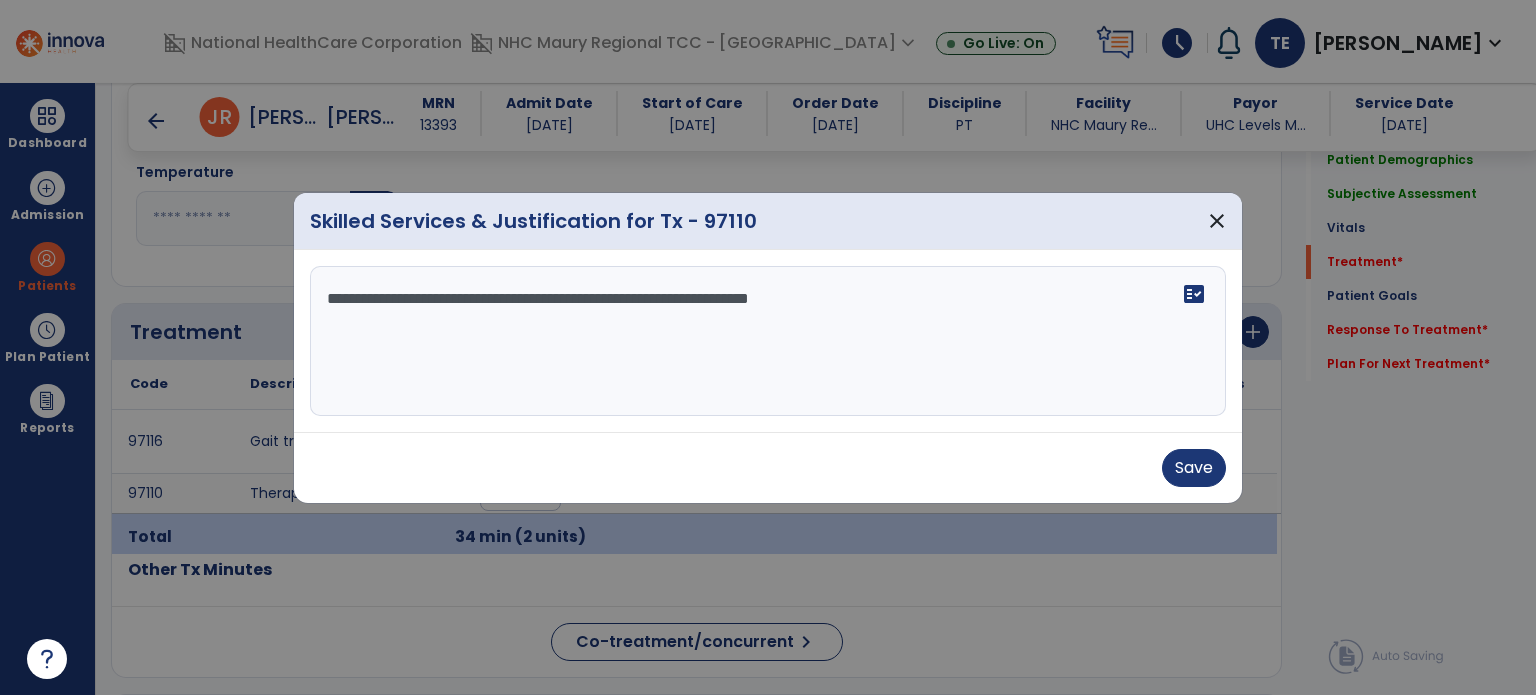 click on "**********" at bounding box center [768, 341] 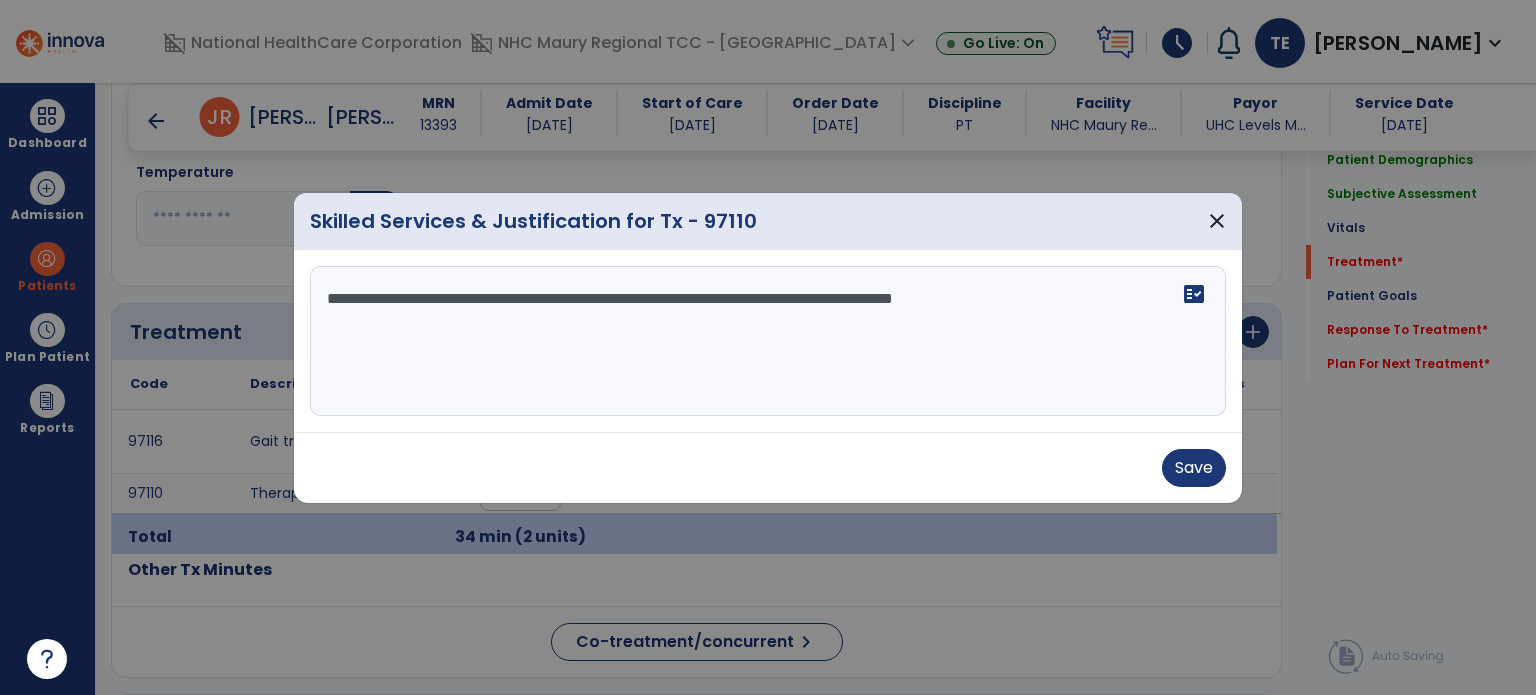 click on "**********" at bounding box center (768, 341) 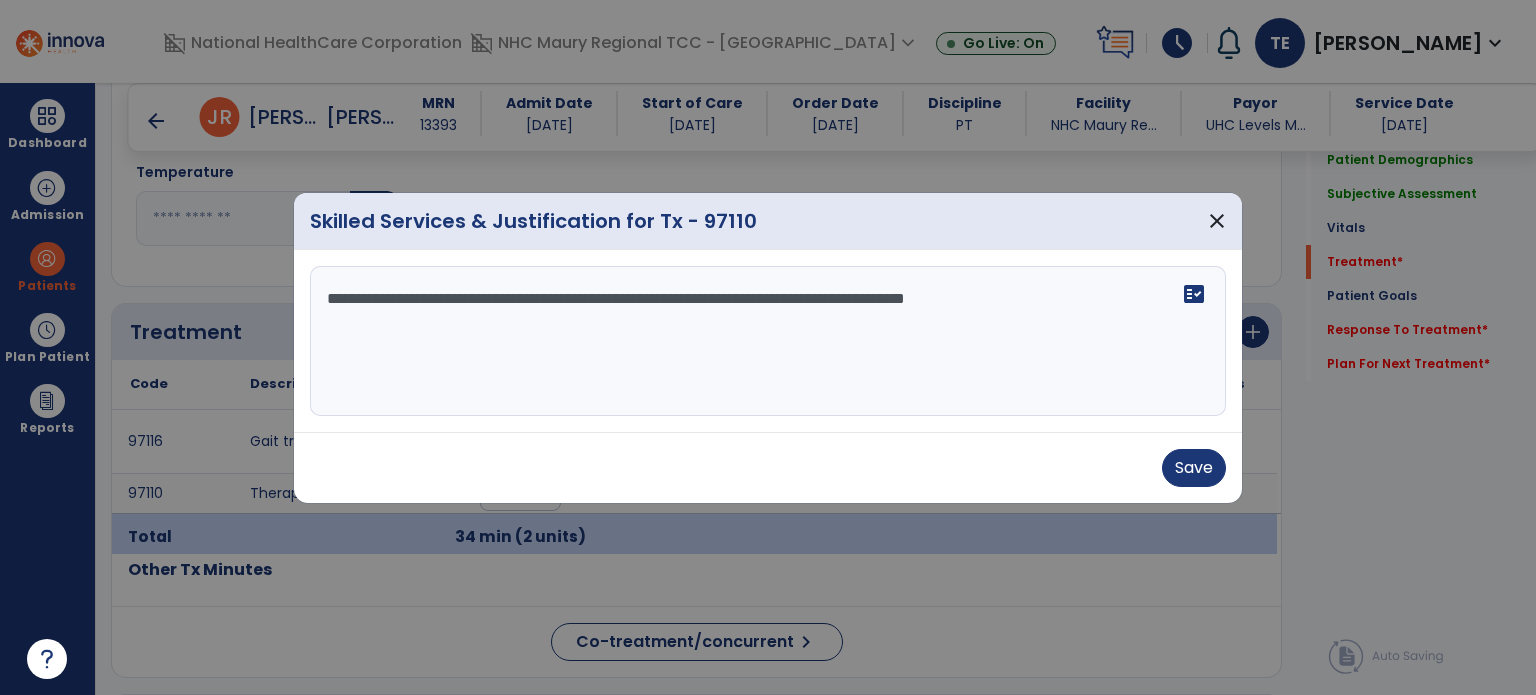 click on "**********" at bounding box center [768, 341] 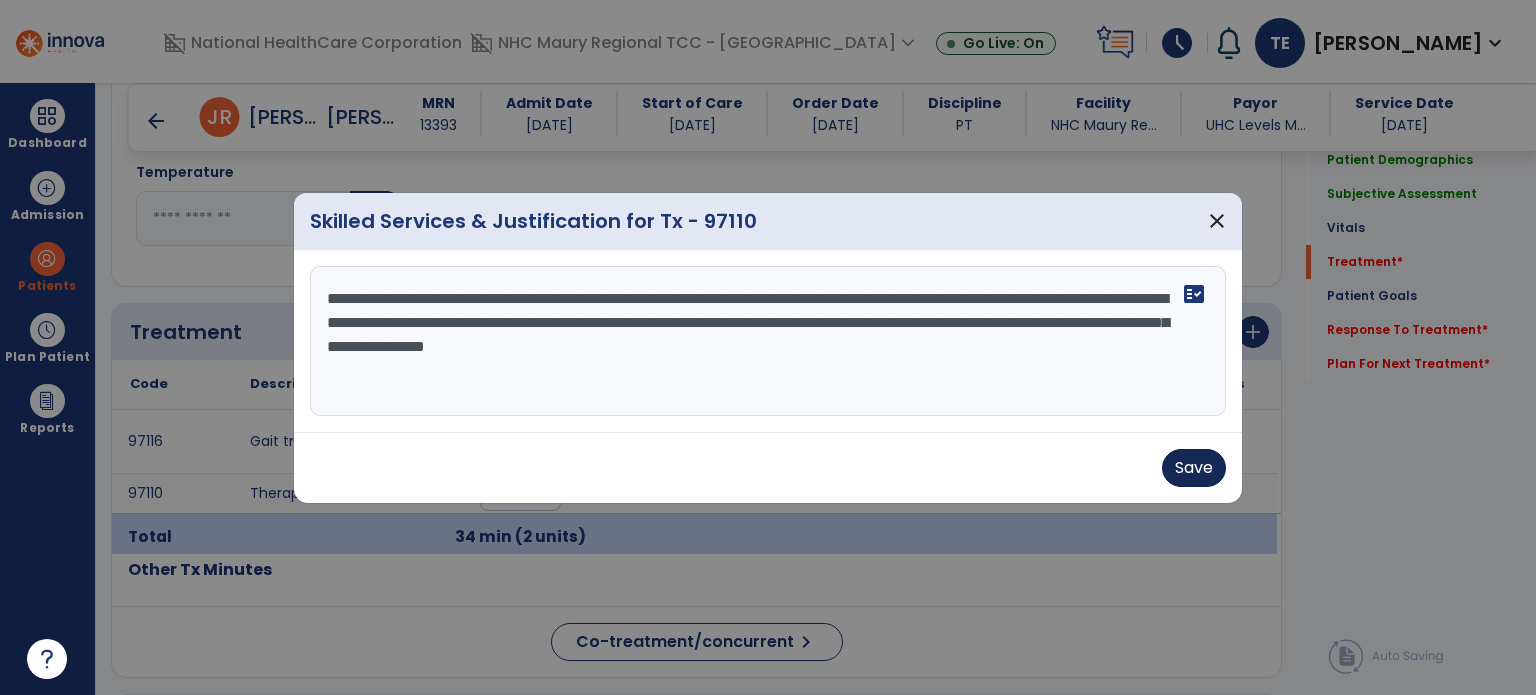 type on "**********" 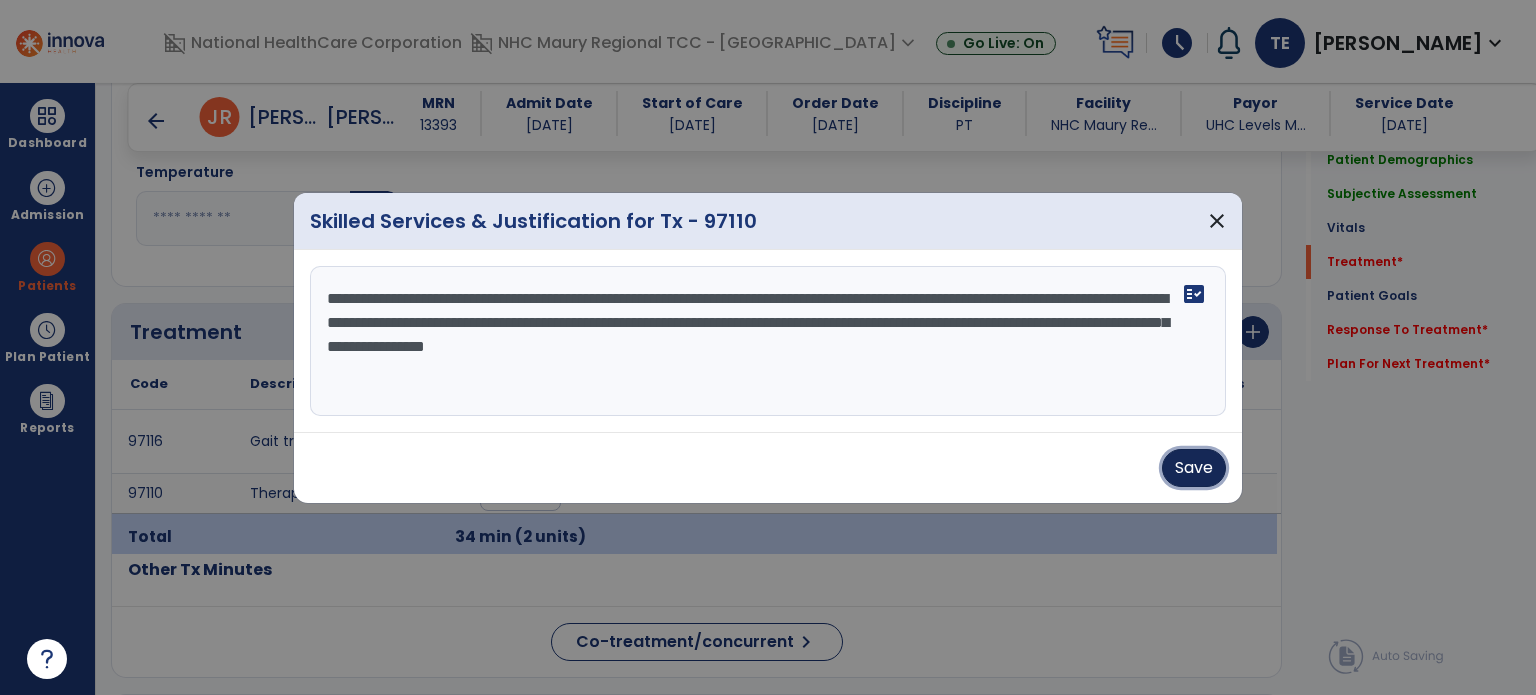 click on "Save" at bounding box center (1194, 468) 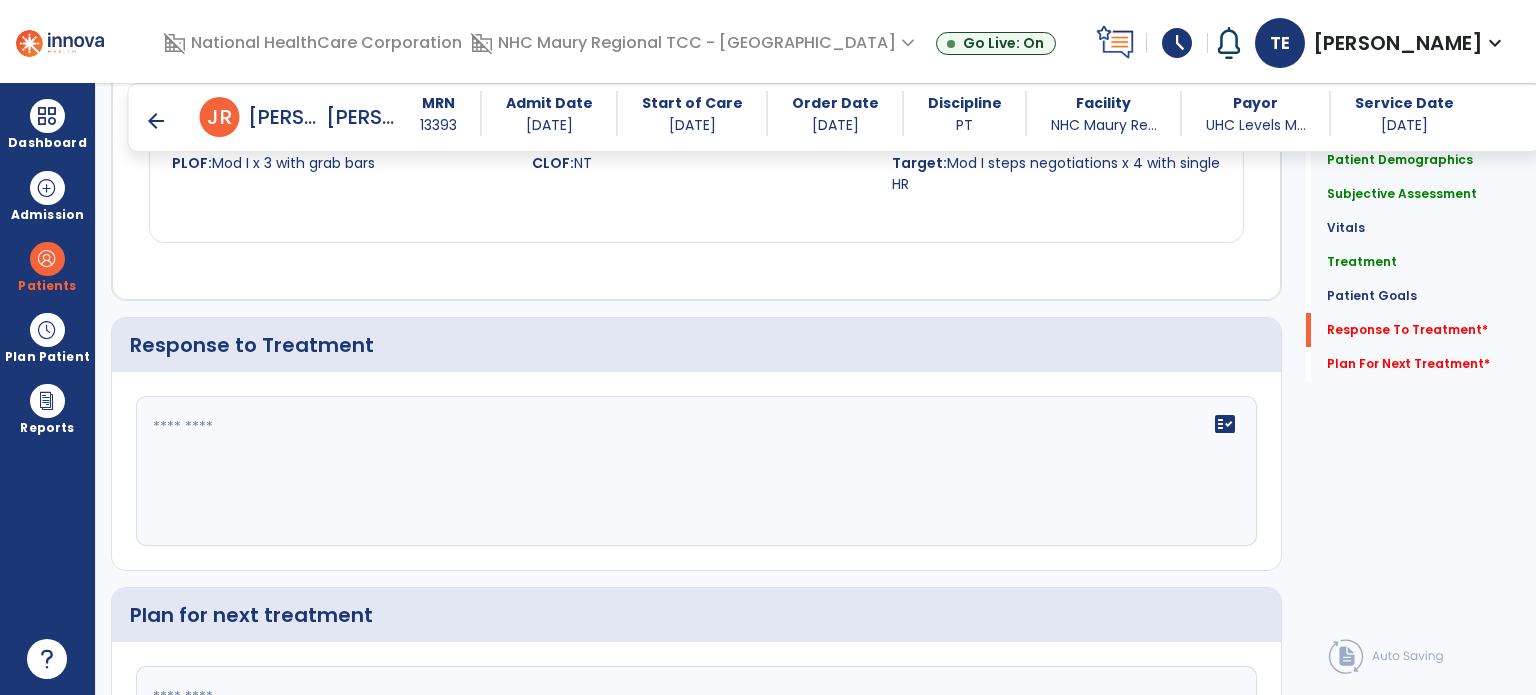 scroll, scrollTop: 2558, scrollLeft: 0, axis: vertical 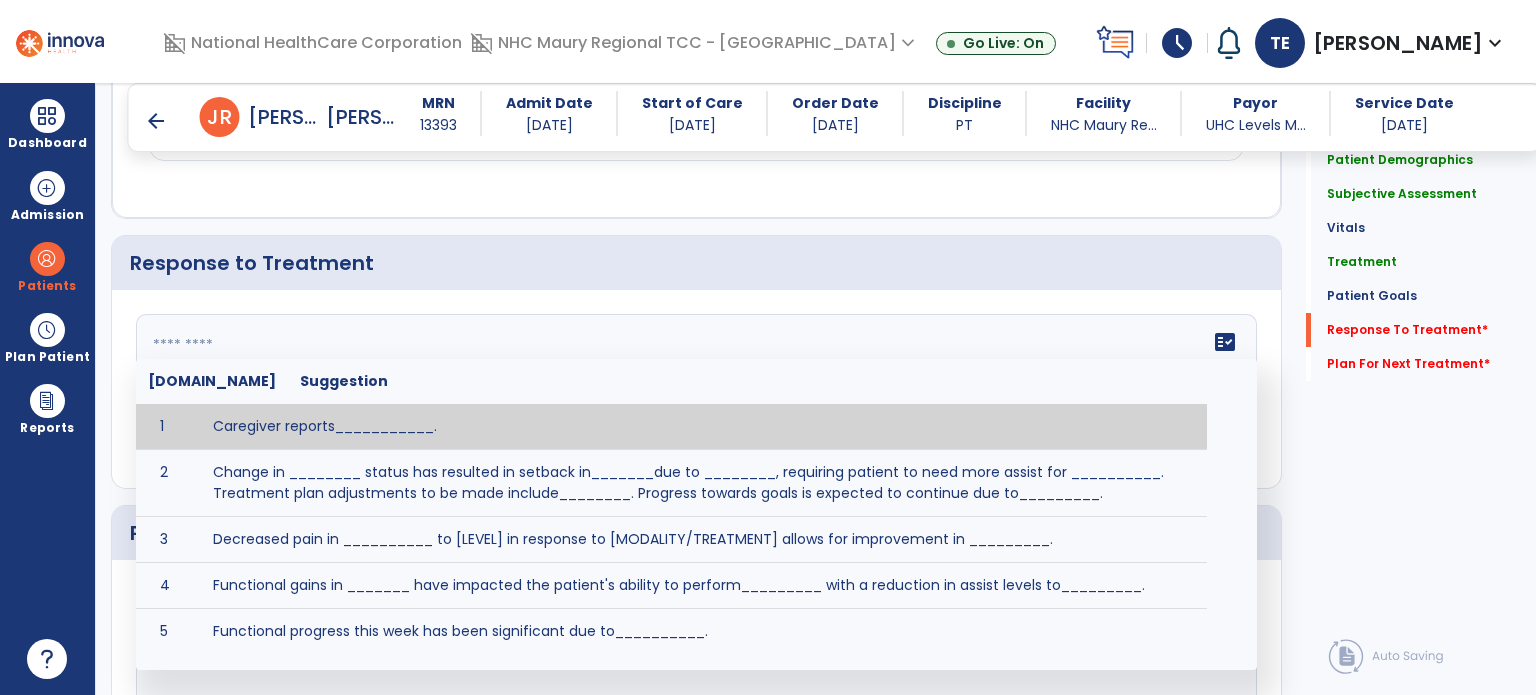 click 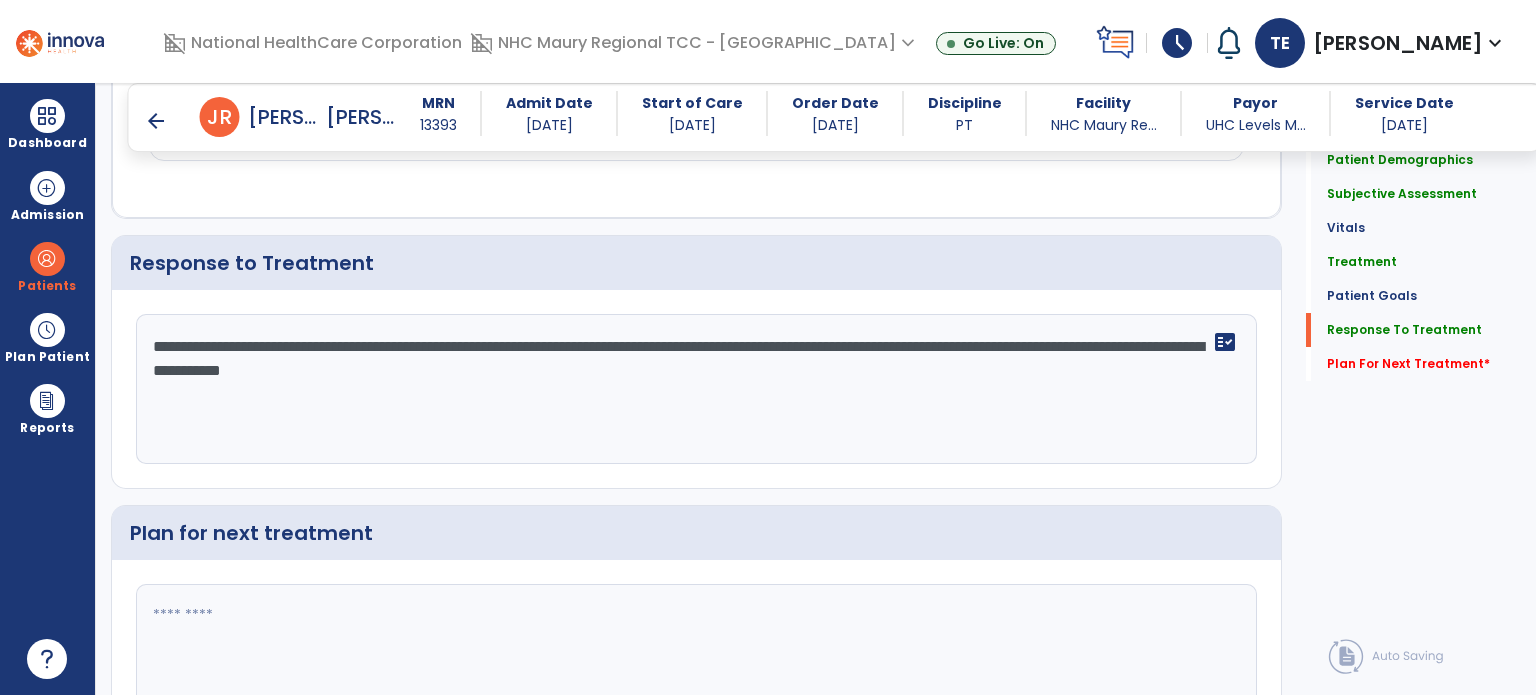 scroll, scrollTop: 2558, scrollLeft: 0, axis: vertical 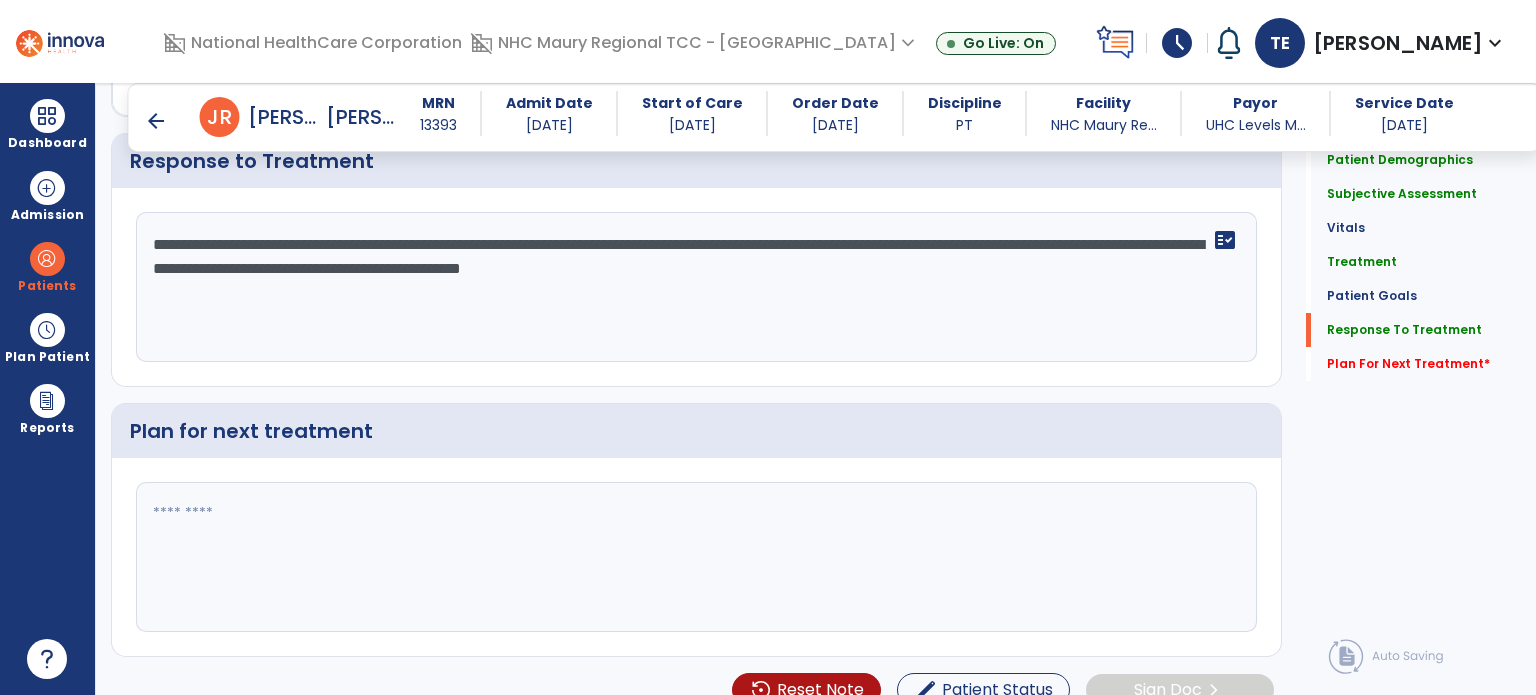 type on "**********" 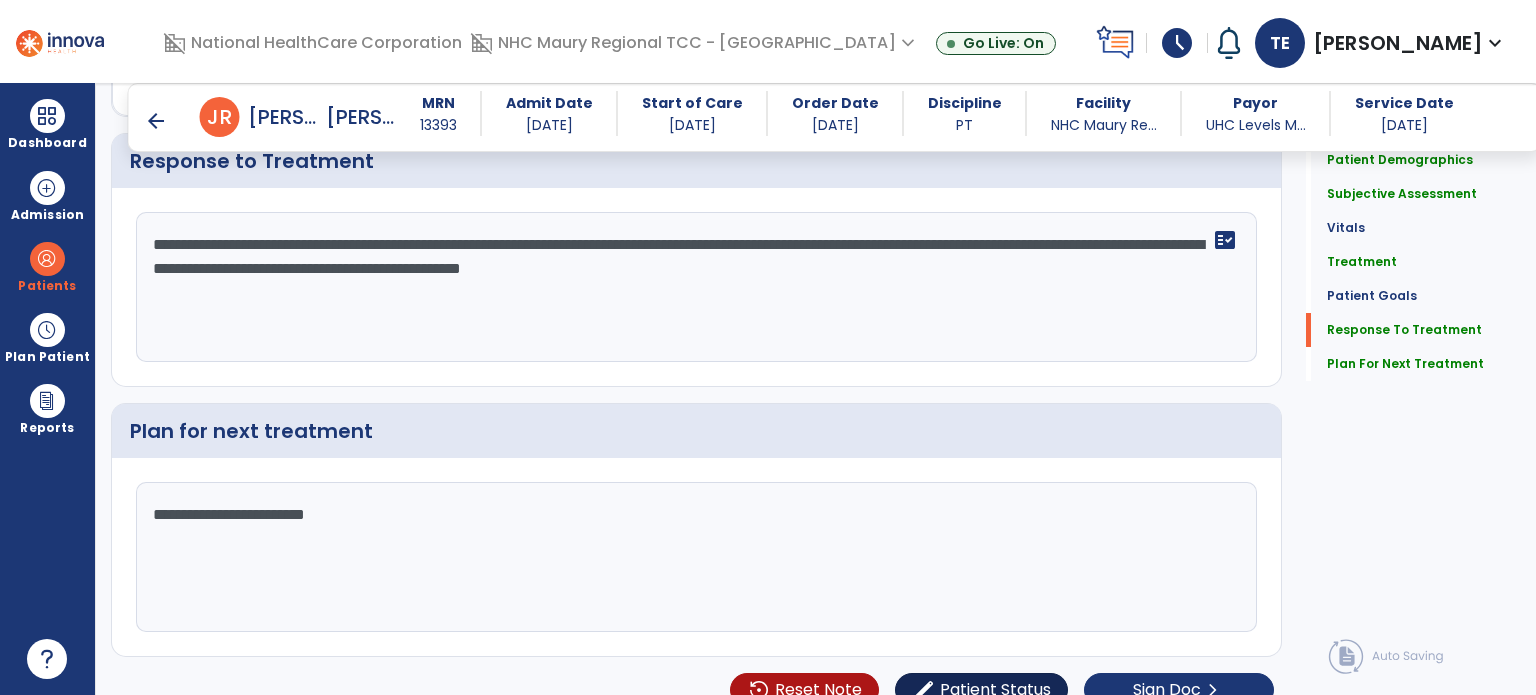 scroll, scrollTop: 2660, scrollLeft: 0, axis: vertical 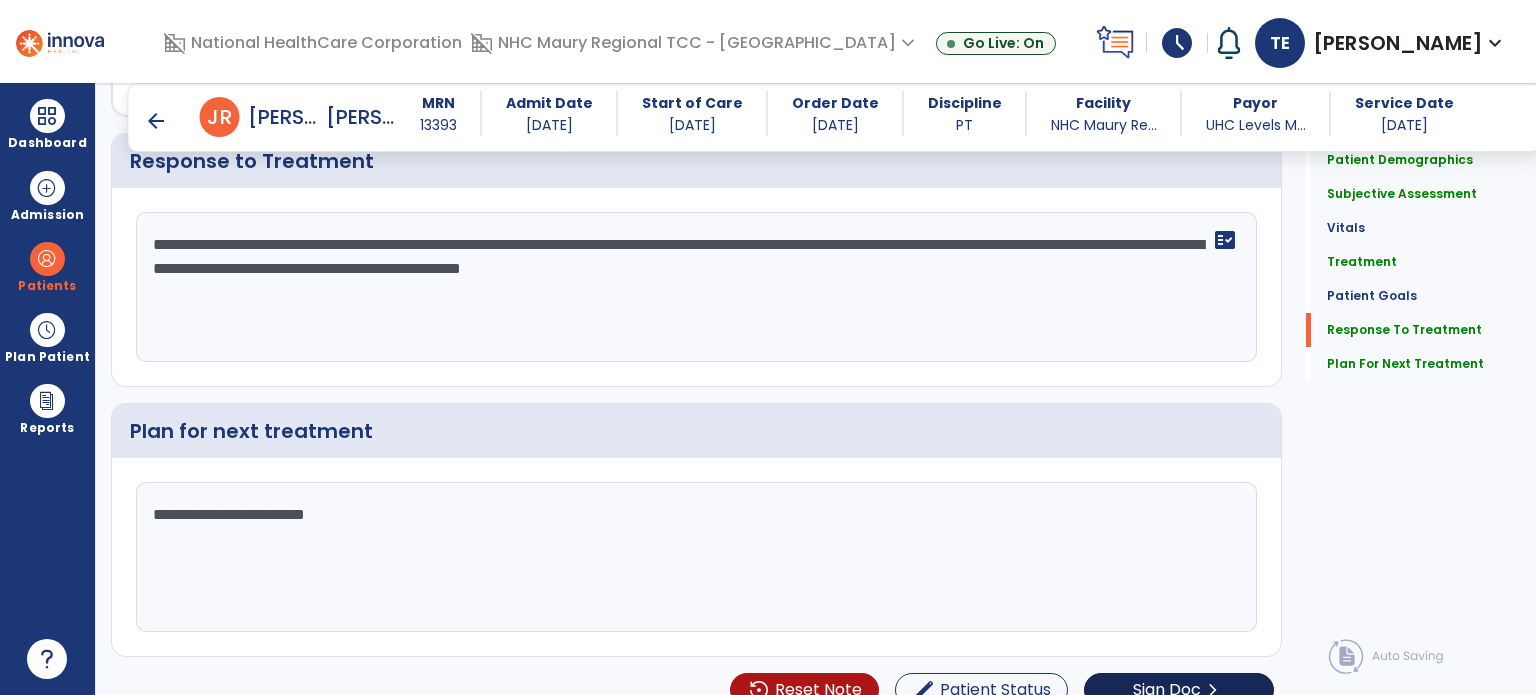 type on "**********" 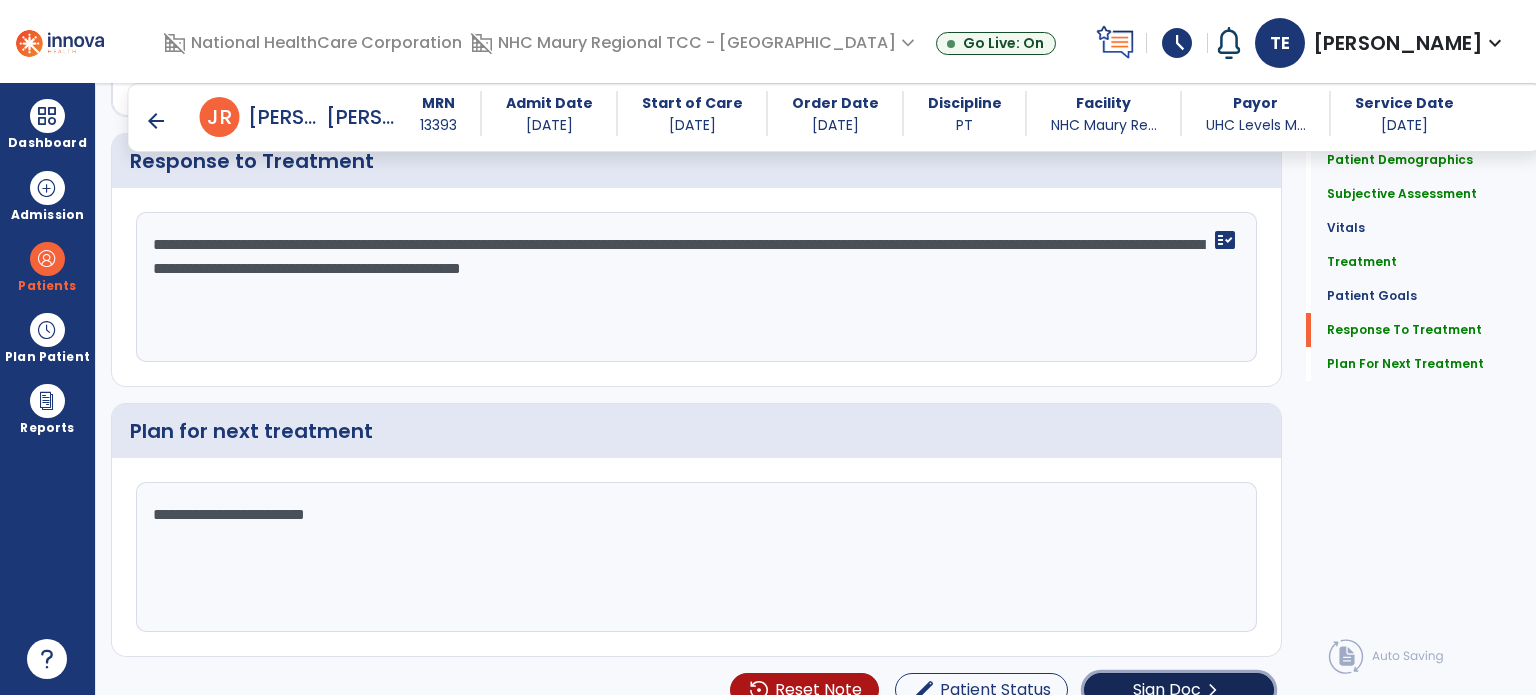 click on "Sign Doc" 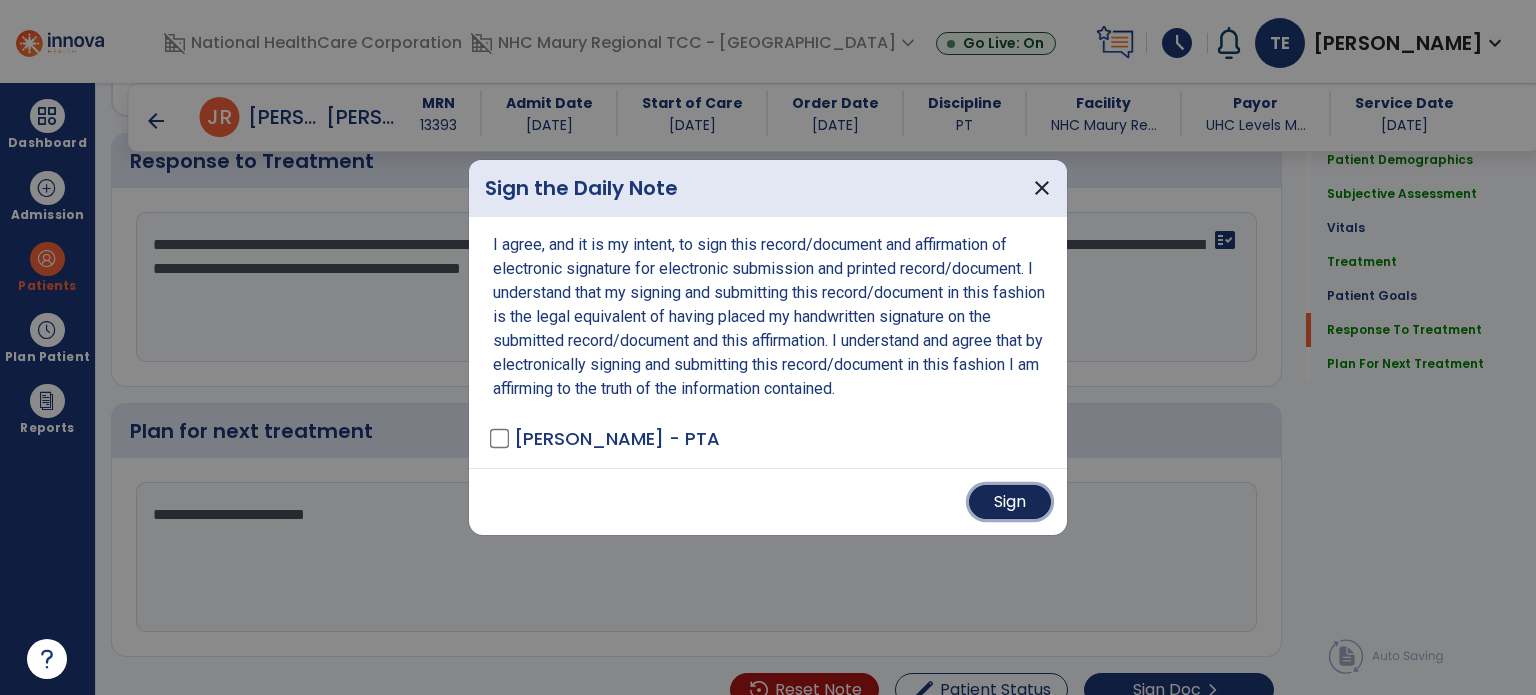 click on "Sign" at bounding box center [1010, 502] 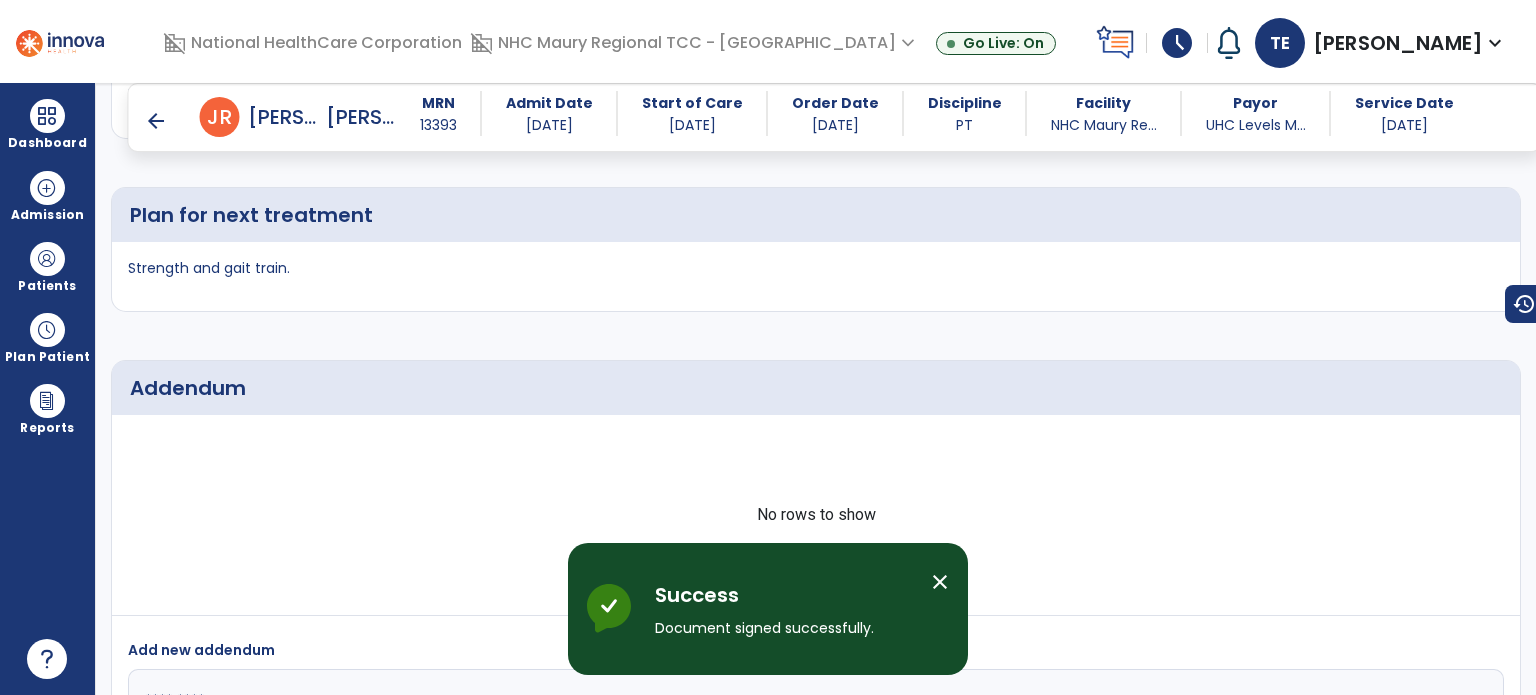 scroll, scrollTop: 4092, scrollLeft: 0, axis: vertical 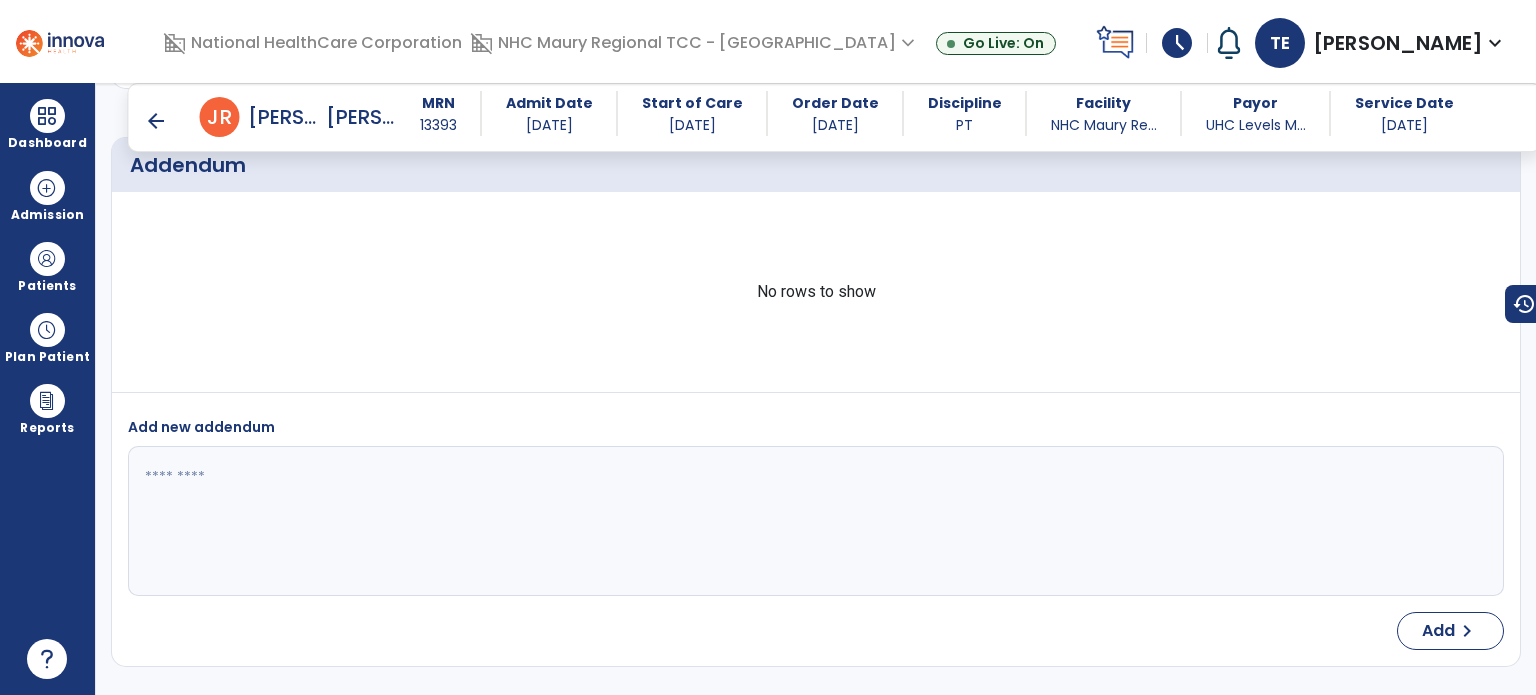 click on "arrow_back" at bounding box center [156, 121] 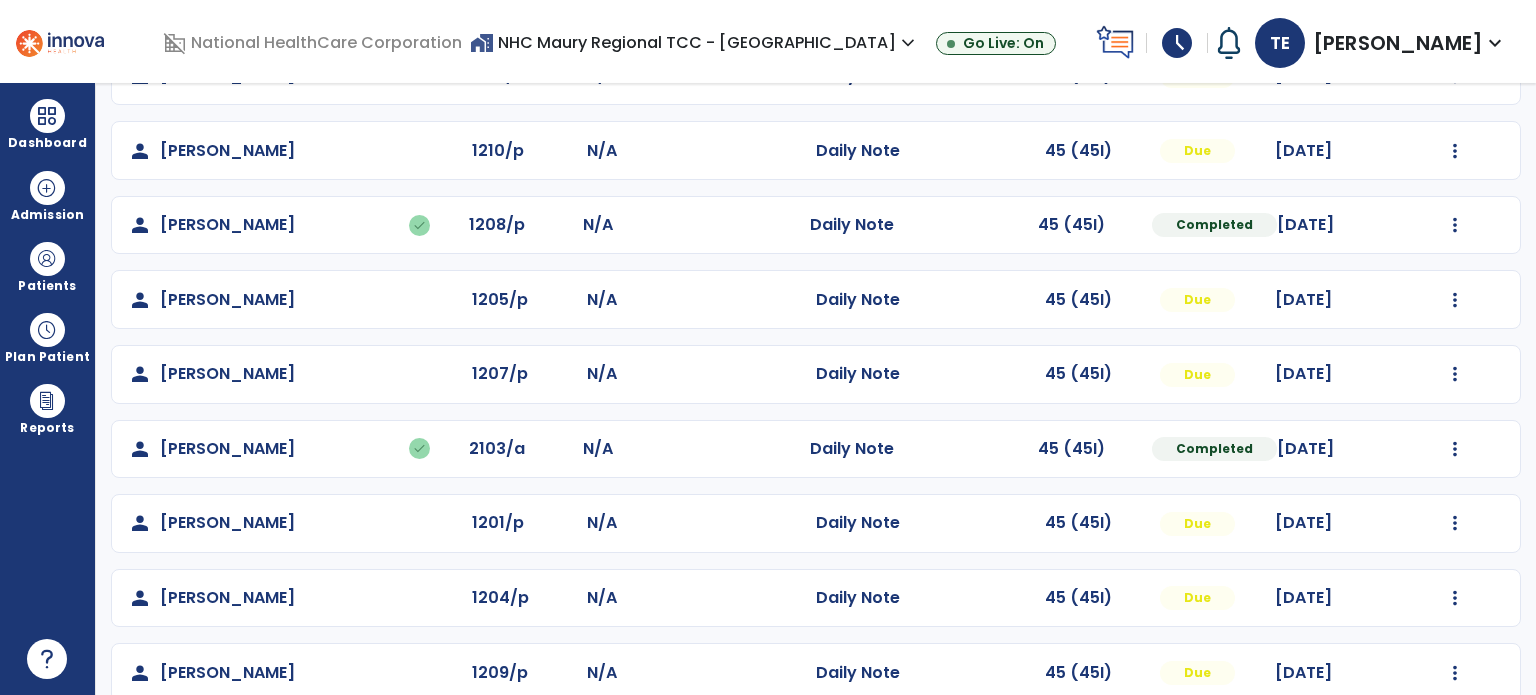 scroll, scrollTop: 319, scrollLeft: 0, axis: vertical 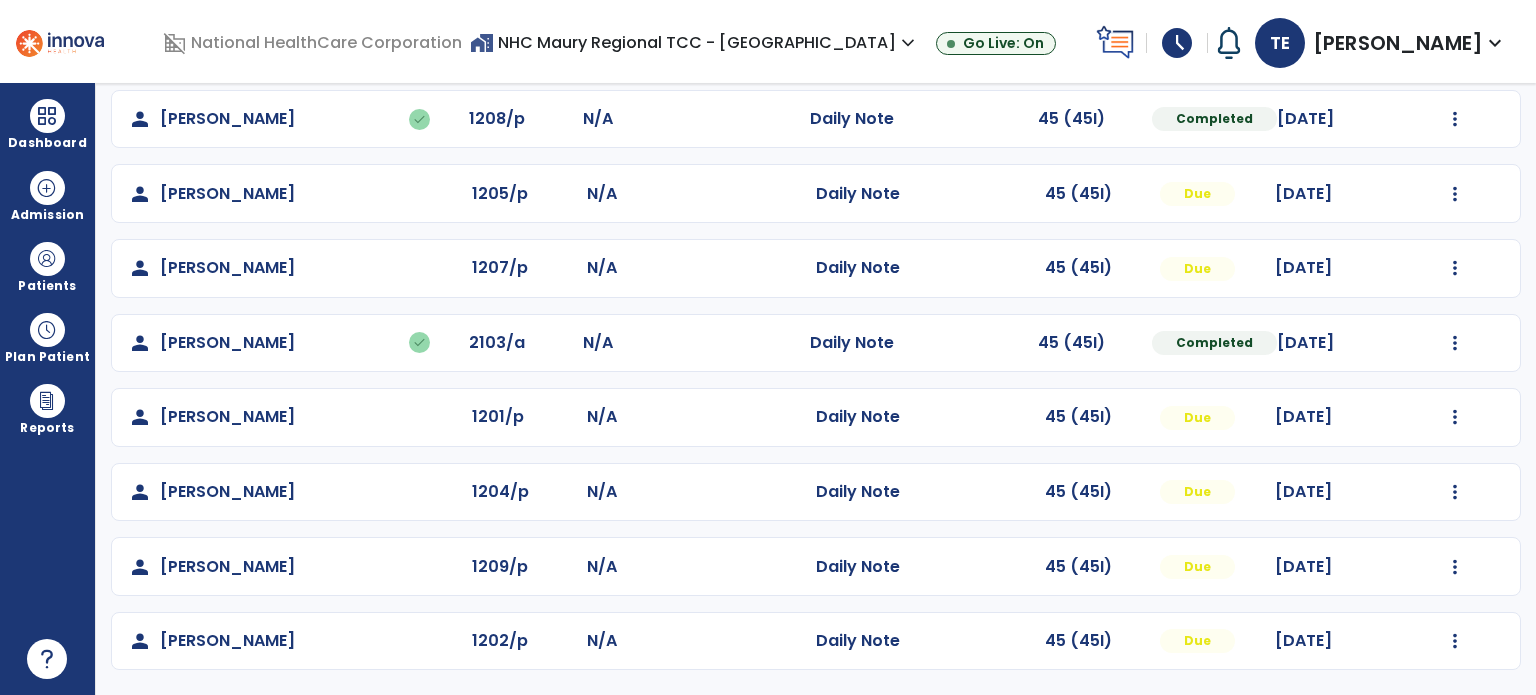 click on "Mark Visit As Complete   Reset Note   Open Document   G + C Mins" 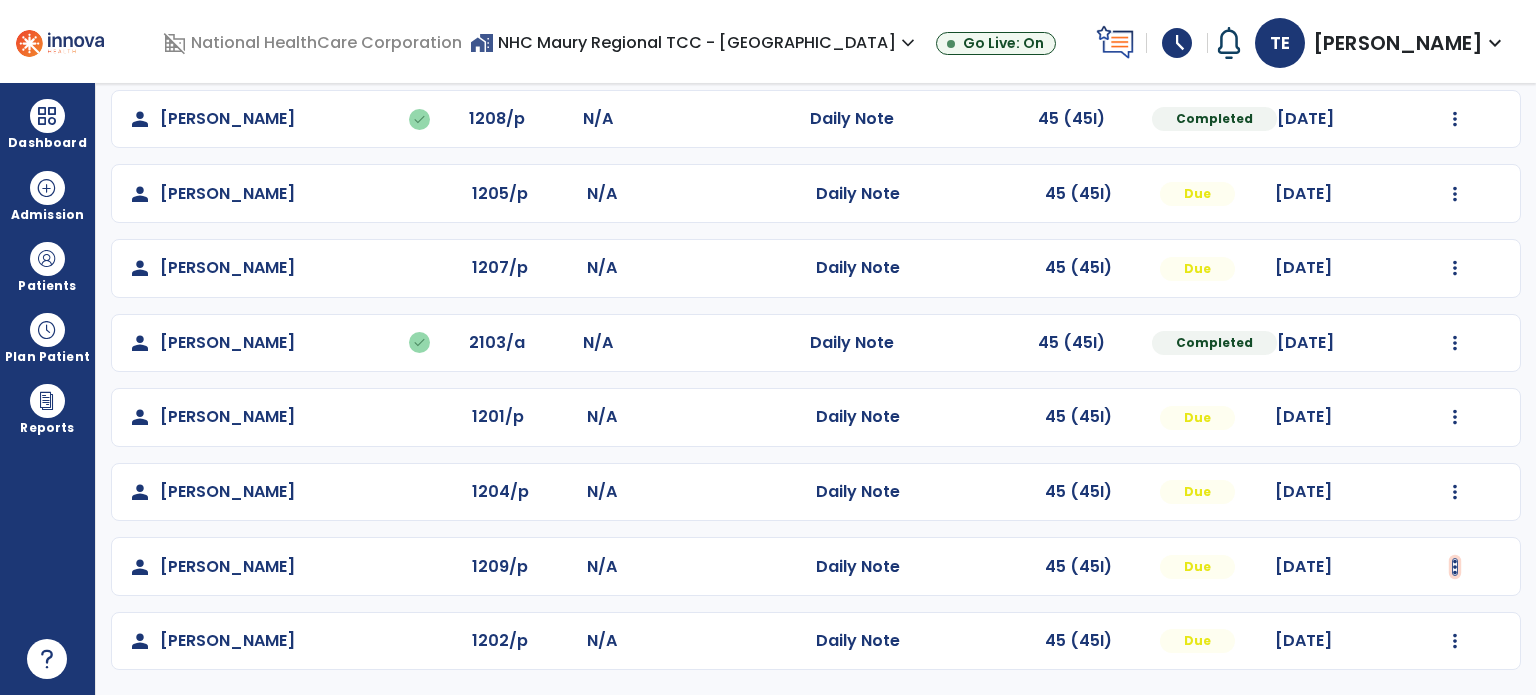 click at bounding box center (1455, -30) 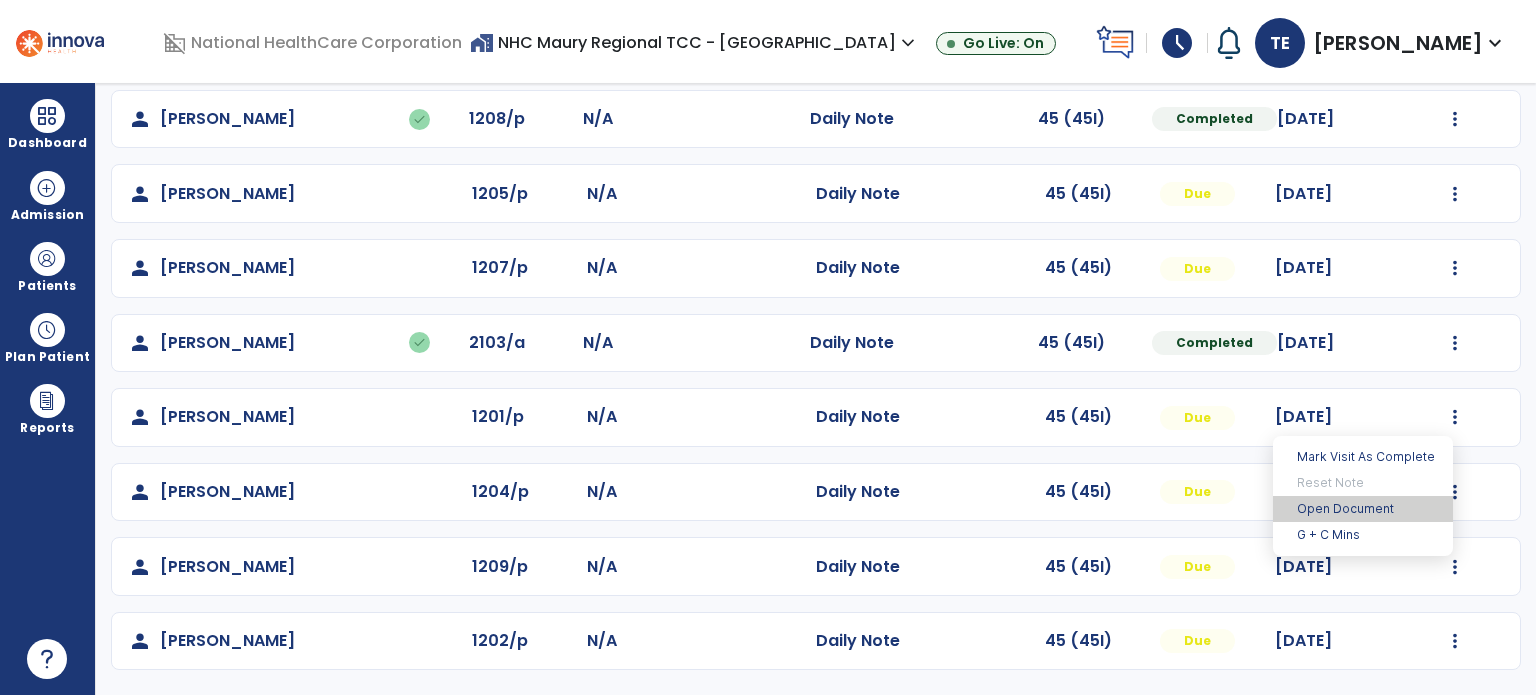 click on "Open Document" at bounding box center [1363, 509] 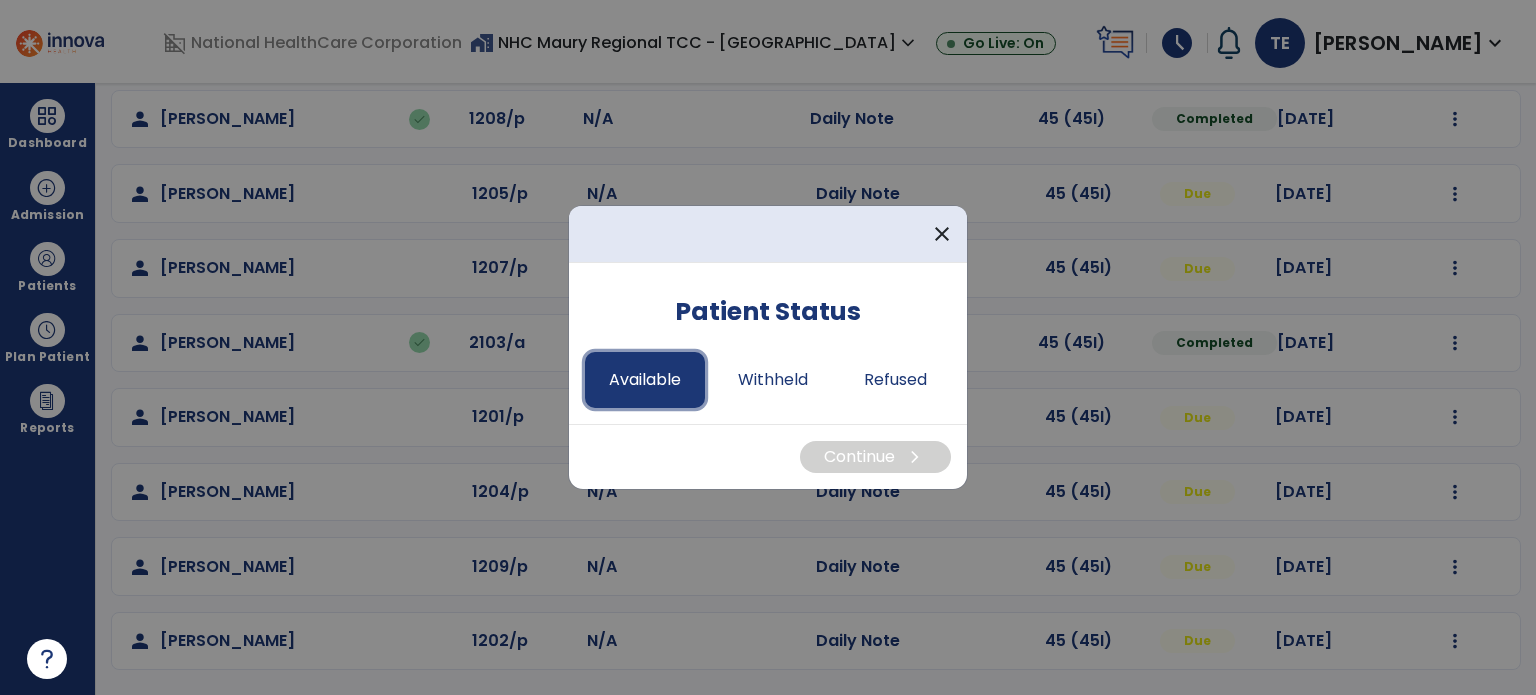 click on "Available" at bounding box center (645, 380) 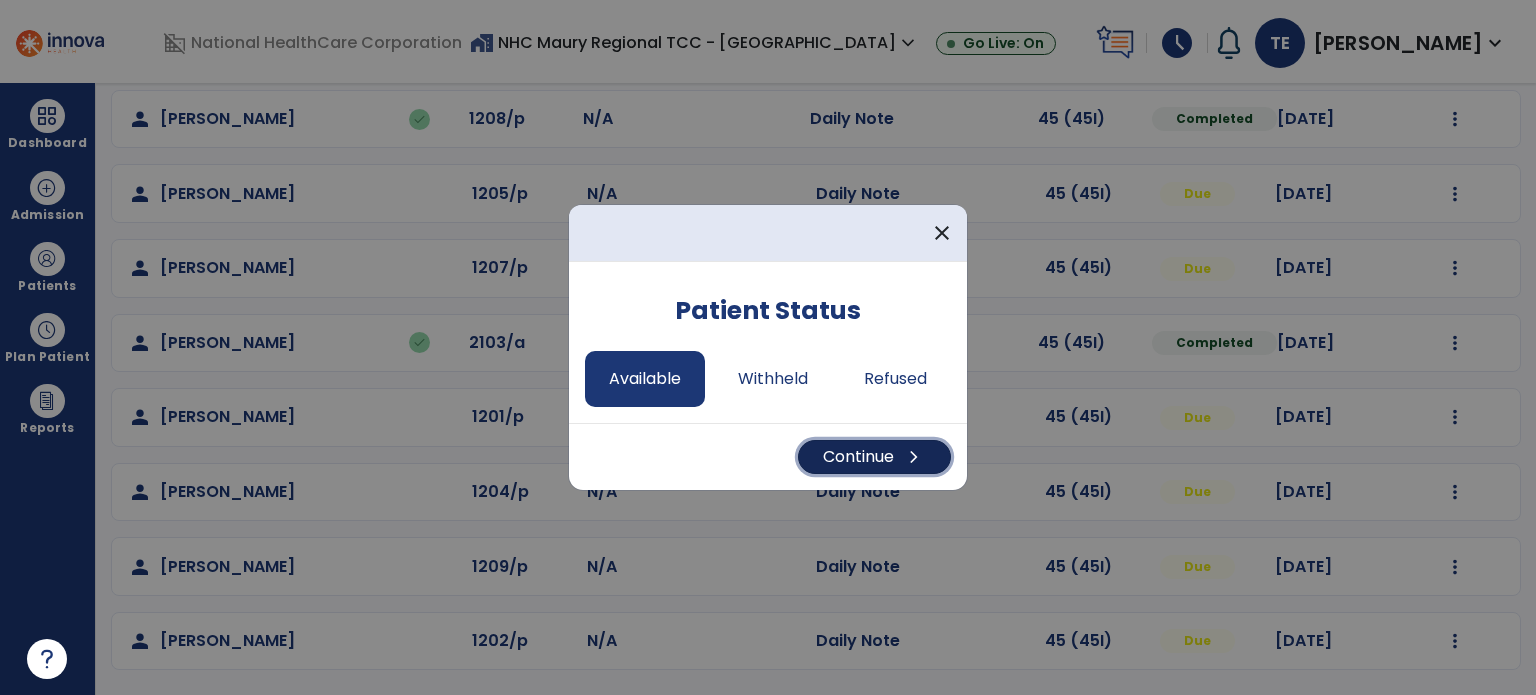 click on "Continue   chevron_right" at bounding box center (874, 457) 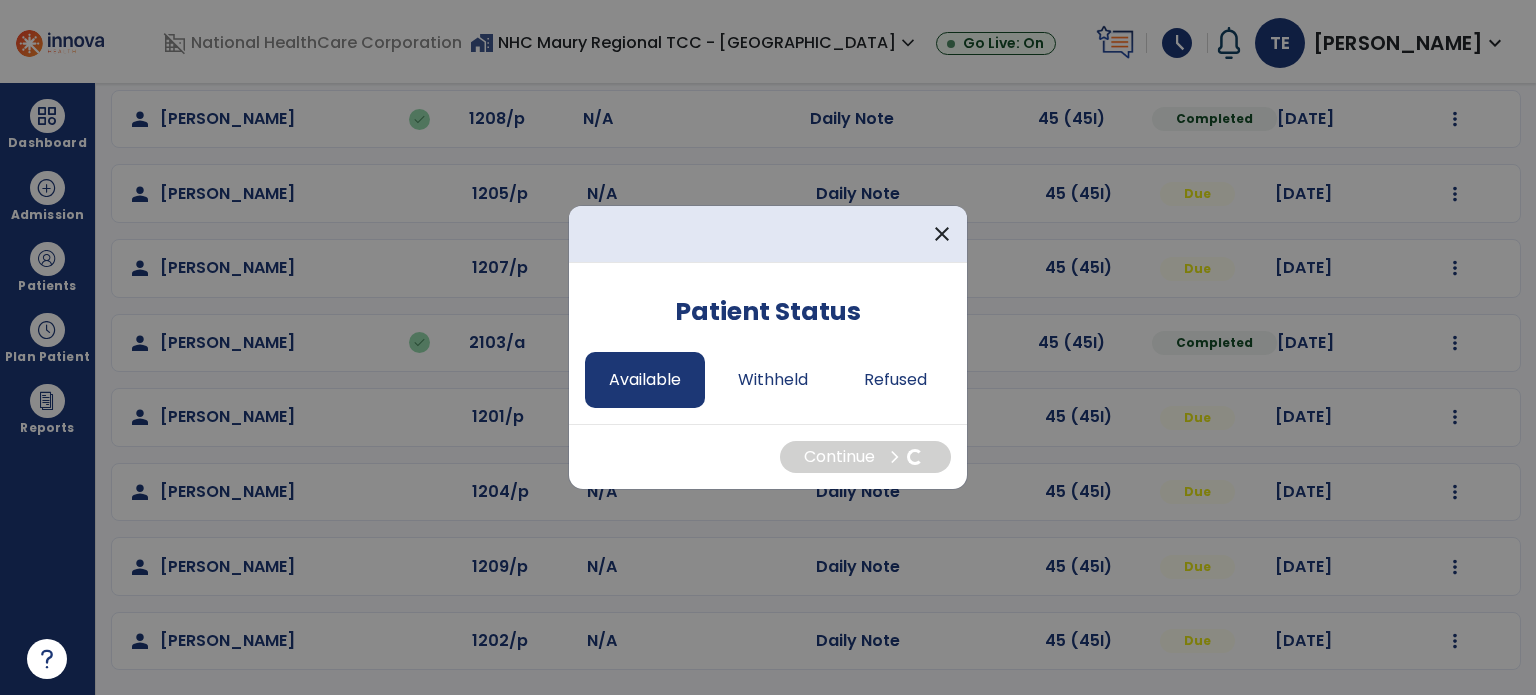 select on "*" 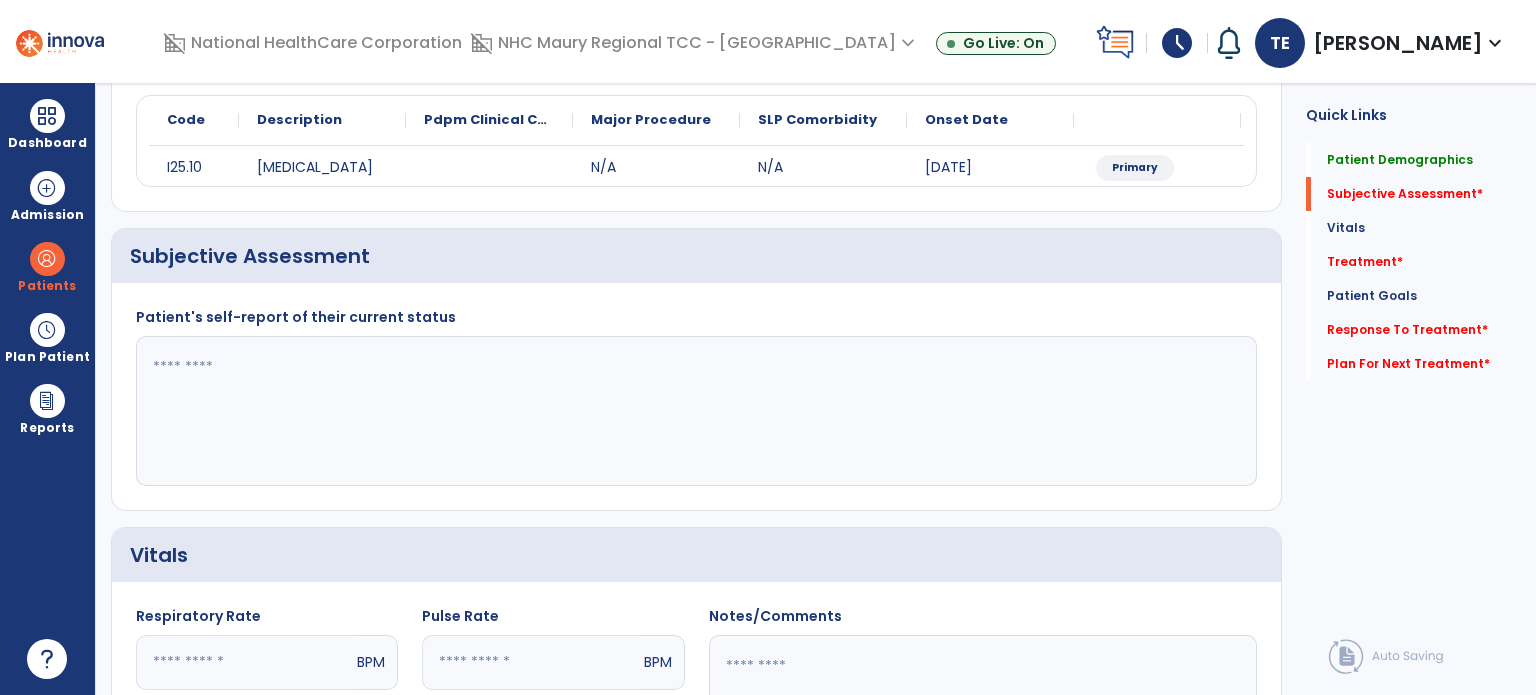 click 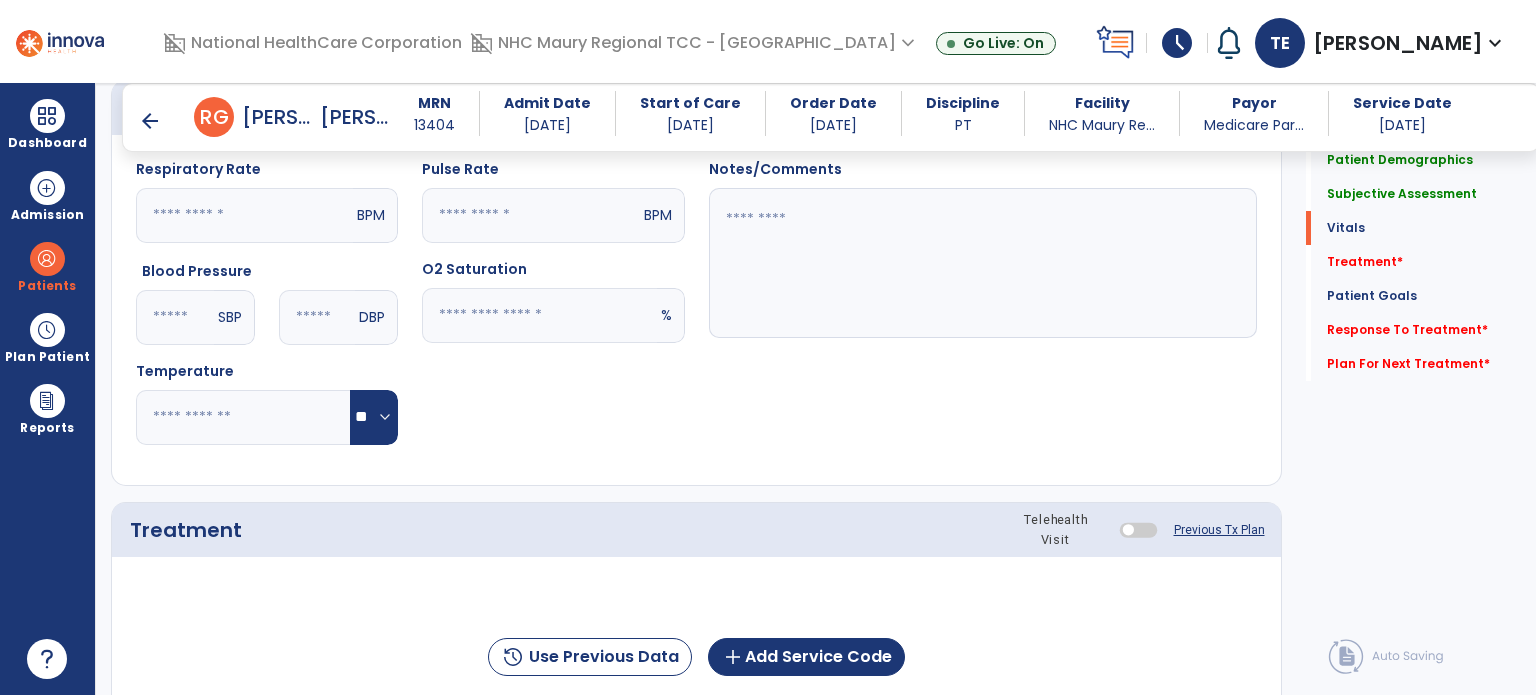 scroll, scrollTop: 749, scrollLeft: 0, axis: vertical 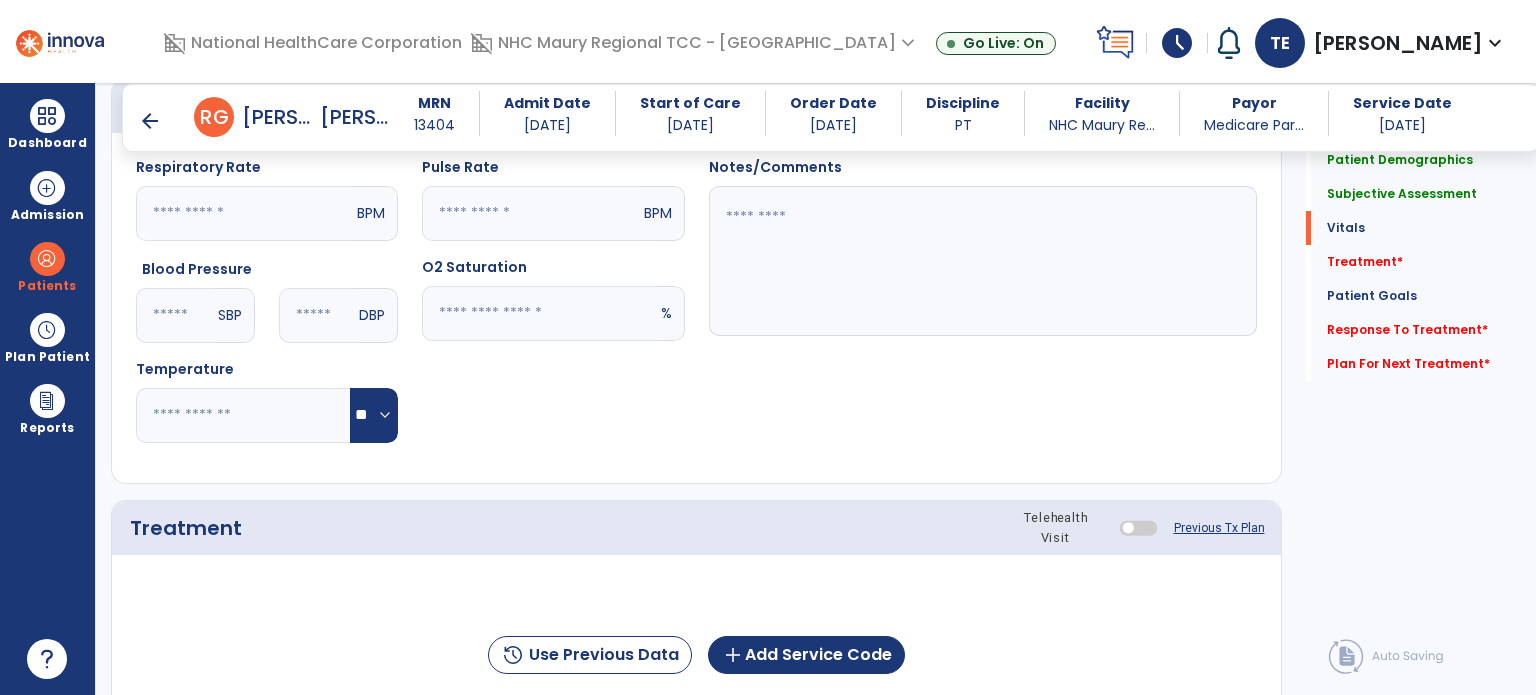 type on "**********" 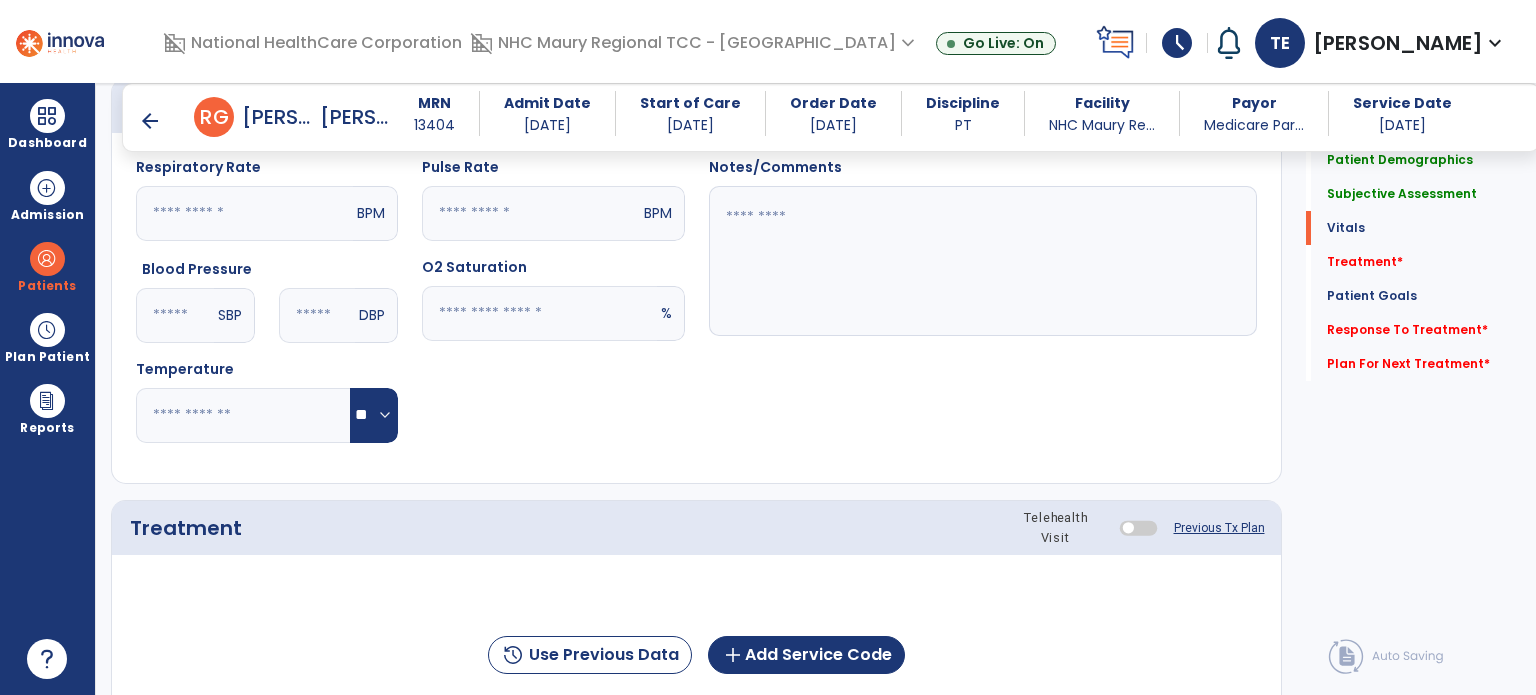 click 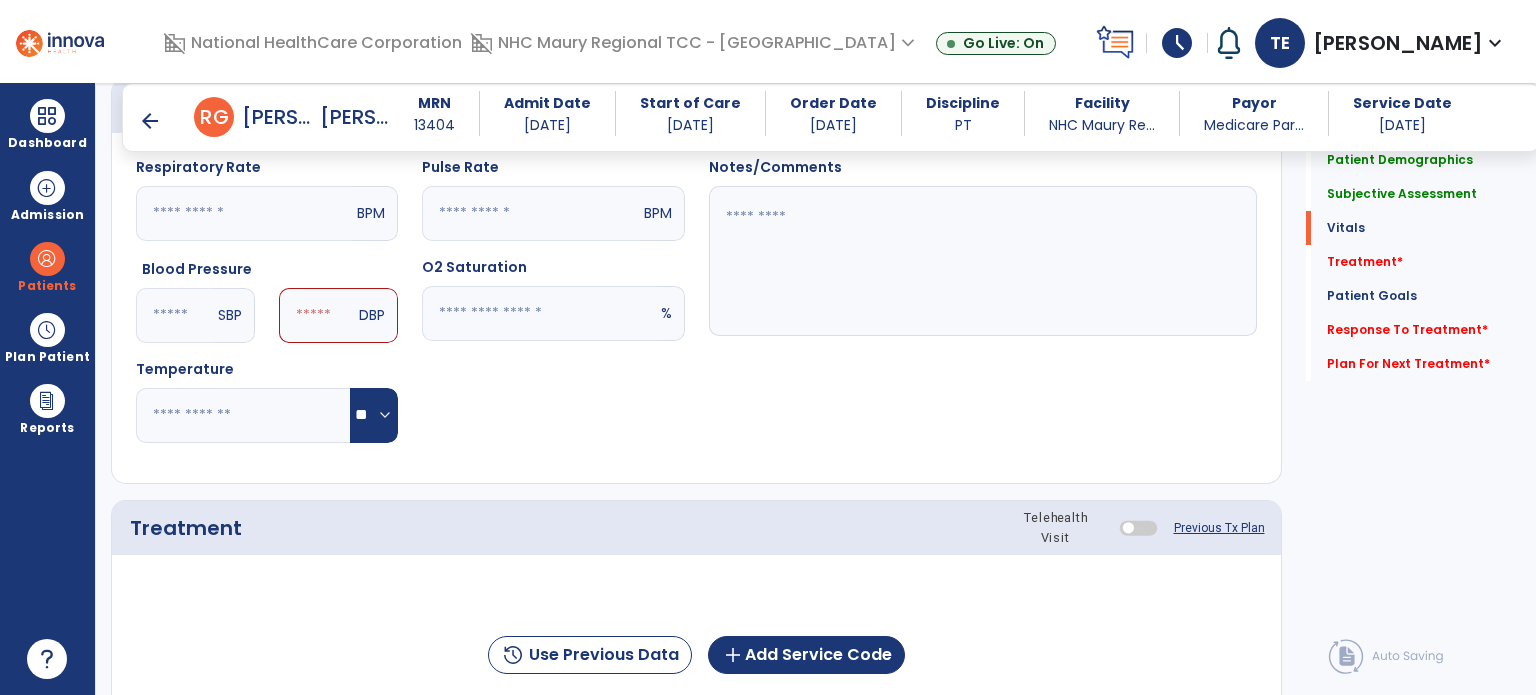 type on "**" 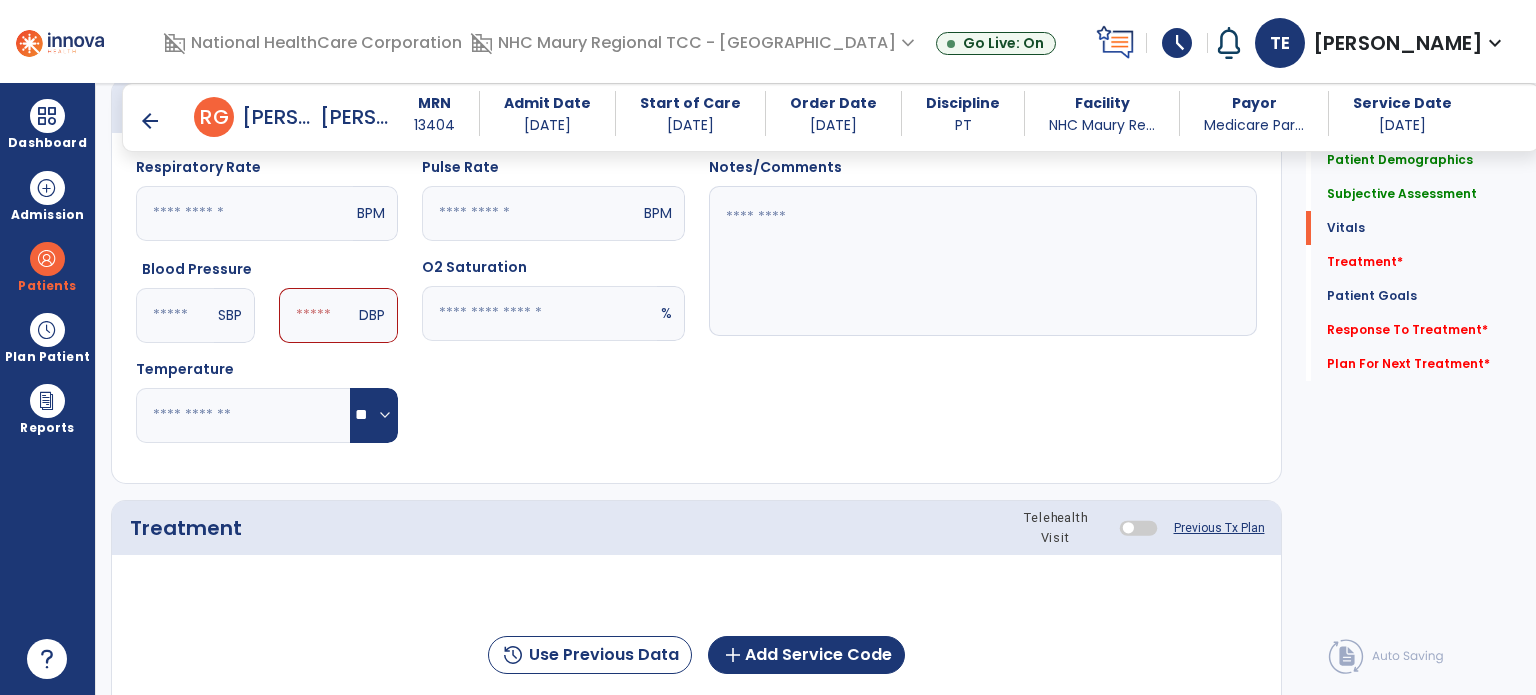 click 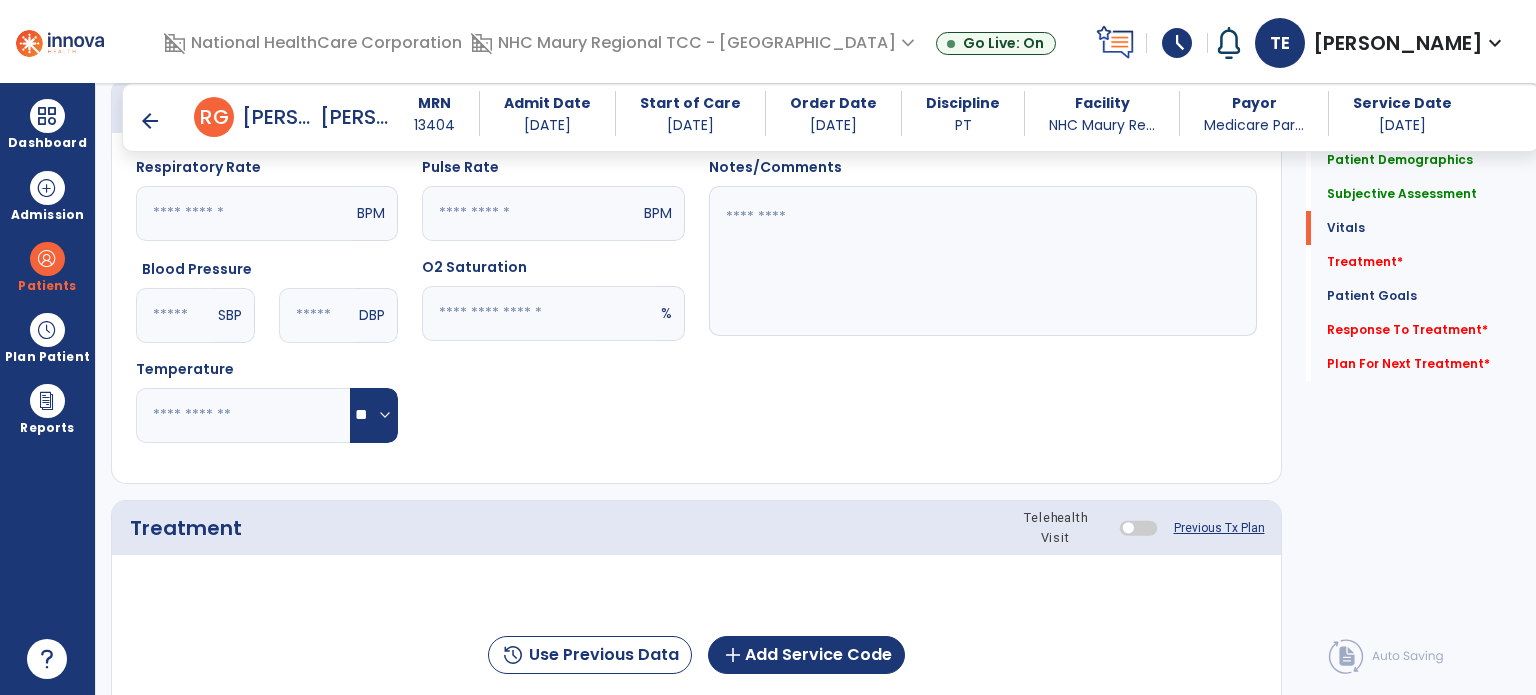 type on "**" 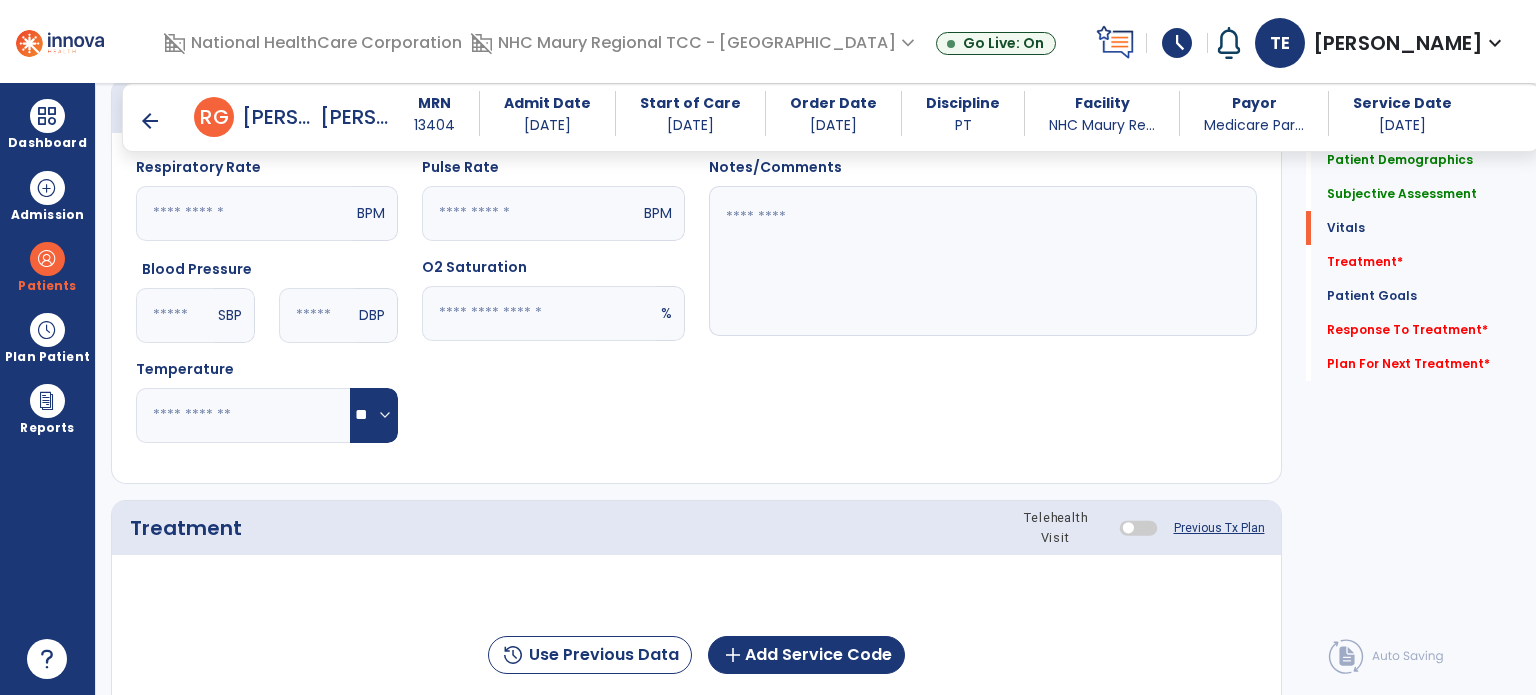 click 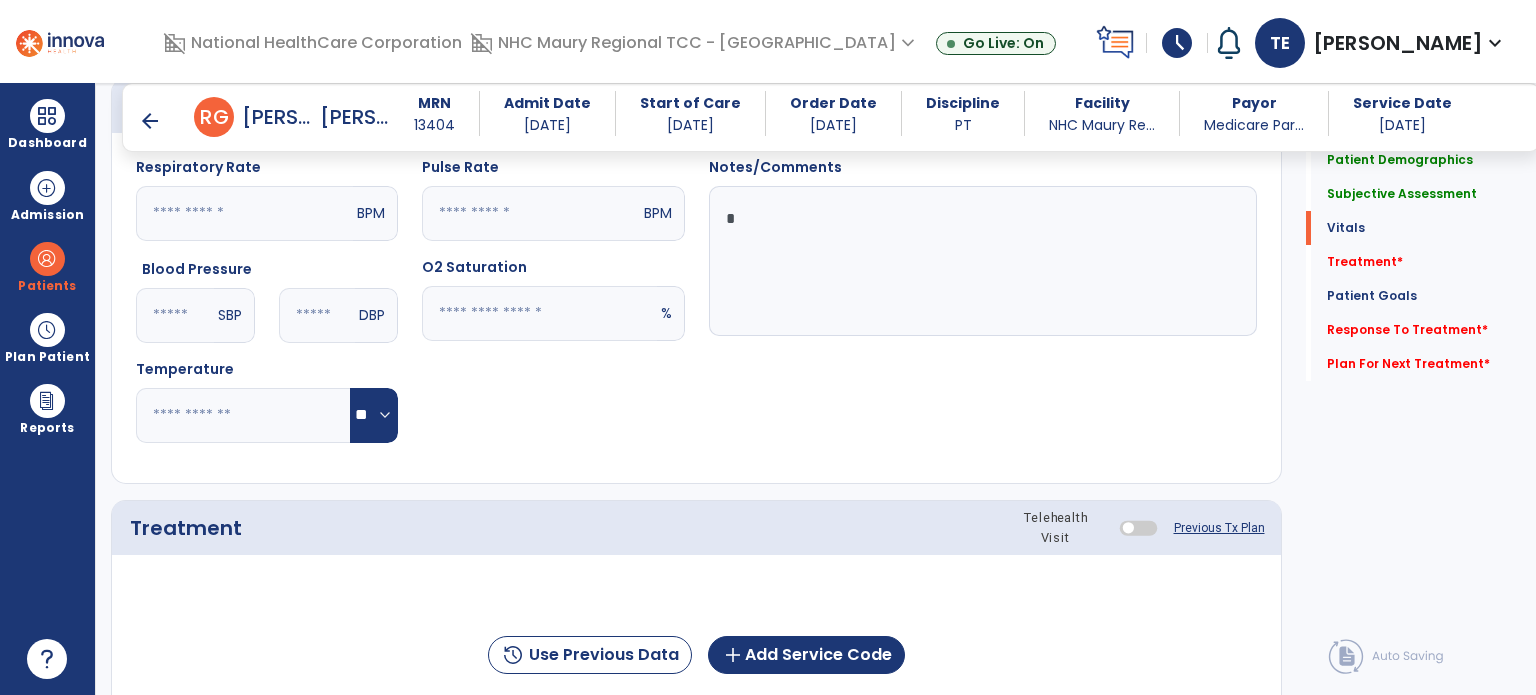 click 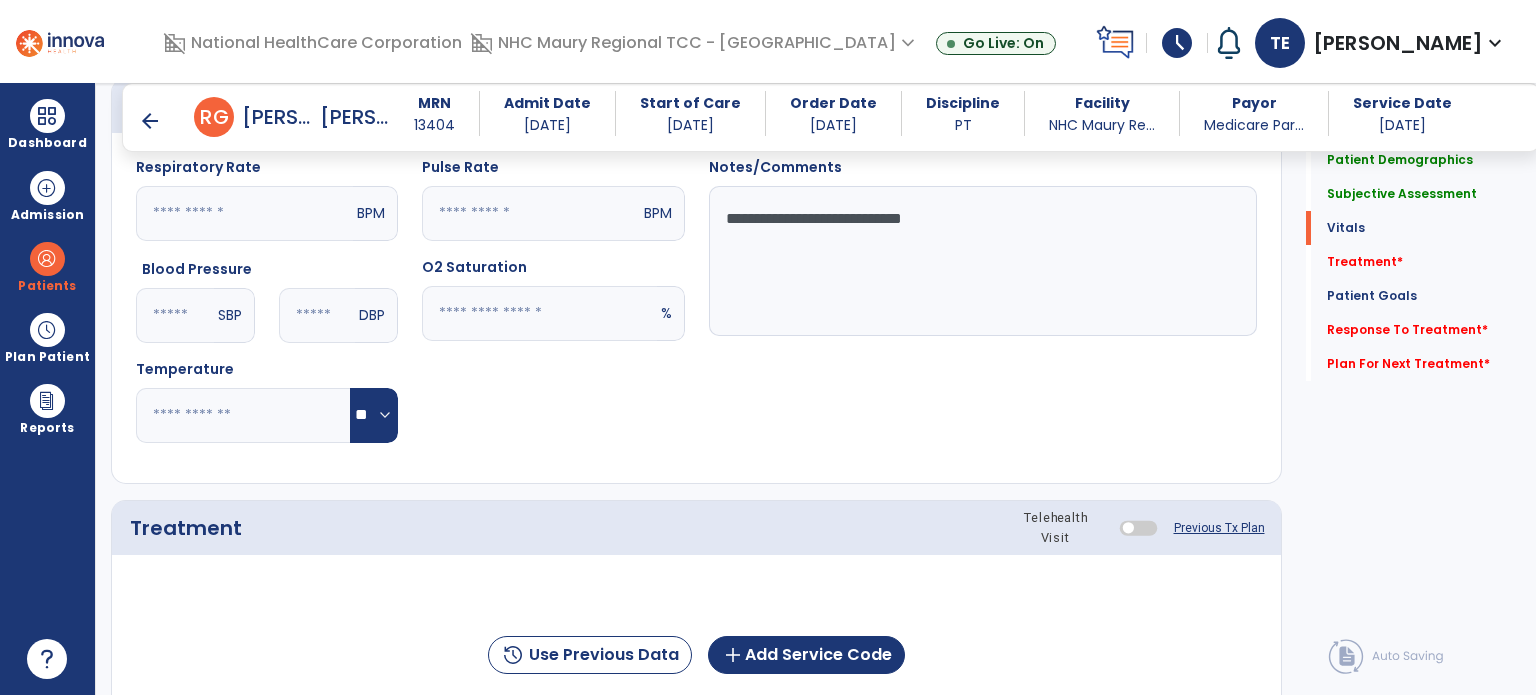 type on "**********" 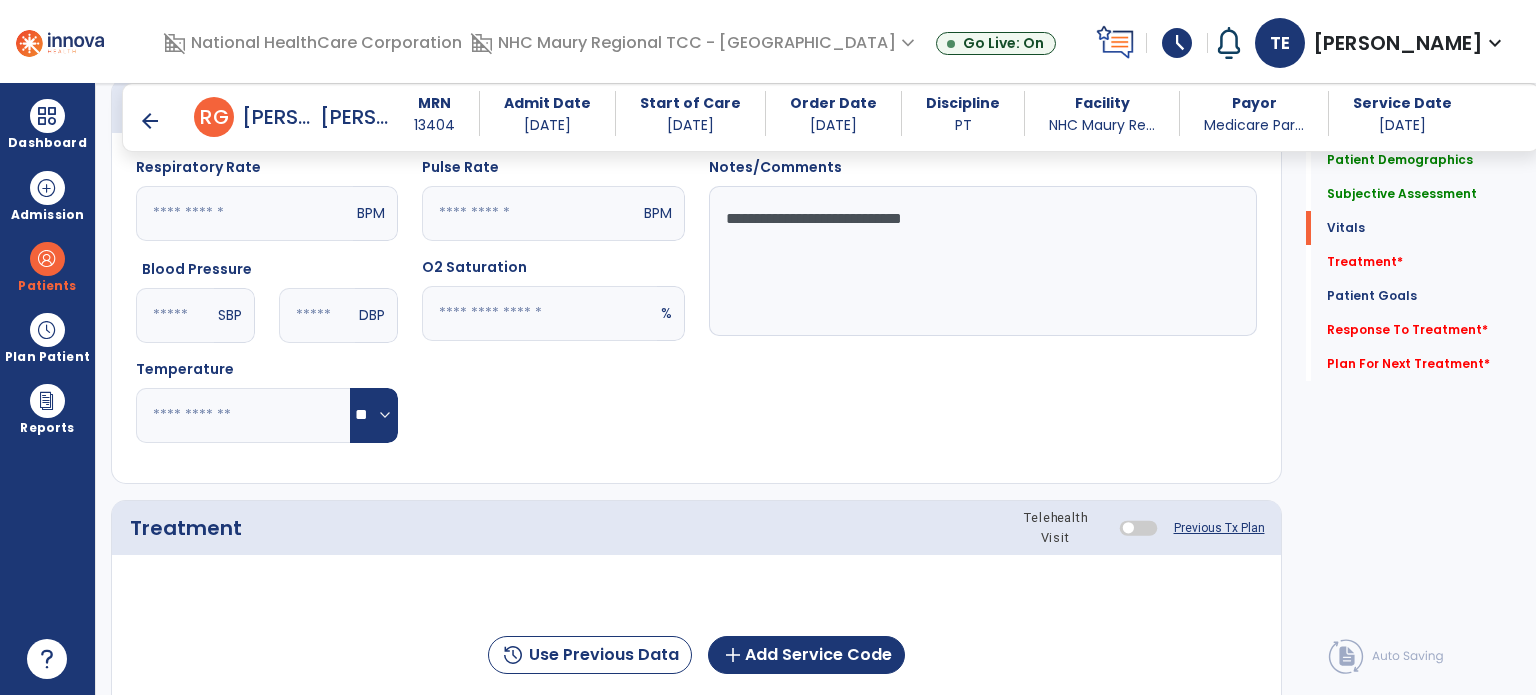 click 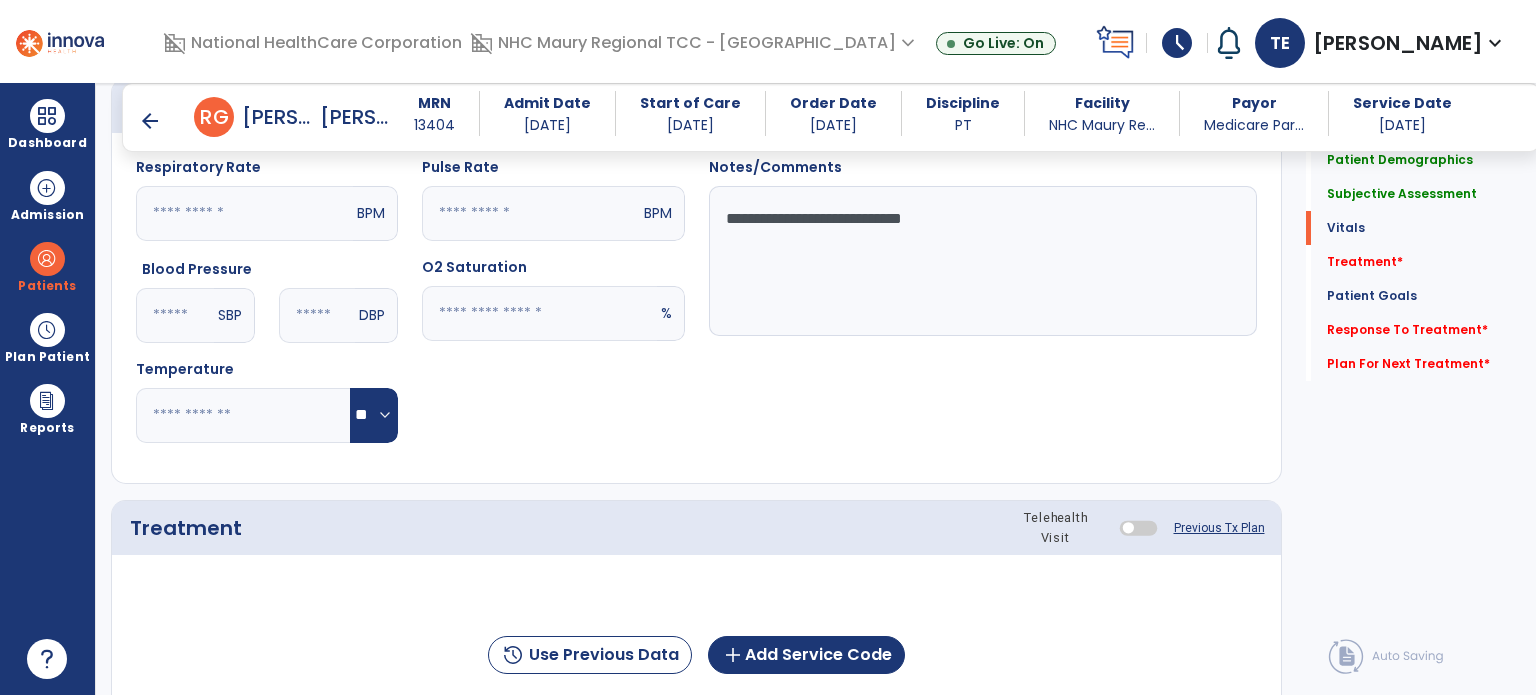 type on "**" 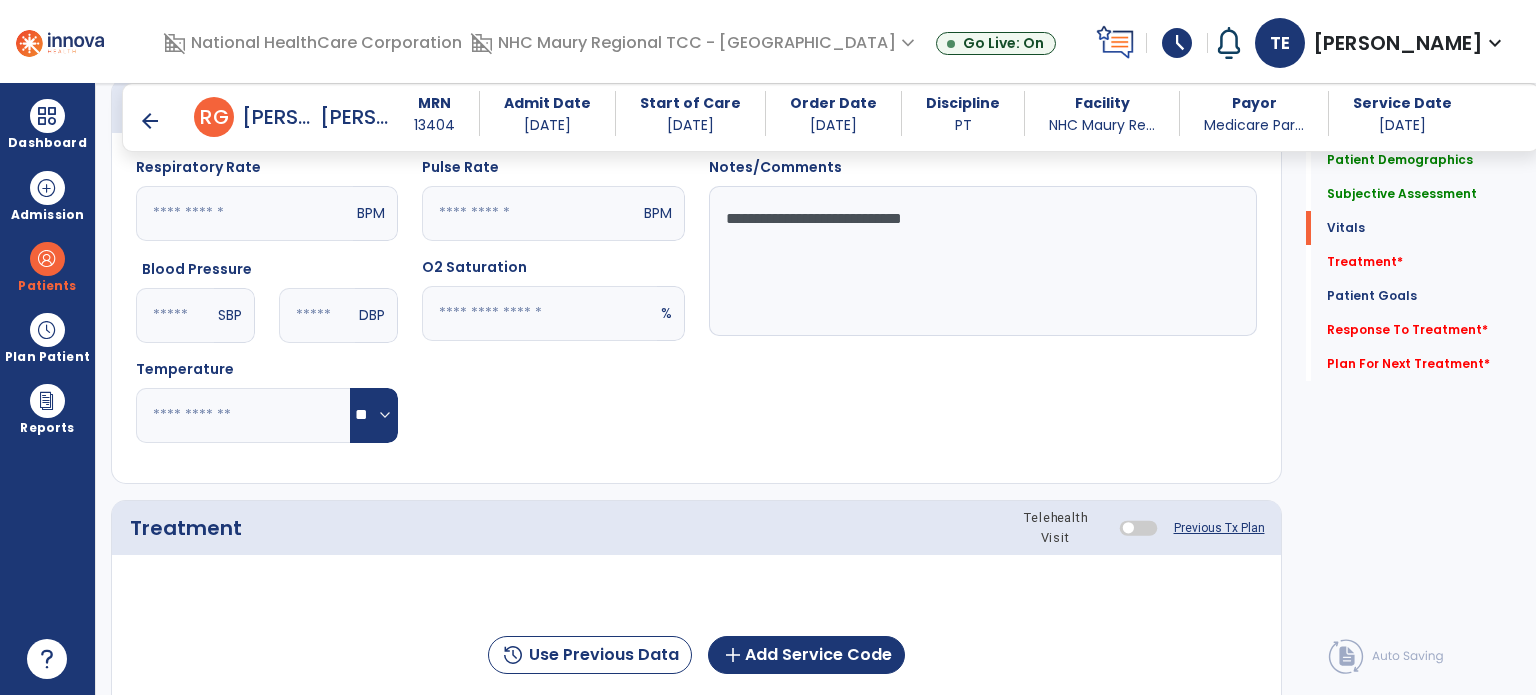click on "Pulse Rate  BPM O2 Saturation  ** %" 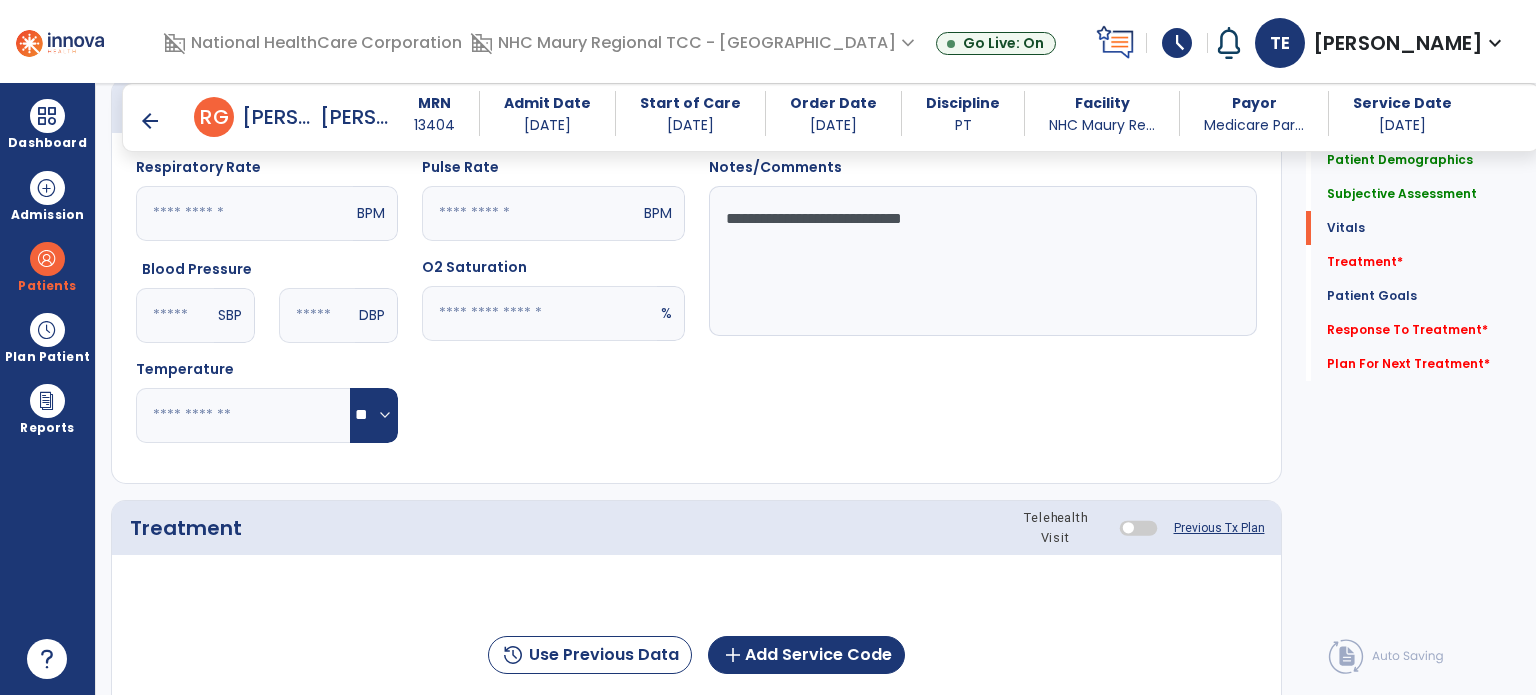 click 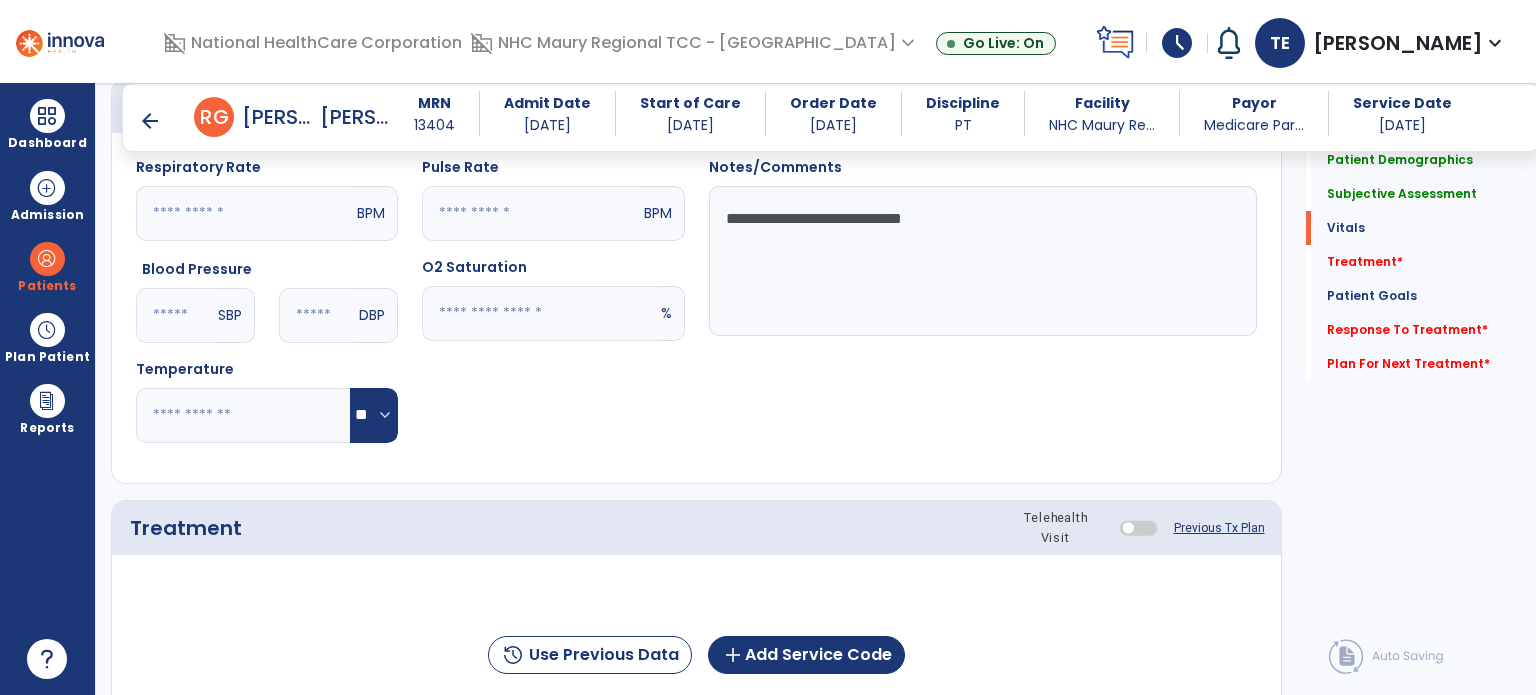 click on "**********" 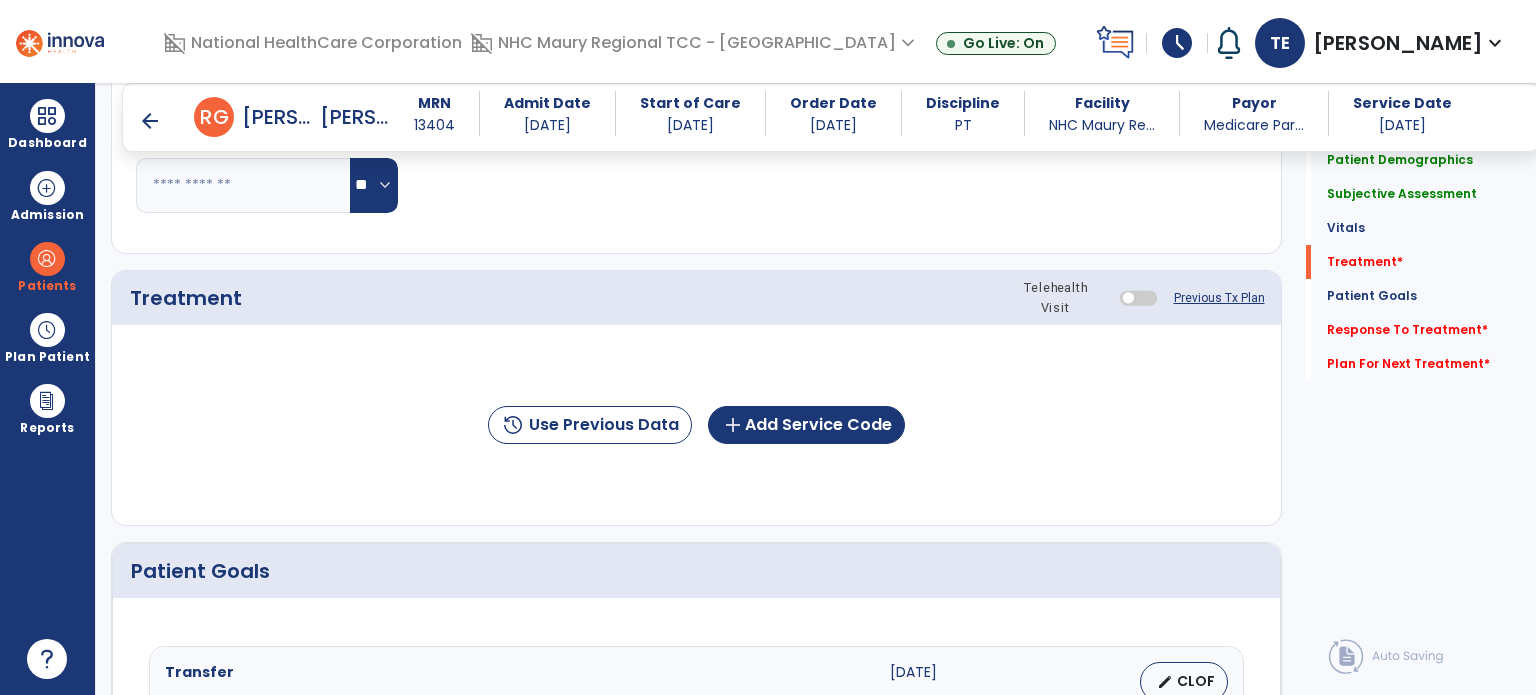 scroll, scrollTop: 981, scrollLeft: 0, axis: vertical 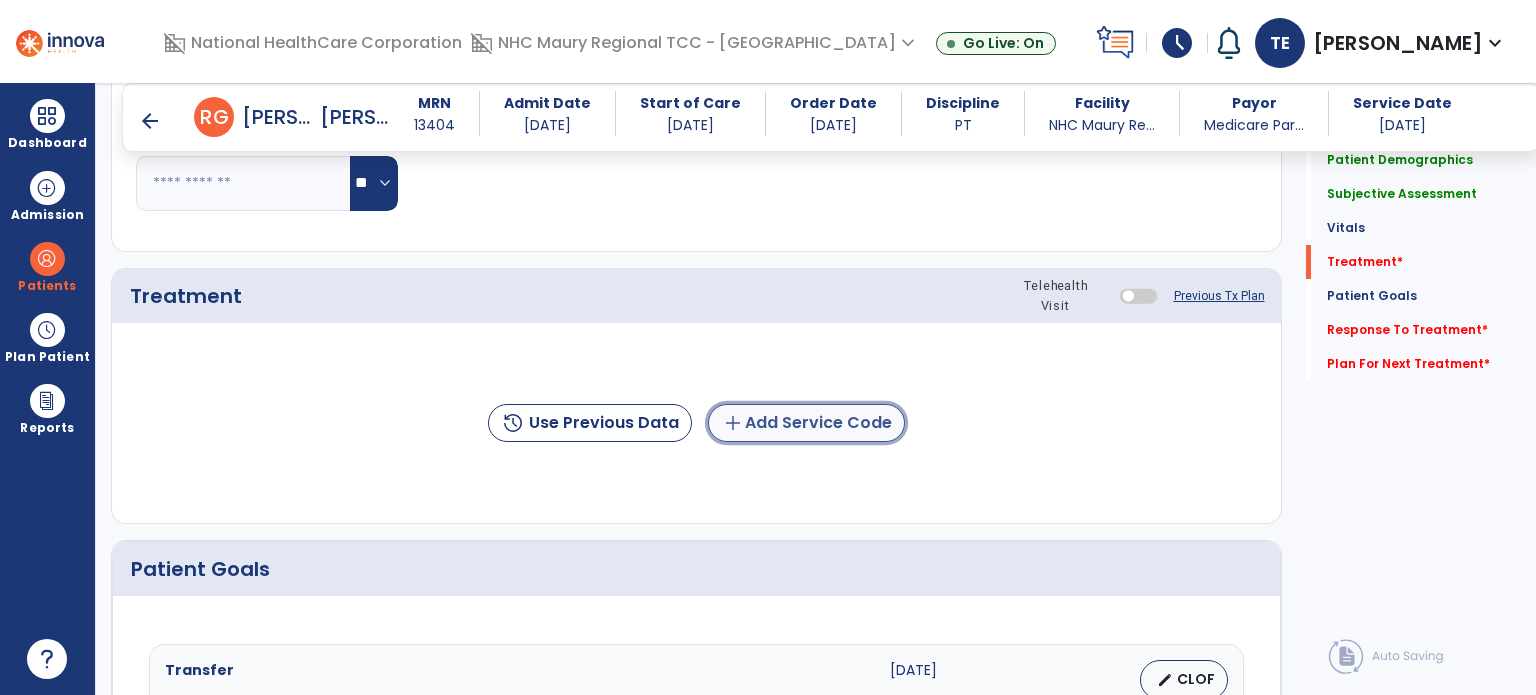 click on "add  Add Service Code" 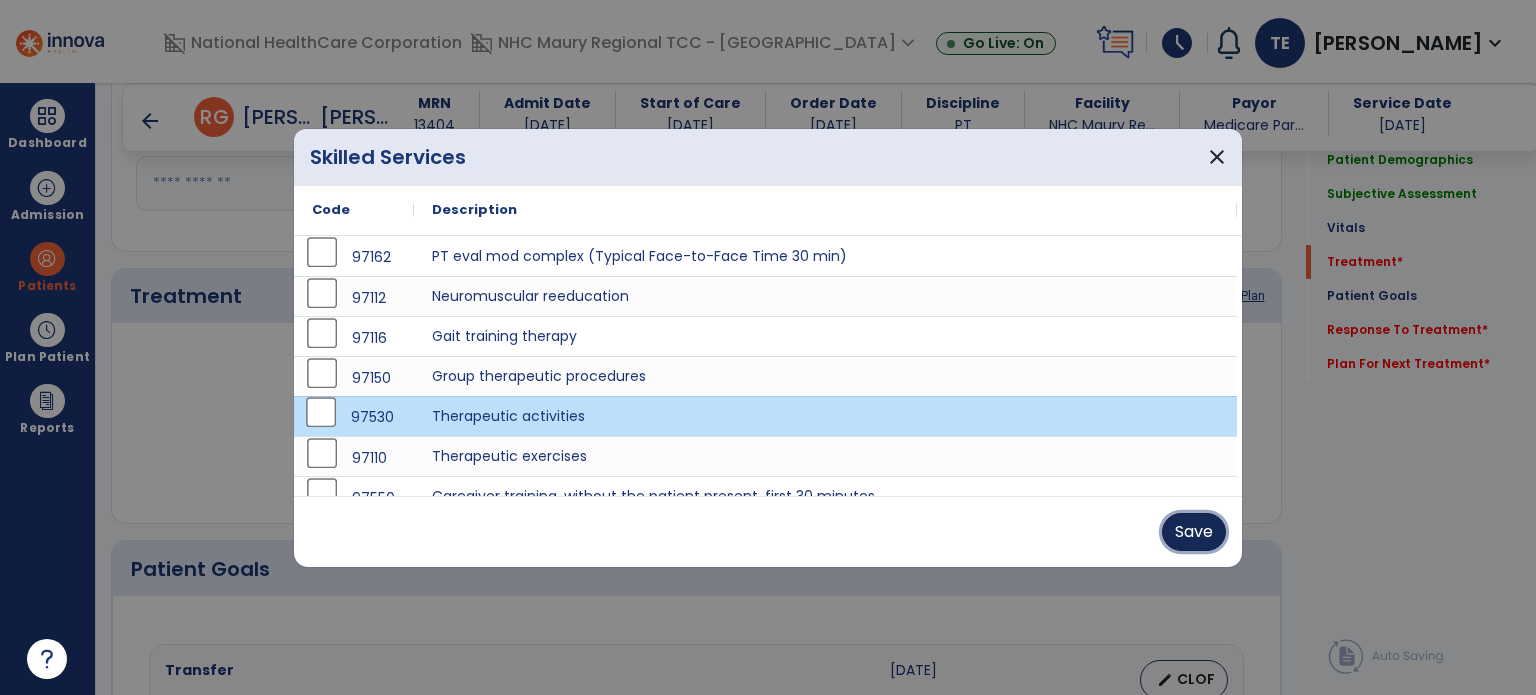 click on "Save" at bounding box center [1194, 532] 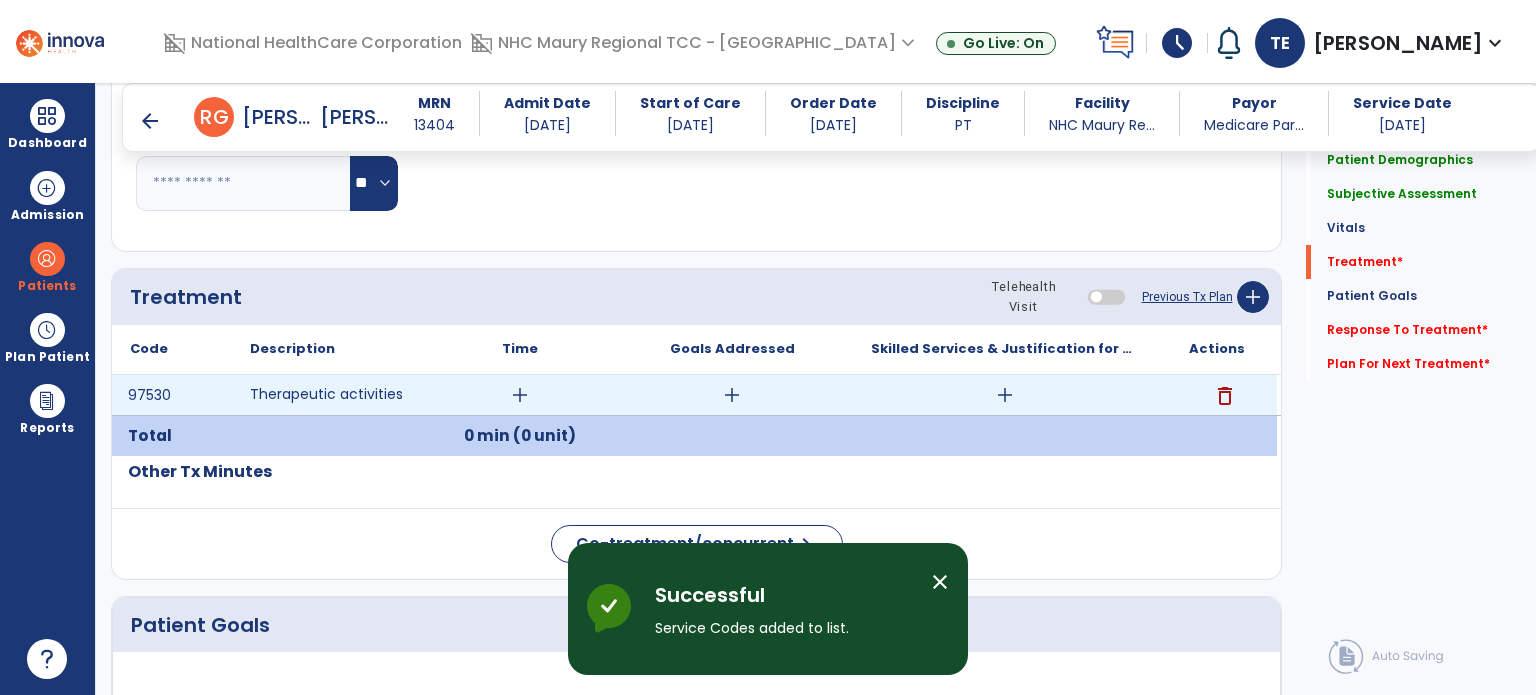 click on "add" at bounding box center [520, 395] 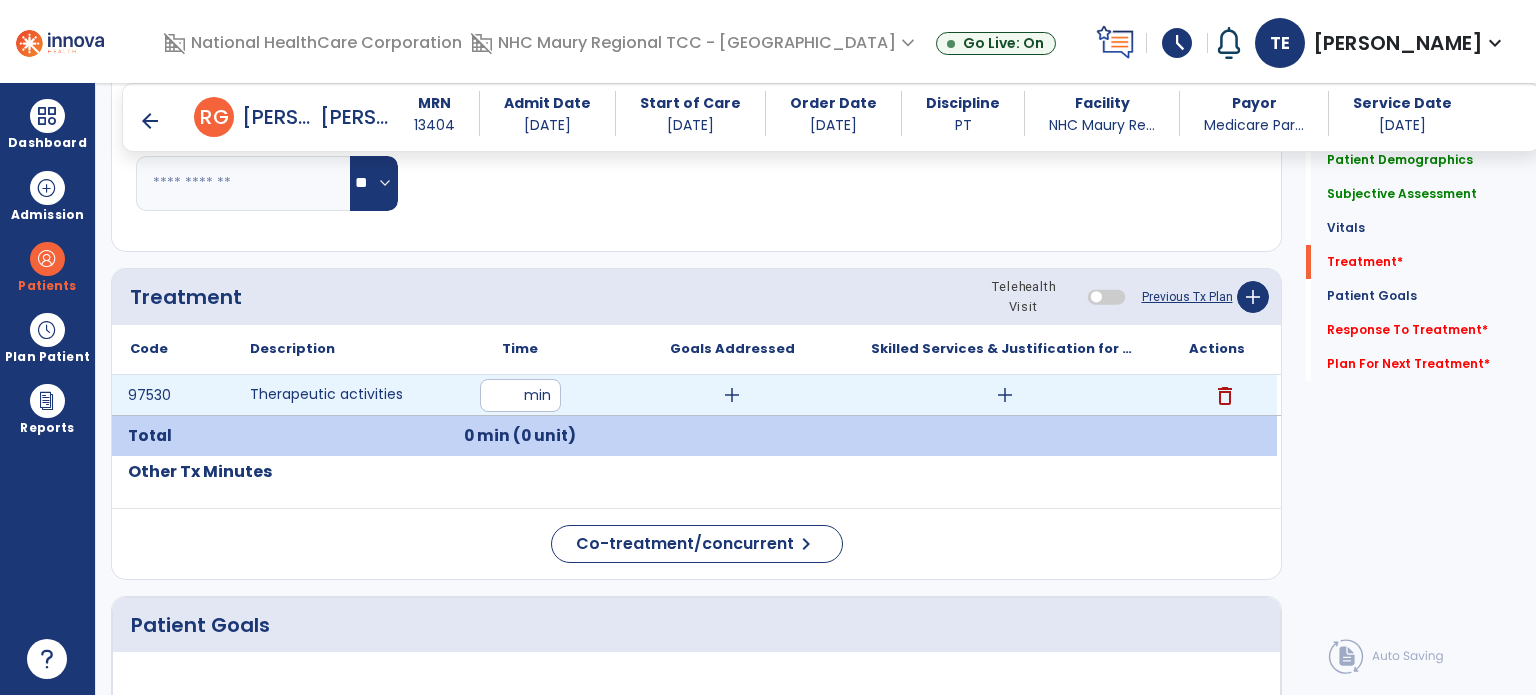 type on "**" 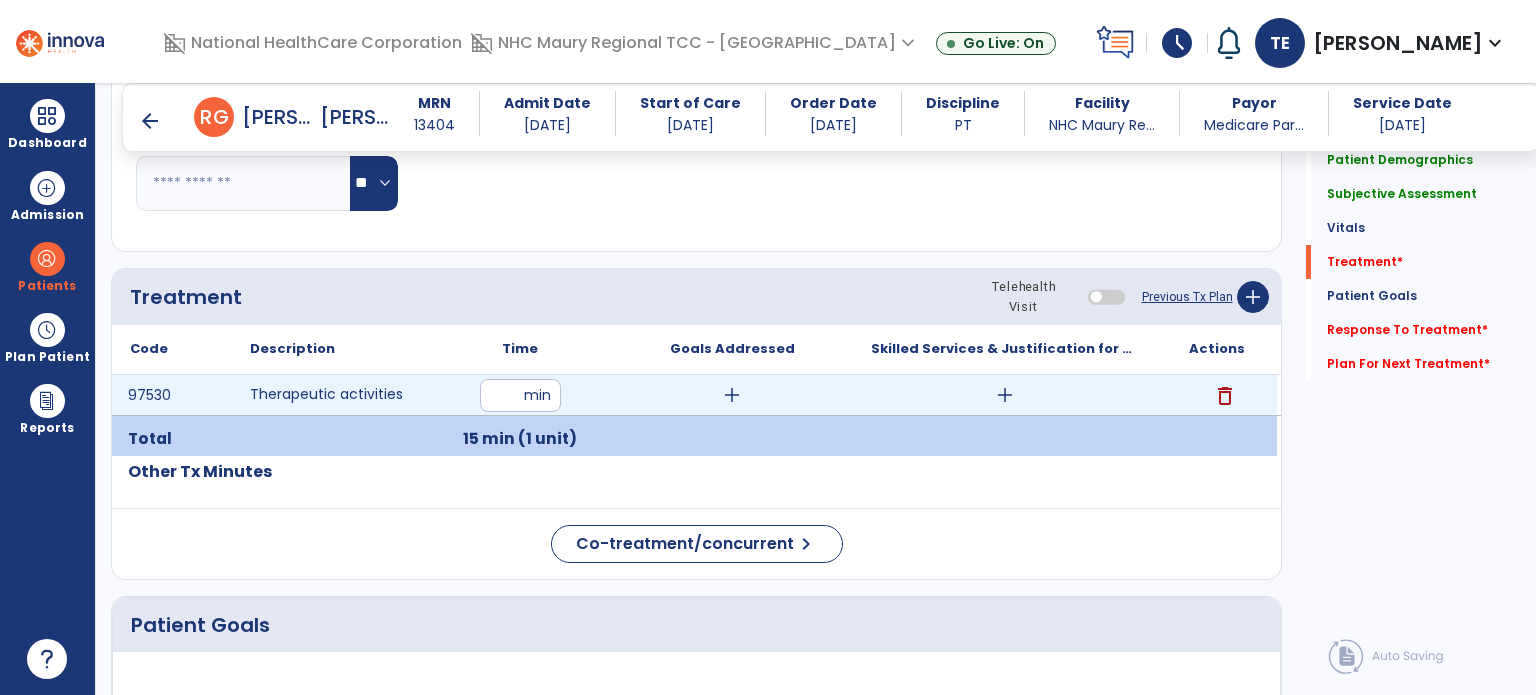 click on "add" at bounding box center [1005, 395] 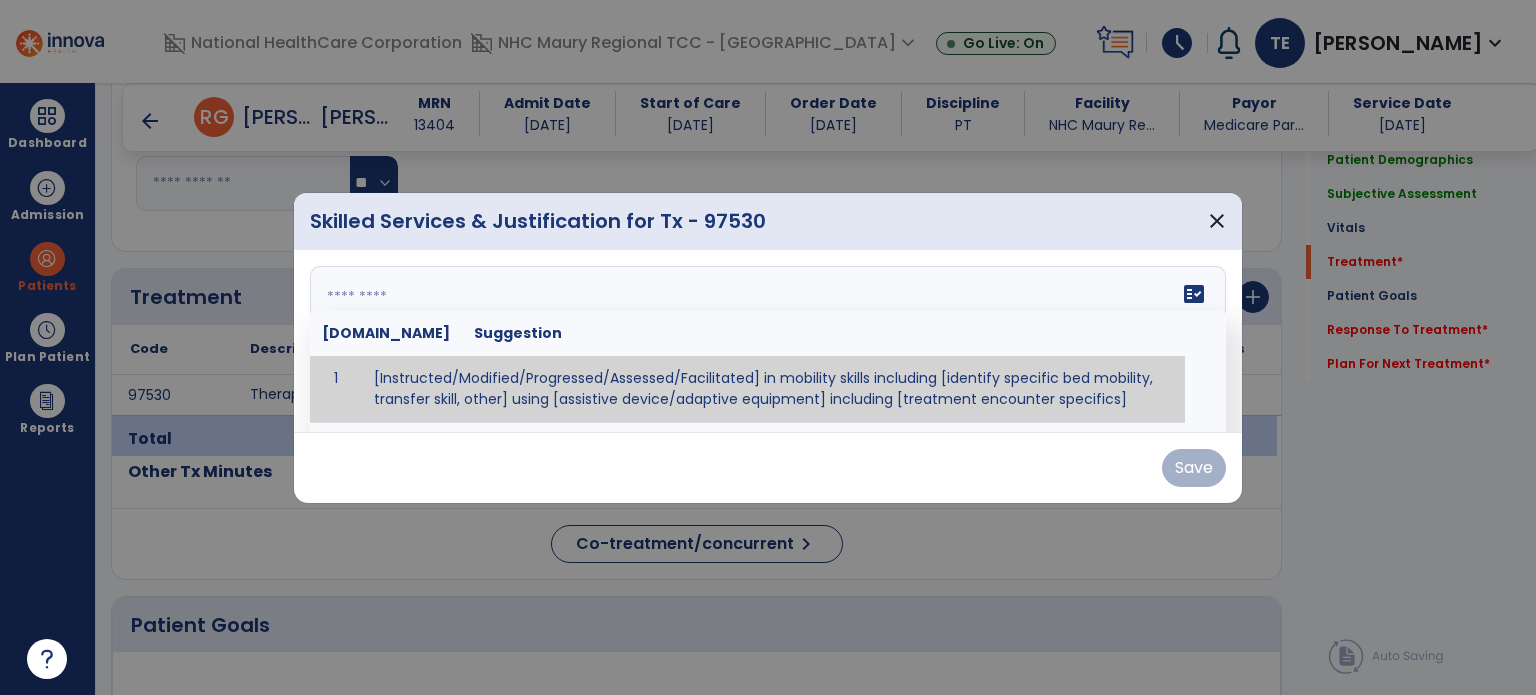 click at bounding box center [766, 341] 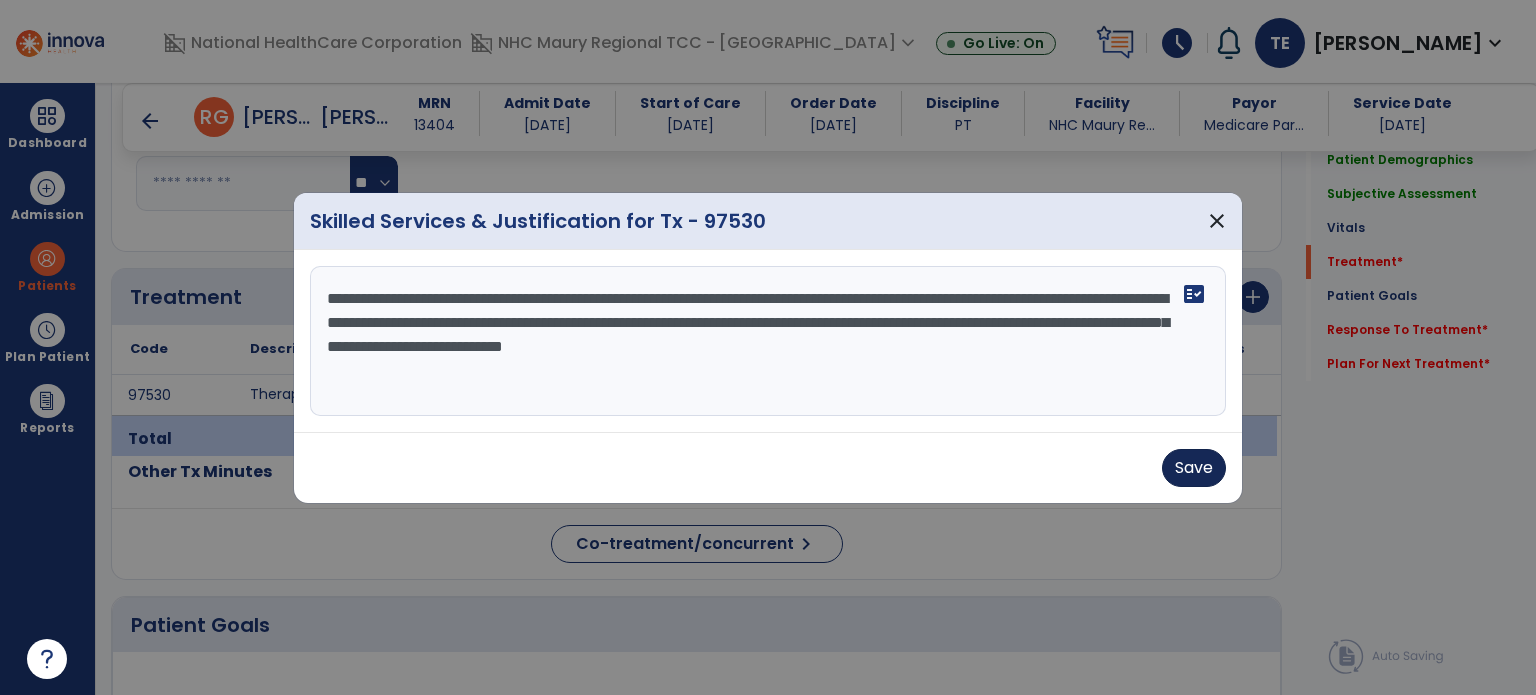 type on "**********" 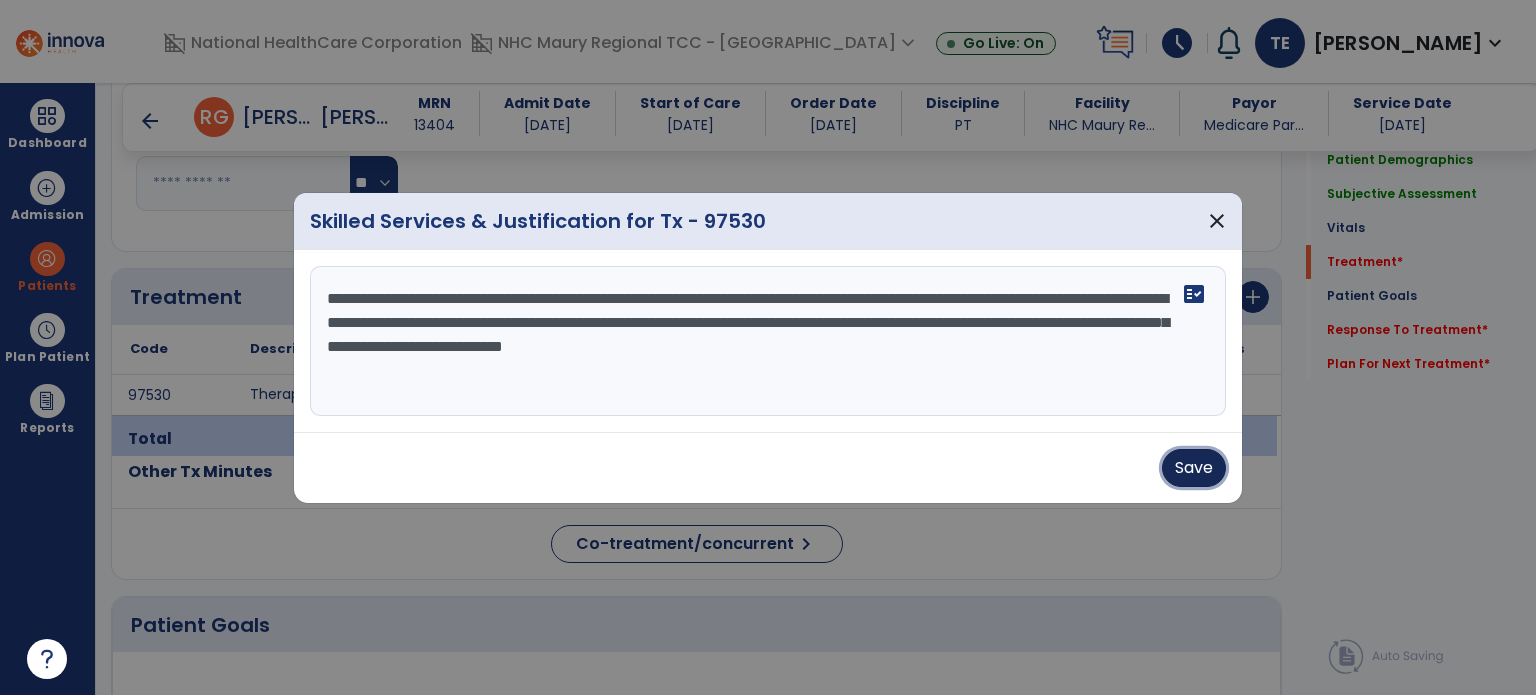 click on "Save" at bounding box center [1194, 468] 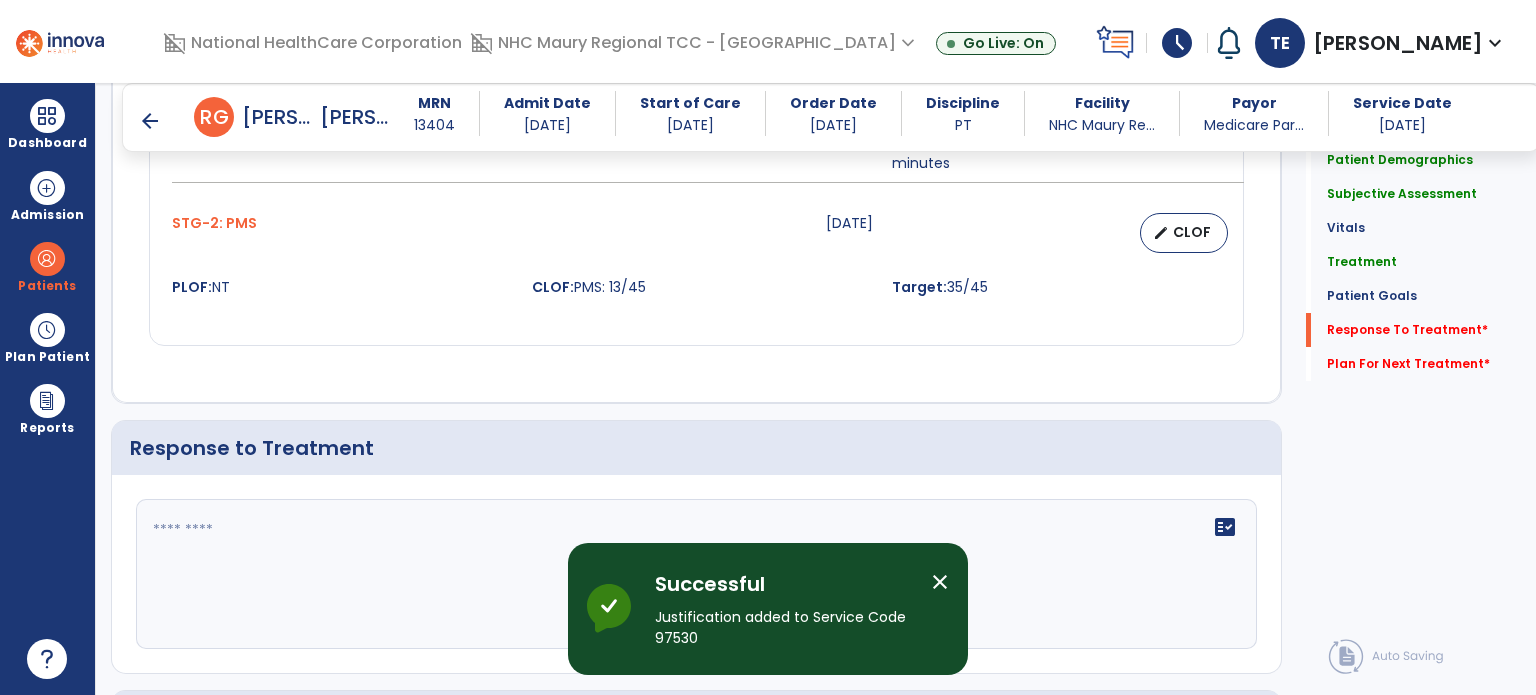 scroll, scrollTop: 2549, scrollLeft: 0, axis: vertical 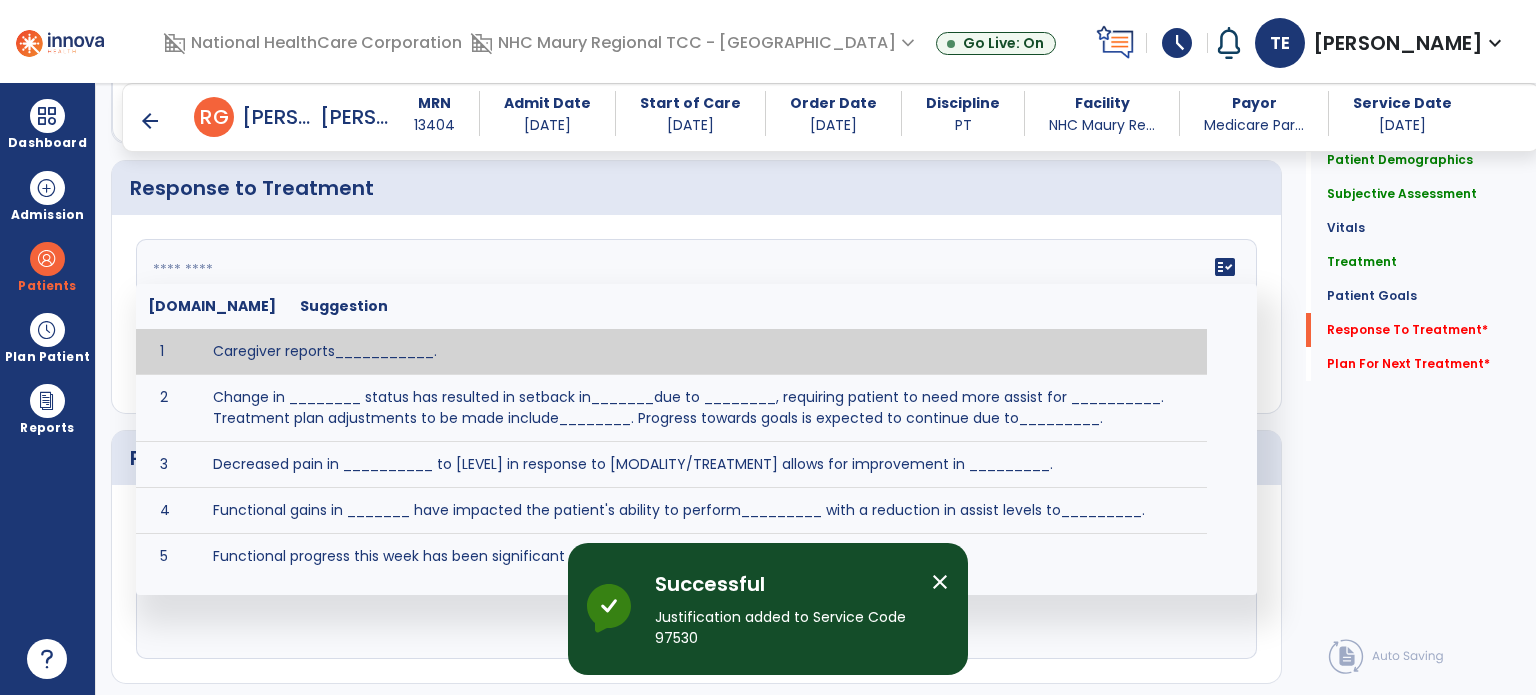 click 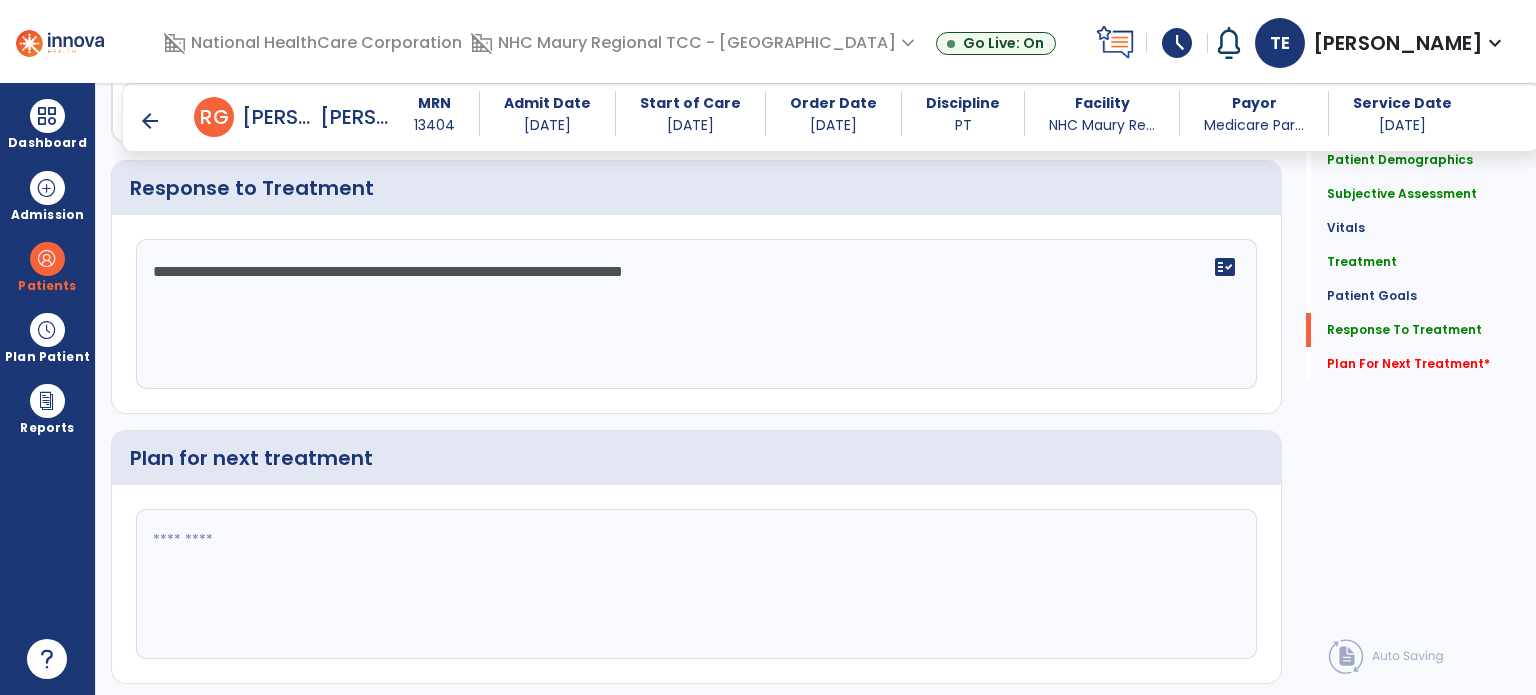 scroll, scrollTop: 2549, scrollLeft: 0, axis: vertical 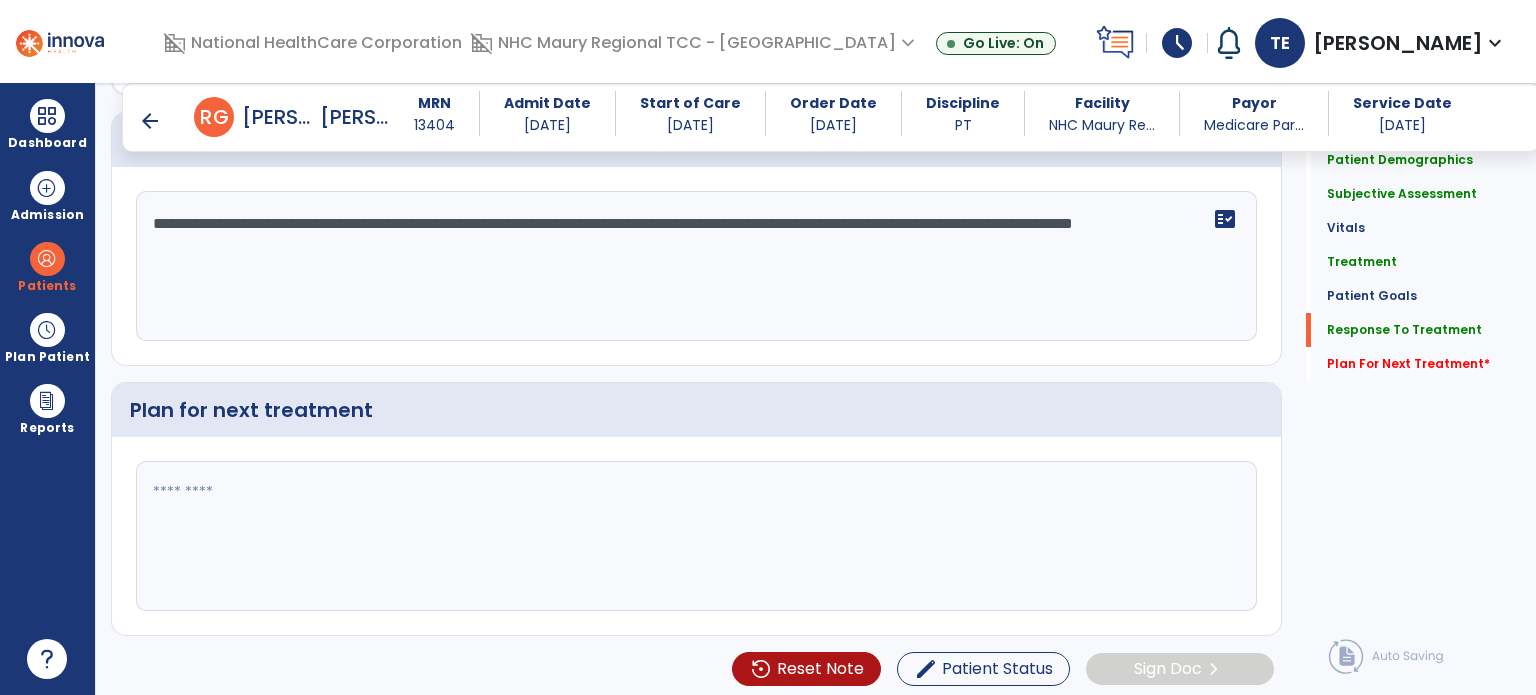 type on "**********" 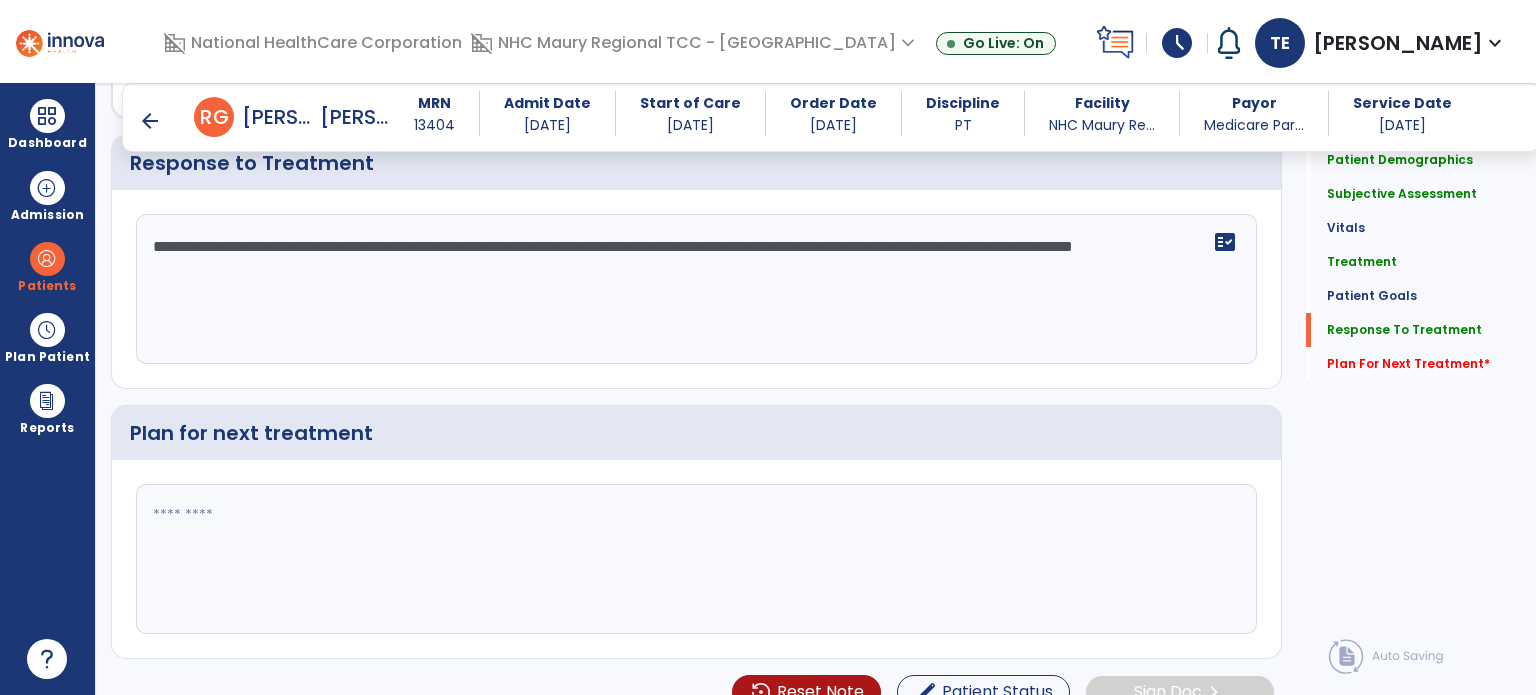 scroll, scrollTop: 2597, scrollLeft: 0, axis: vertical 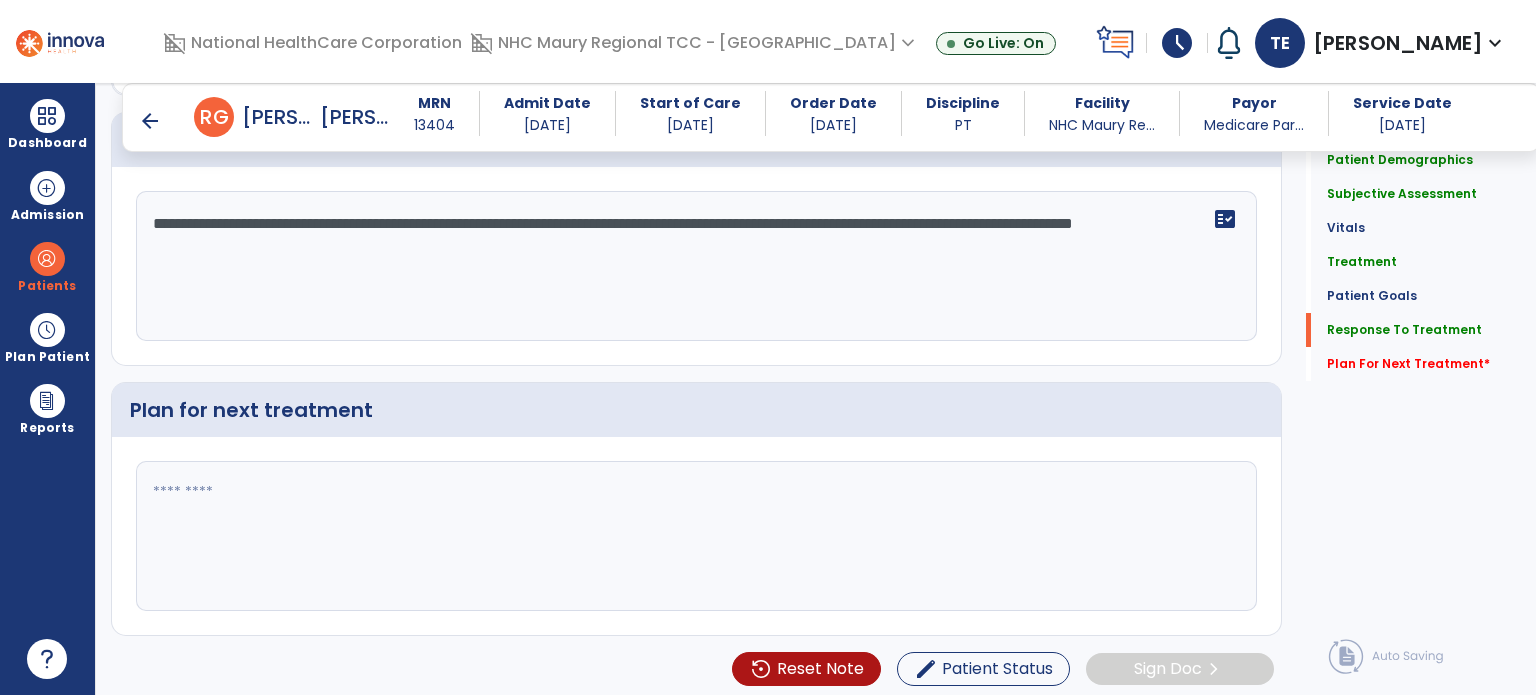 click 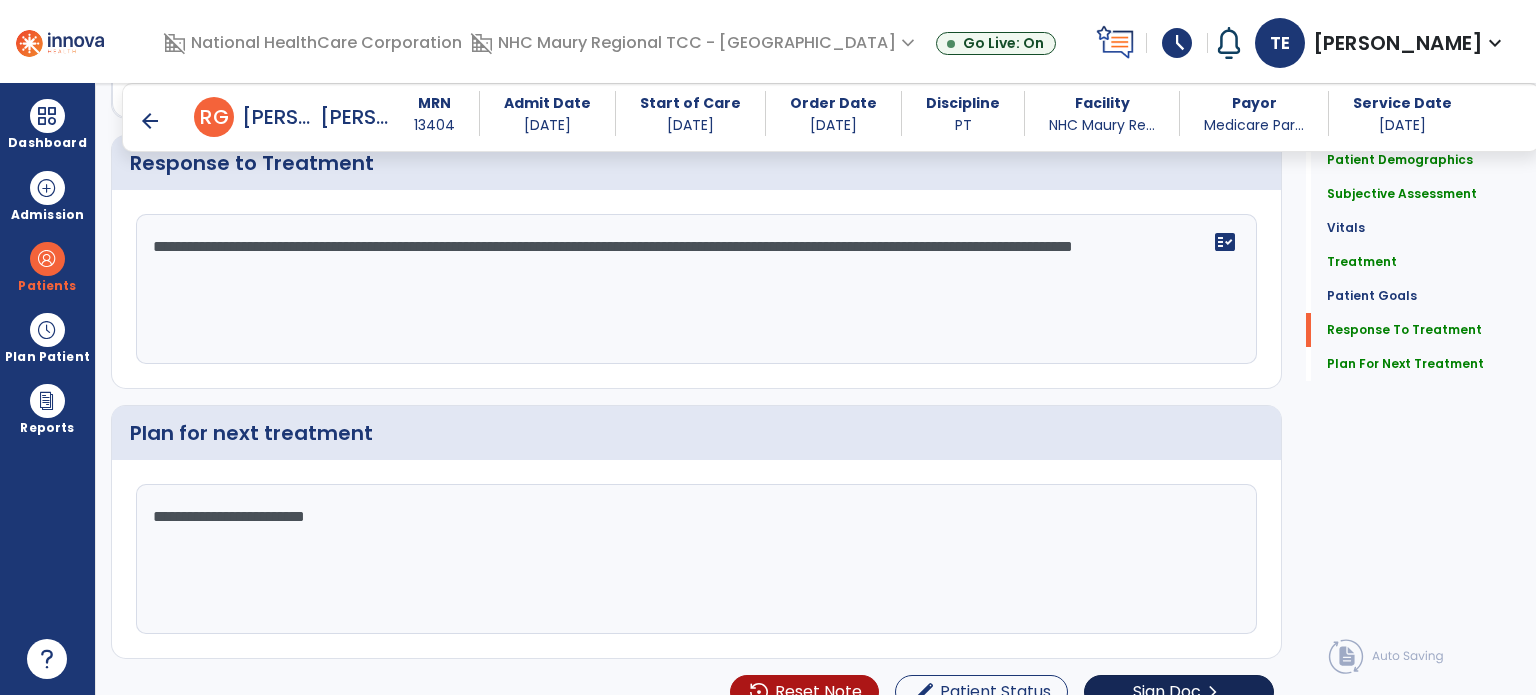 scroll, scrollTop: 2597, scrollLeft: 0, axis: vertical 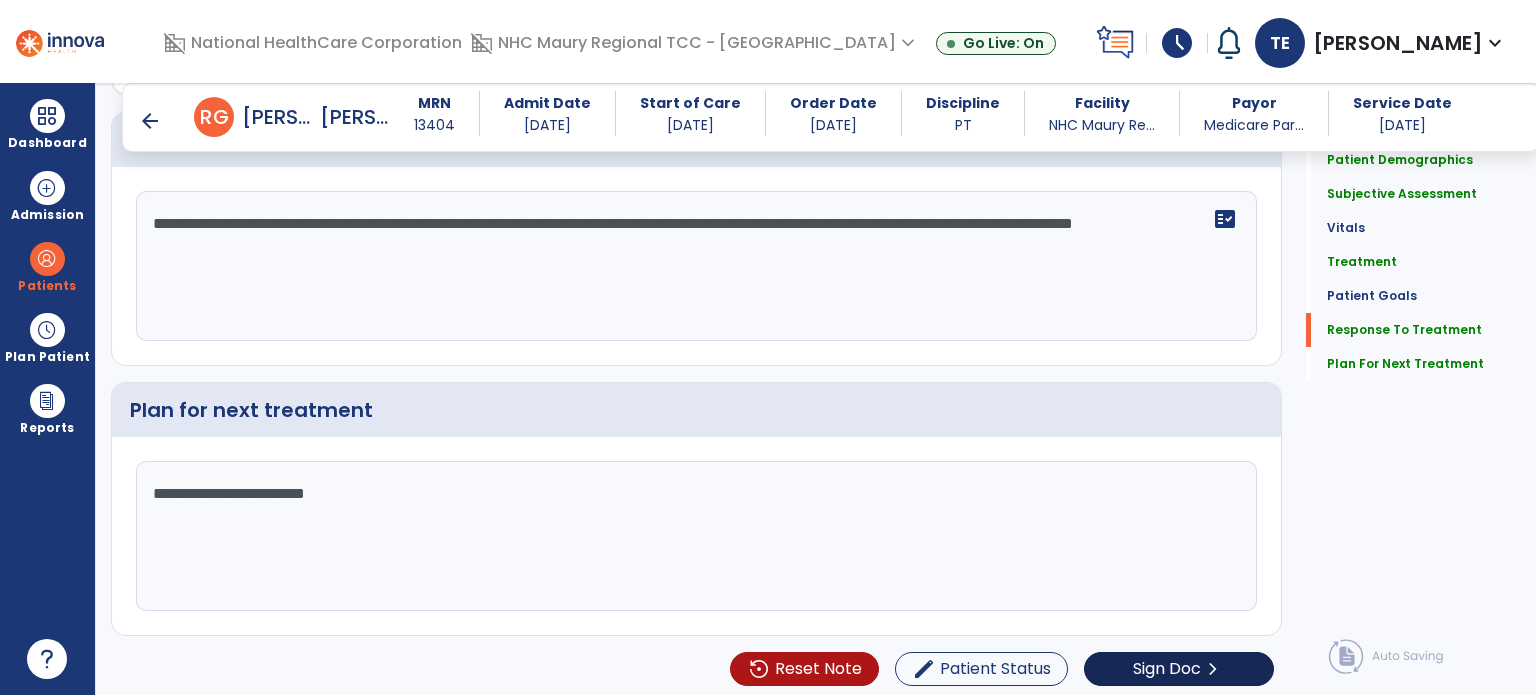 type on "**********" 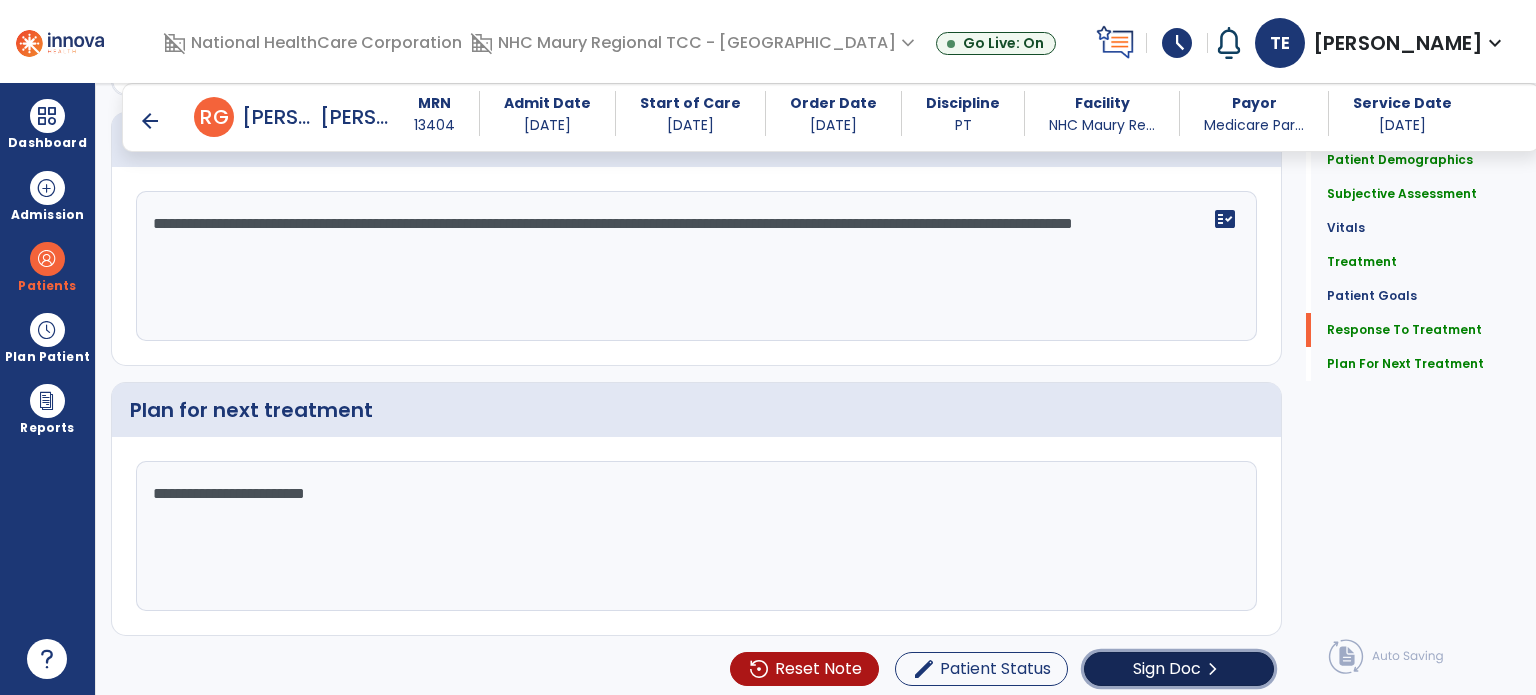click on "Sign Doc" 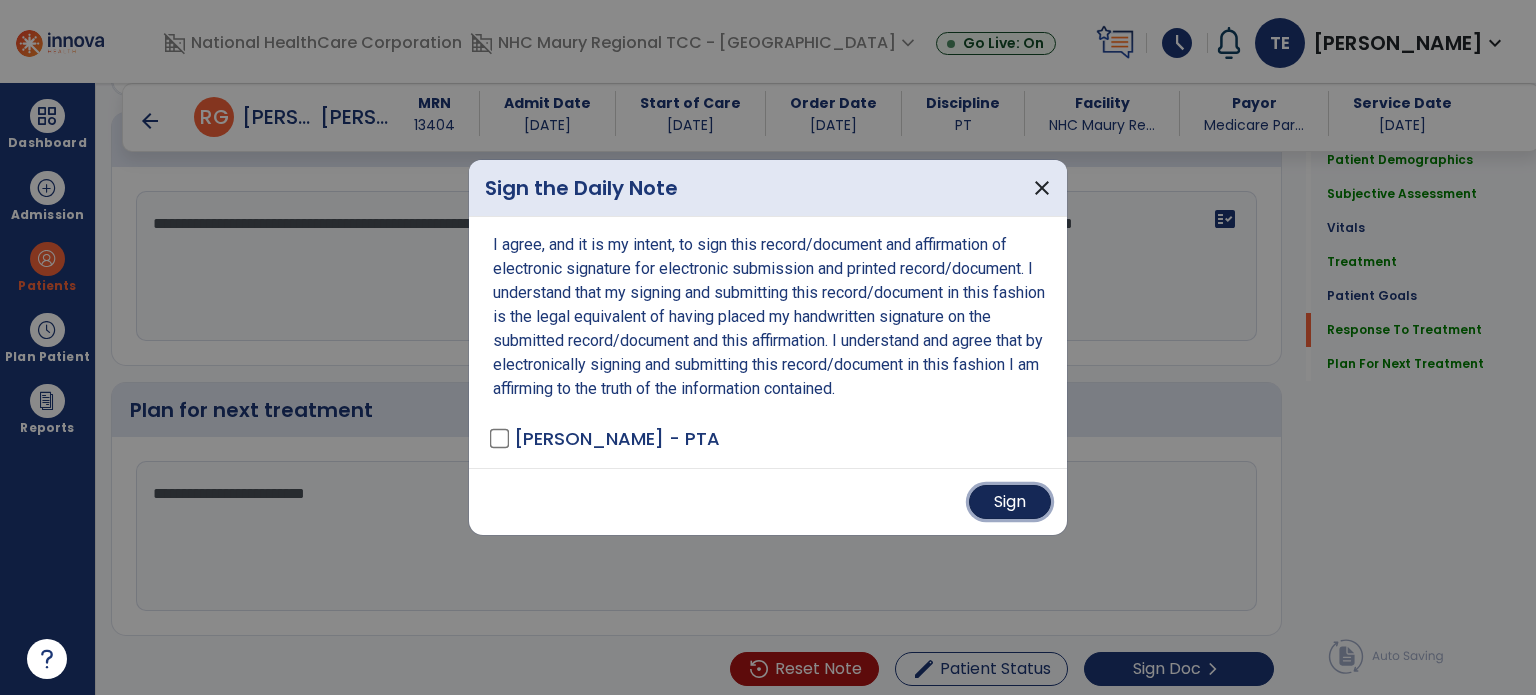 click on "Sign" at bounding box center [1010, 502] 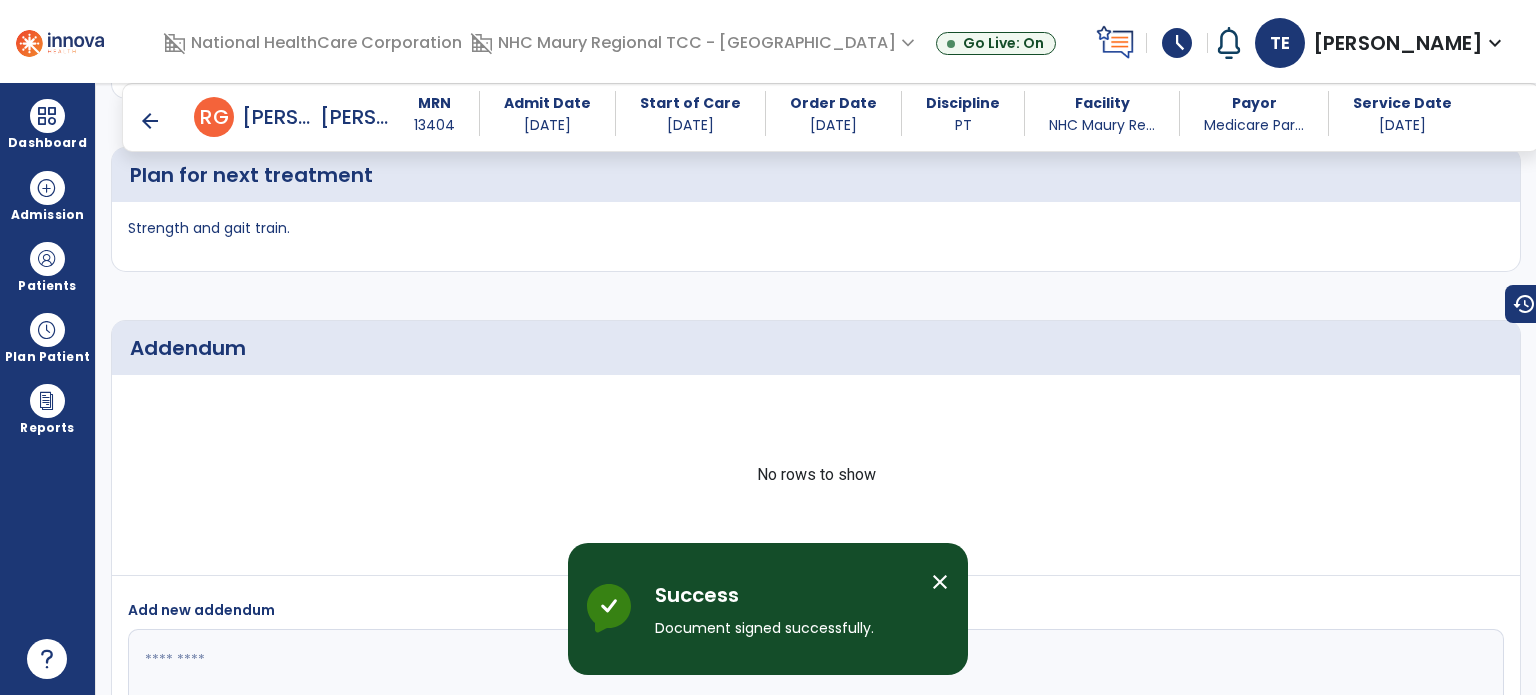 scroll, scrollTop: 3715, scrollLeft: 0, axis: vertical 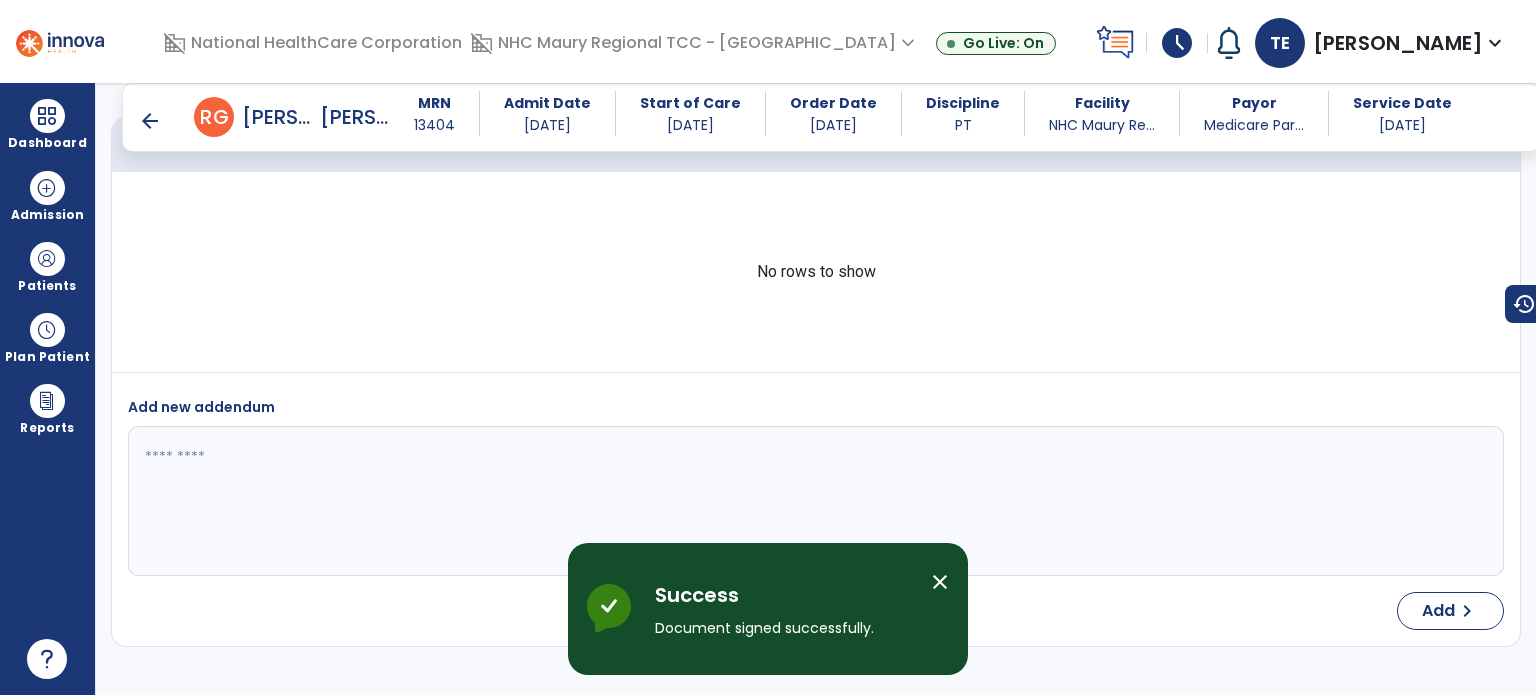 click on "arrow_back" at bounding box center [150, 121] 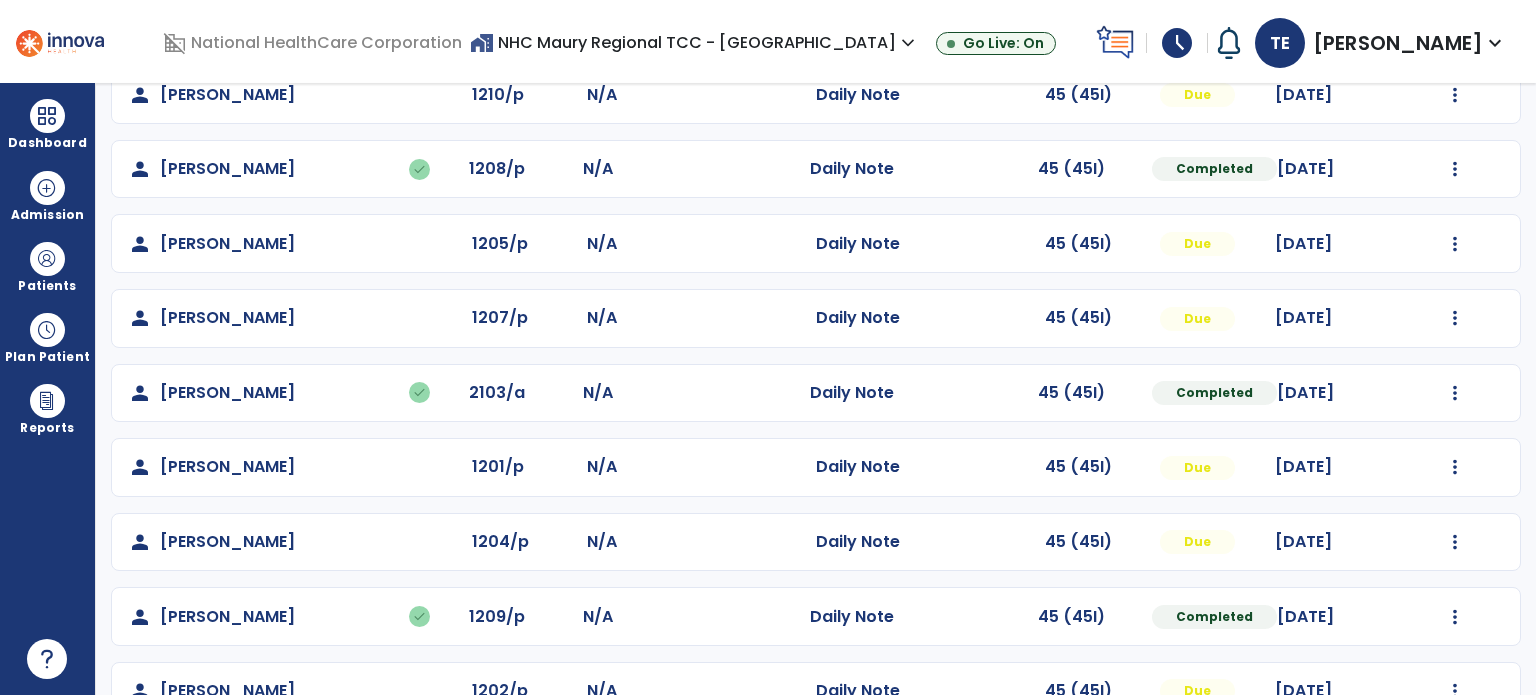 scroll, scrollTop: 319, scrollLeft: 0, axis: vertical 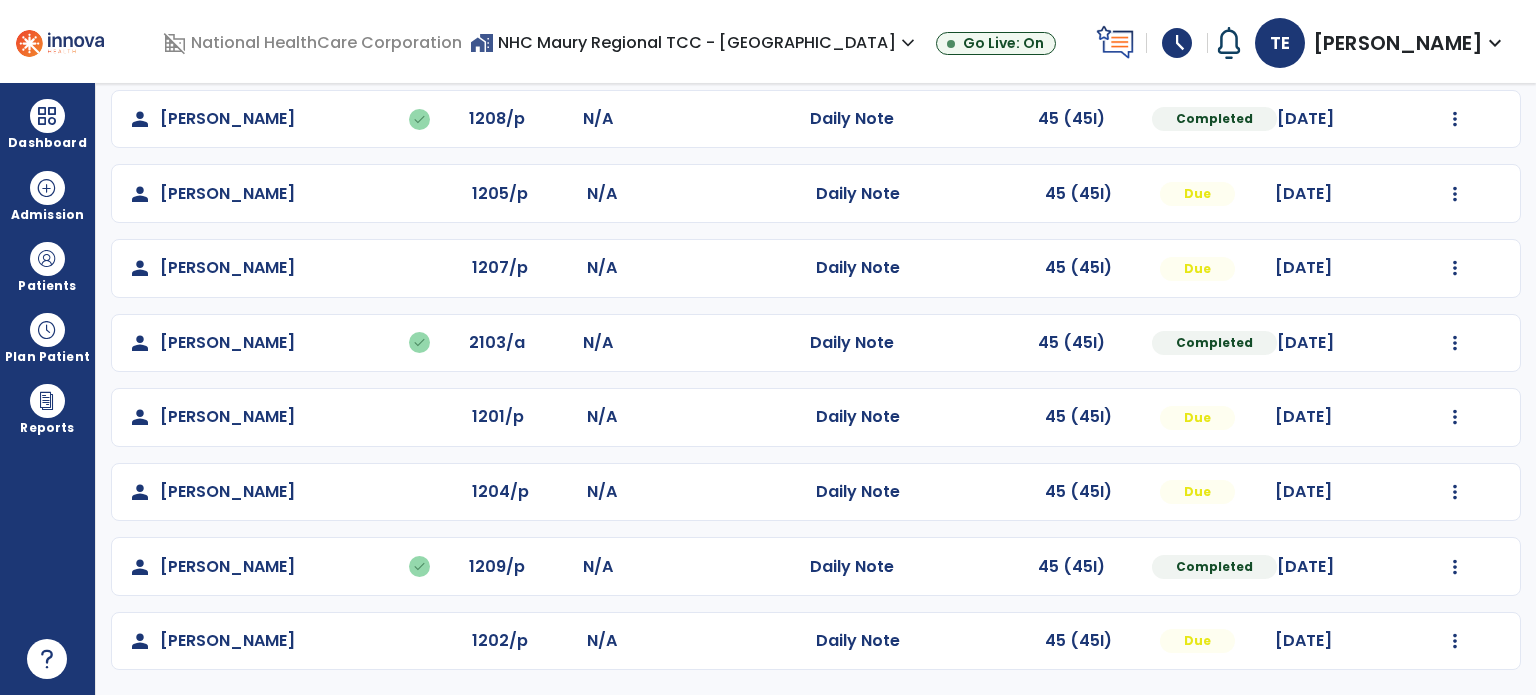 click on "schedule" at bounding box center (1177, 43) 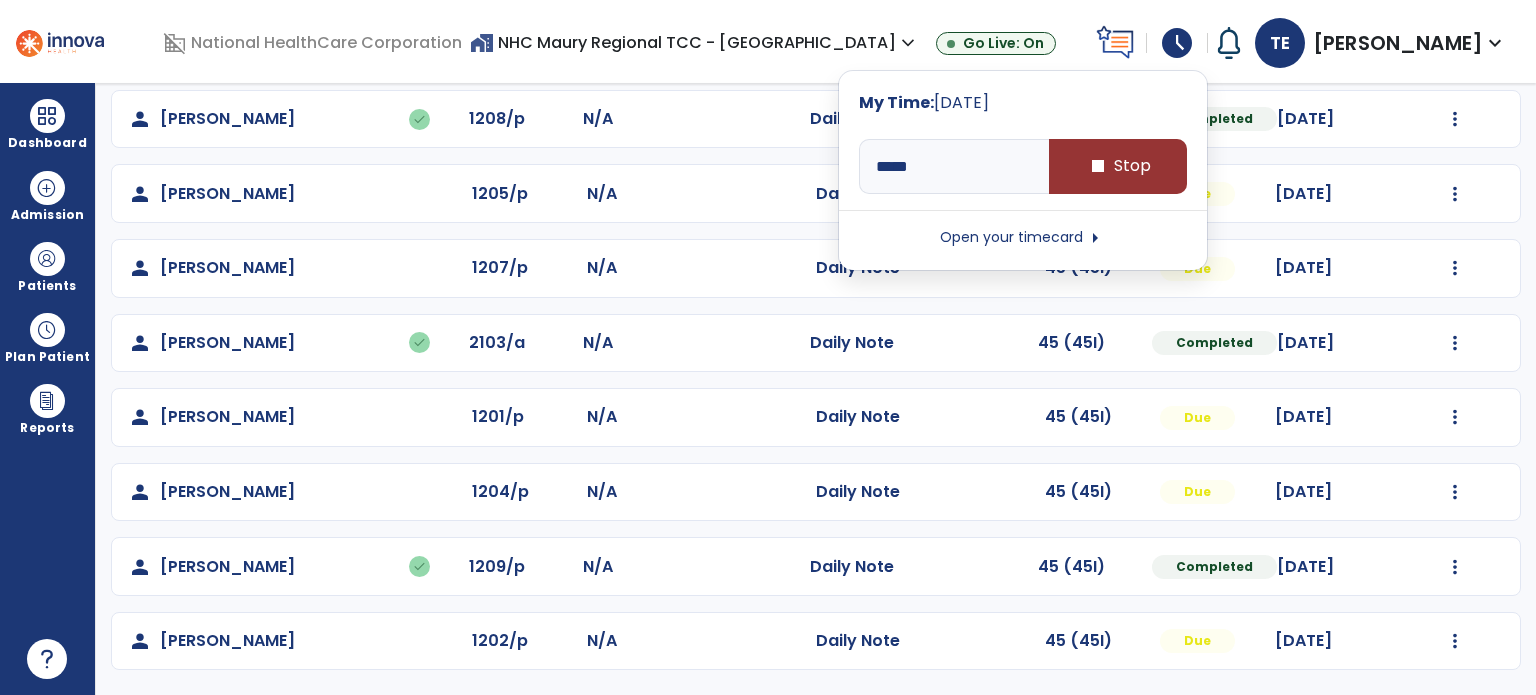 click on "stop  Stop" at bounding box center [1118, 166] 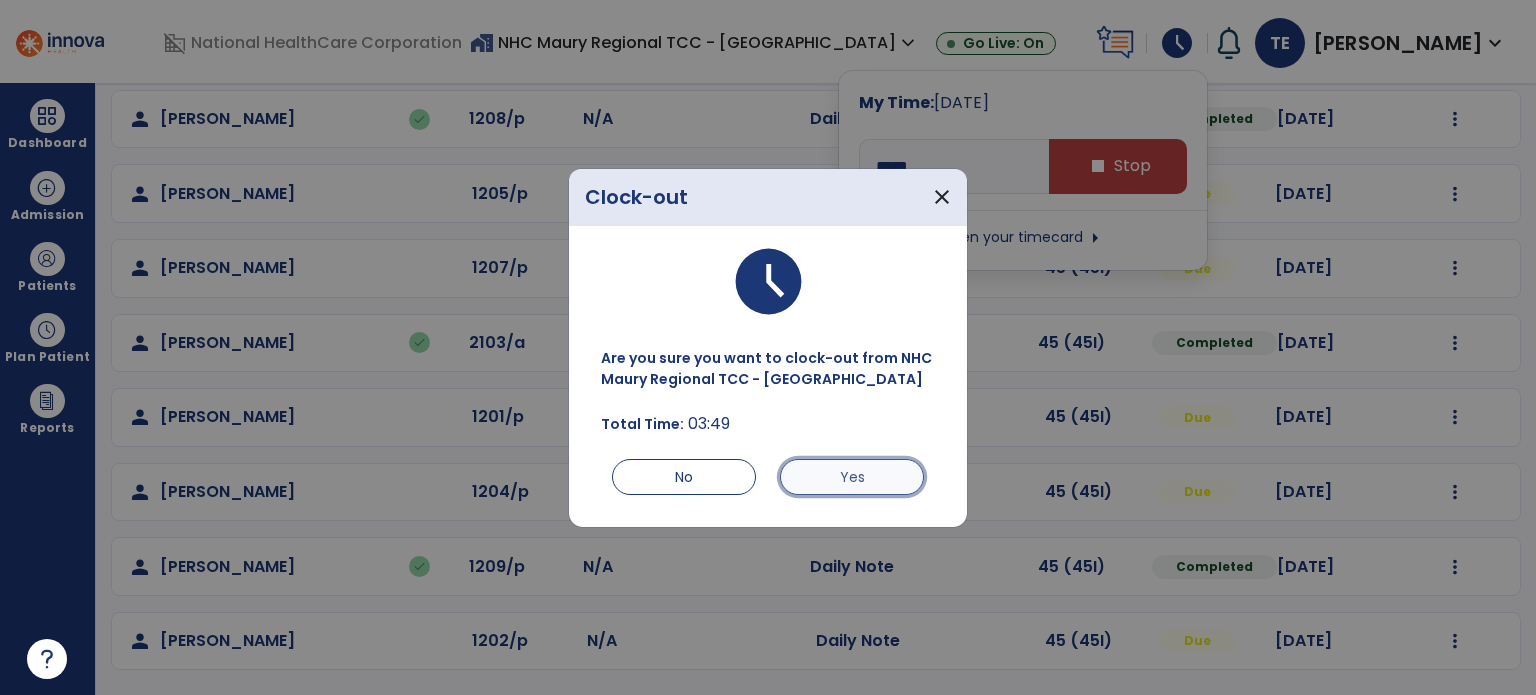 click on "Yes" at bounding box center [852, 477] 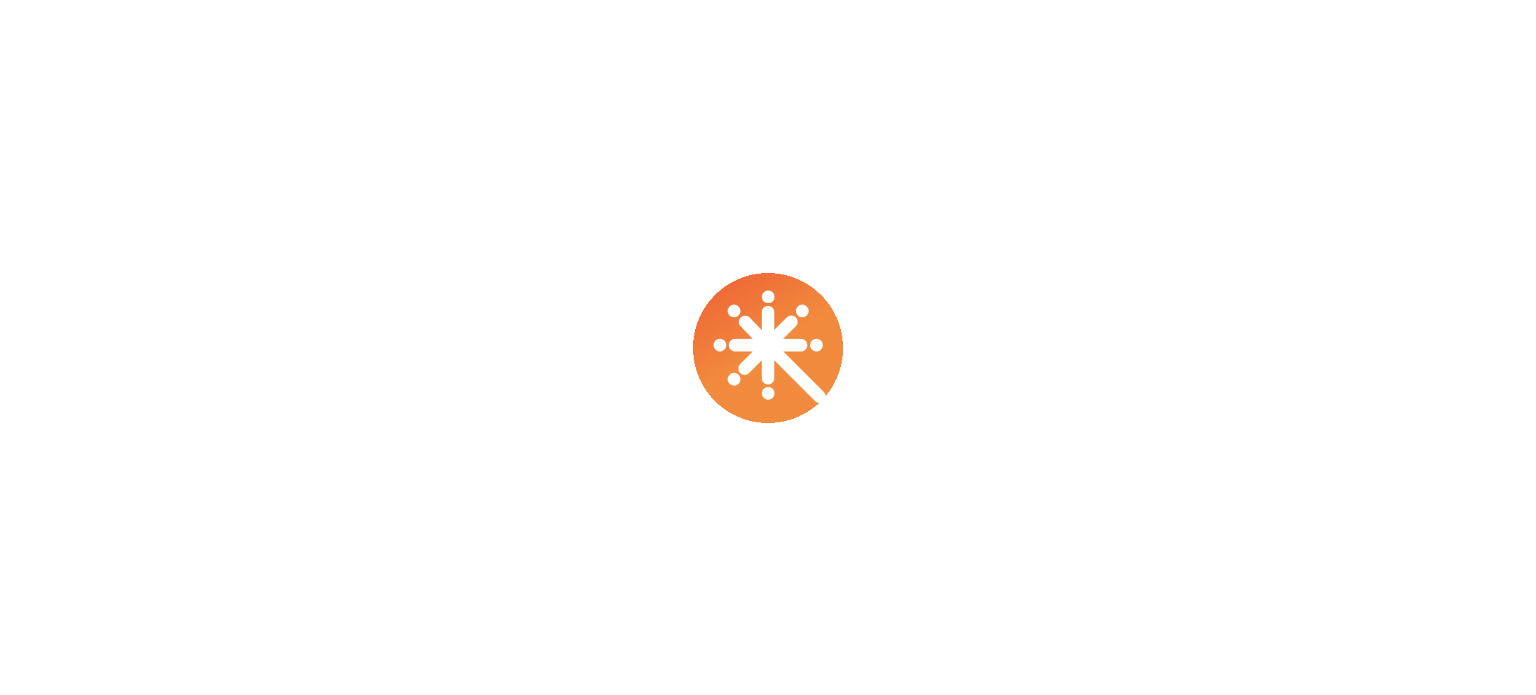 scroll, scrollTop: 0, scrollLeft: 0, axis: both 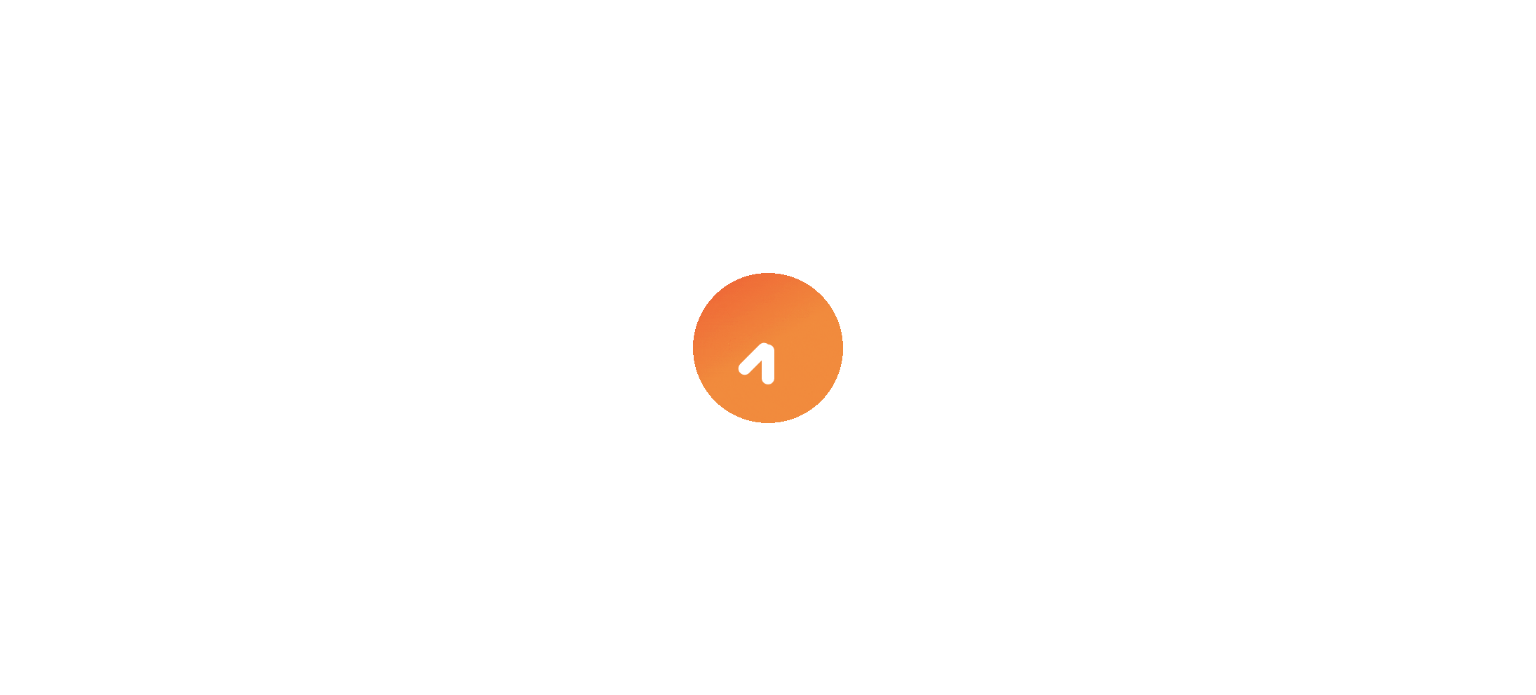 select on "****" 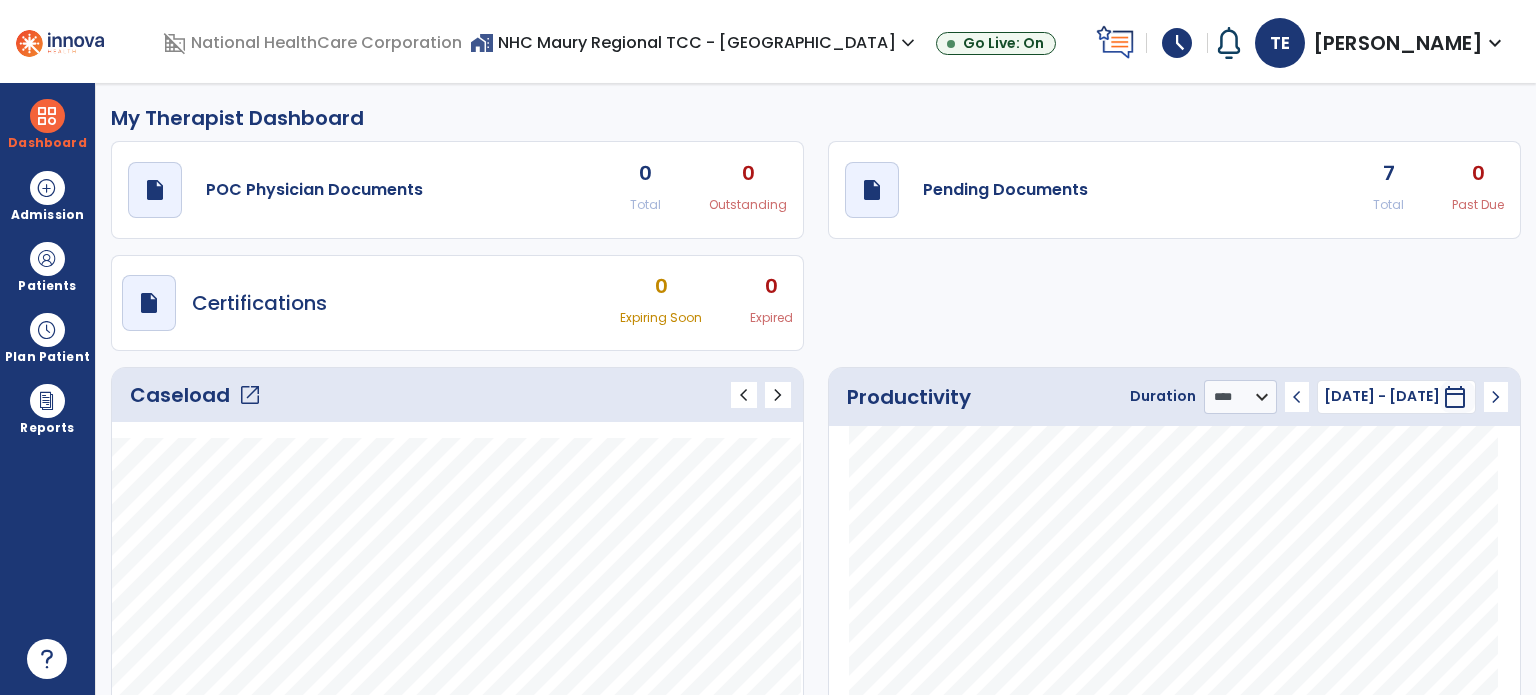 click on "schedule" at bounding box center [1177, 43] 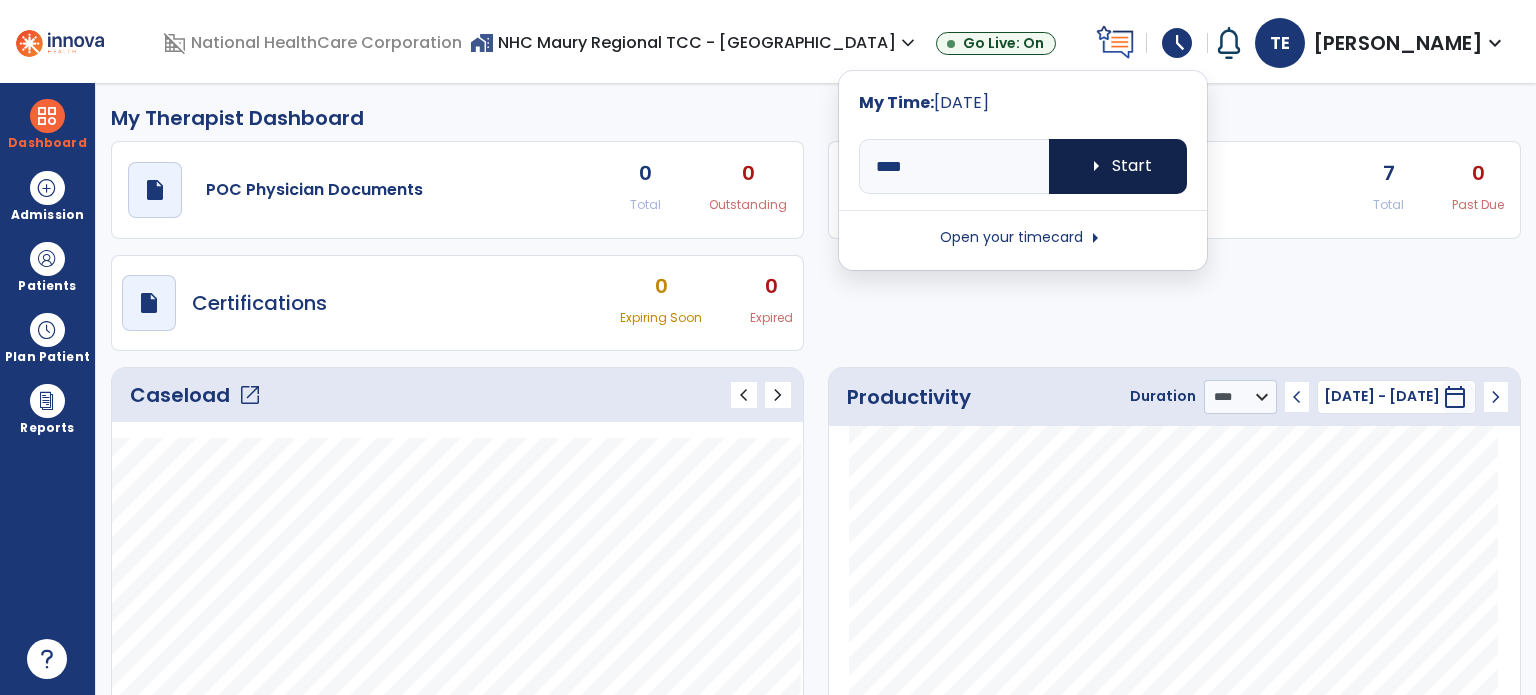click on "arrow_right  Start" at bounding box center [1118, 166] 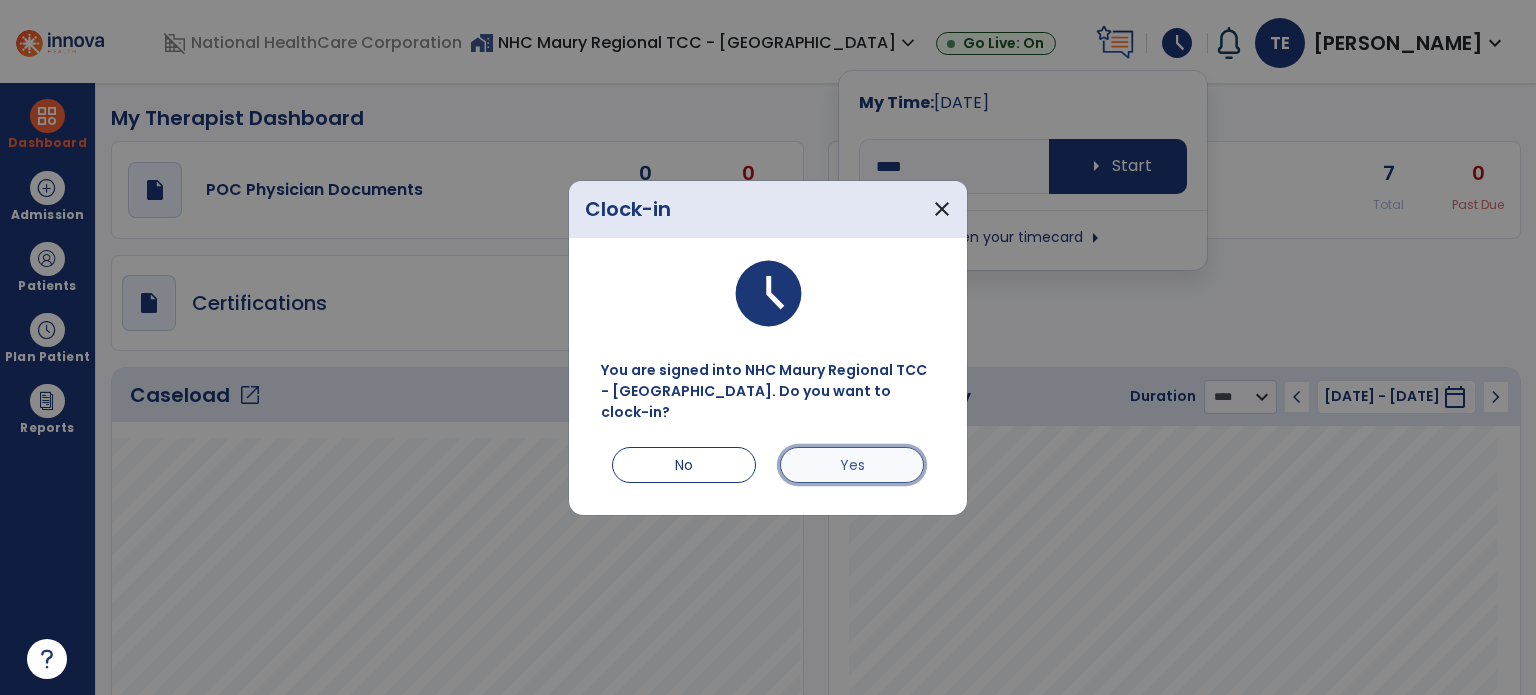 click on "Yes" at bounding box center [852, 465] 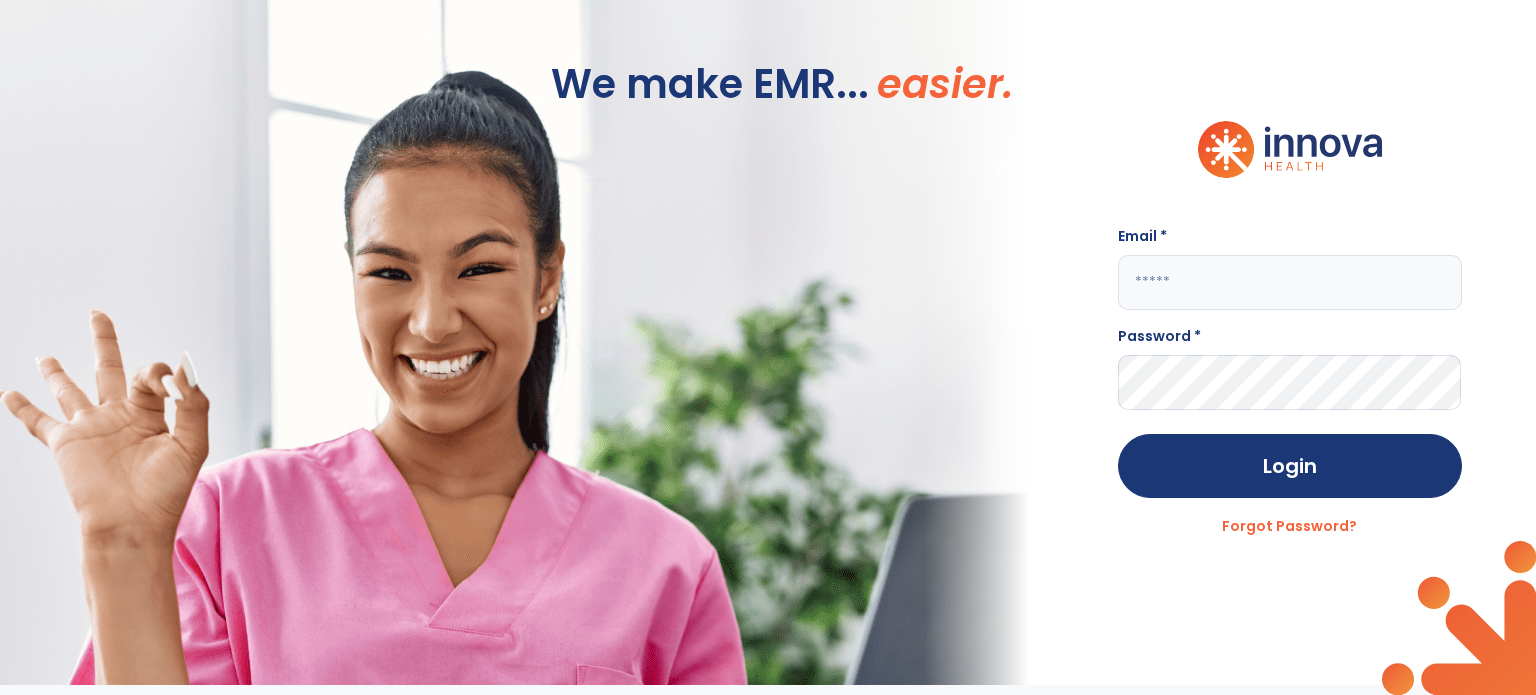 type on "**********" 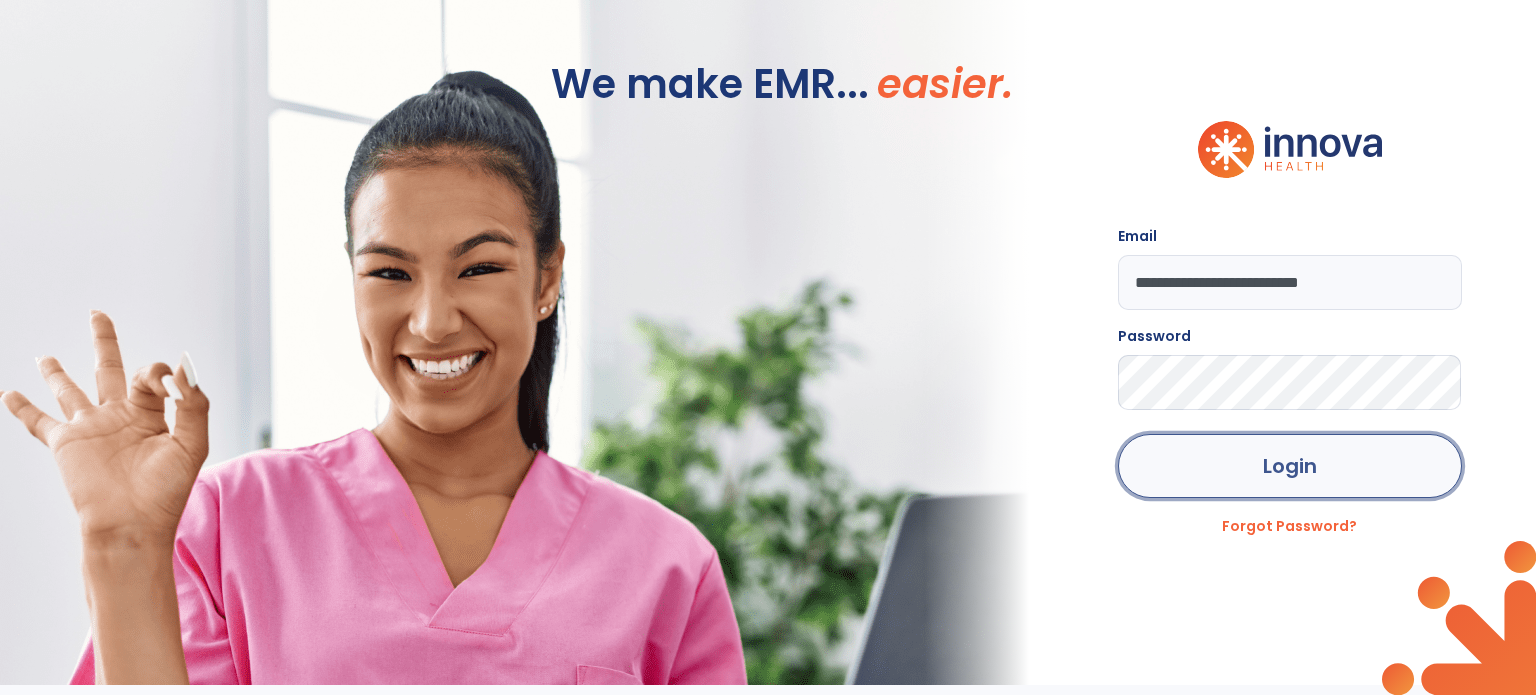 click on "Login" 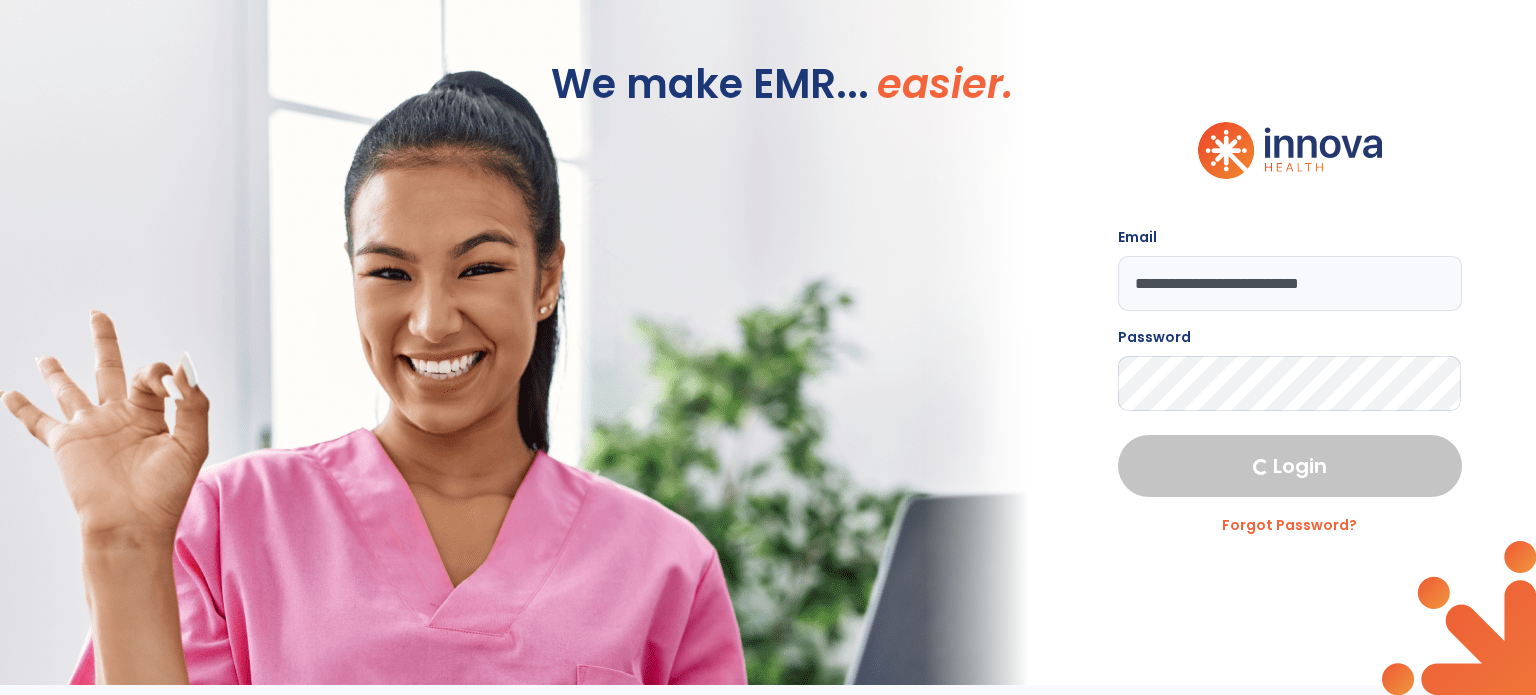 select on "****" 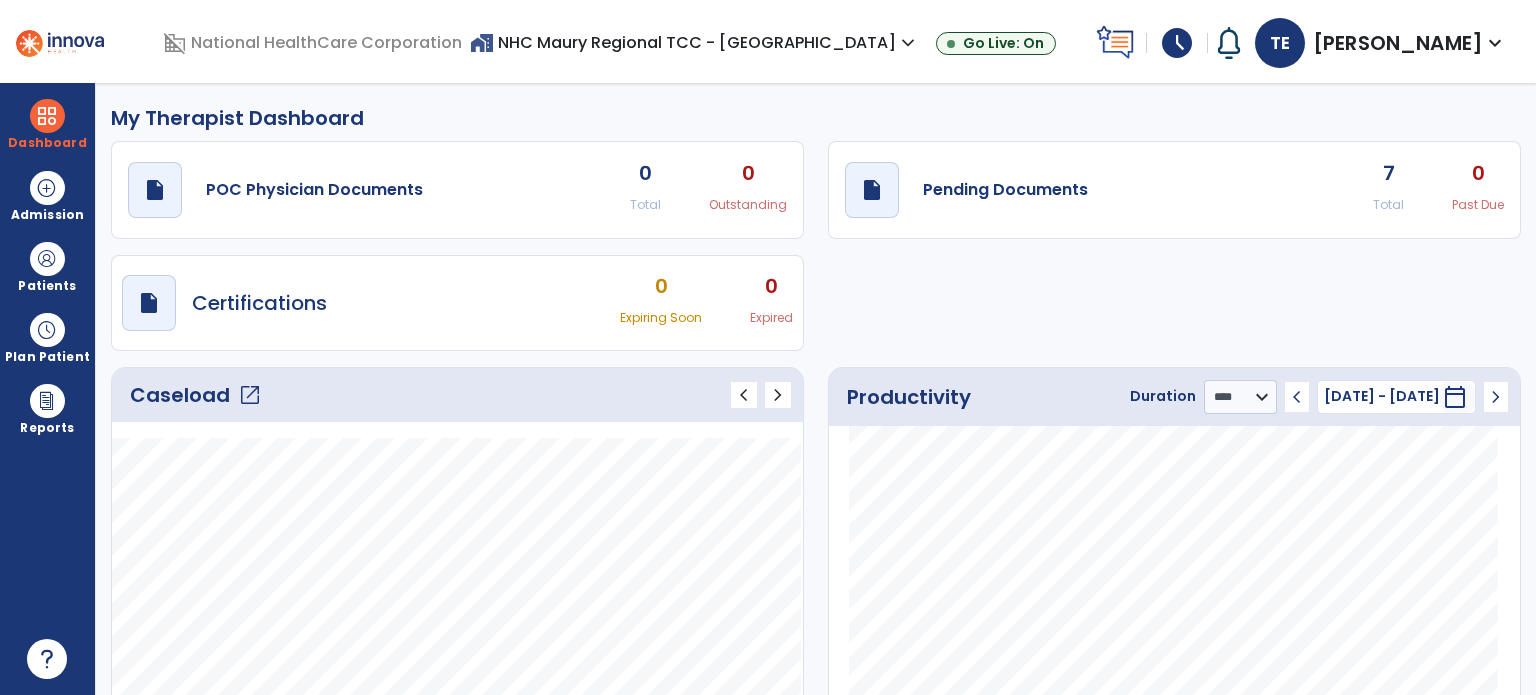 click on "open_in_new" 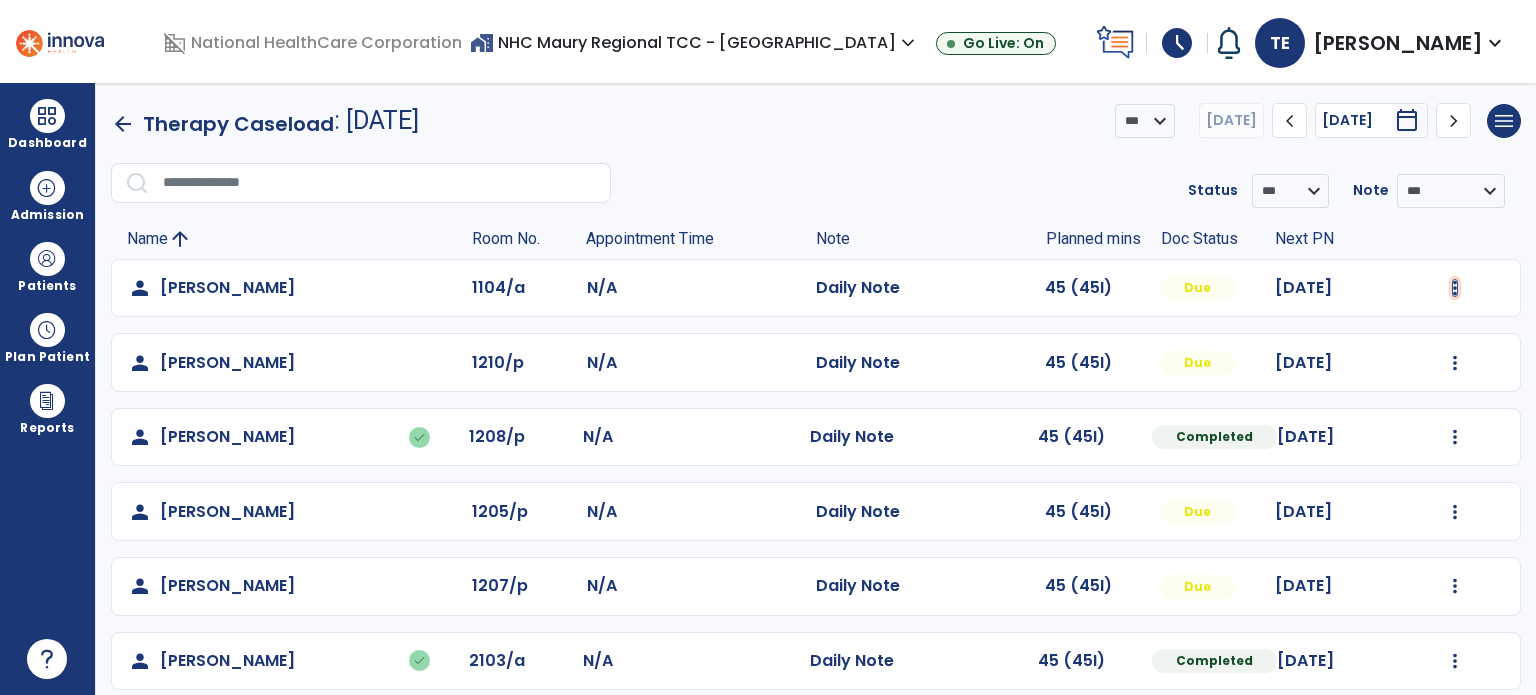 click at bounding box center (1455, 288) 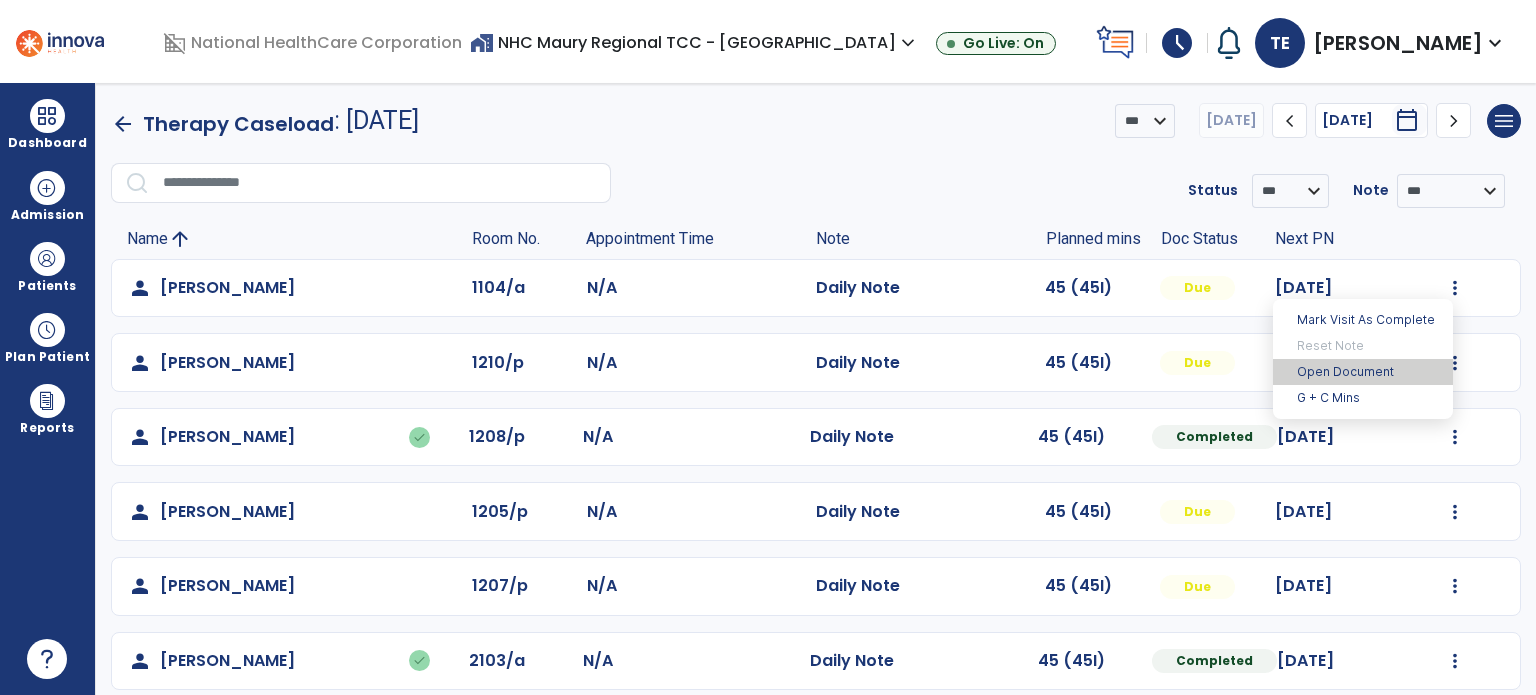 click on "Open Document" at bounding box center [1363, 372] 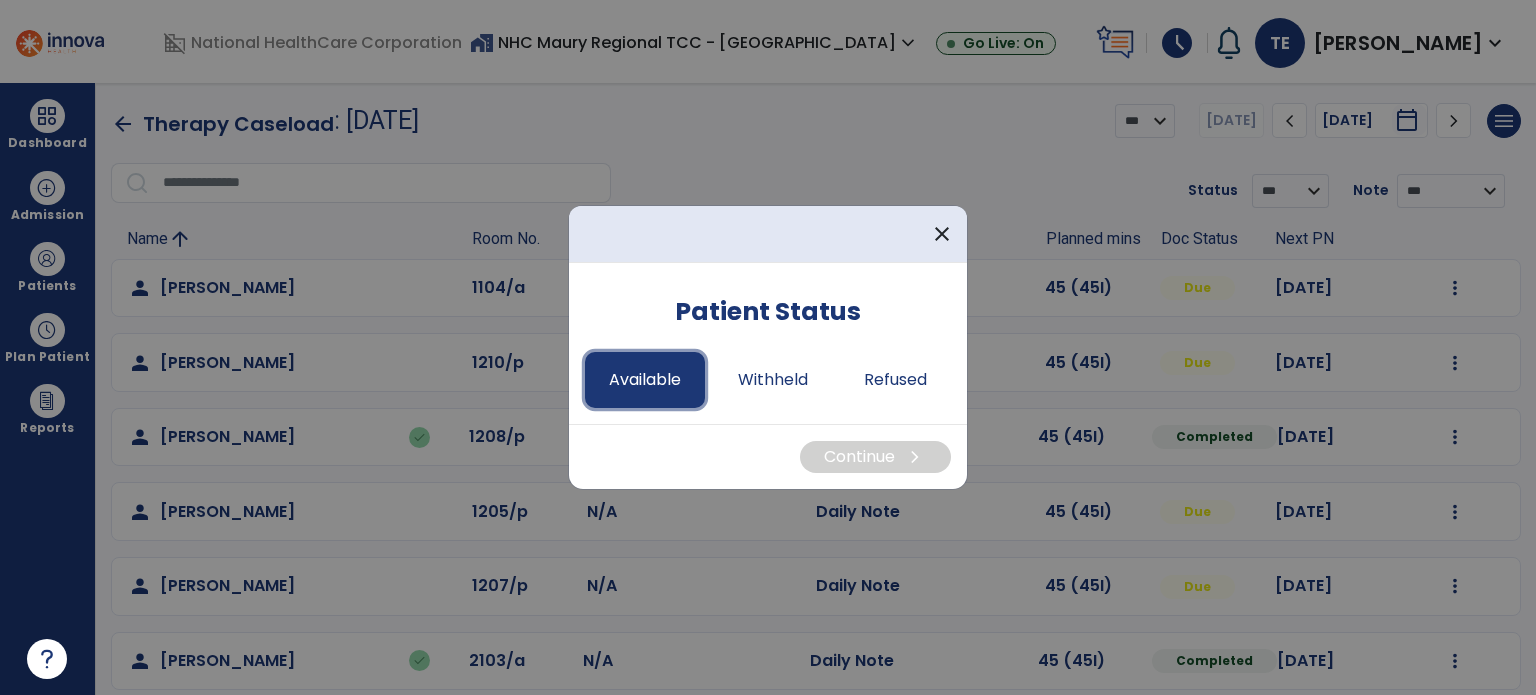 click on "Available" at bounding box center [645, 380] 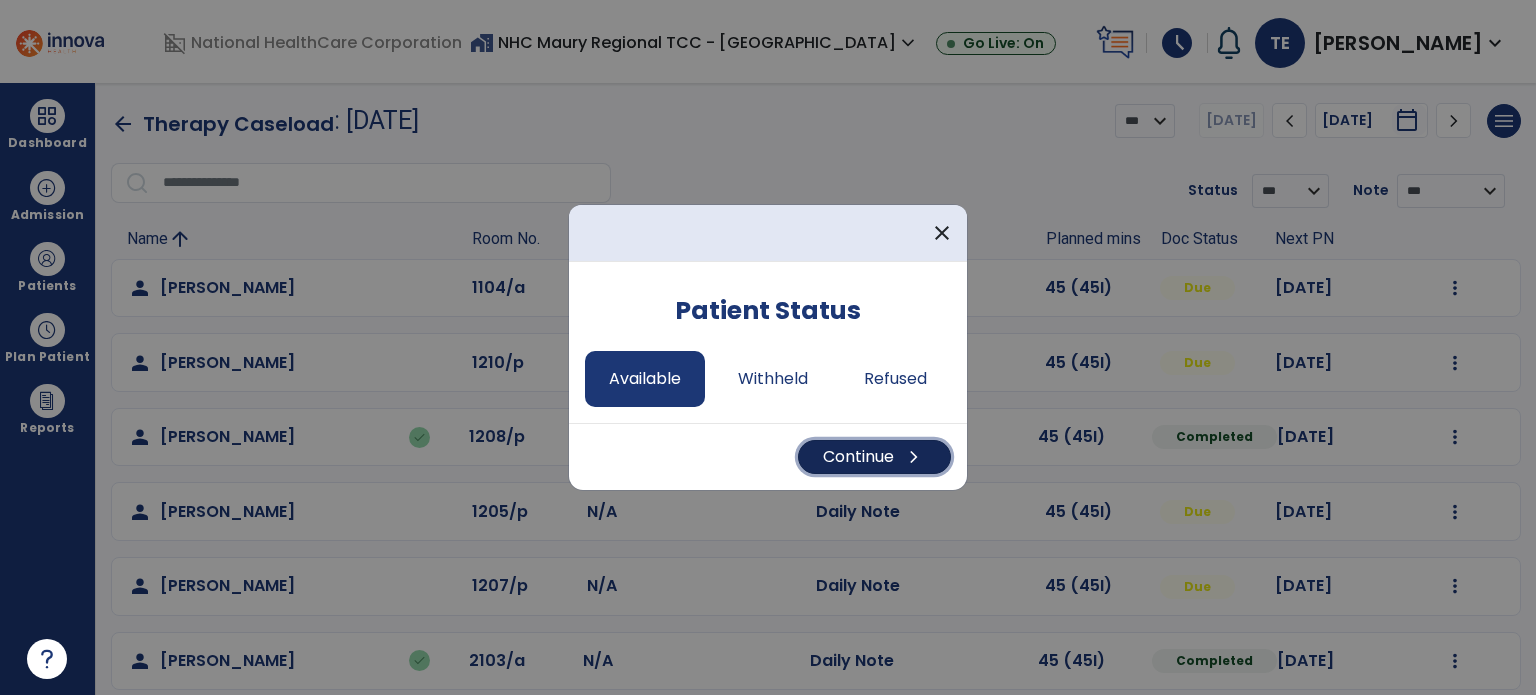 click on "Continue   chevron_right" at bounding box center [874, 457] 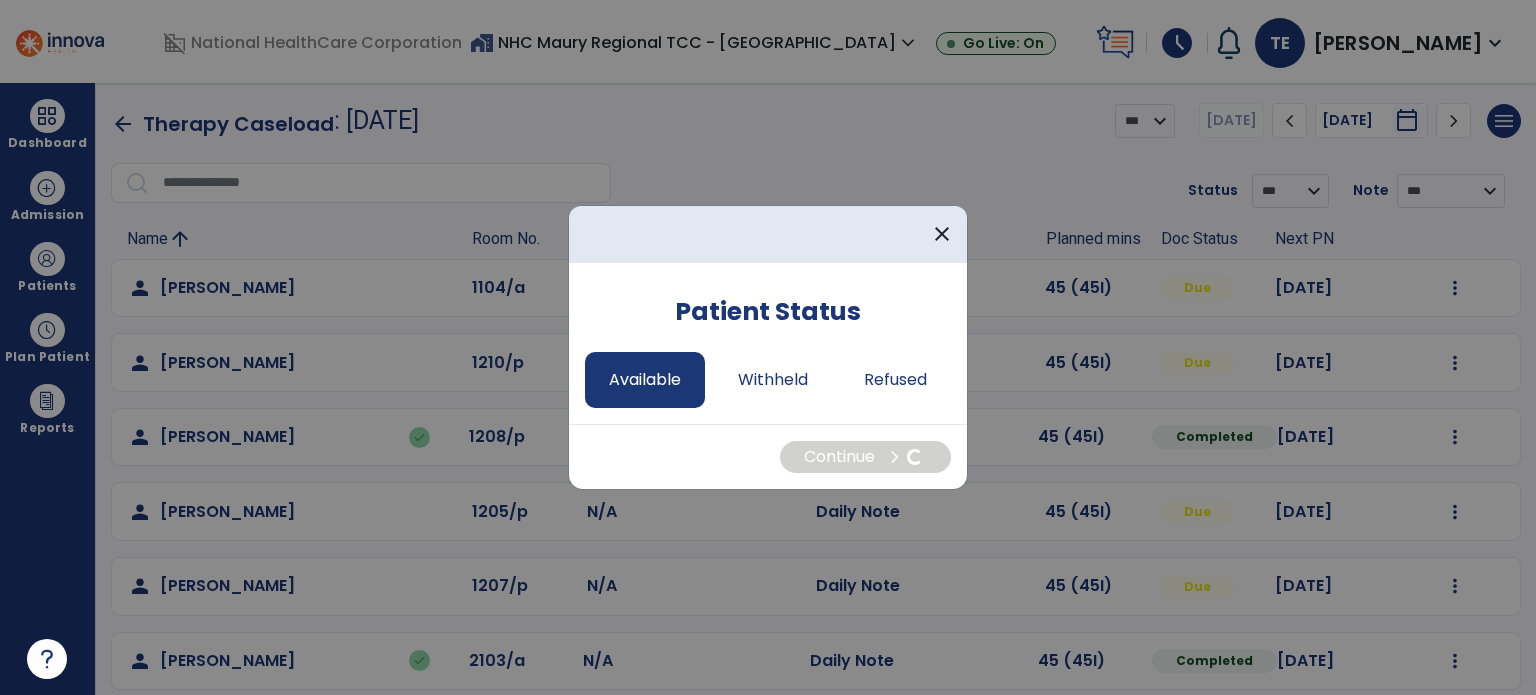 select on "*" 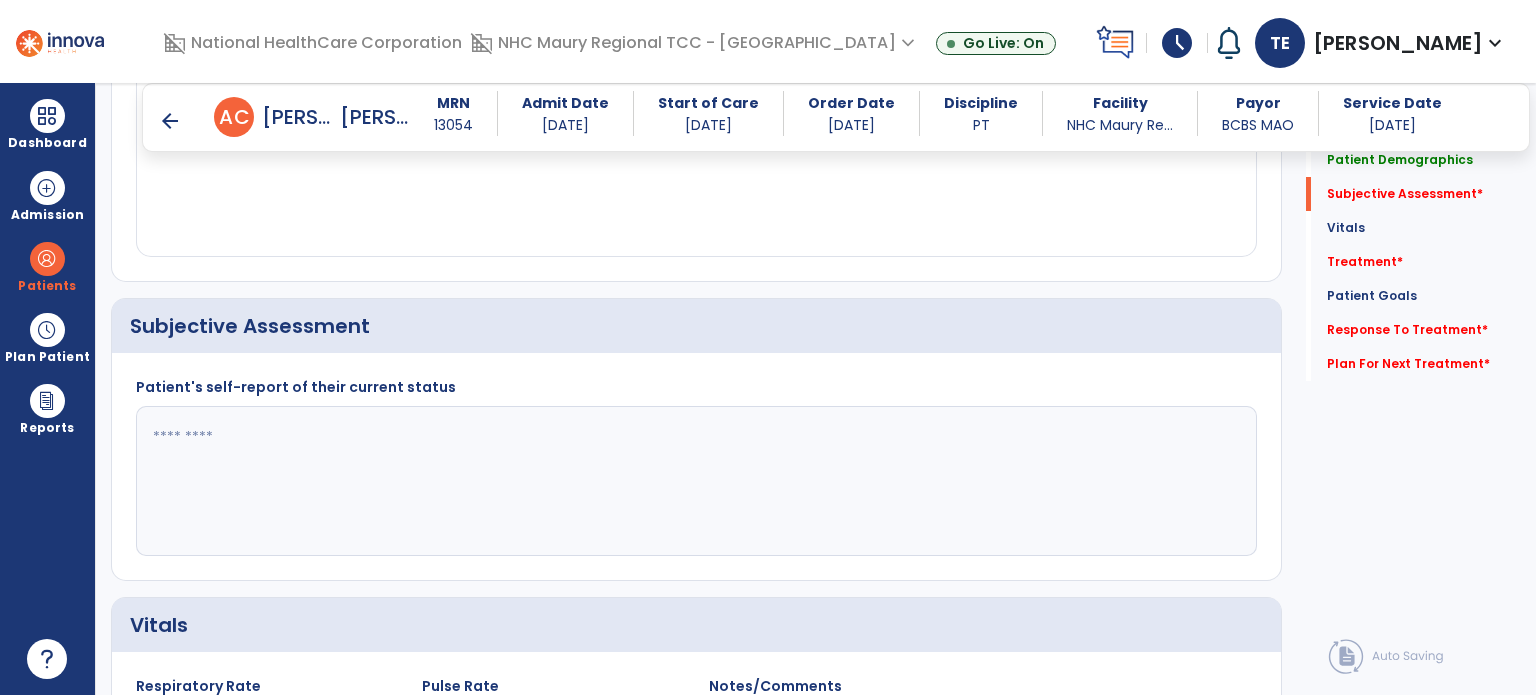 scroll, scrollTop: 388, scrollLeft: 0, axis: vertical 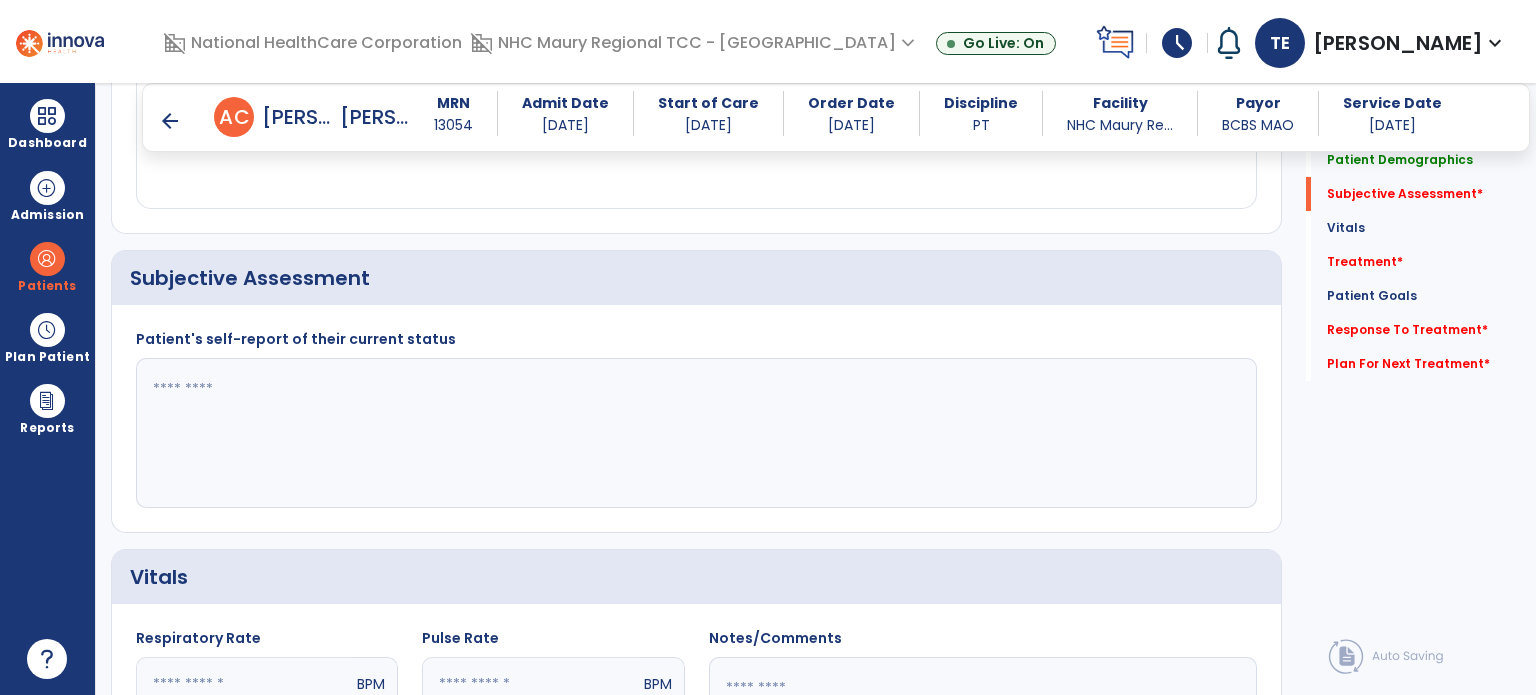 click 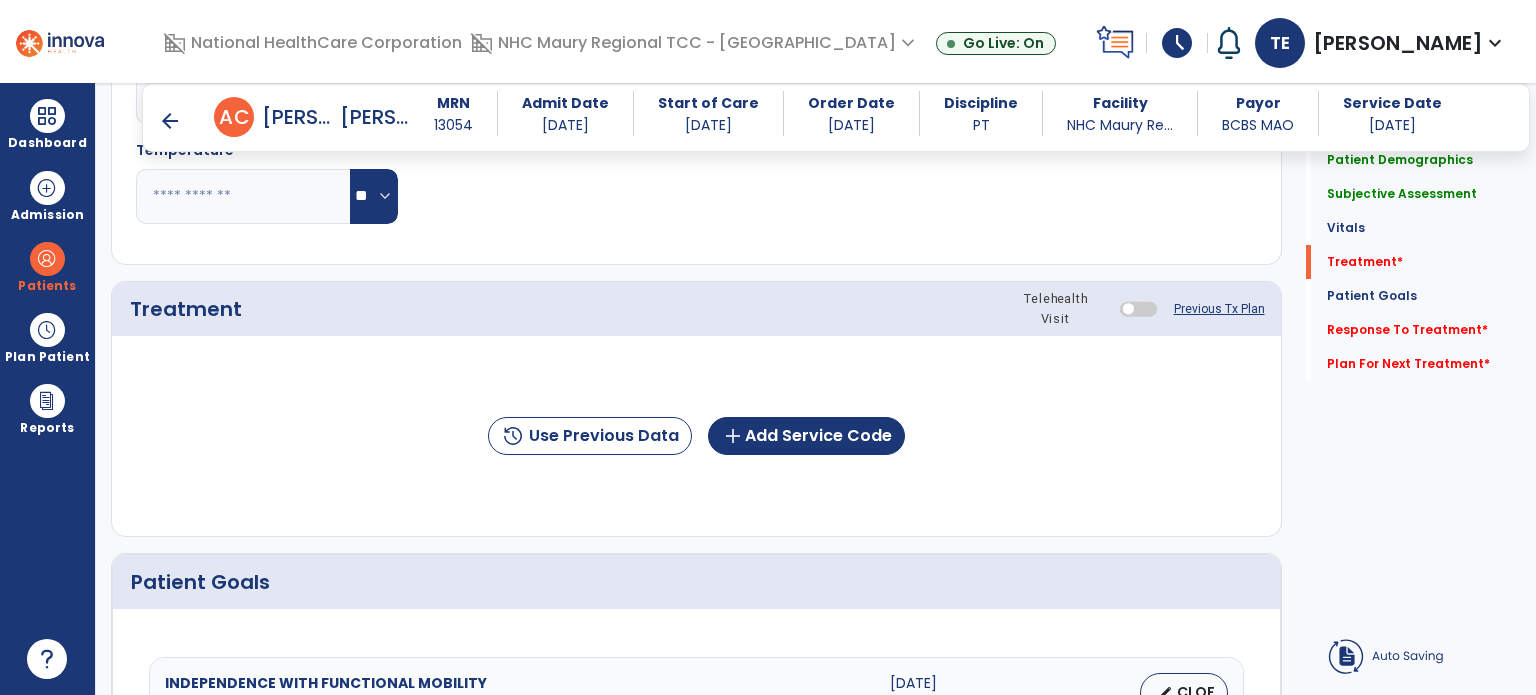 scroll, scrollTop: 1089, scrollLeft: 0, axis: vertical 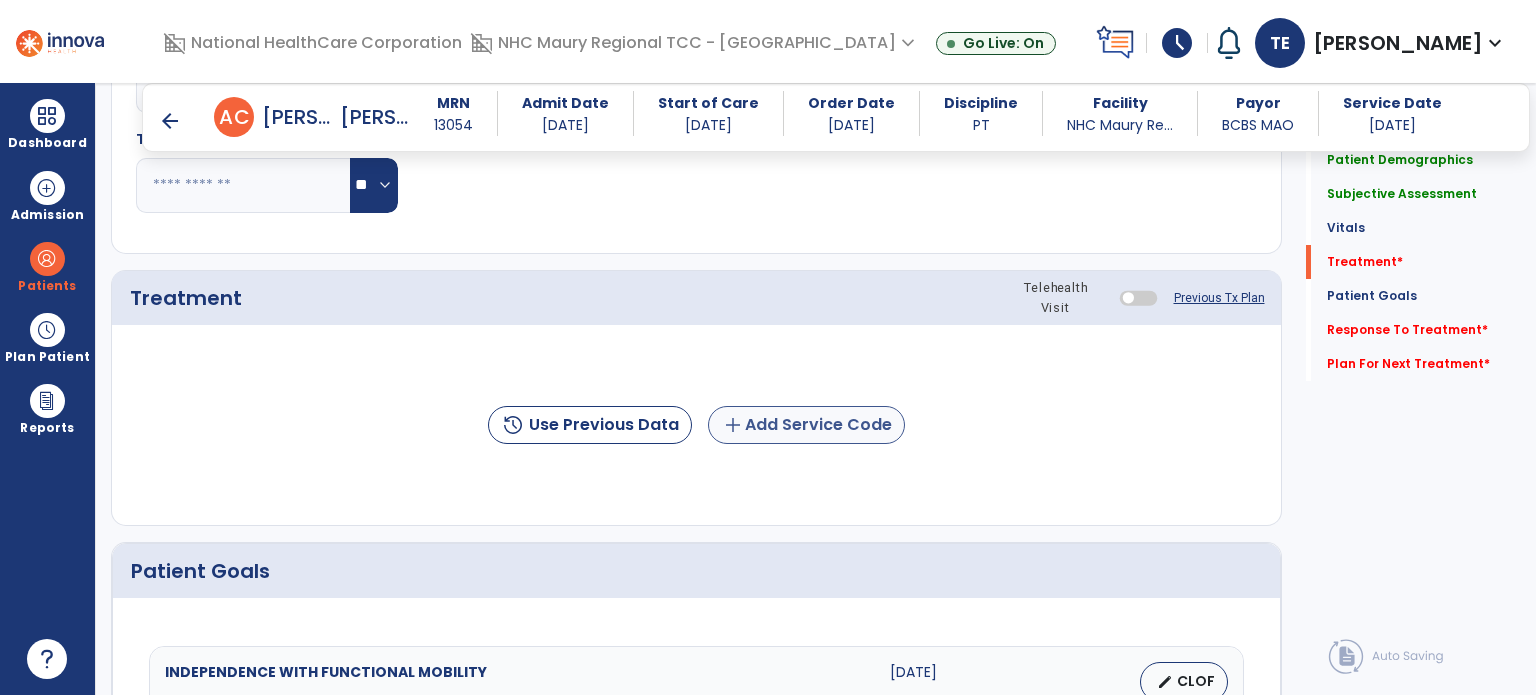 type on "**********" 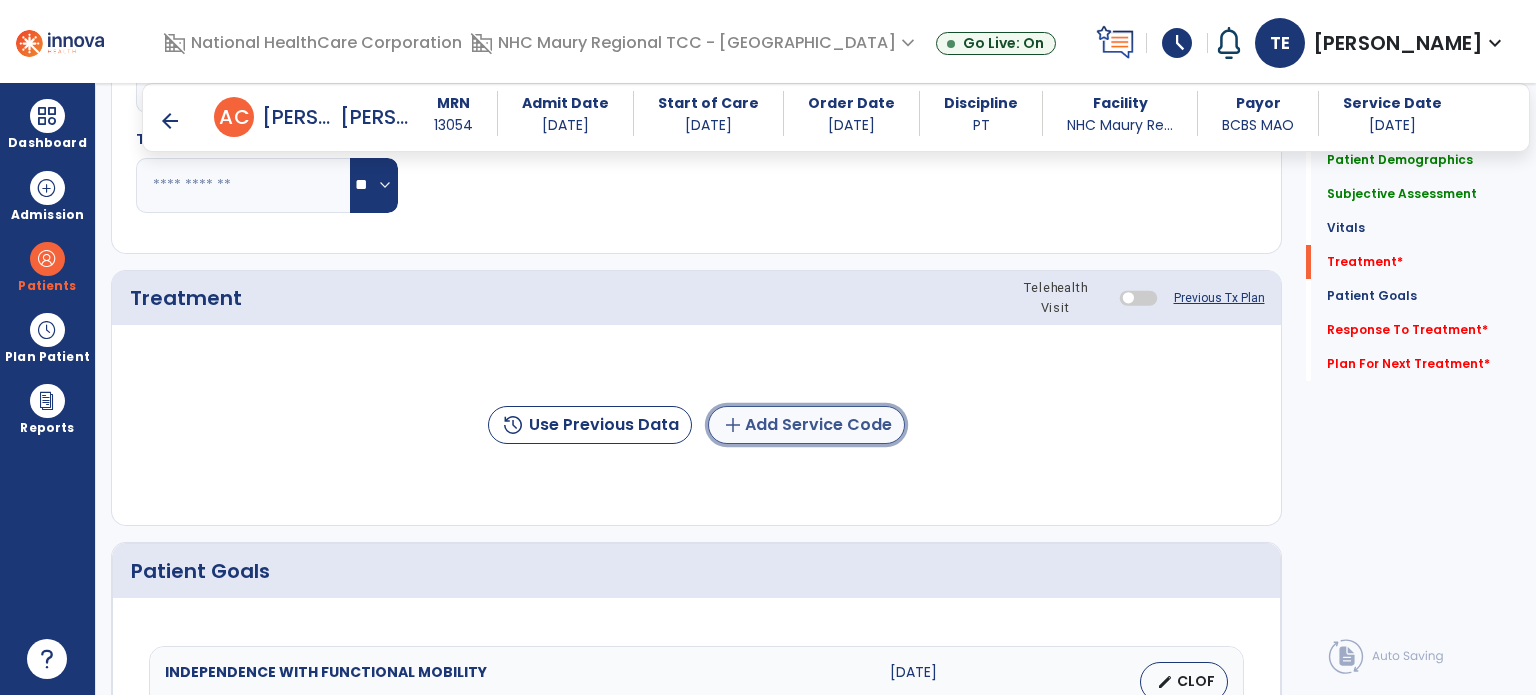 click on "add  Add Service Code" 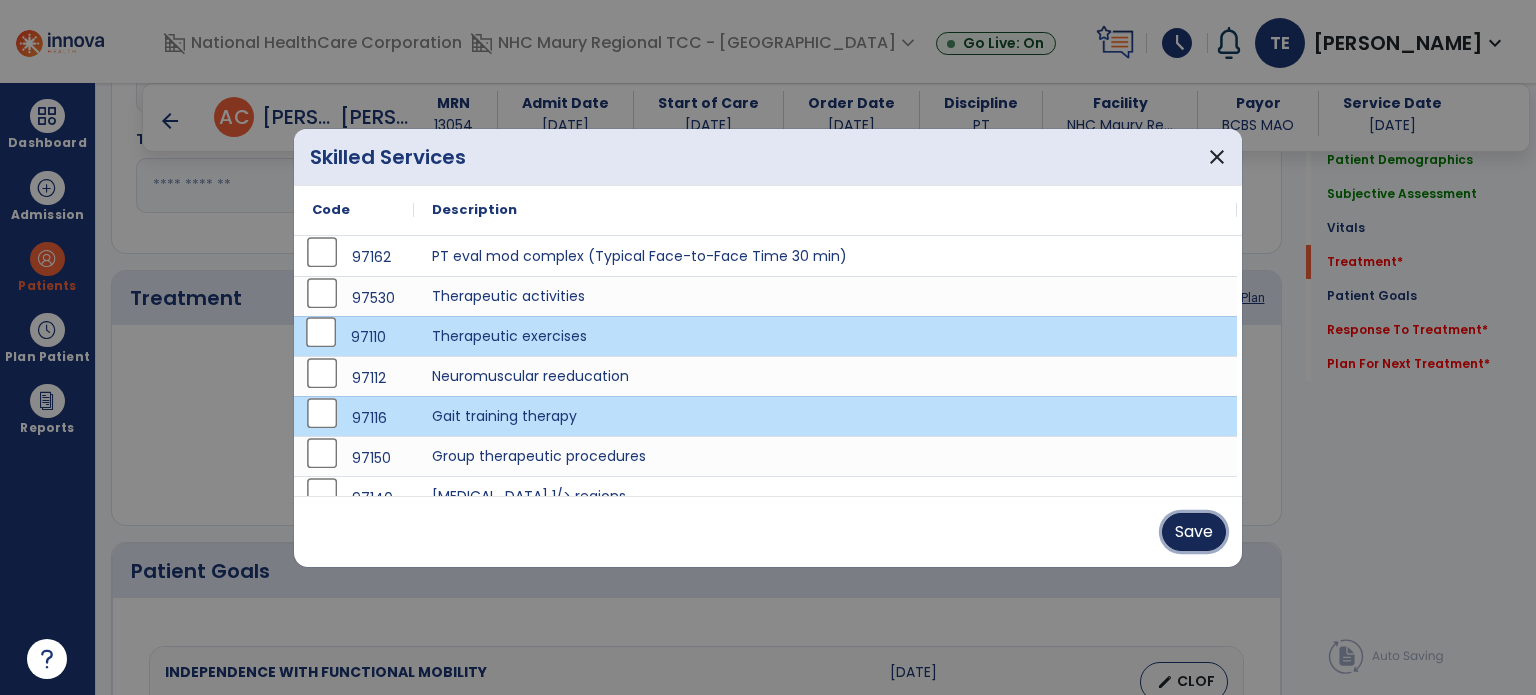 click on "Save" at bounding box center [1194, 532] 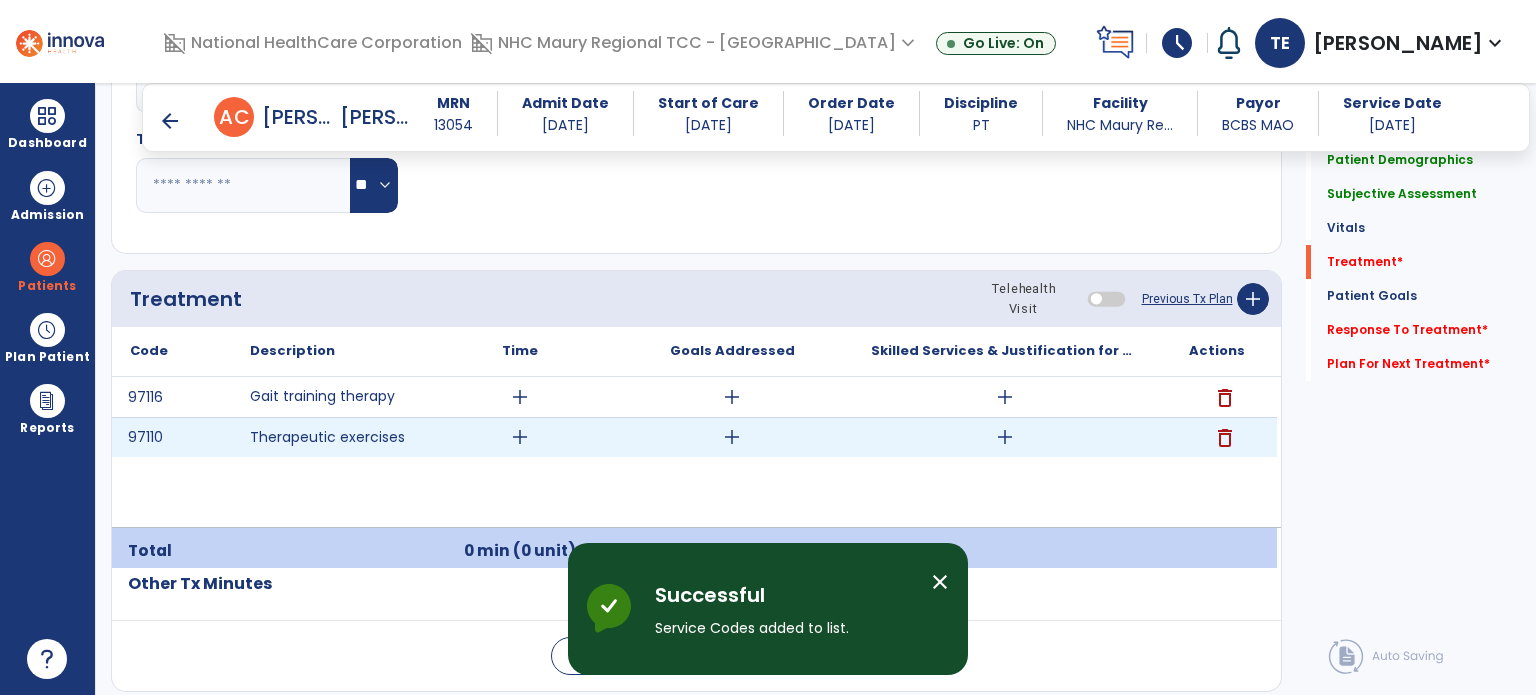 click on "add" at bounding box center [520, 437] 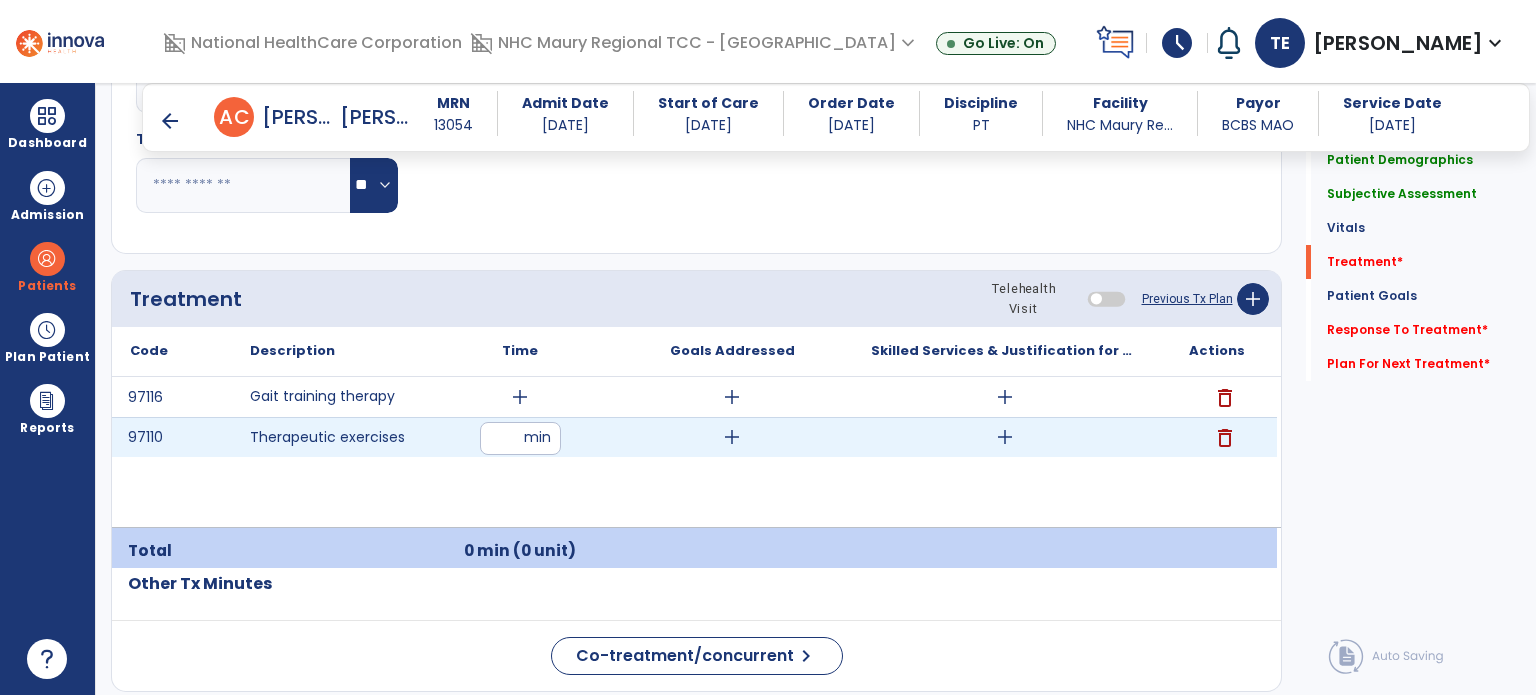 type on "**" 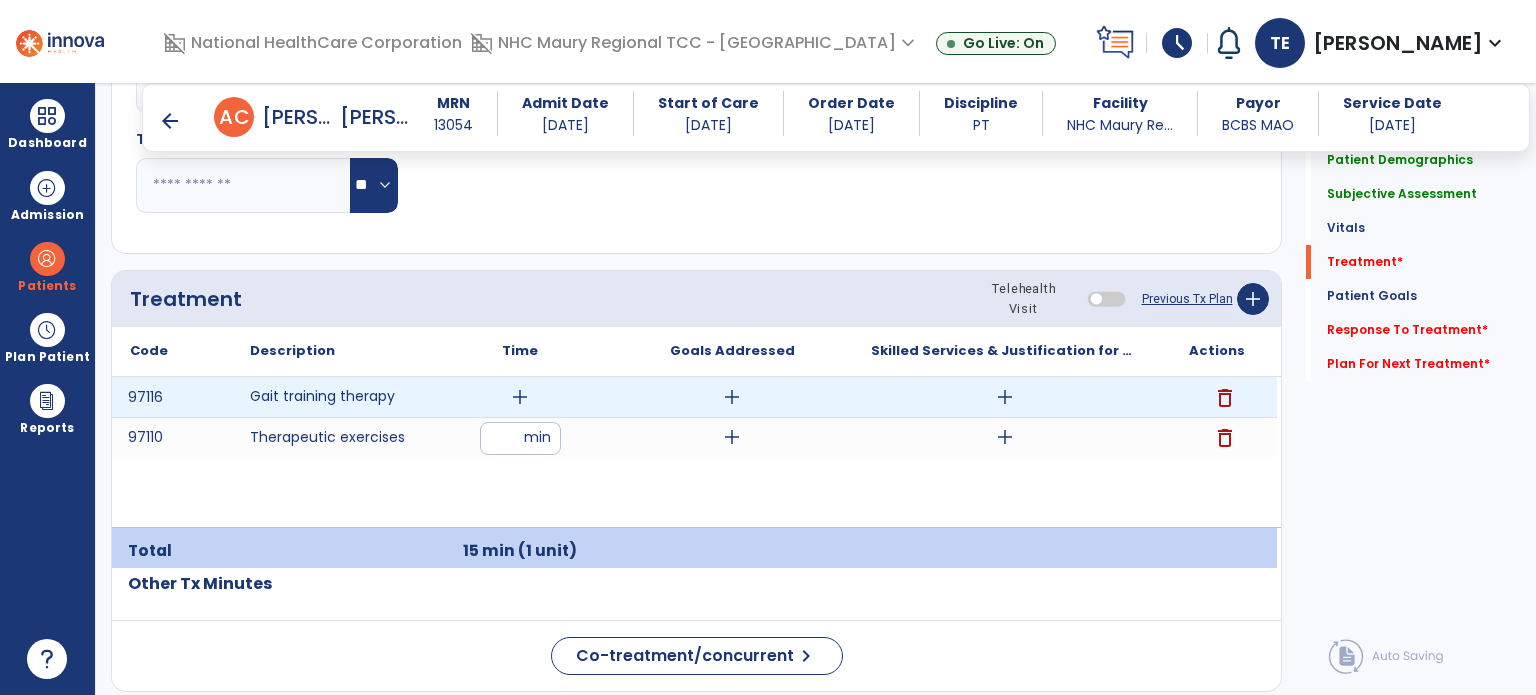 click on "add" at bounding box center [520, 397] 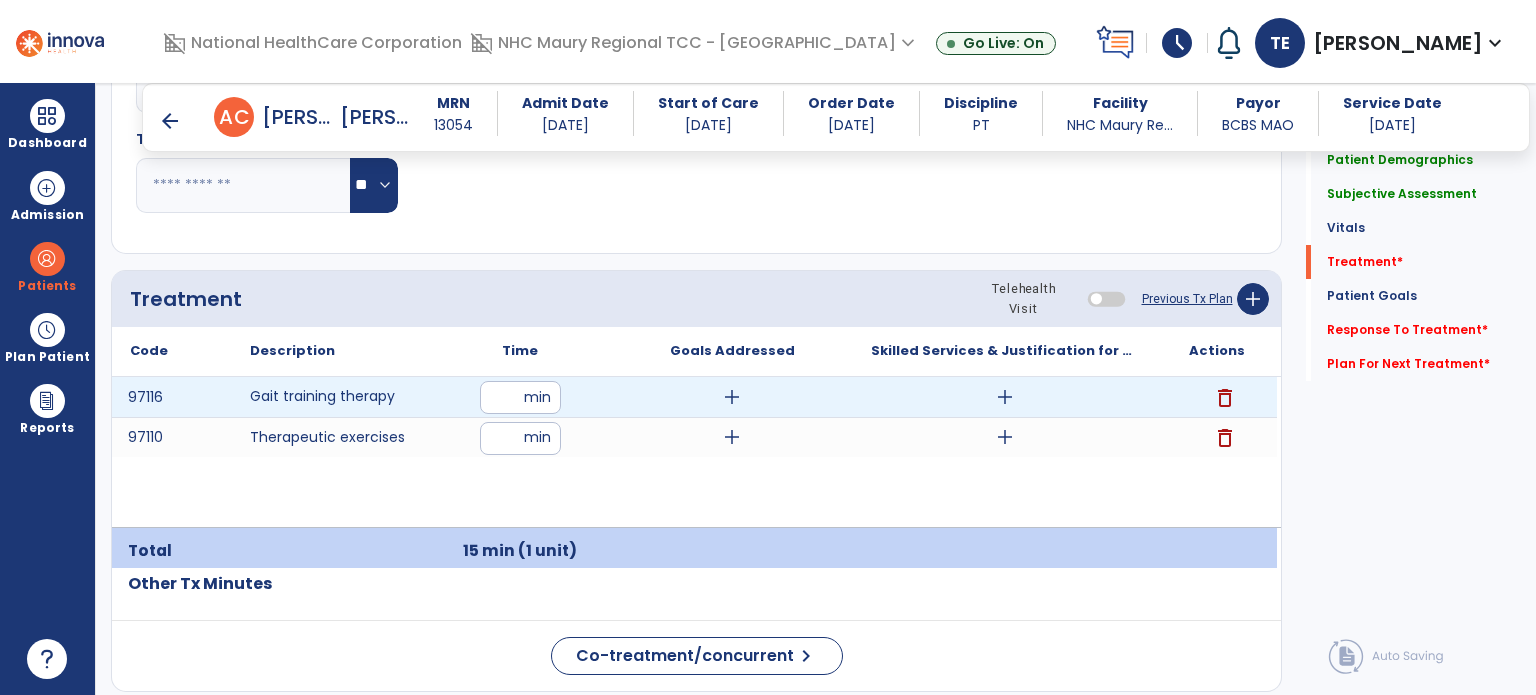 type on "*" 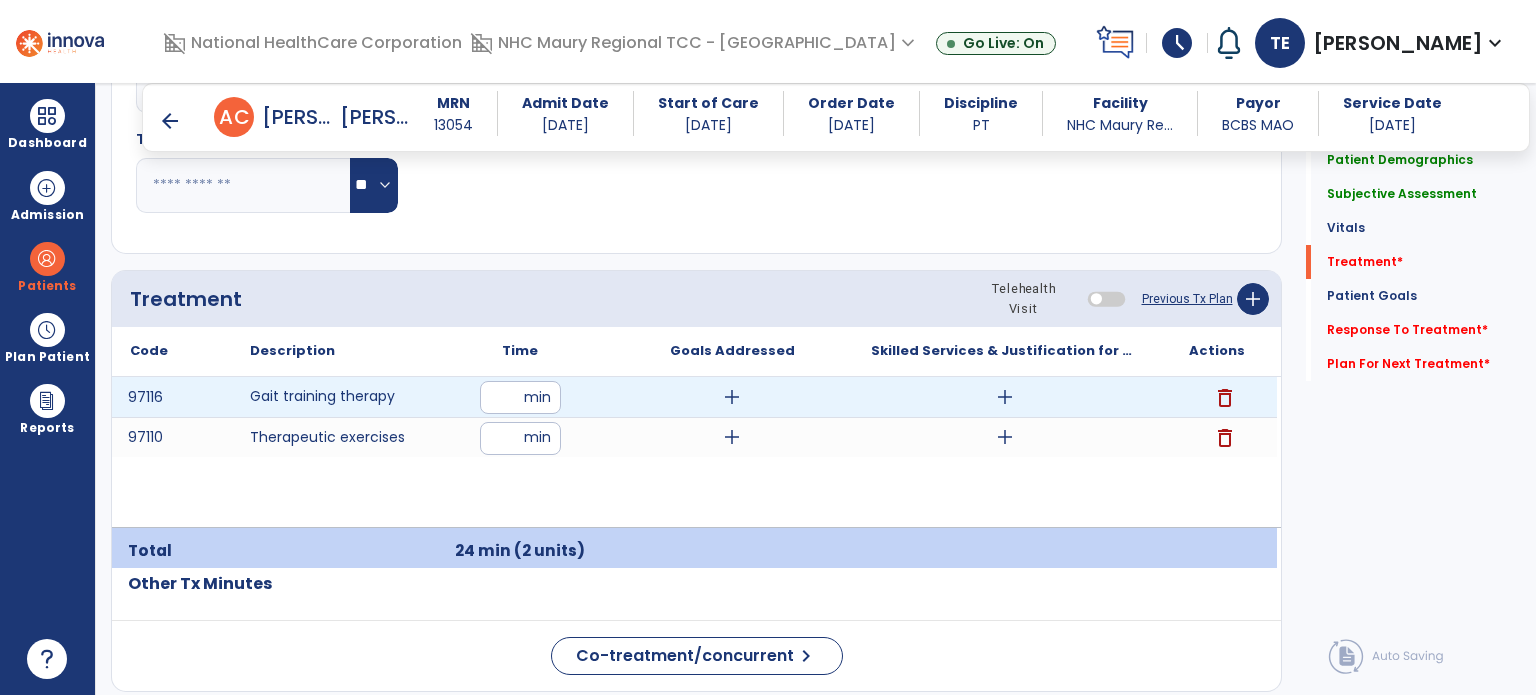 click on "add" at bounding box center [1005, 397] 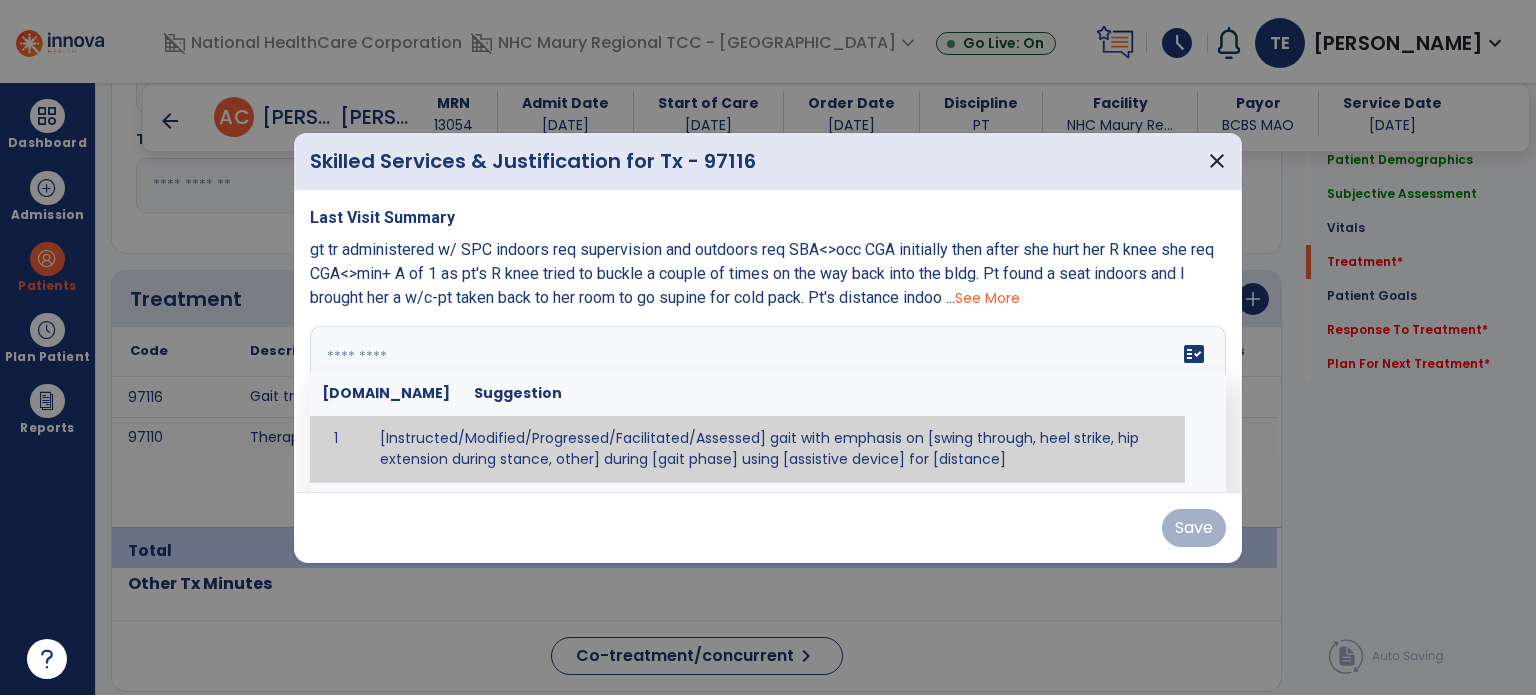 click at bounding box center [768, 401] 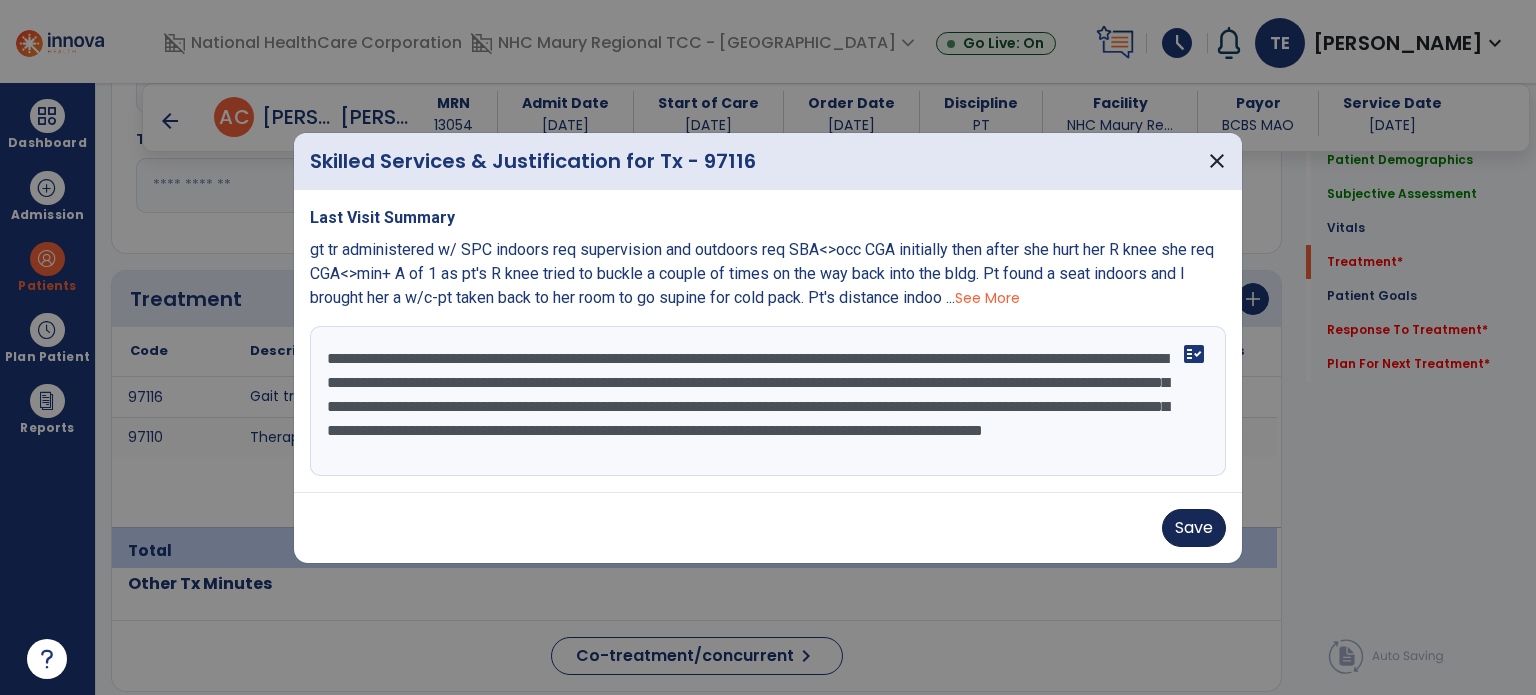 type on "**********" 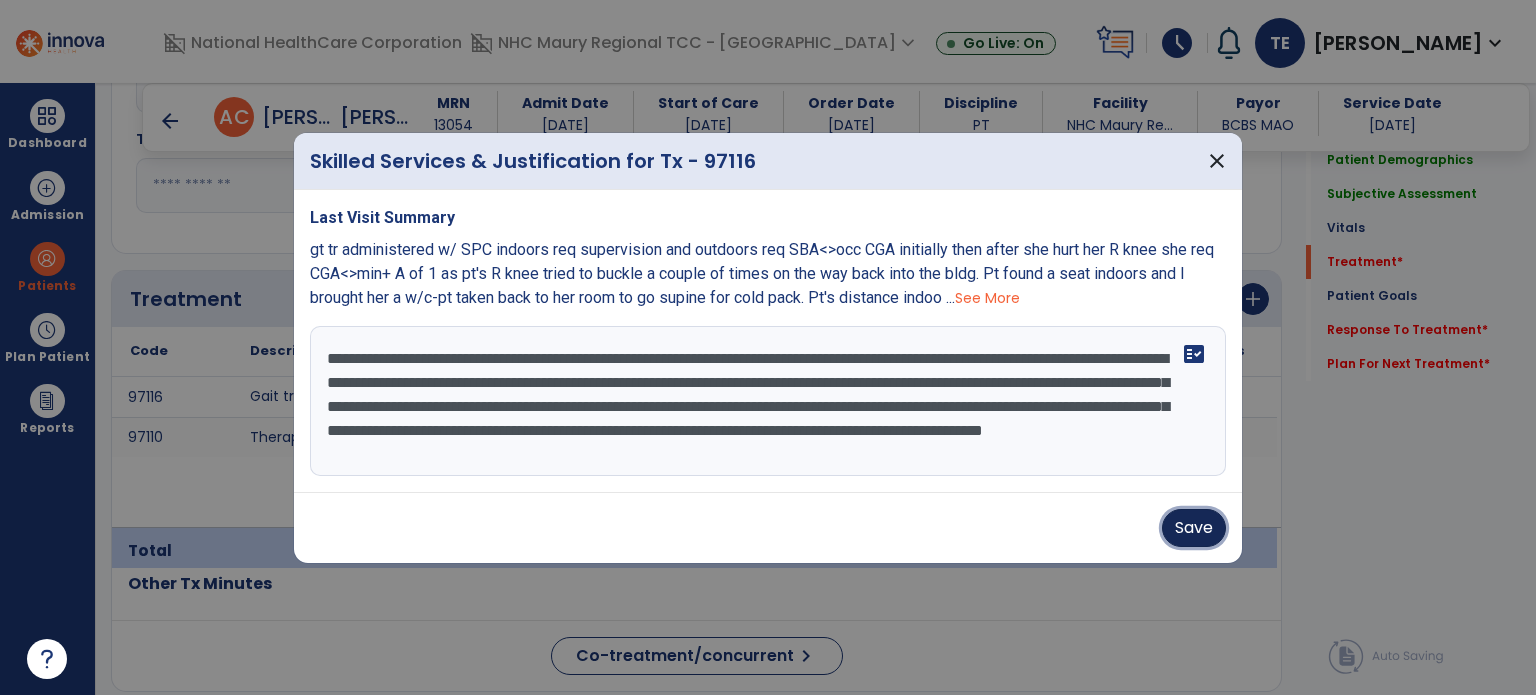 click on "Save" at bounding box center [1194, 528] 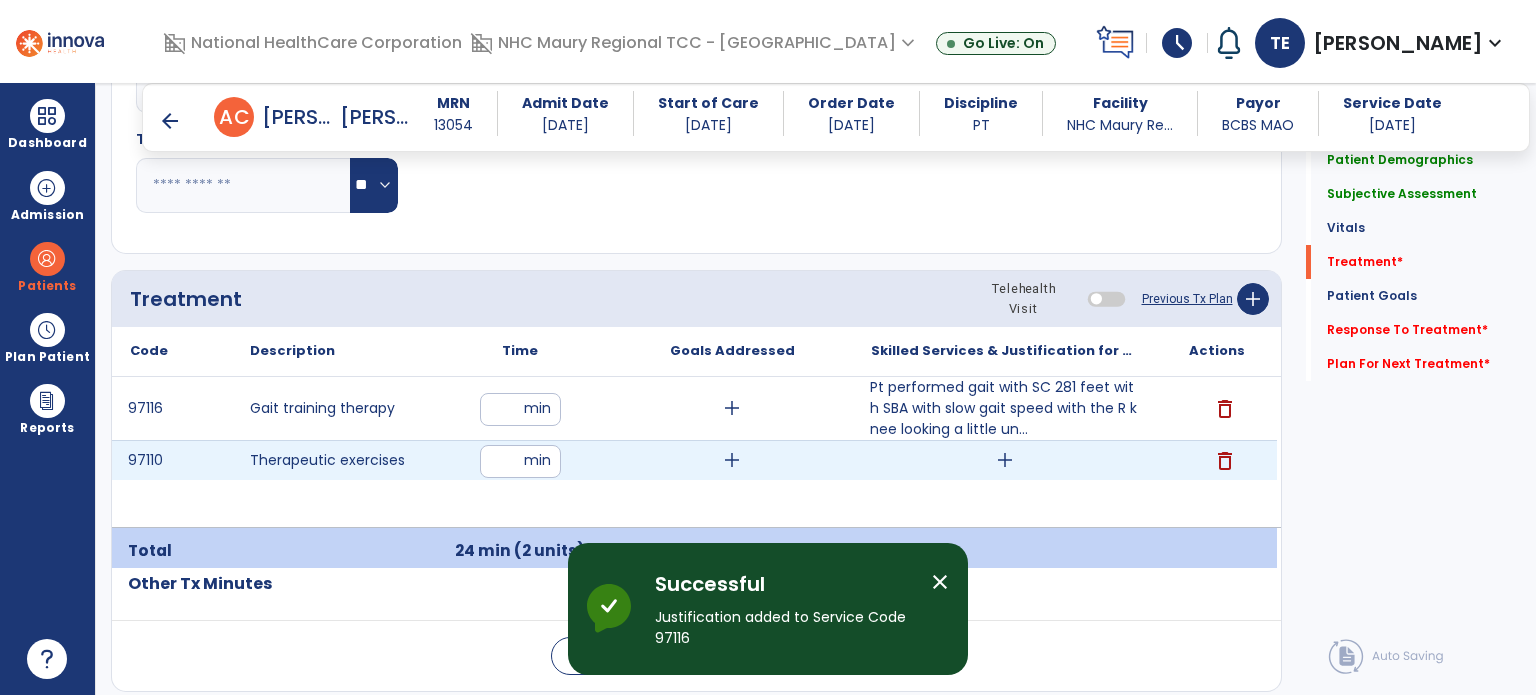 click on "add" at bounding box center (1005, 460) 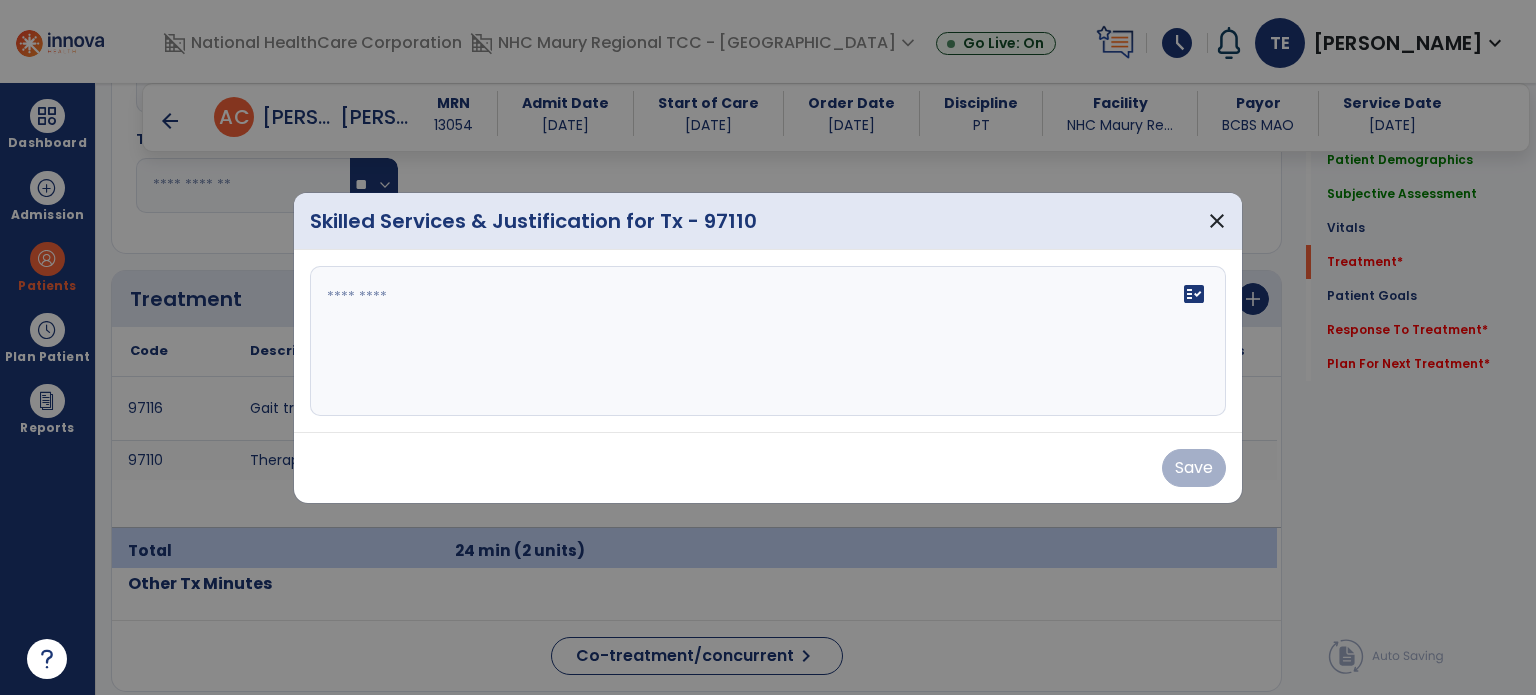 click at bounding box center [768, 341] 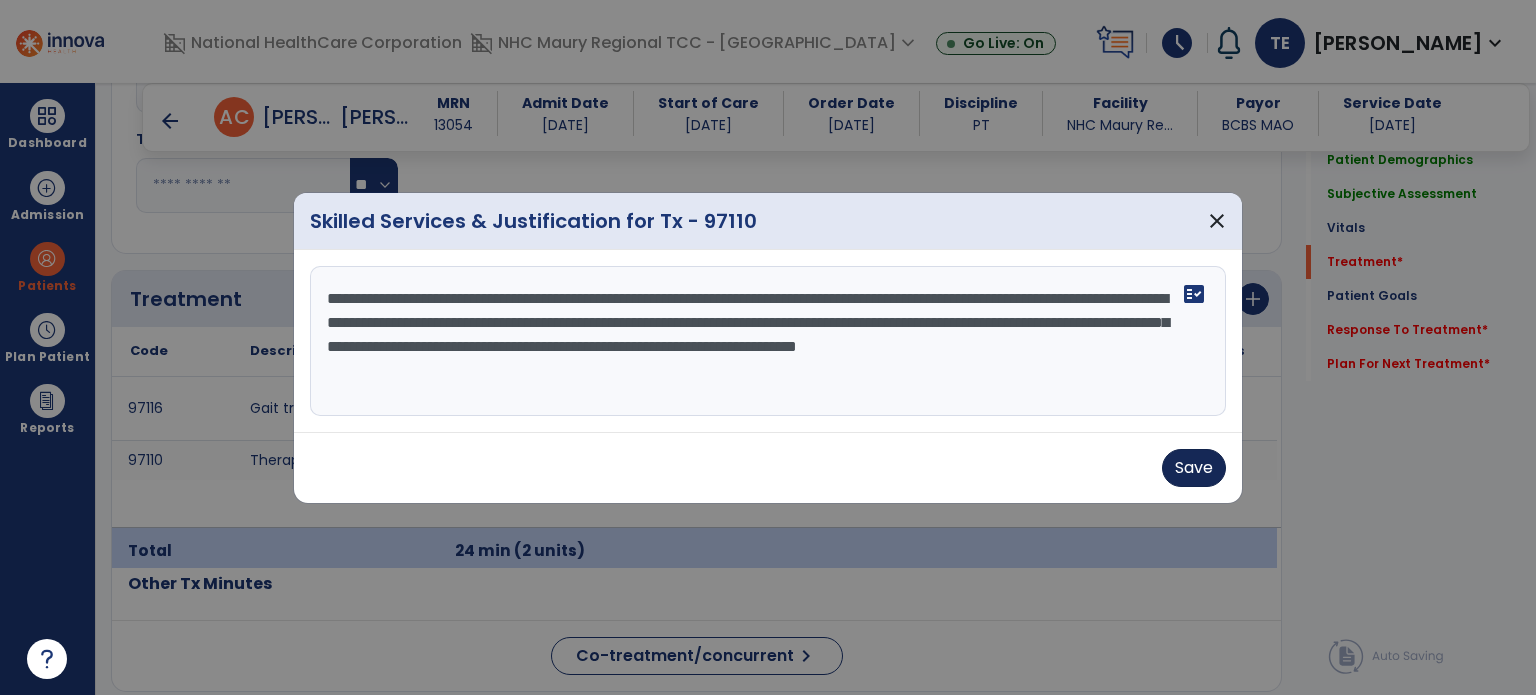 type on "**********" 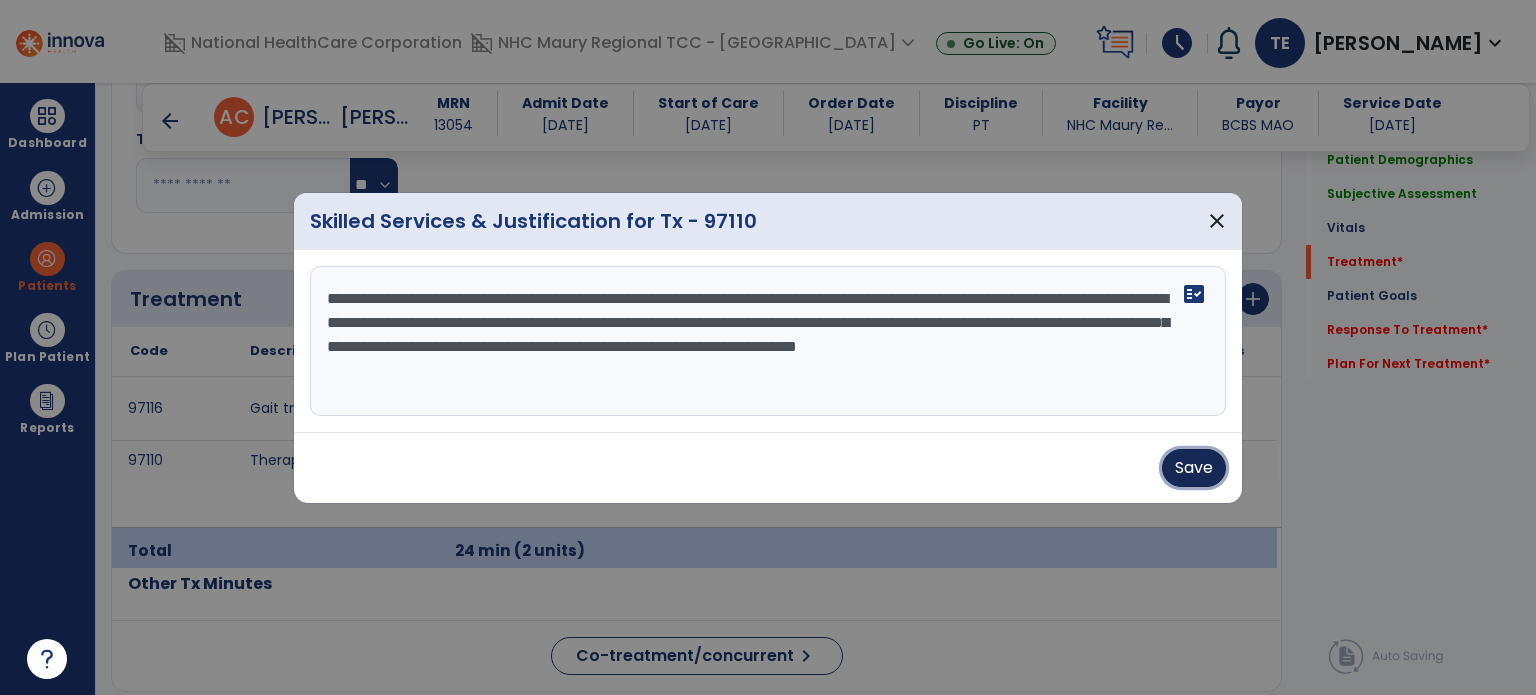 click on "Save" at bounding box center [1194, 468] 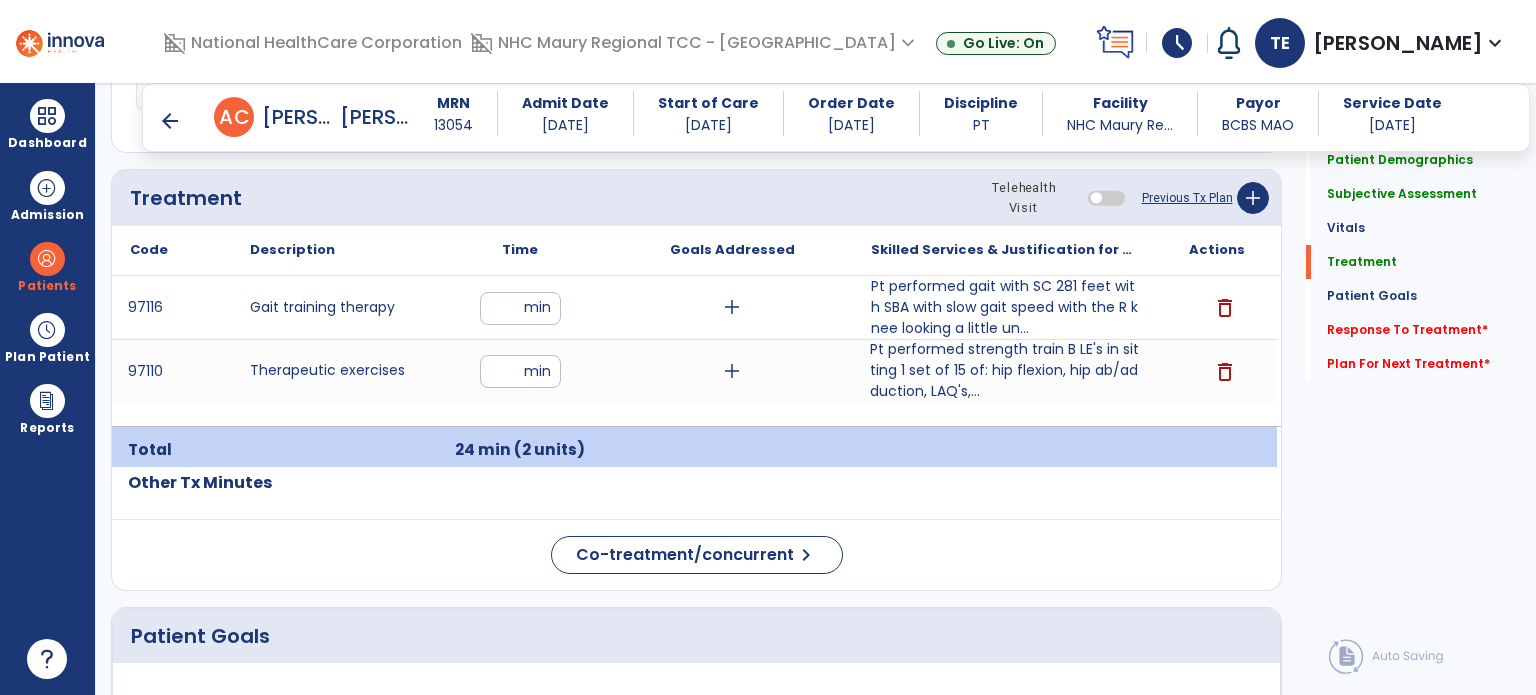 scroll, scrollTop: 1160, scrollLeft: 0, axis: vertical 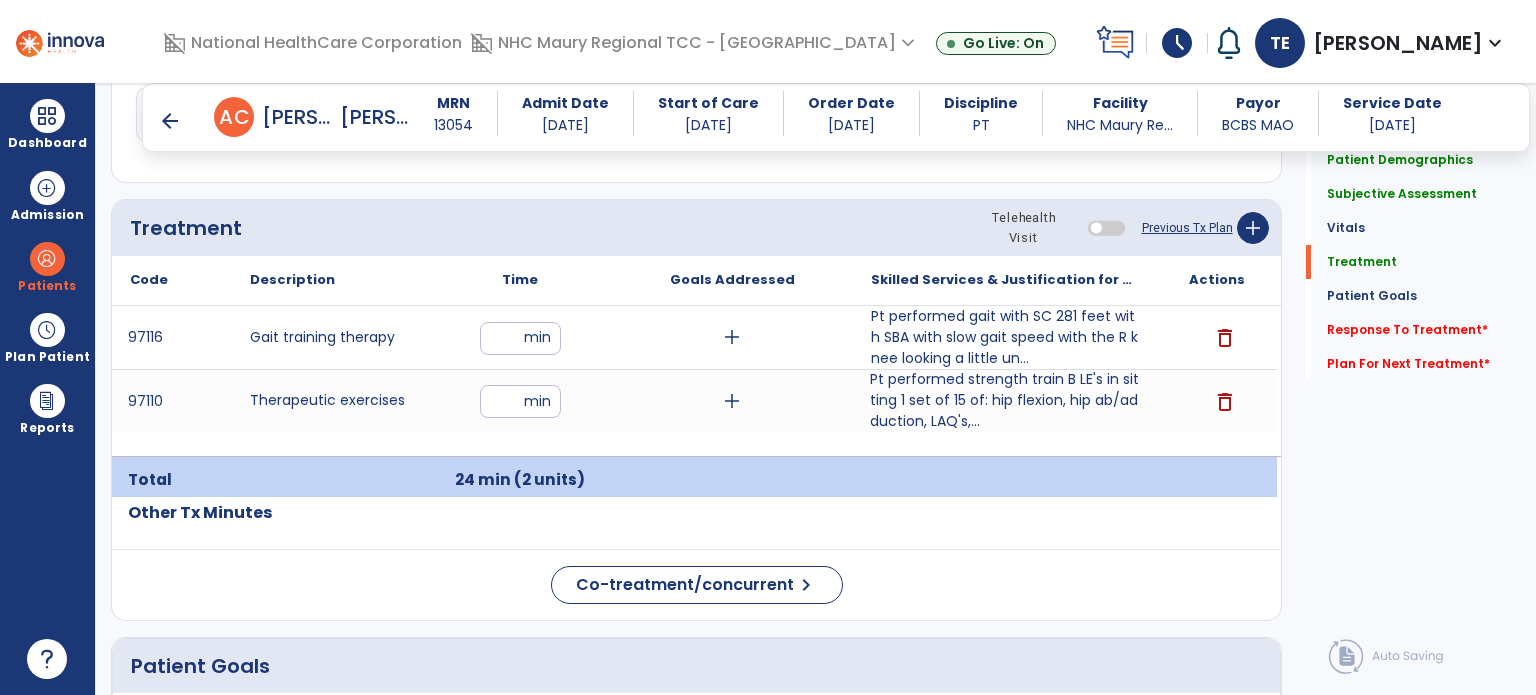 click on "Pt performed strength train B LE's in sitting 1 set of 15 of: hip flexion, hip ab/ad duction, LAQ's,..." at bounding box center [1004, 400] 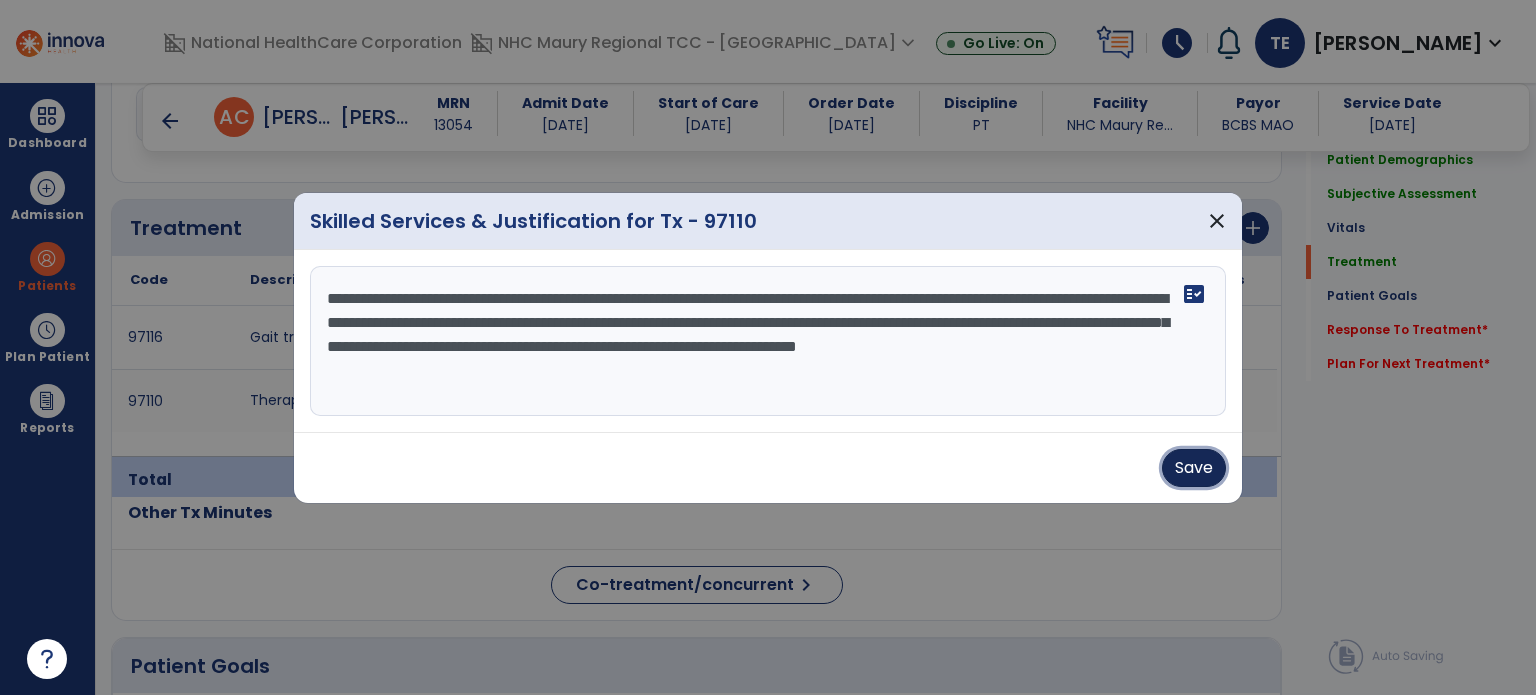 click on "Save" at bounding box center (1194, 468) 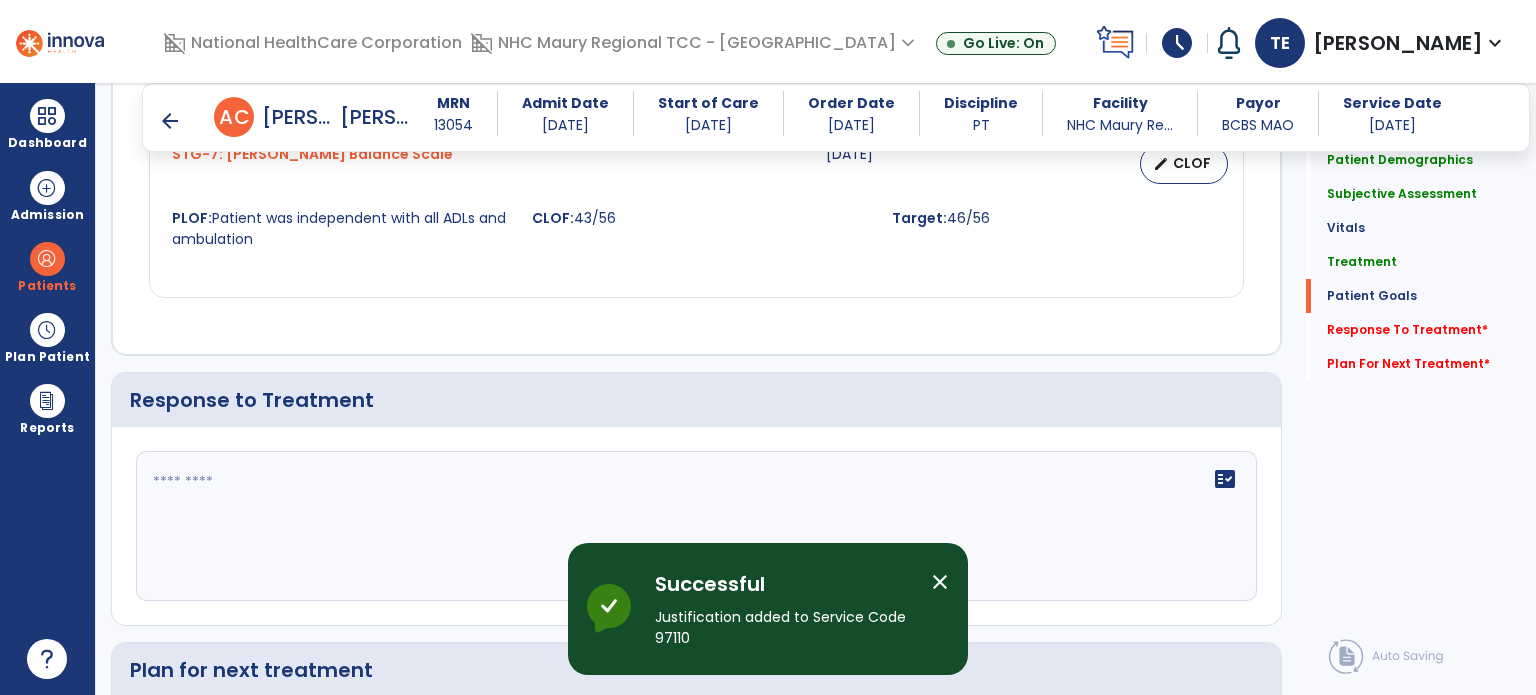 scroll, scrollTop: 2804, scrollLeft: 0, axis: vertical 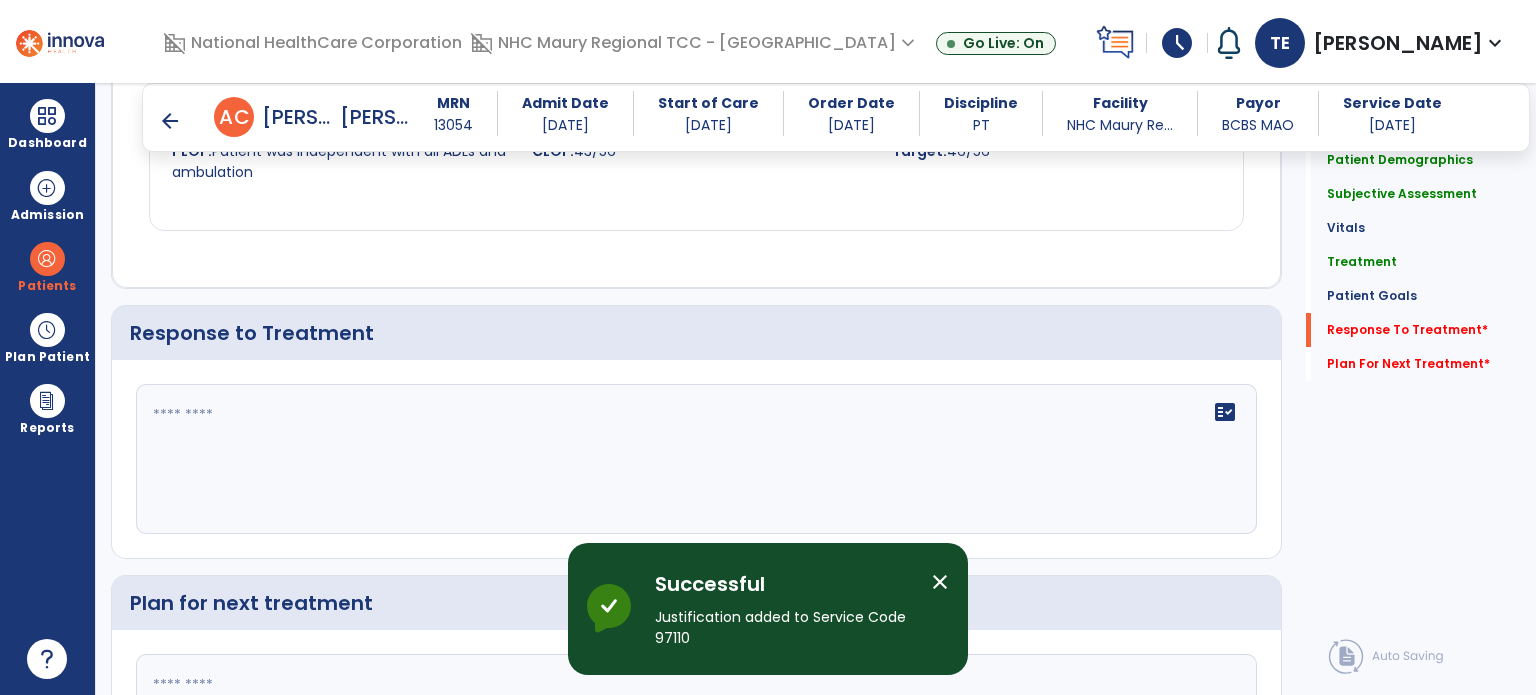 click 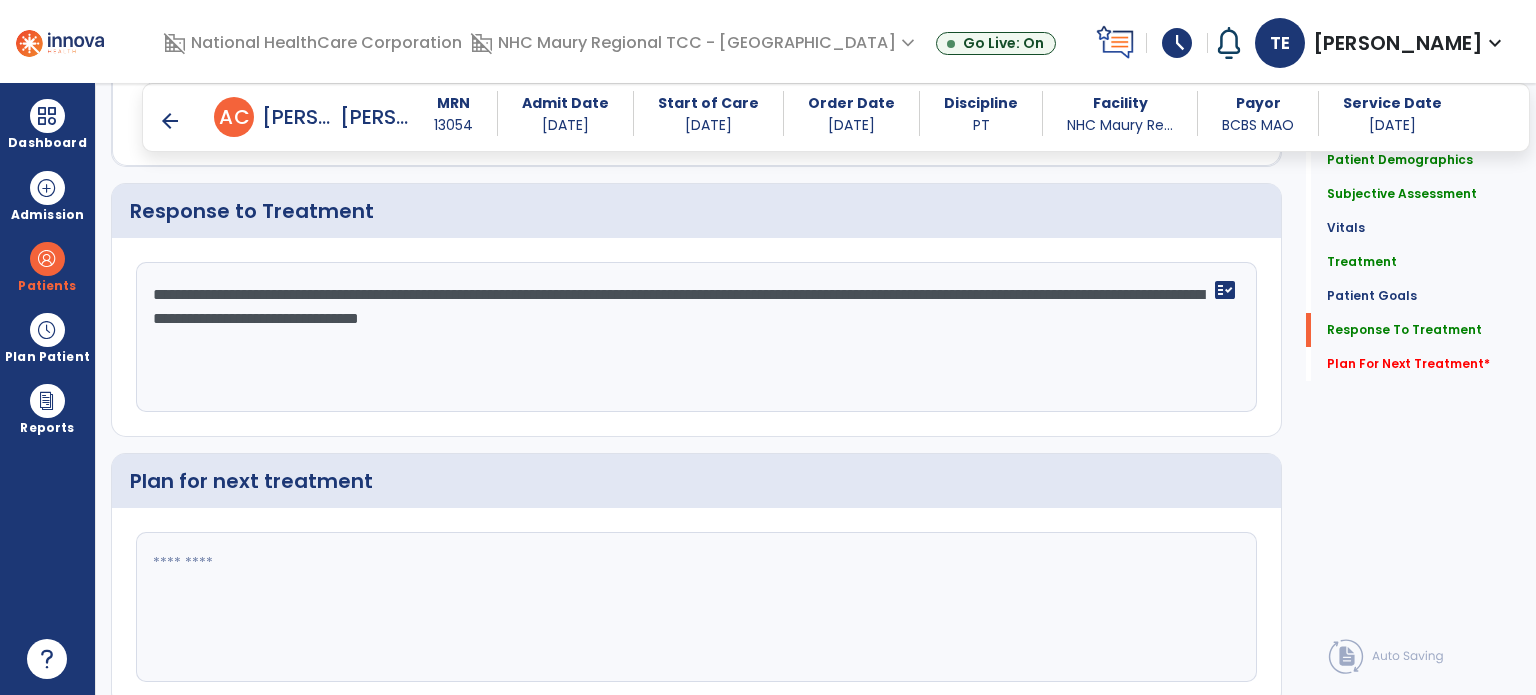 scroll, scrollTop: 2996, scrollLeft: 0, axis: vertical 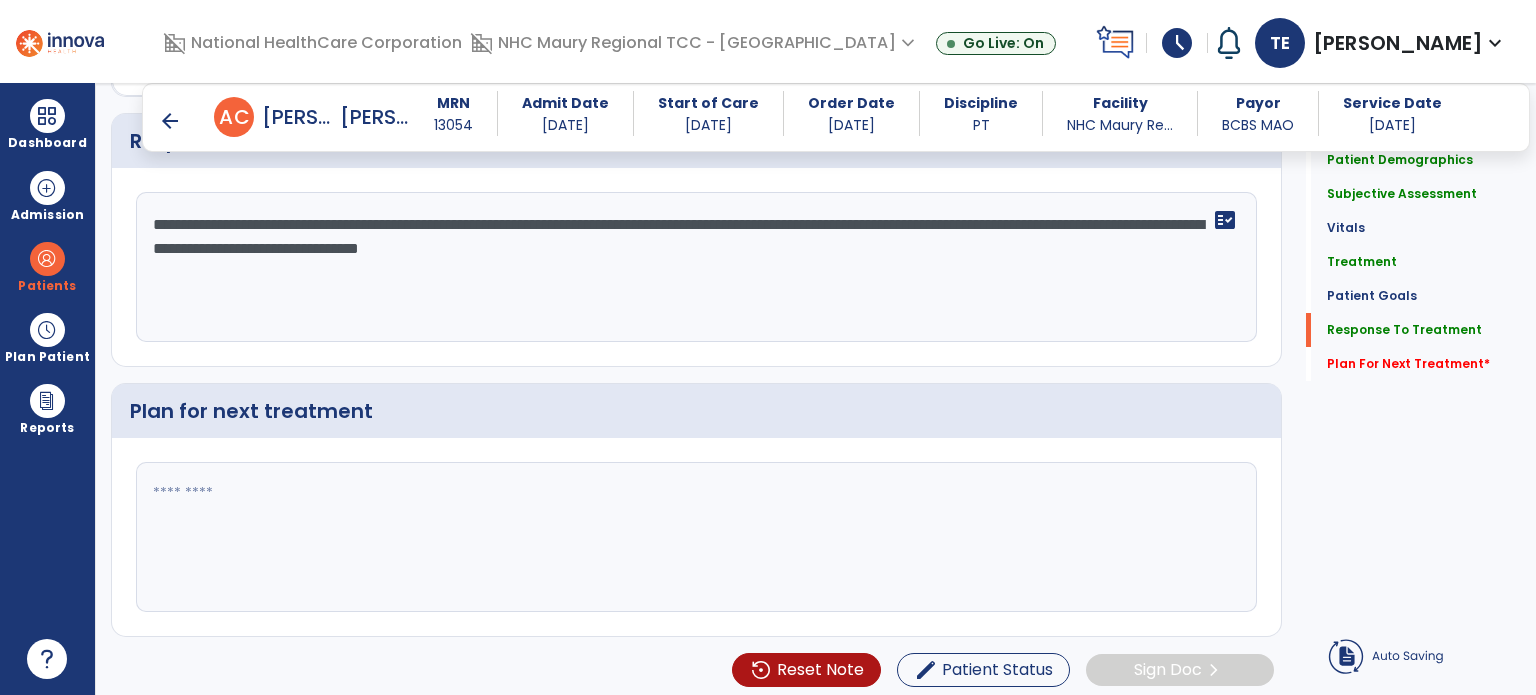 type on "**********" 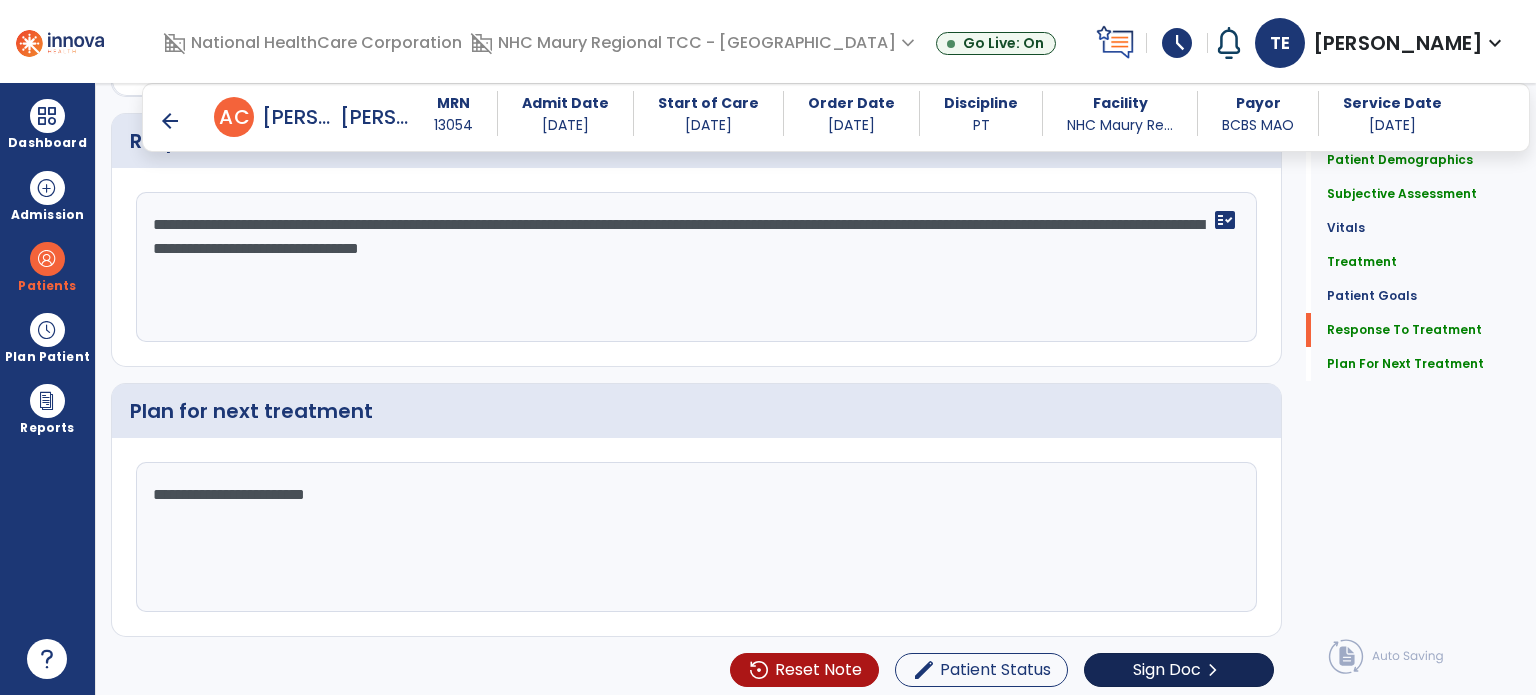 type on "**********" 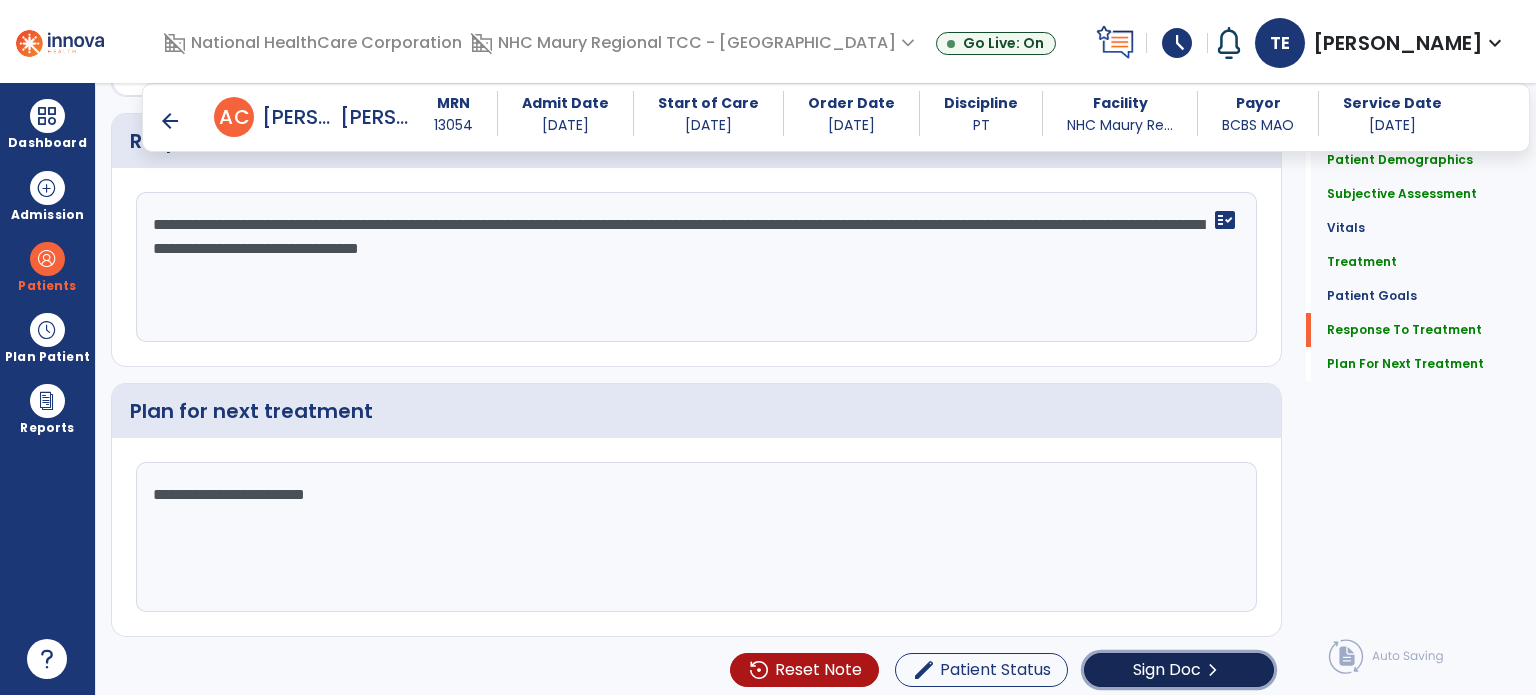 click on "Sign Doc" 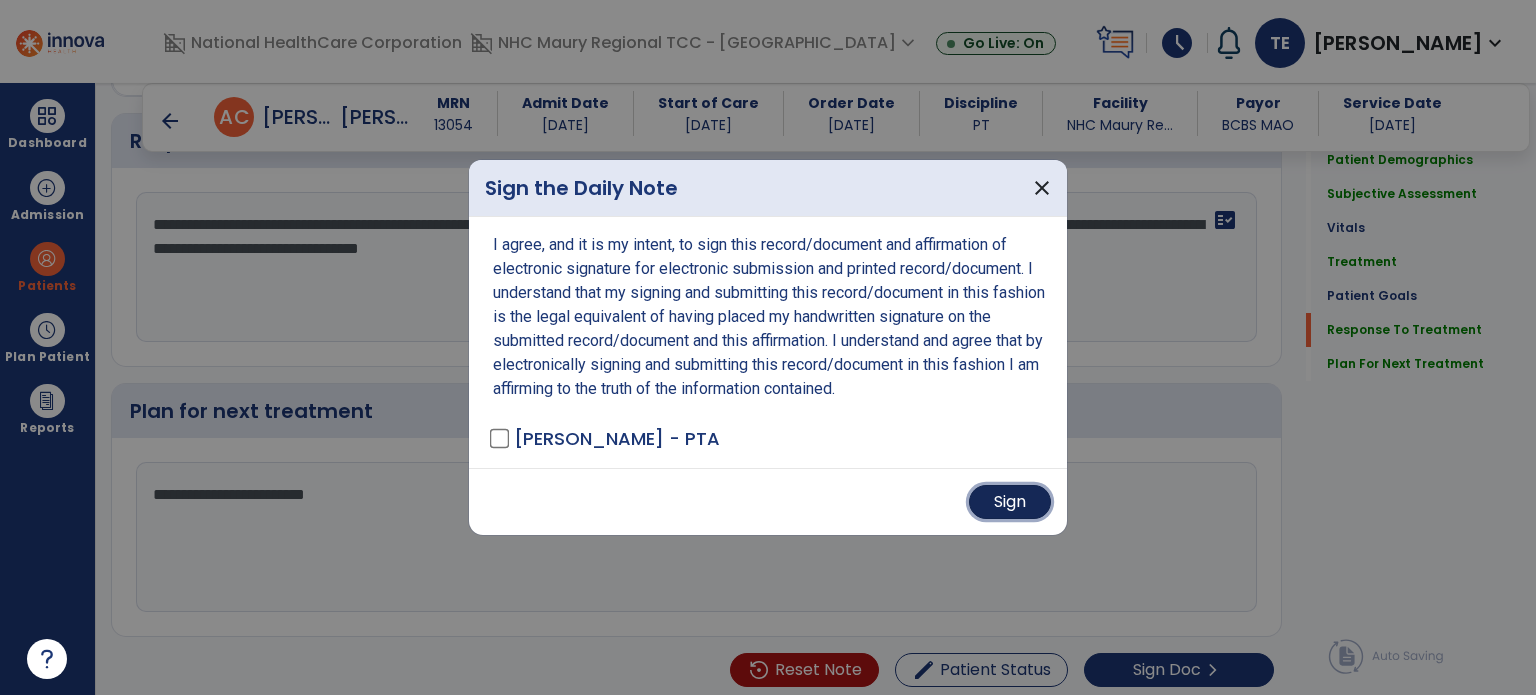 click on "Sign" at bounding box center [1010, 502] 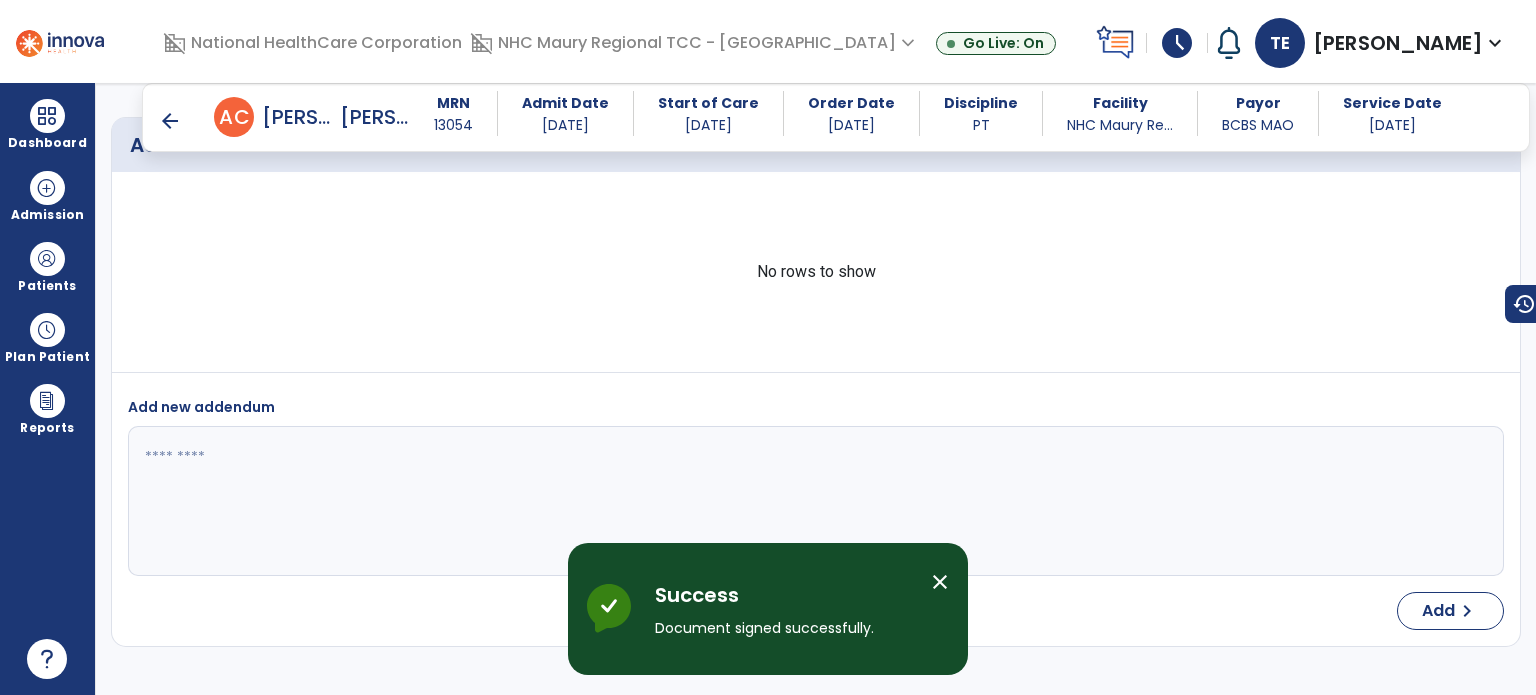 scroll, scrollTop: 4515, scrollLeft: 0, axis: vertical 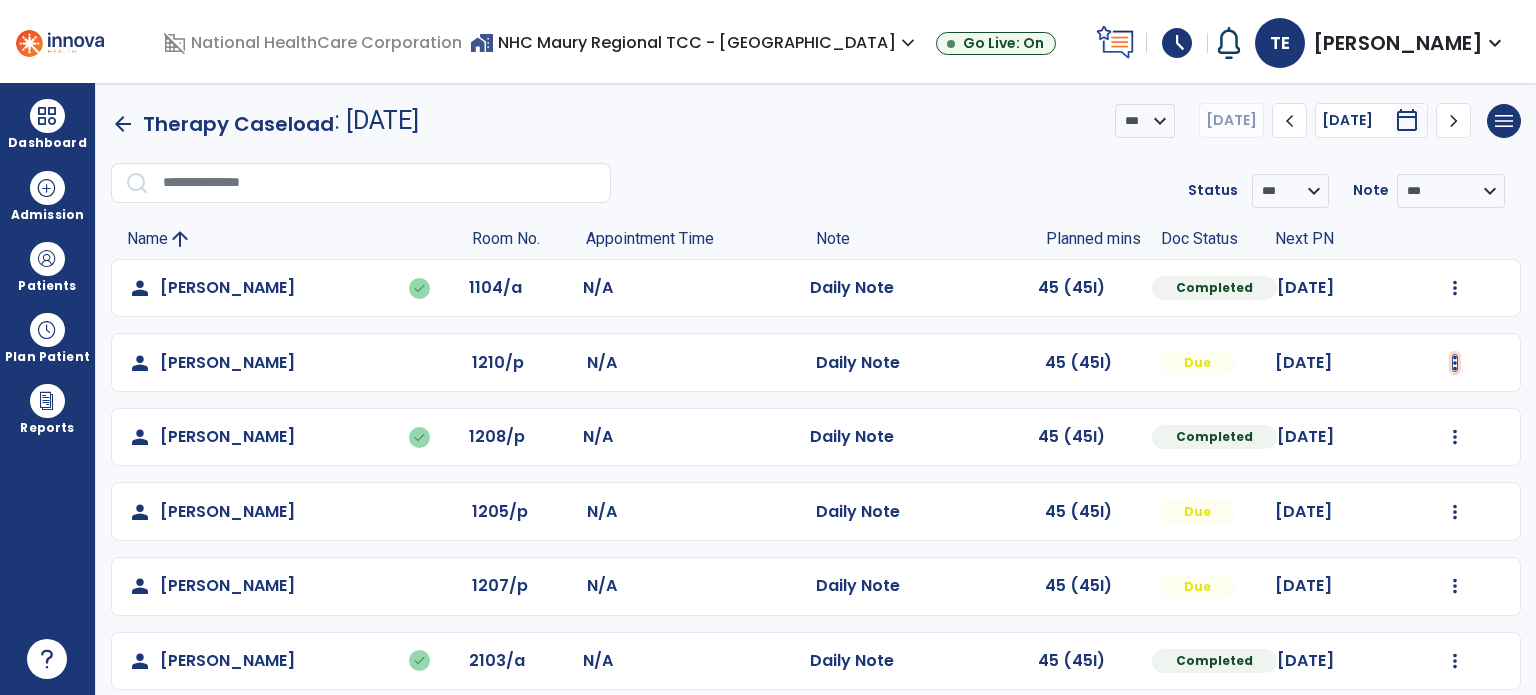 click at bounding box center (1455, 288) 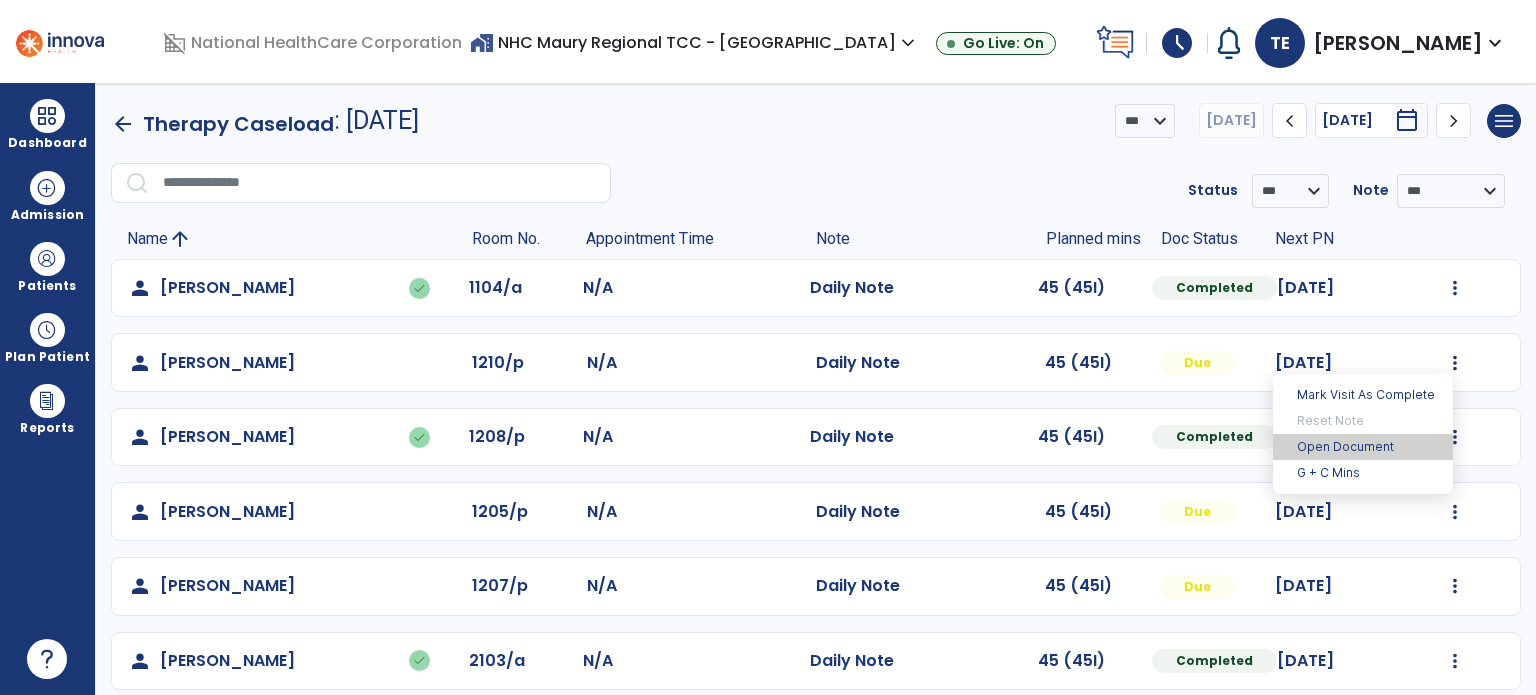 click on "Open Document" at bounding box center (1363, 447) 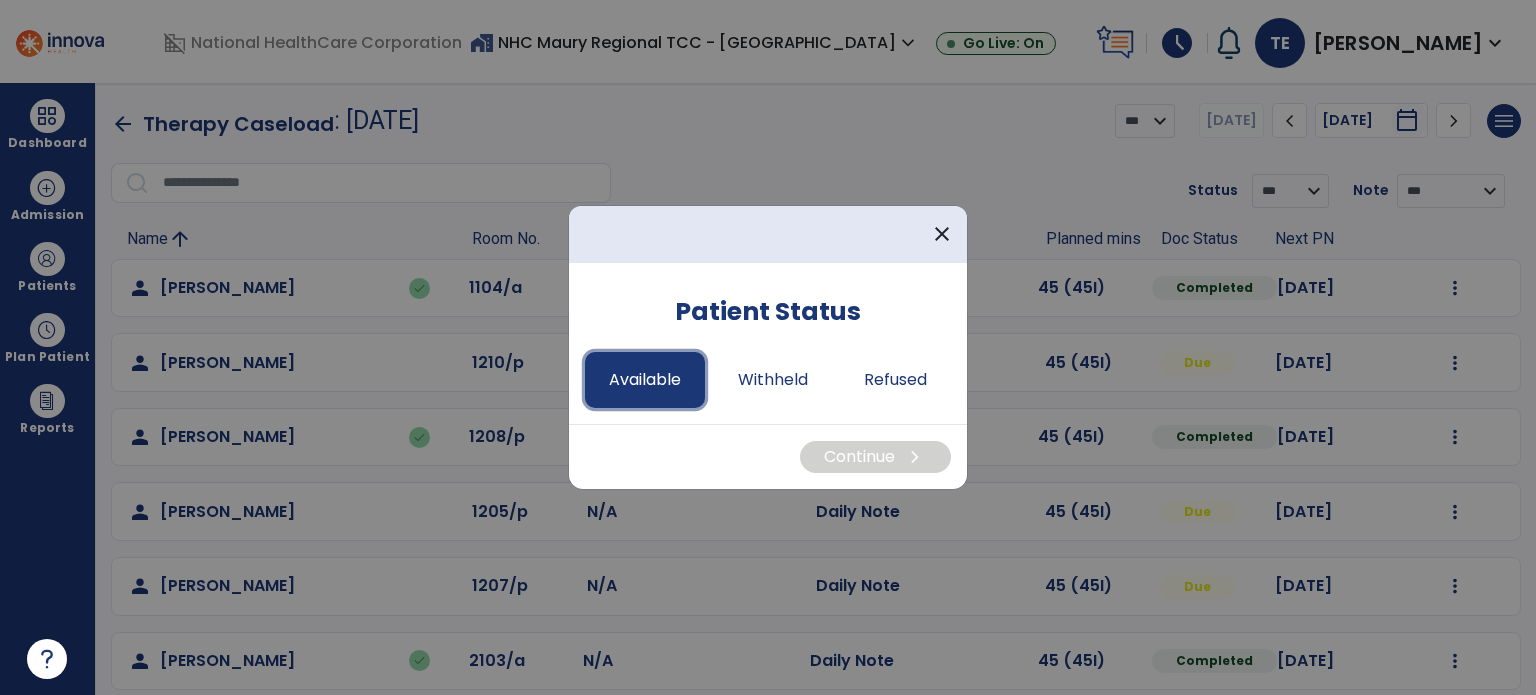 click on "Available" at bounding box center [645, 380] 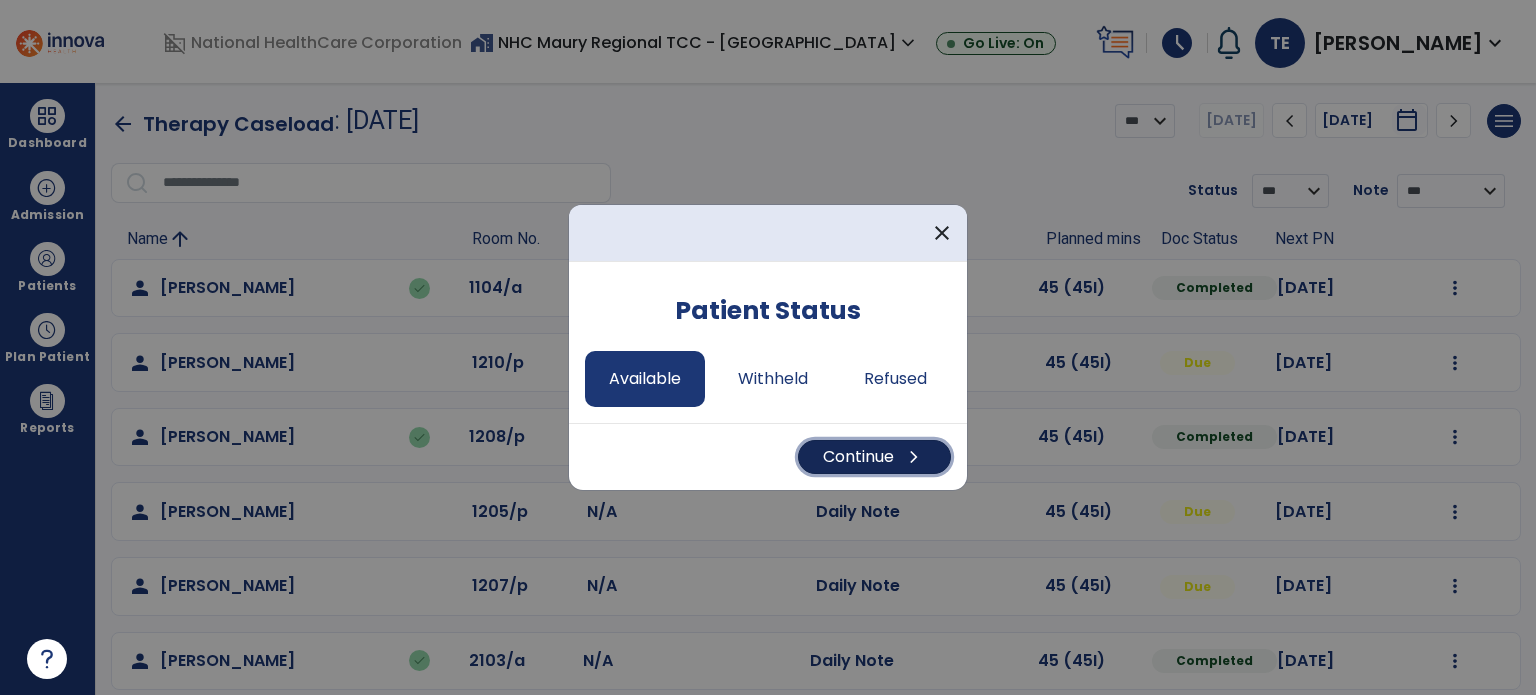 click on "Continue   chevron_right" at bounding box center (874, 457) 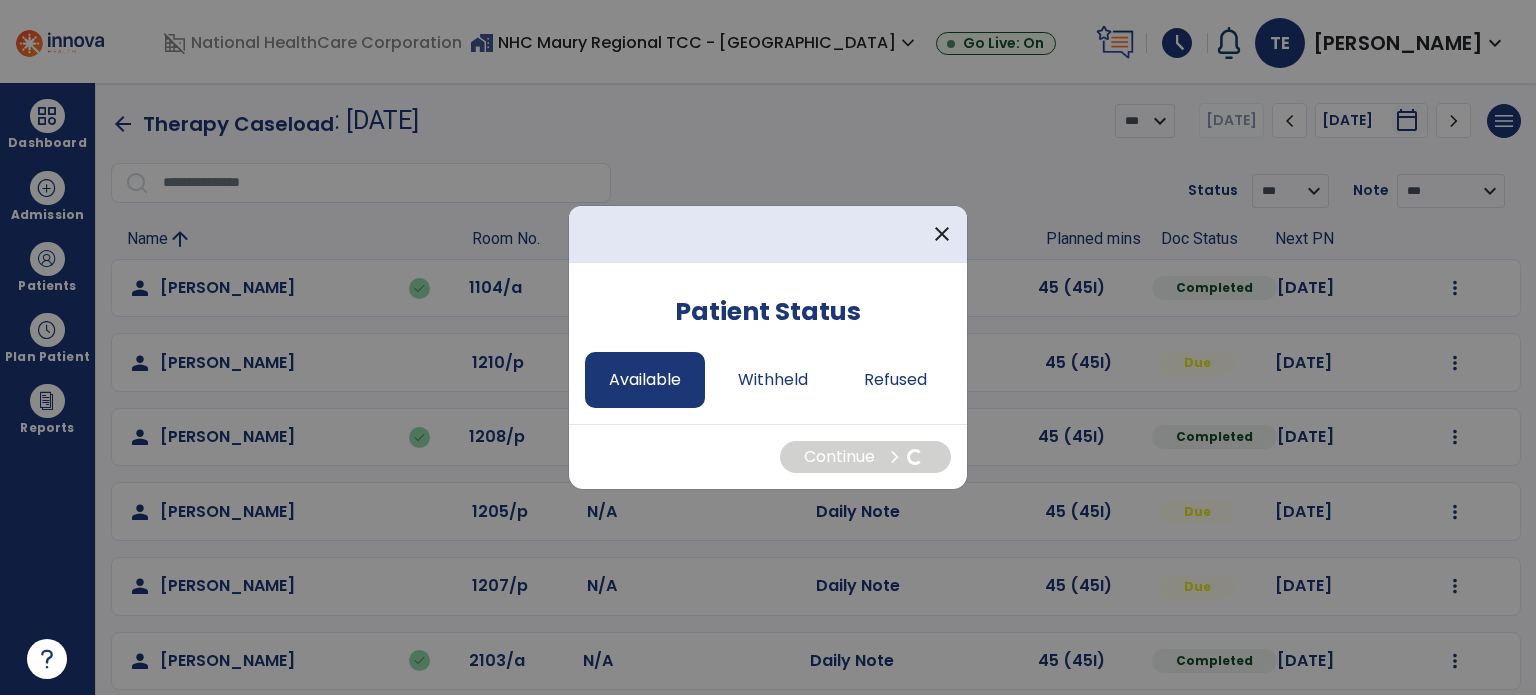 select on "*" 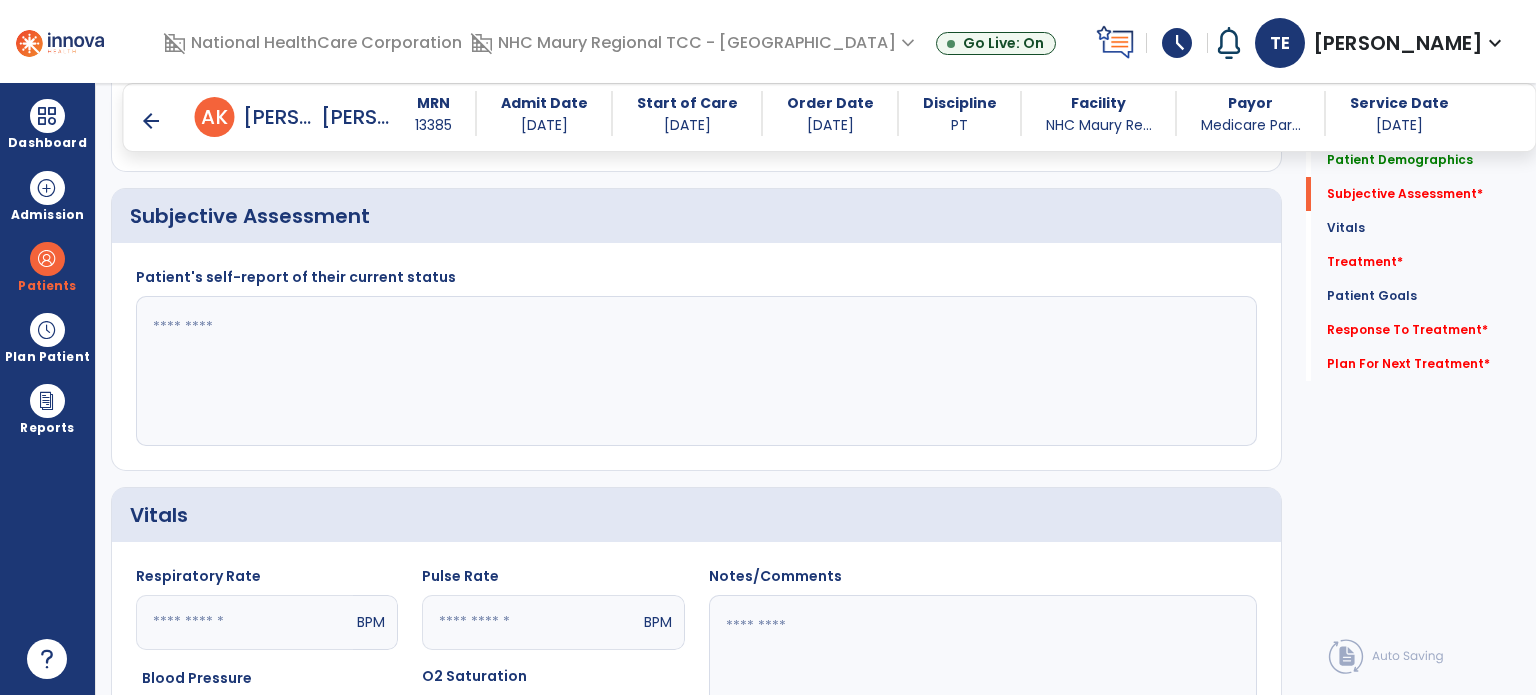 scroll, scrollTop: 347, scrollLeft: 0, axis: vertical 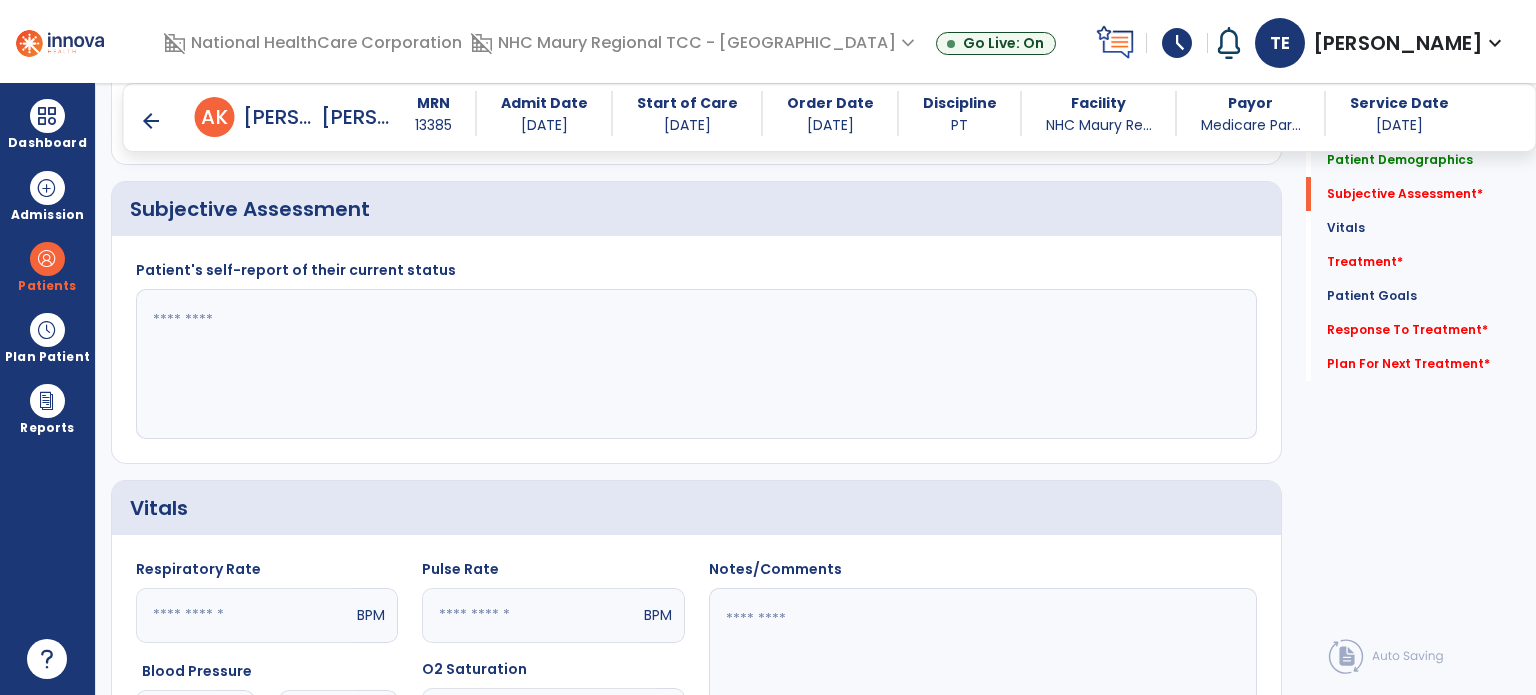 click 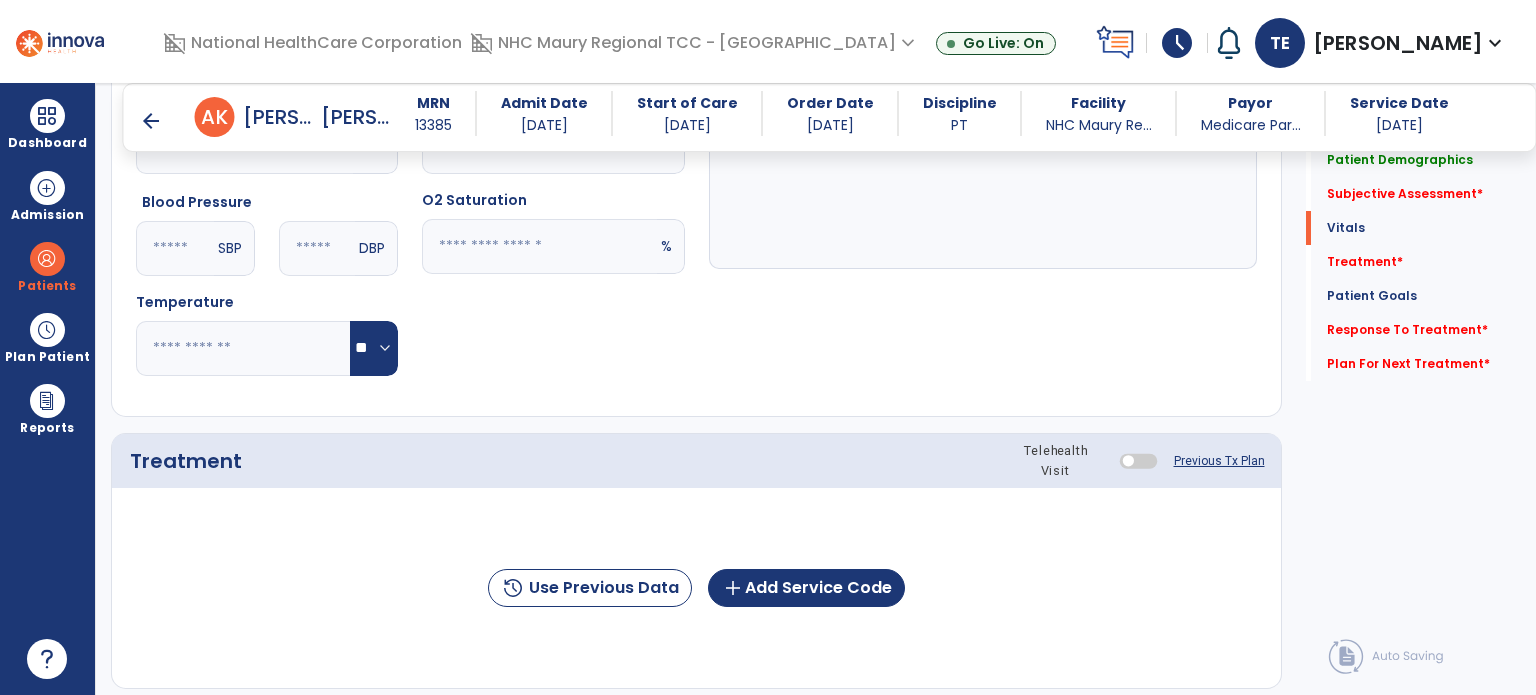 scroll, scrollTop: 824, scrollLeft: 0, axis: vertical 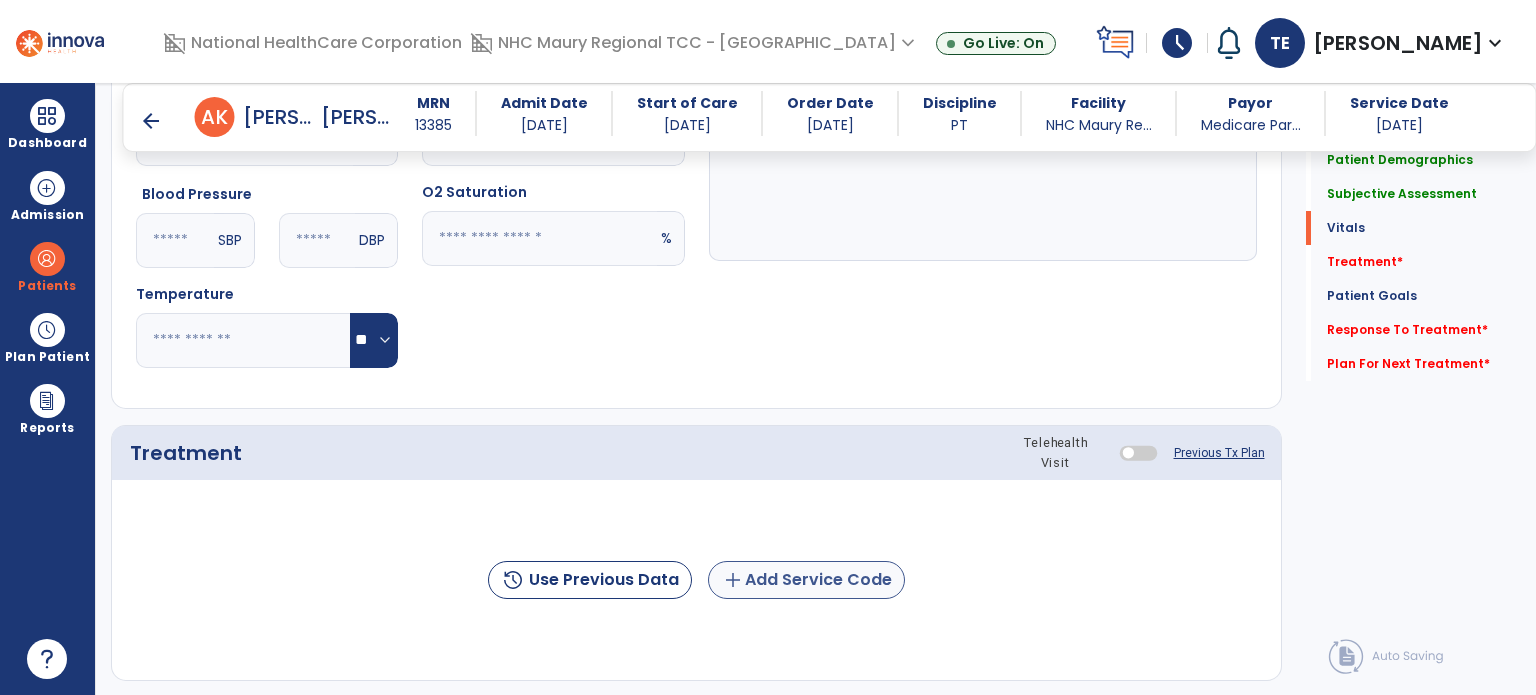type on "**********" 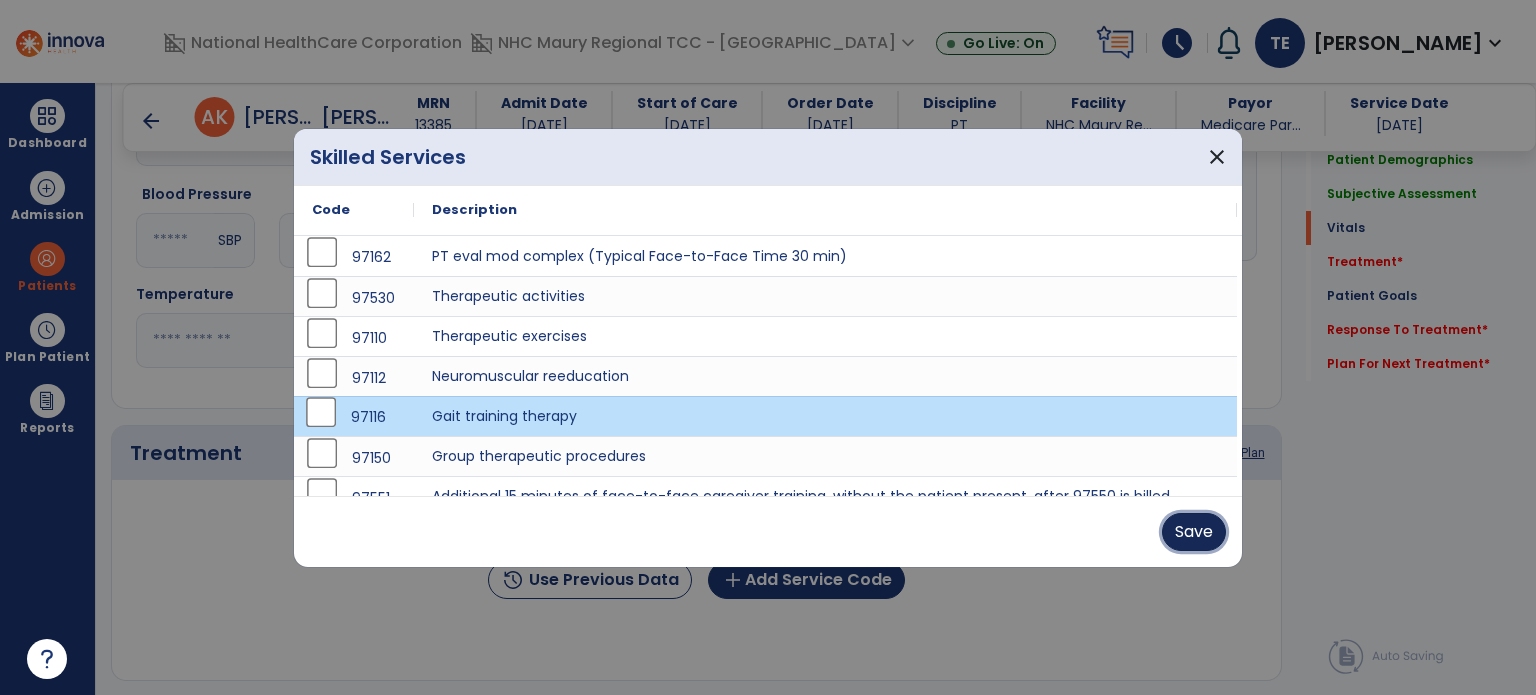 click on "Save" at bounding box center [1194, 532] 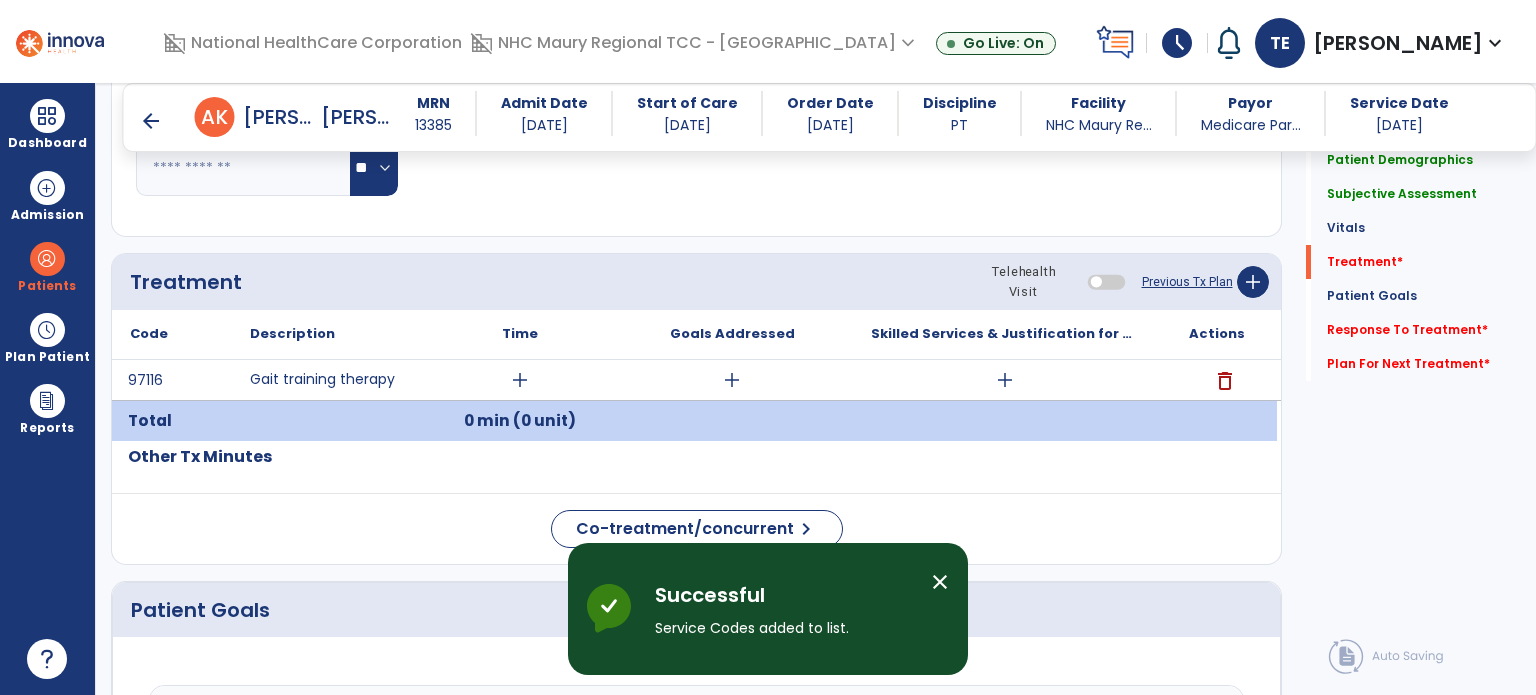 scroll, scrollTop: 996, scrollLeft: 0, axis: vertical 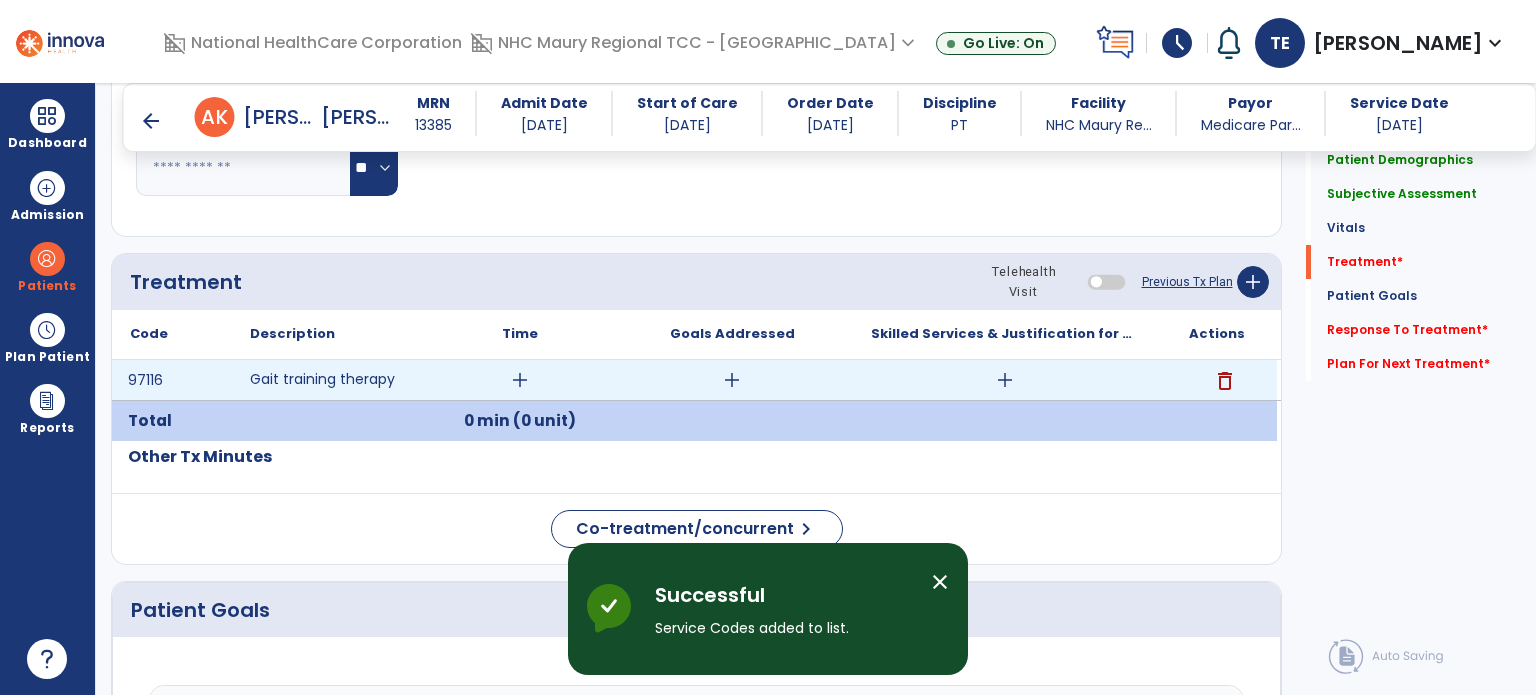 click on "add" at bounding box center (520, 380) 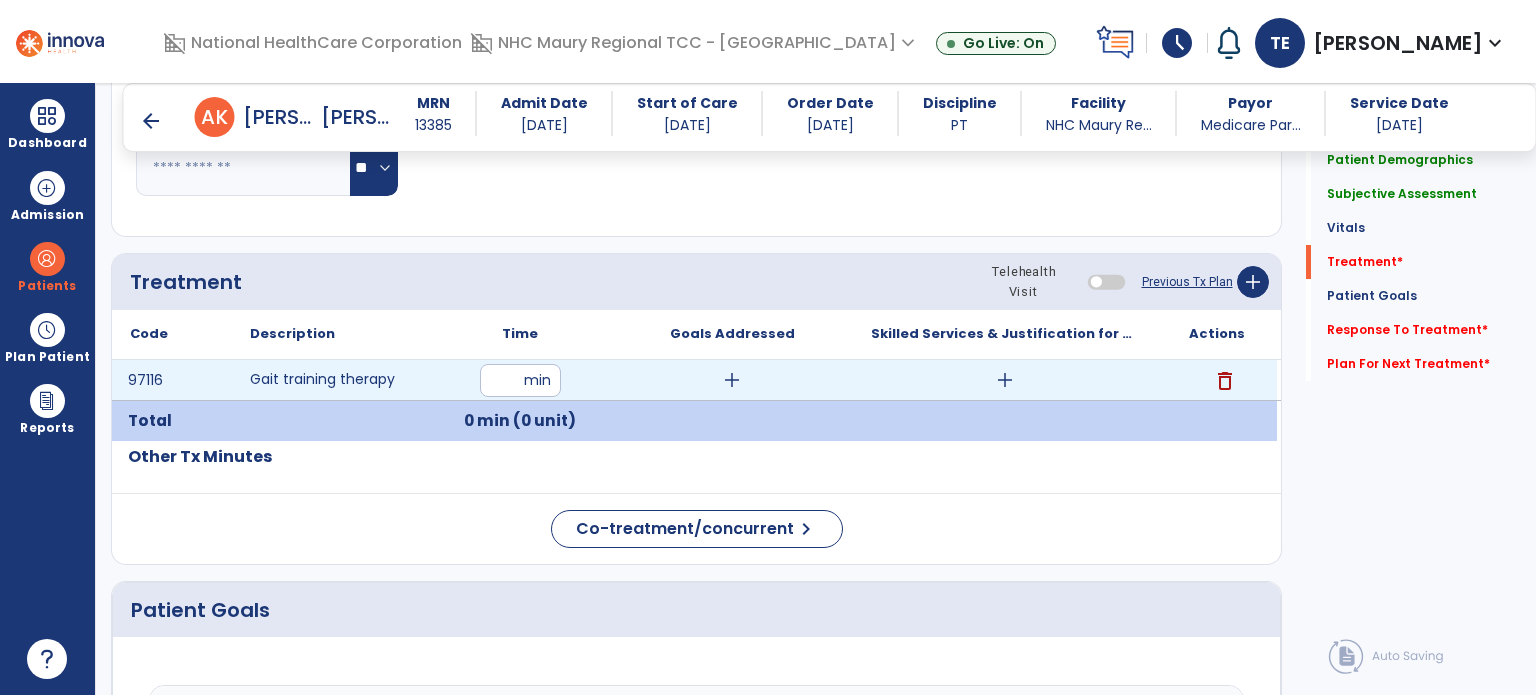 type on "**" 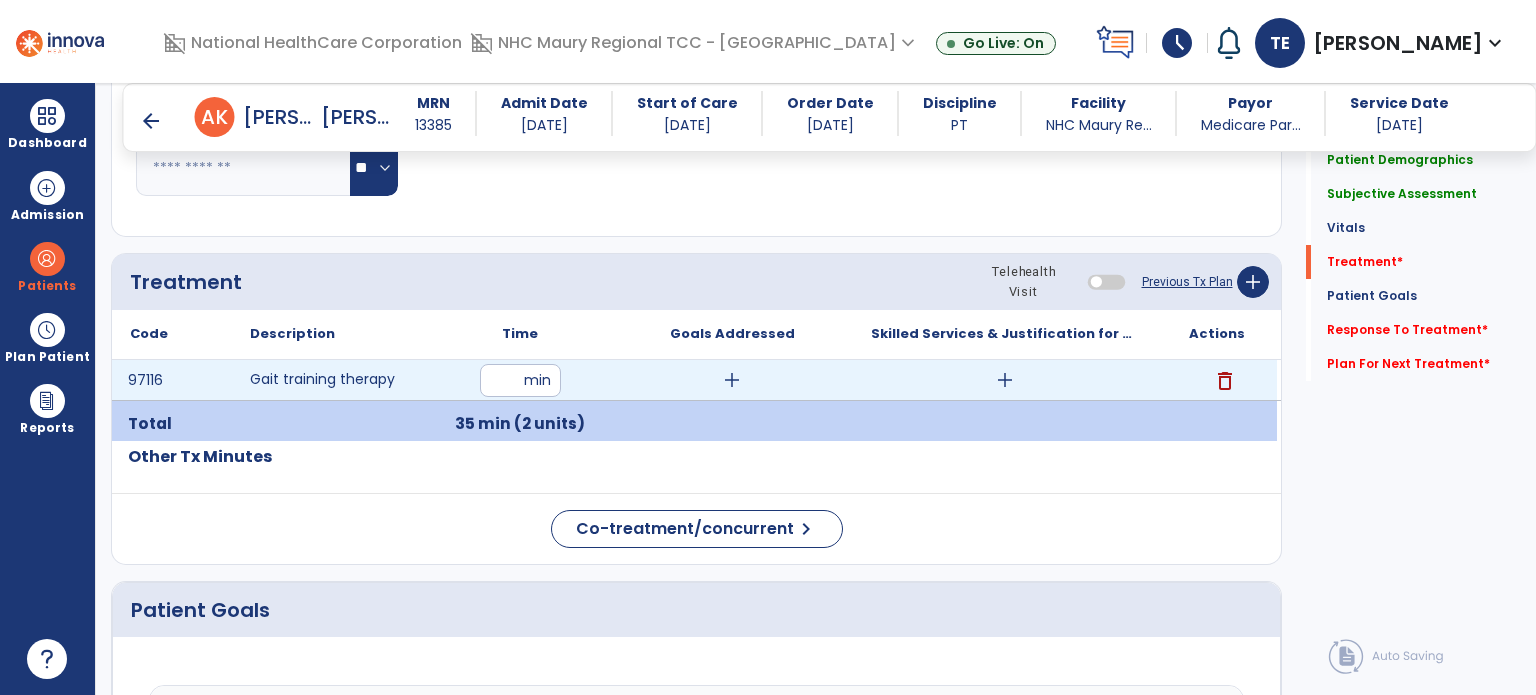 click on "add" at bounding box center (1005, 380) 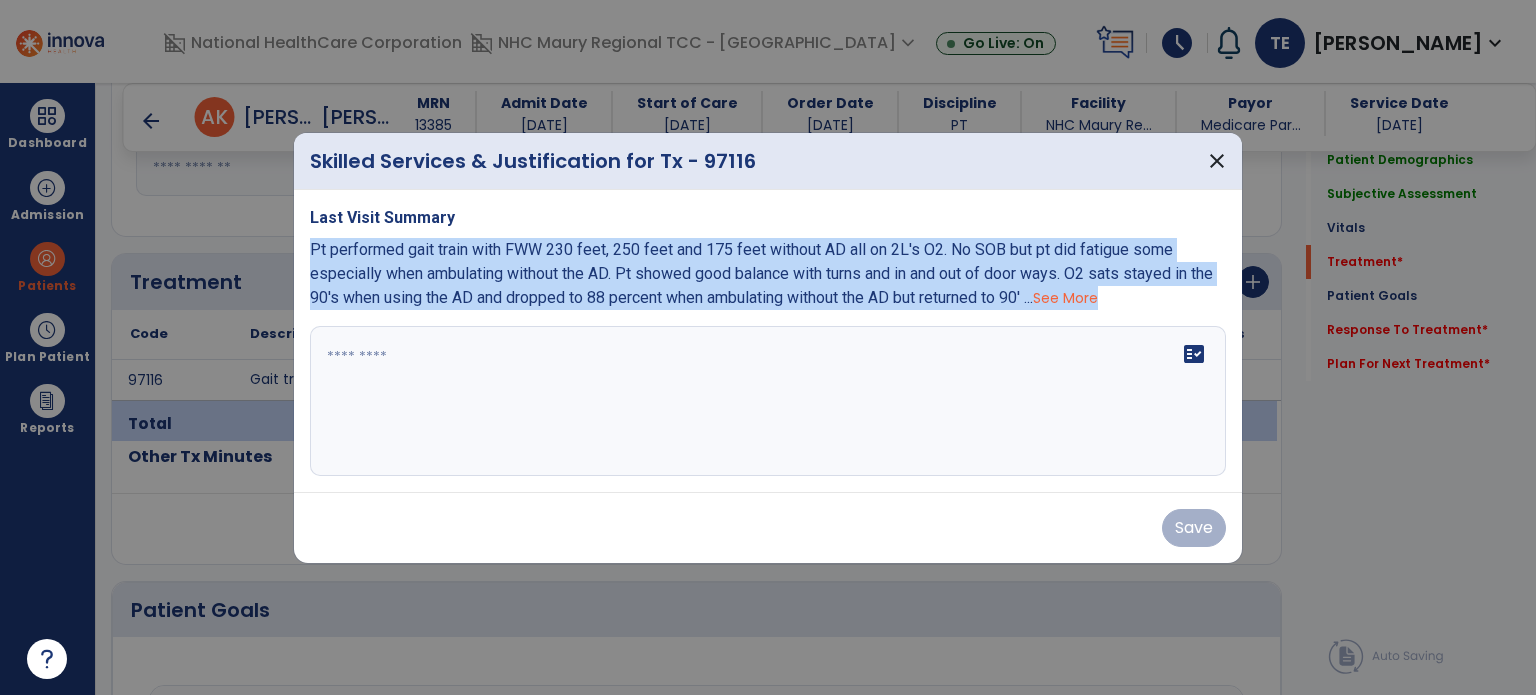 drag, startPoint x: 301, startPoint y: 247, endPoint x: 337, endPoint y: 347, distance: 106.28264 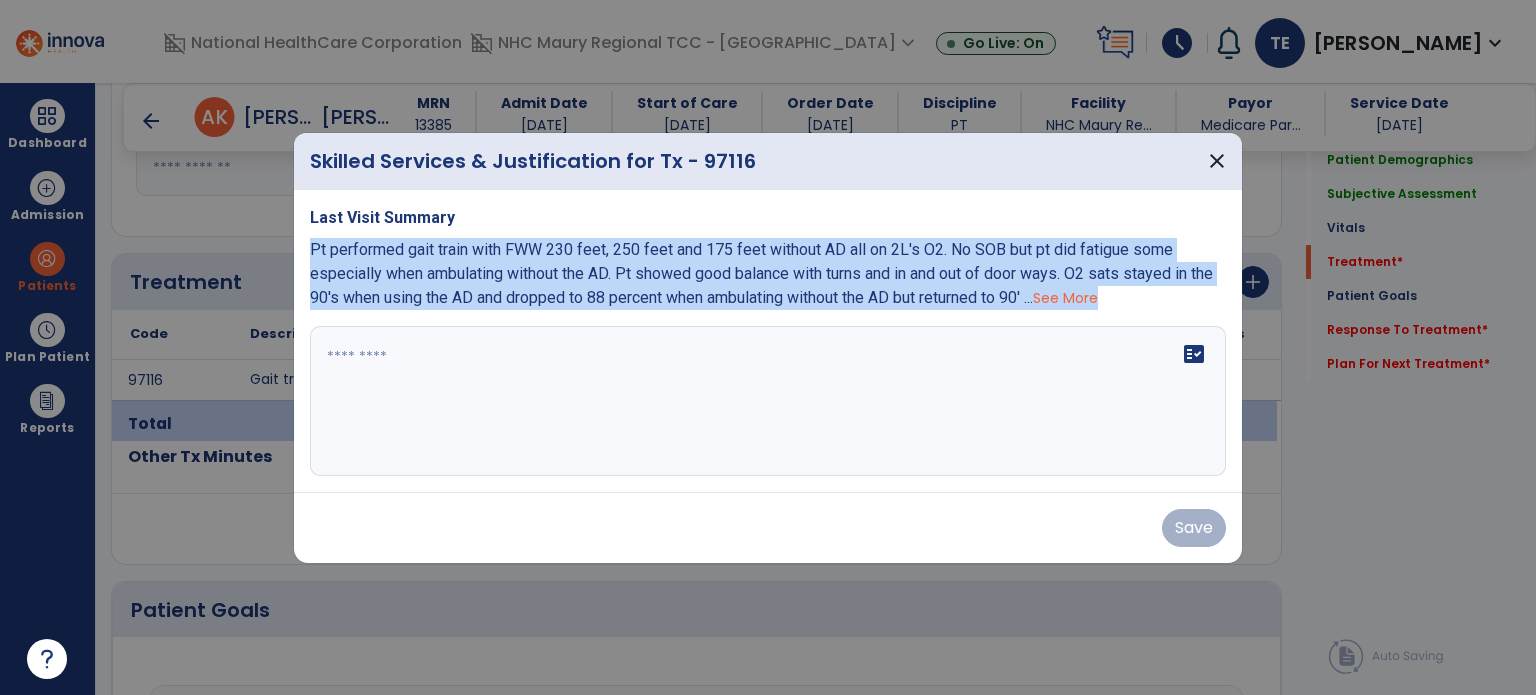 click on "Last Visit Summary Pt performed gait train with FWW 230 feet, 250 feet and 175 feet without AD all on 2L's O2. No SOB but pt did fatigue some especially when ambulating without the AD. Pt showed good balance with turns and in and out of door ways. O2 sats stayed in the 90's when using the AD and dropped to 88 percent when ambulating without the AD but returned to 90' ...  See More   fact_check" at bounding box center (768, 341) 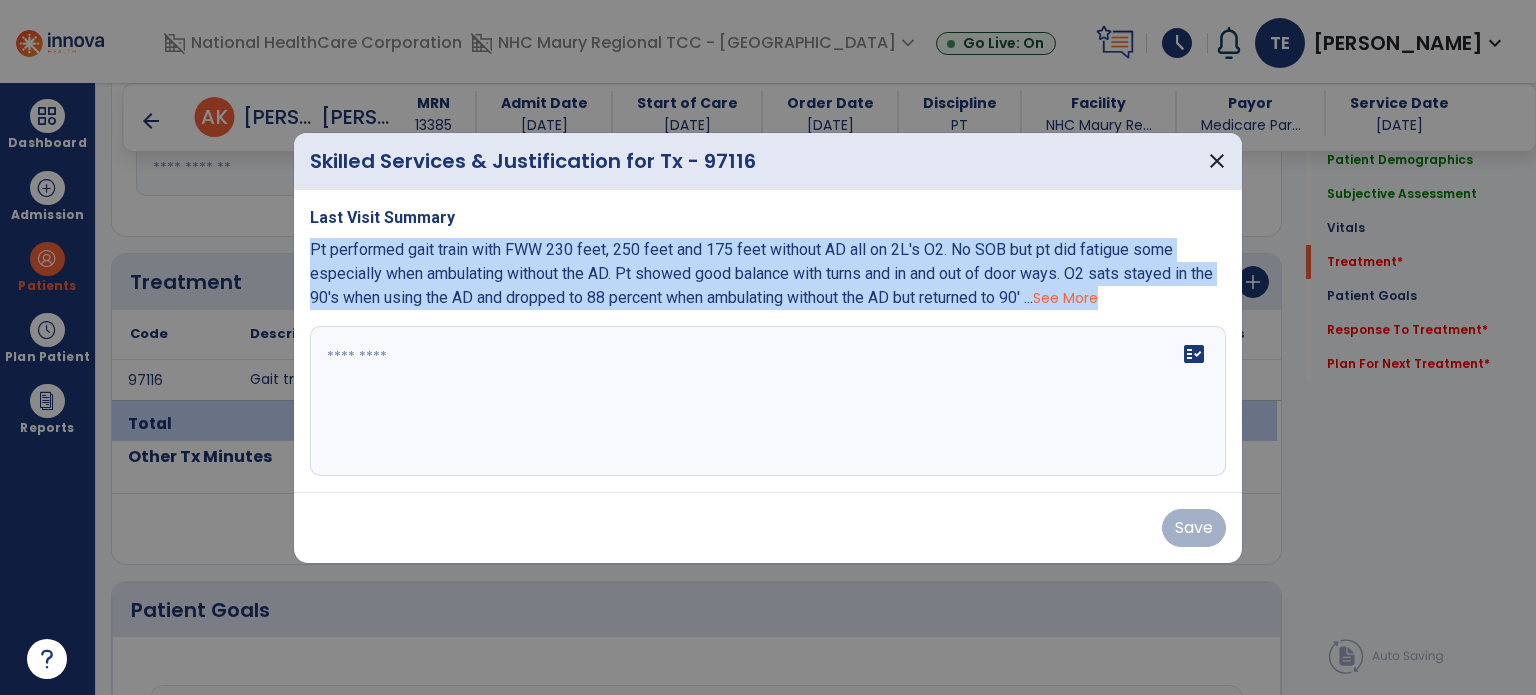 click on "See More" at bounding box center (1065, 298) 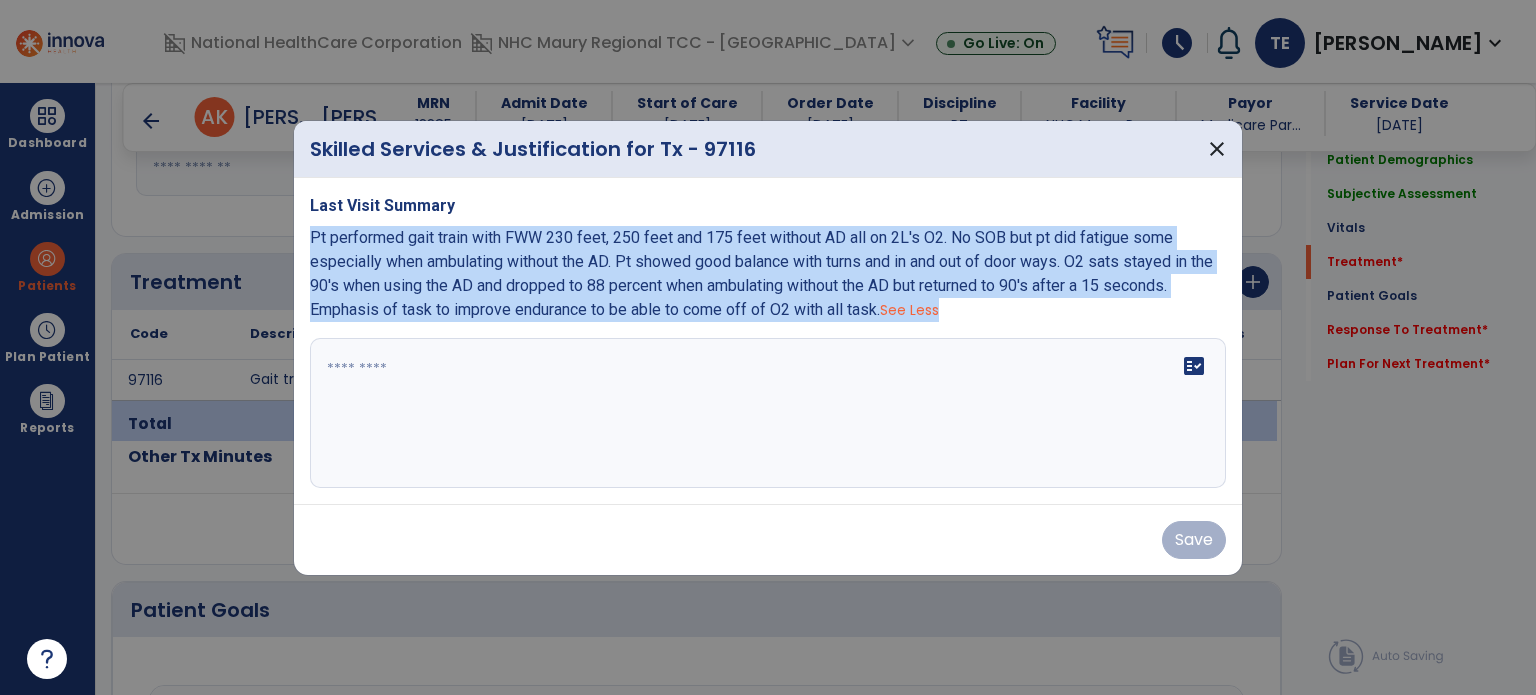 drag, startPoint x: 301, startPoint y: 239, endPoint x: 351, endPoint y: 338, distance: 110.909874 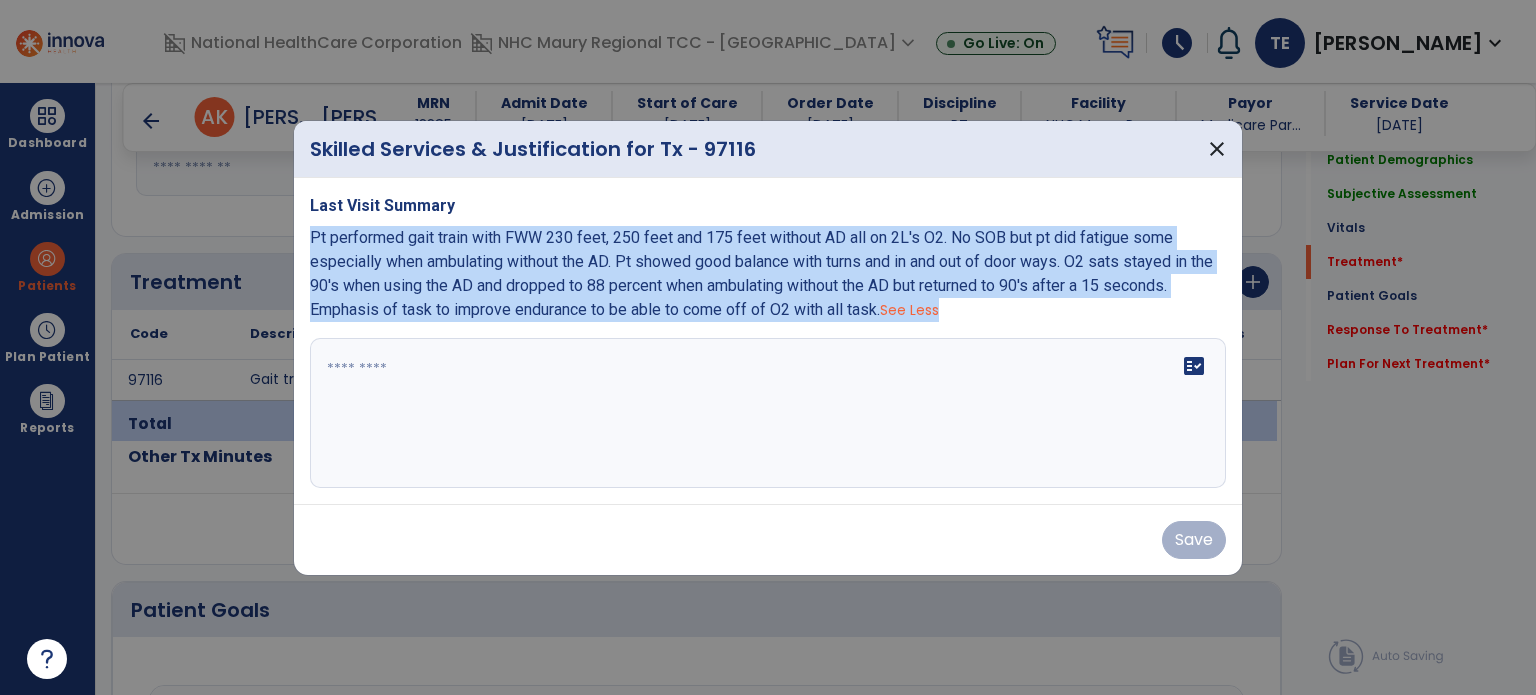 copy on "Pt performed gait train with FWW 230 feet, 250 feet and 175 feet without AD all on 2L's O2. No SOB but pt did fatigue some especially when ambulating without the AD. Pt showed good balance with turns and in and out of door ways. O2 sats stayed in the 90's when using the AD and dropped to 88 percent when ambulating without the AD but returned to 90's after a 15 seconds. Emphasis of task to improve endurance to be able to come off of O2 with all task.   See Less" 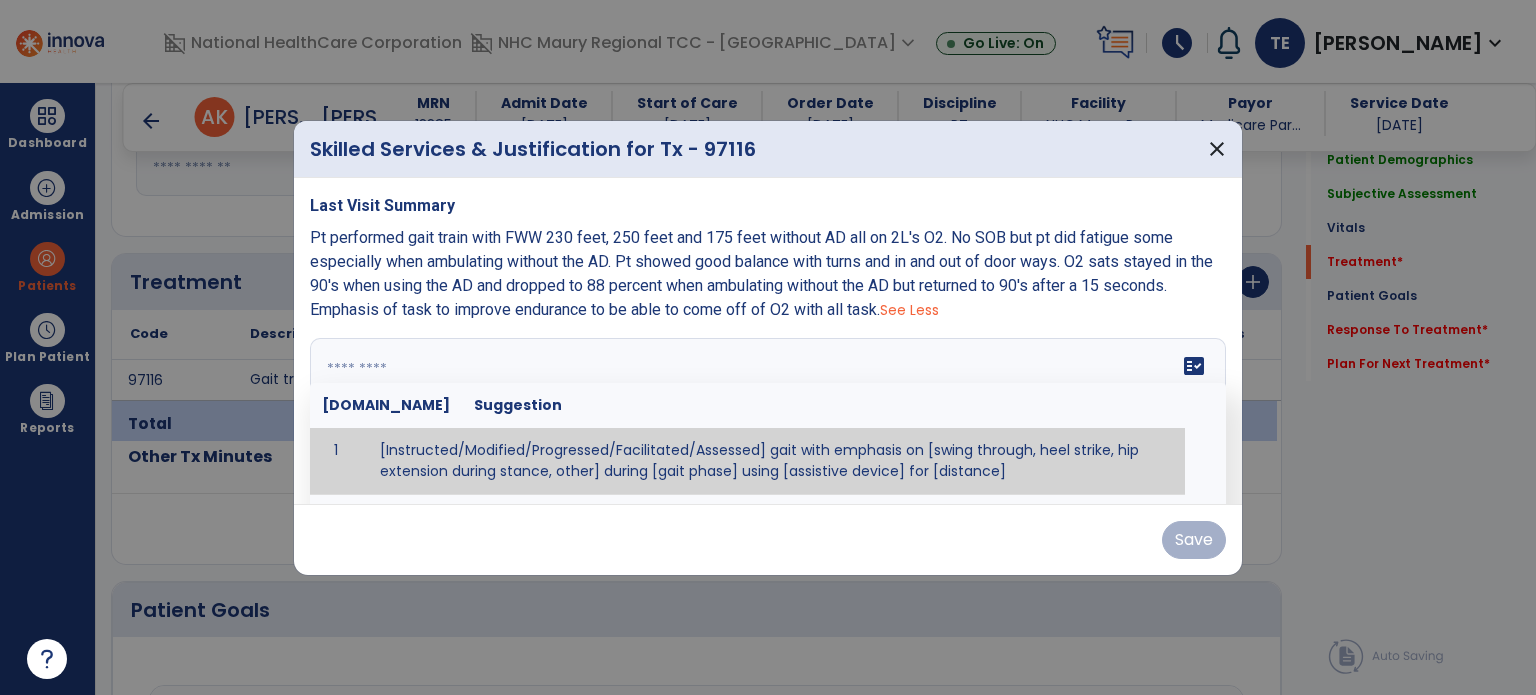 click at bounding box center (766, 413) 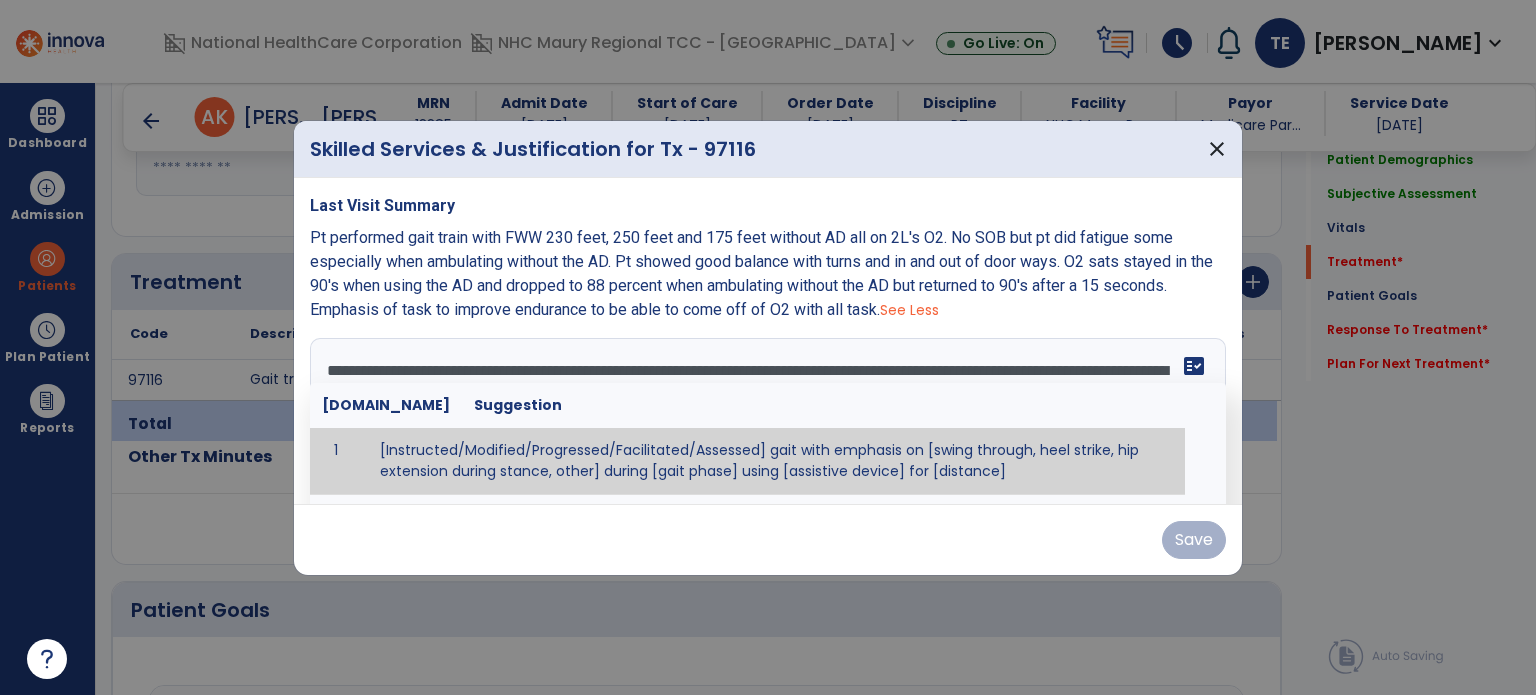 scroll, scrollTop: 39, scrollLeft: 0, axis: vertical 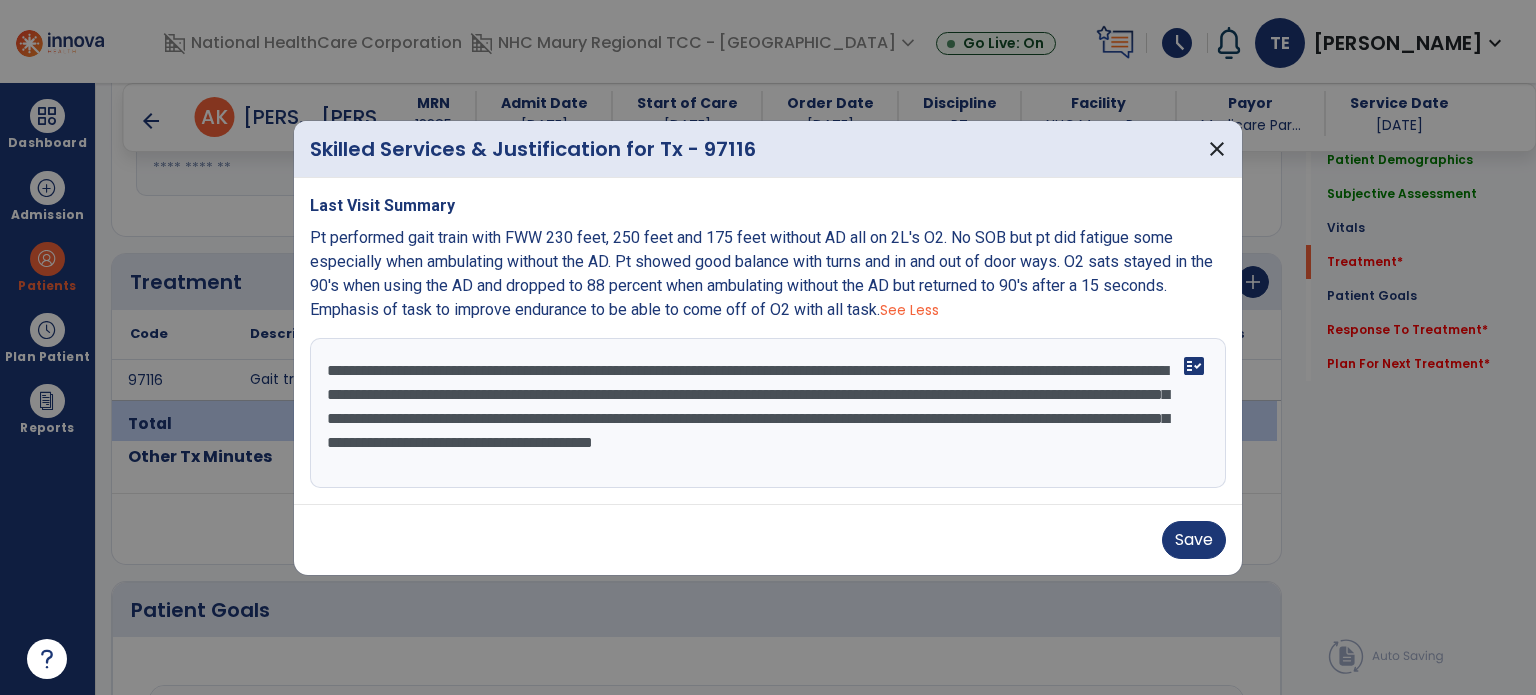 click on "**********" at bounding box center [768, 413] 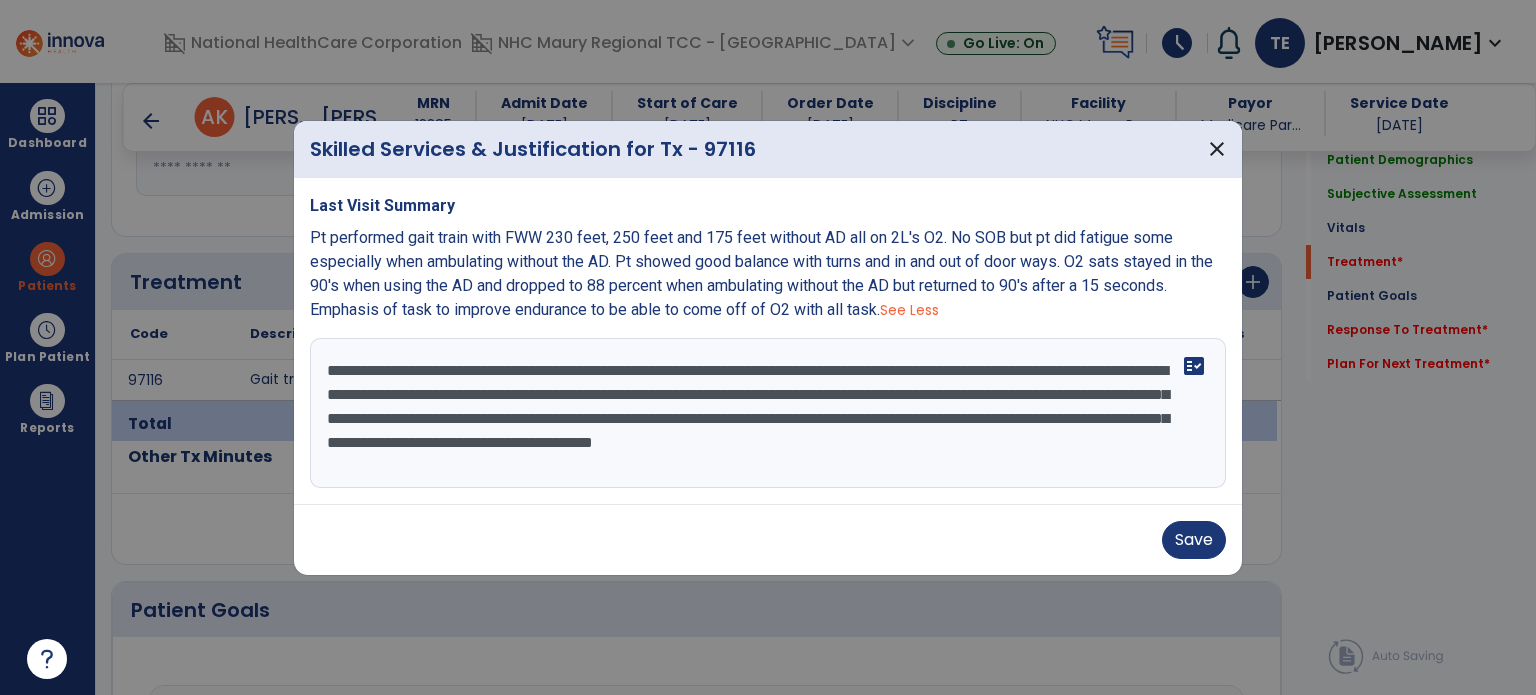 click on "**********" at bounding box center [768, 413] 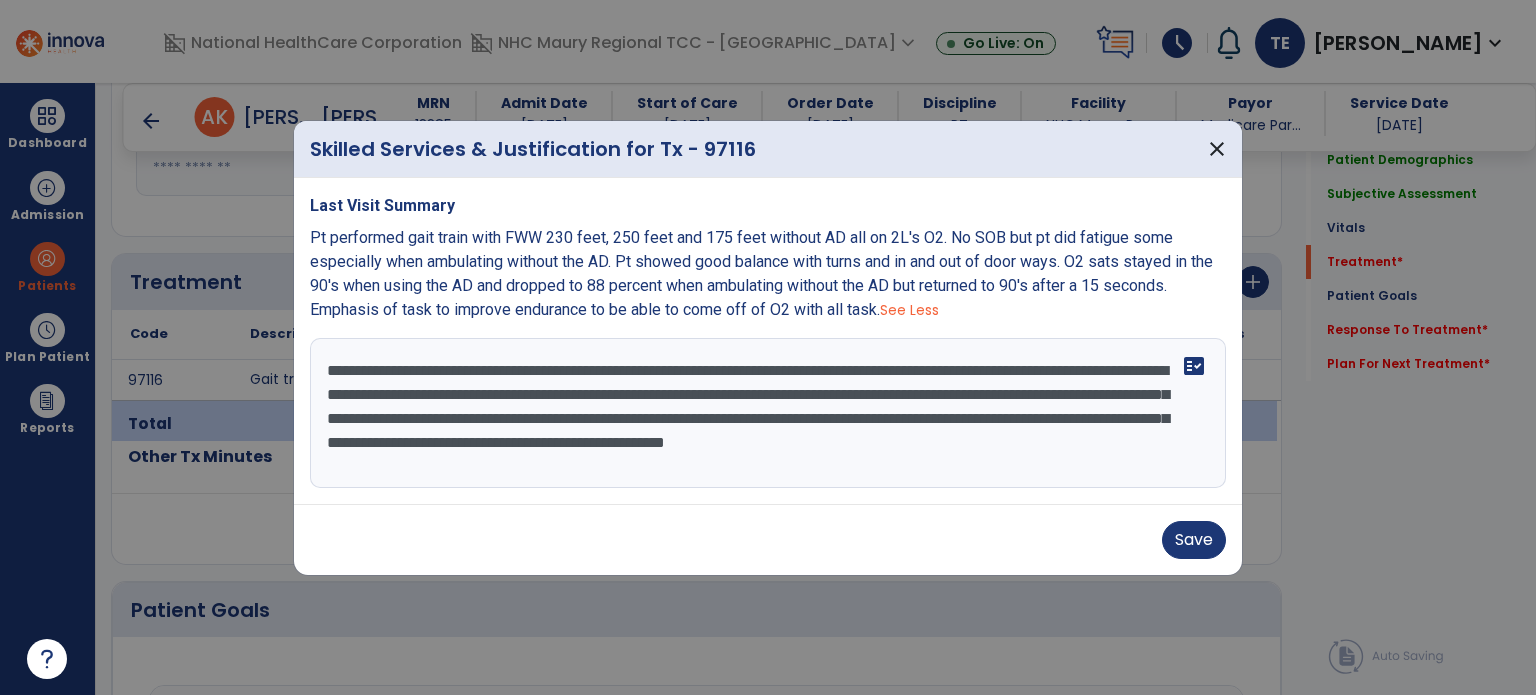click on "**********" at bounding box center (768, 413) 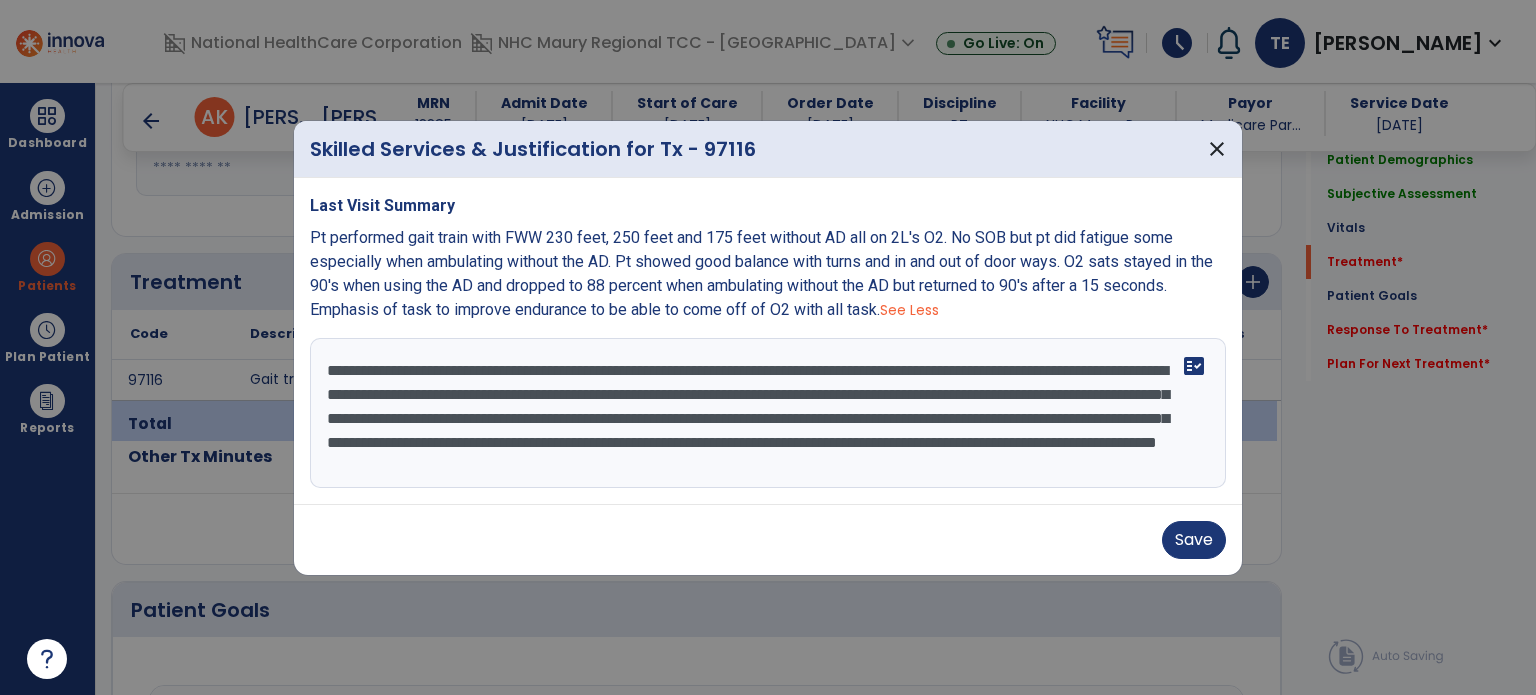 click on "**********" at bounding box center [768, 413] 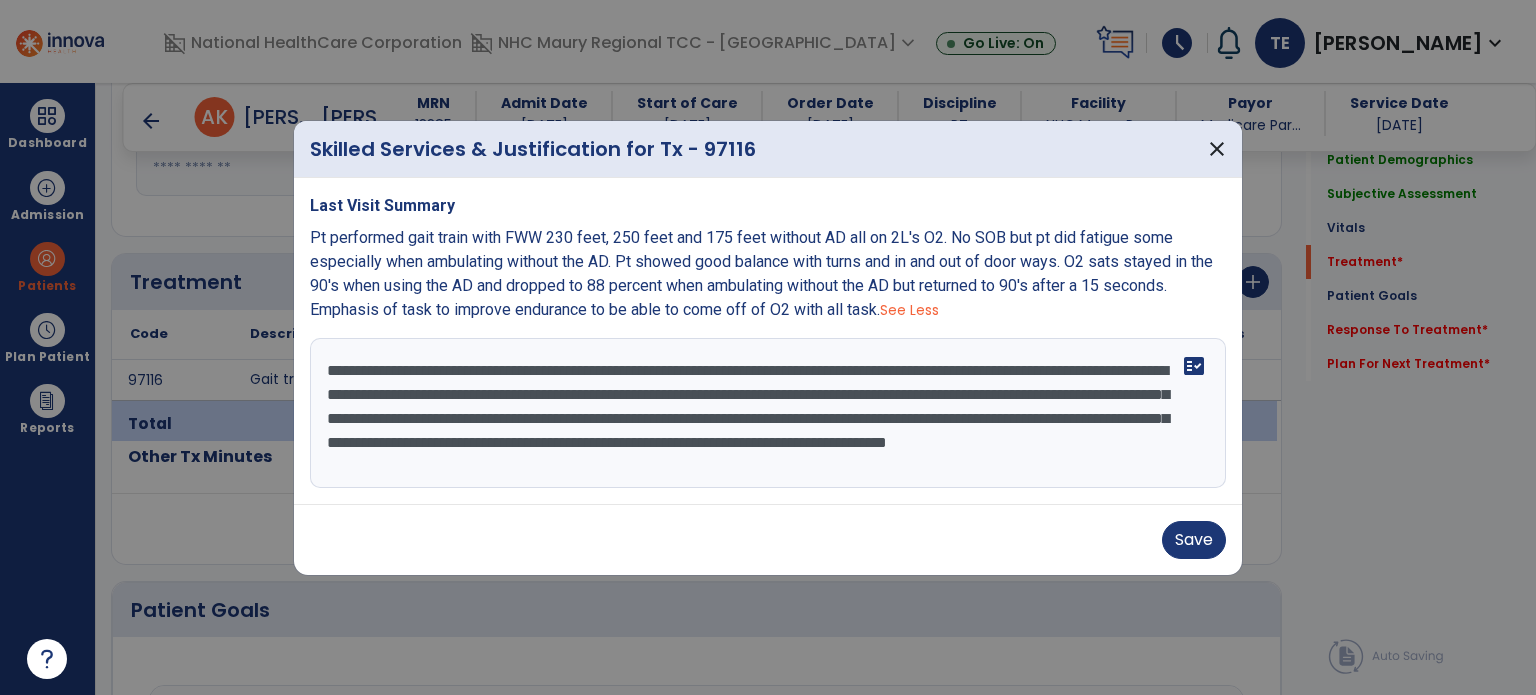 click on "**********" at bounding box center [768, 413] 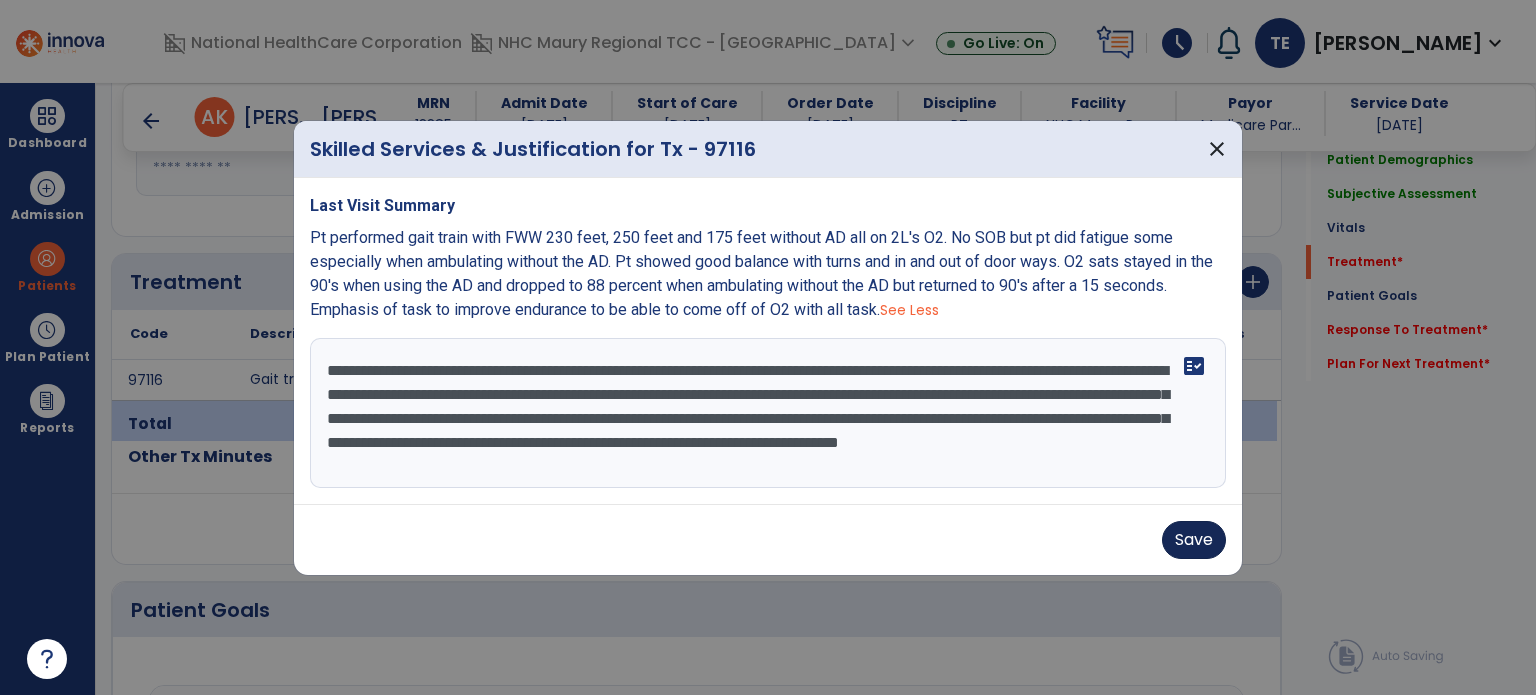type on "**********" 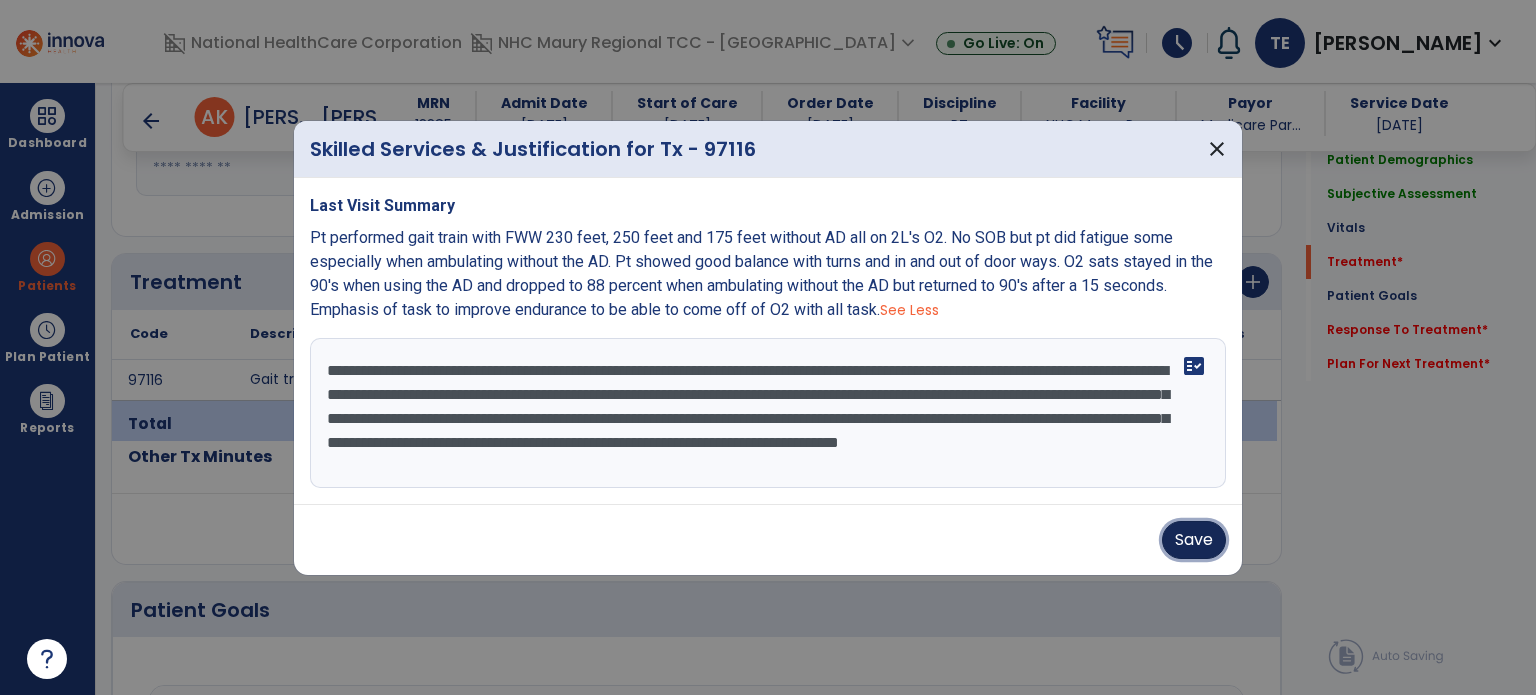 click on "Save" at bounding box center [1194, 540] 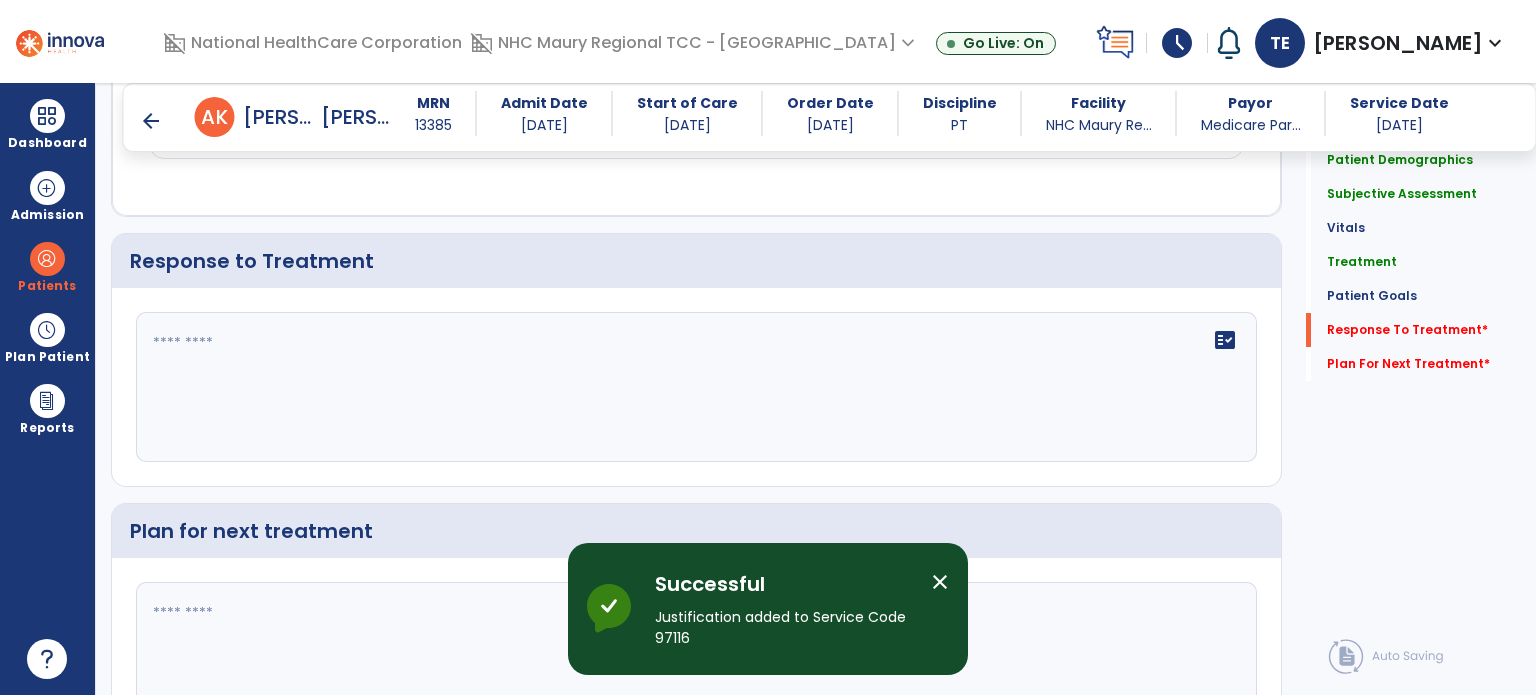 scroll, scrollTop: 2524, scrollLeft: 0, axis: vertical 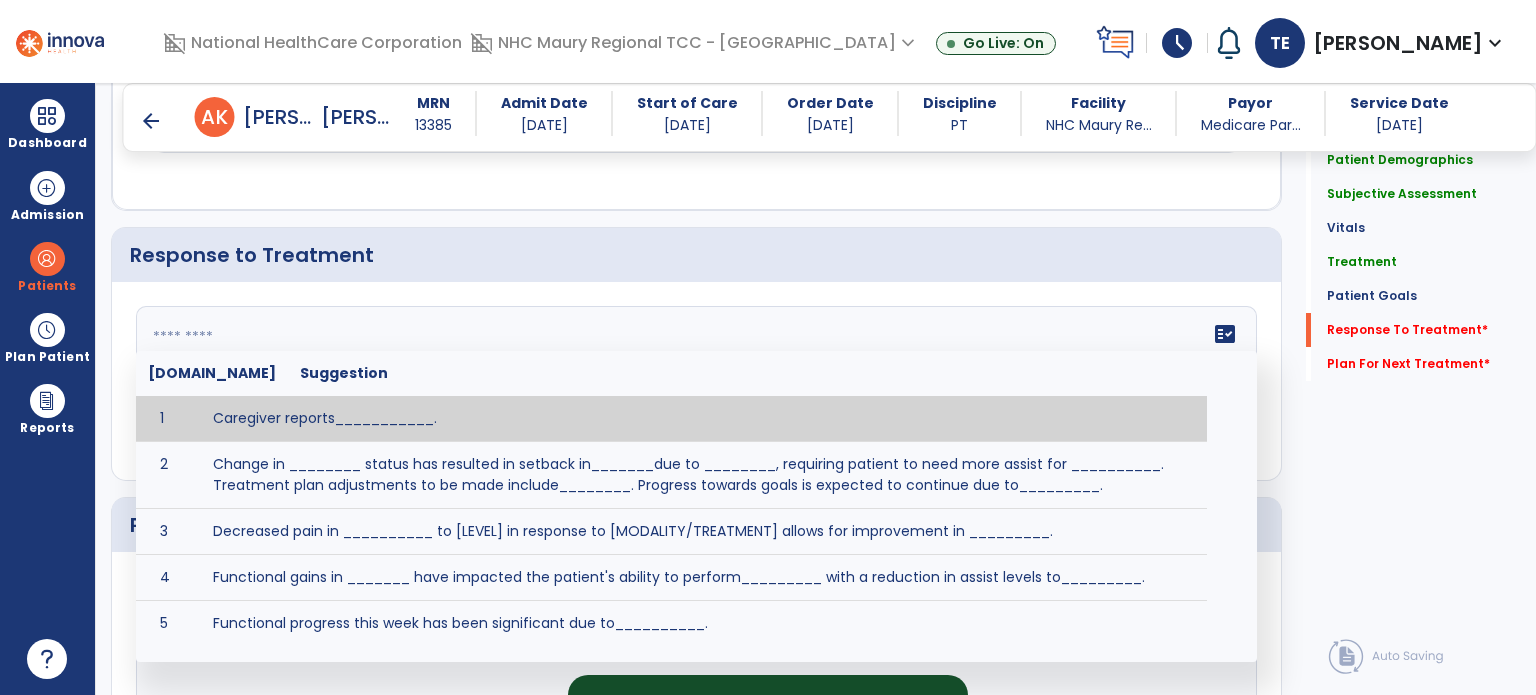 click 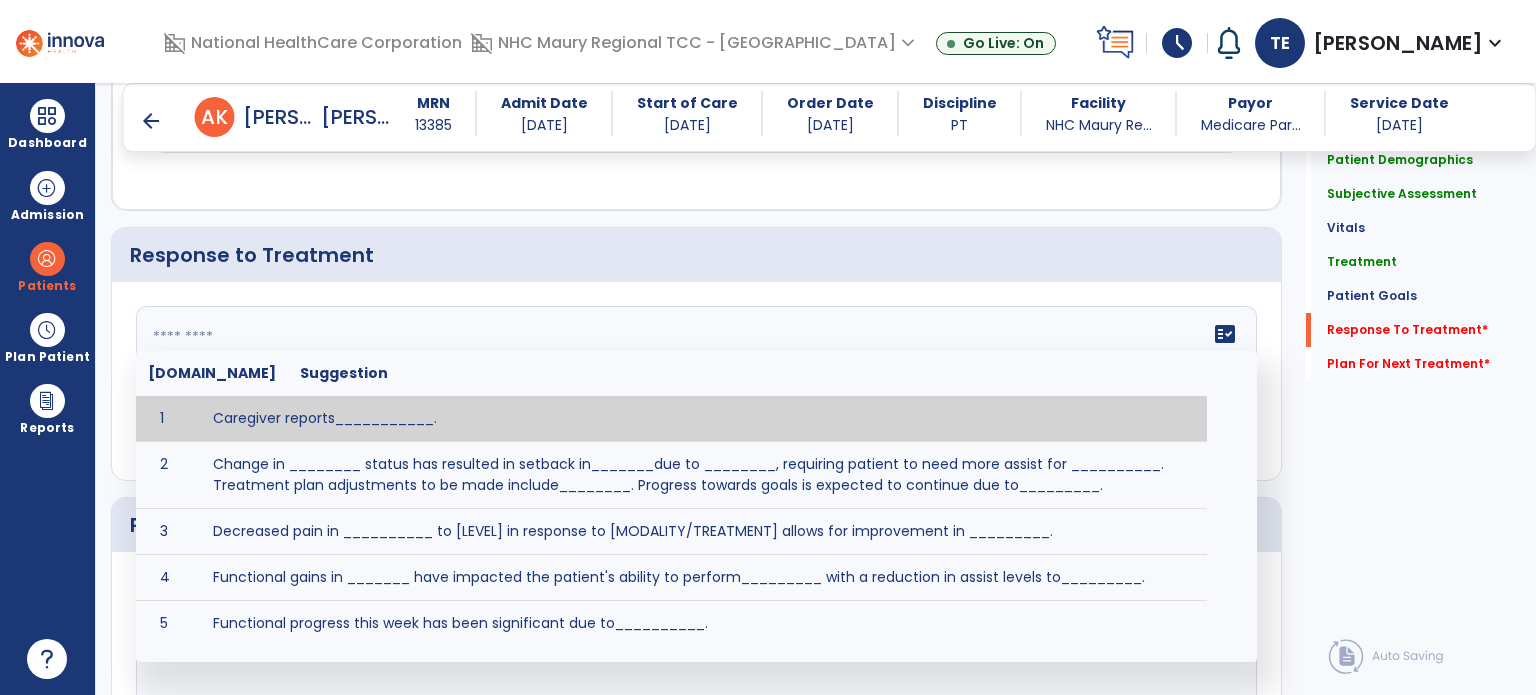 click on "Response to Treatment" 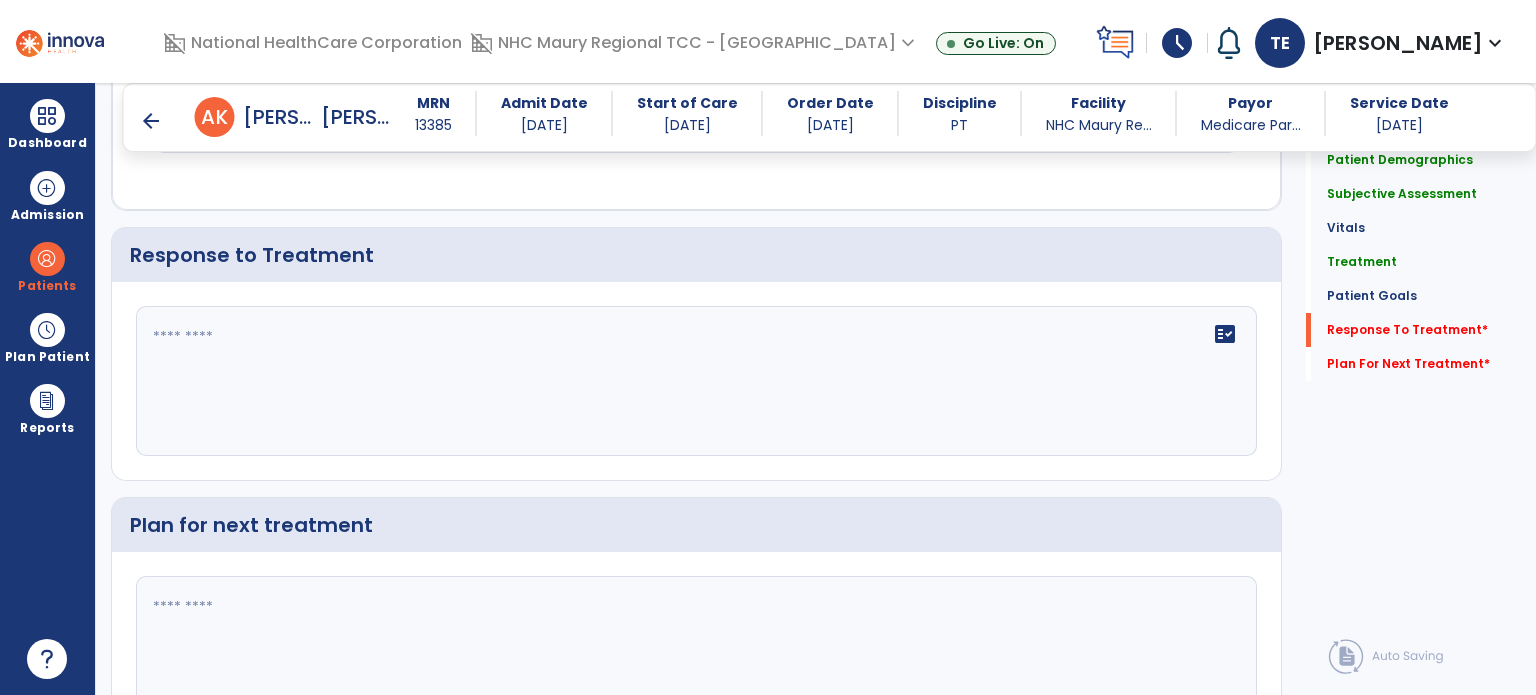scroll, scrollTop: 2639, scrollLeft: 0, axis: vertical 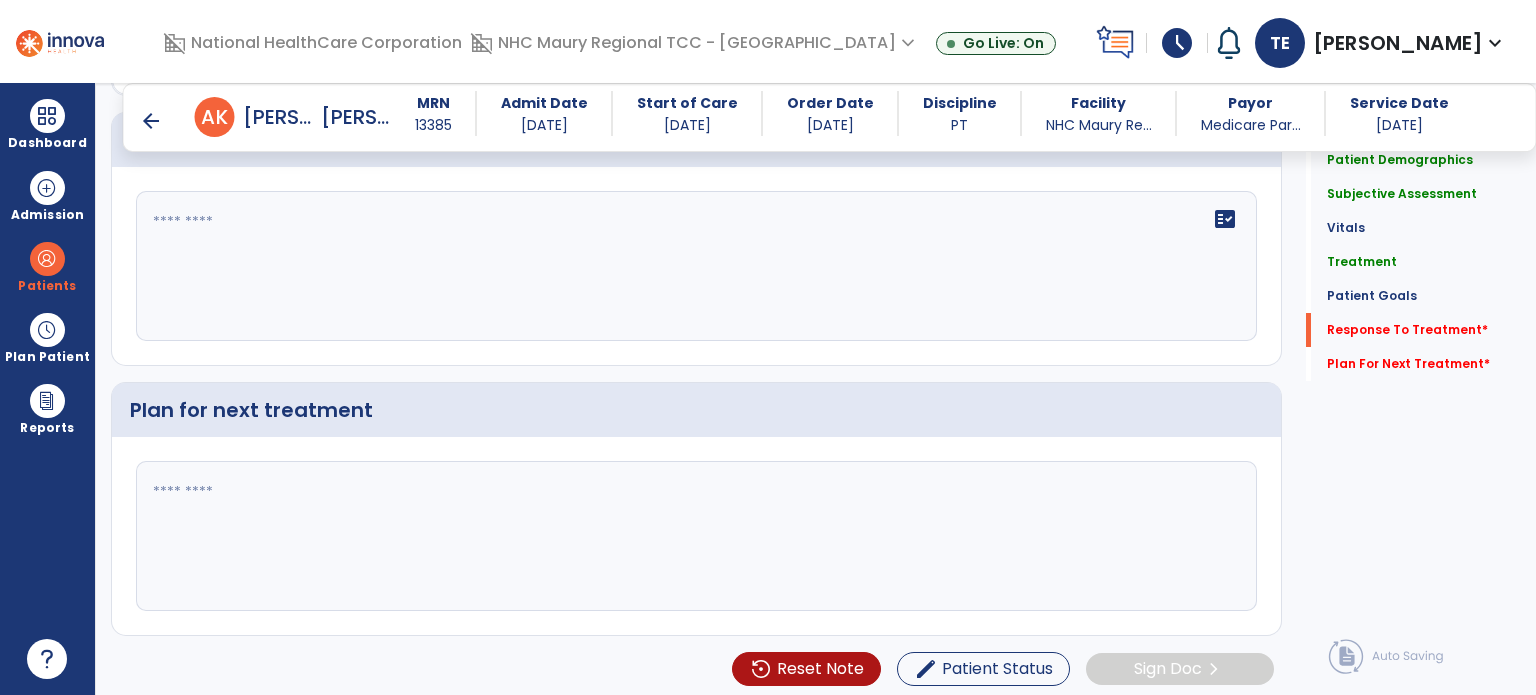 click 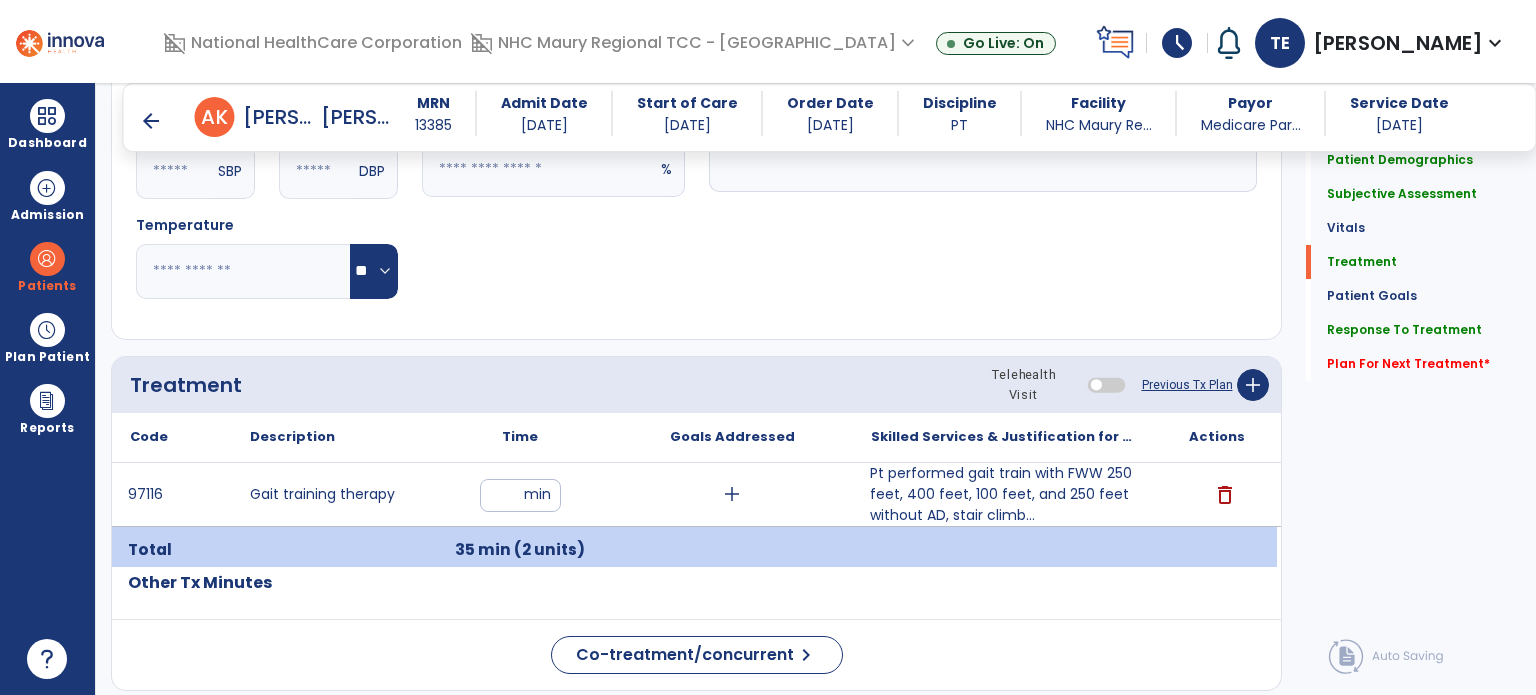 scroll, scrollTop: 892, scrollLeft: 0, axis: vertical 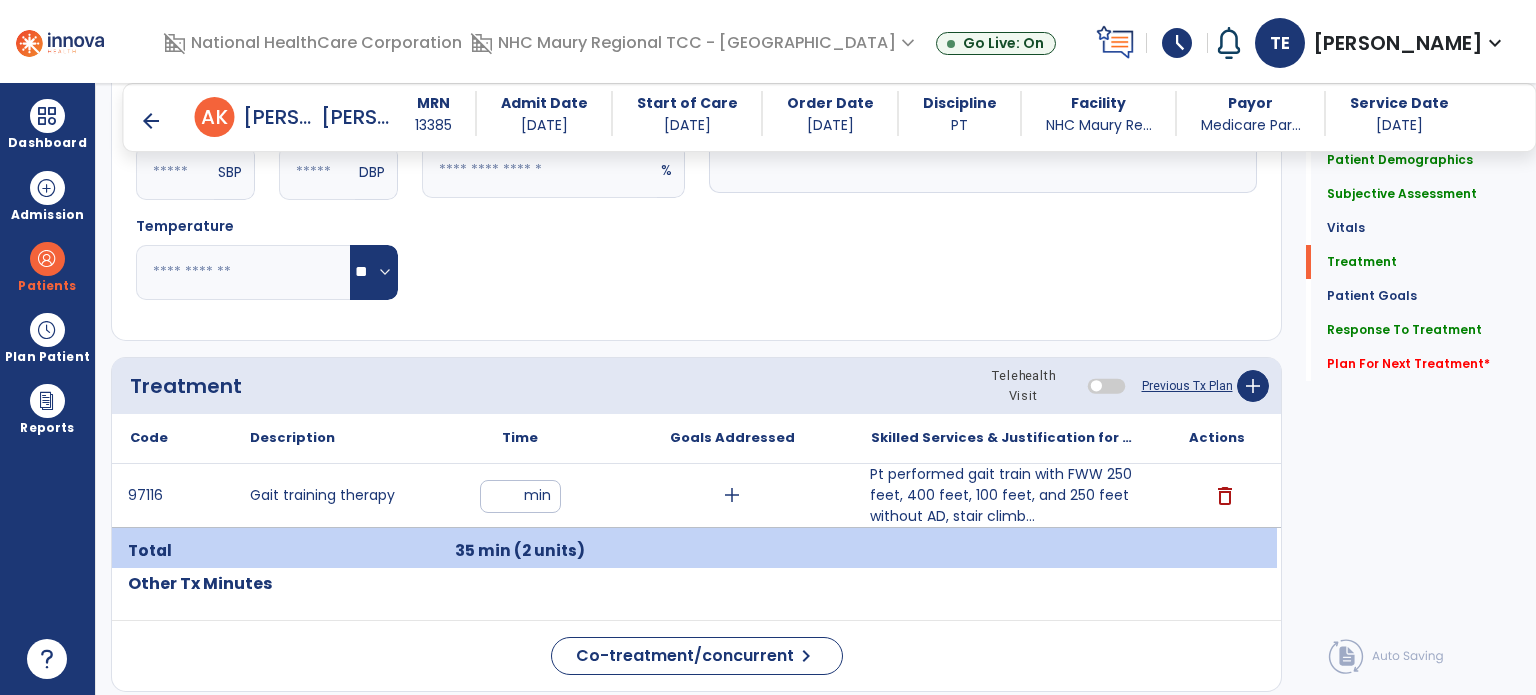 type on "**********" 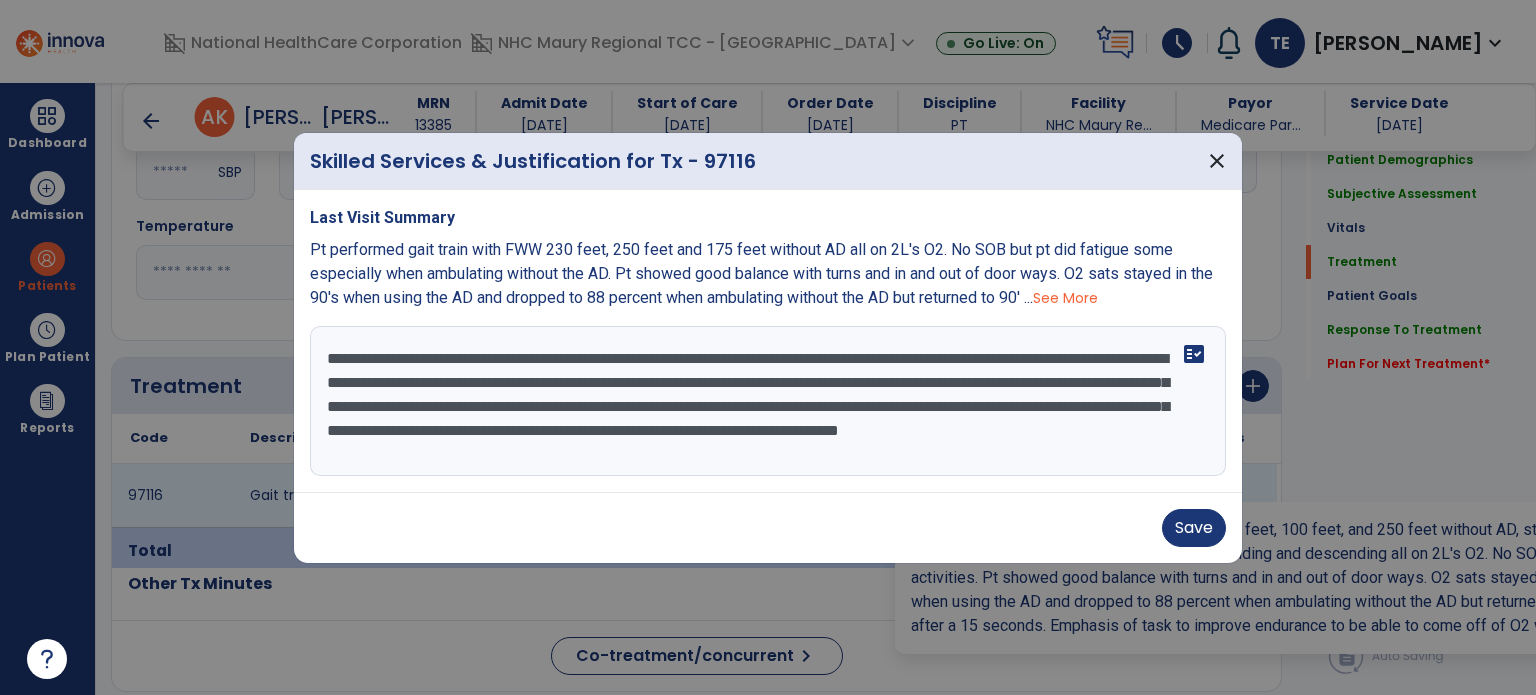 click on "**********" at bounding box center [768, 401] 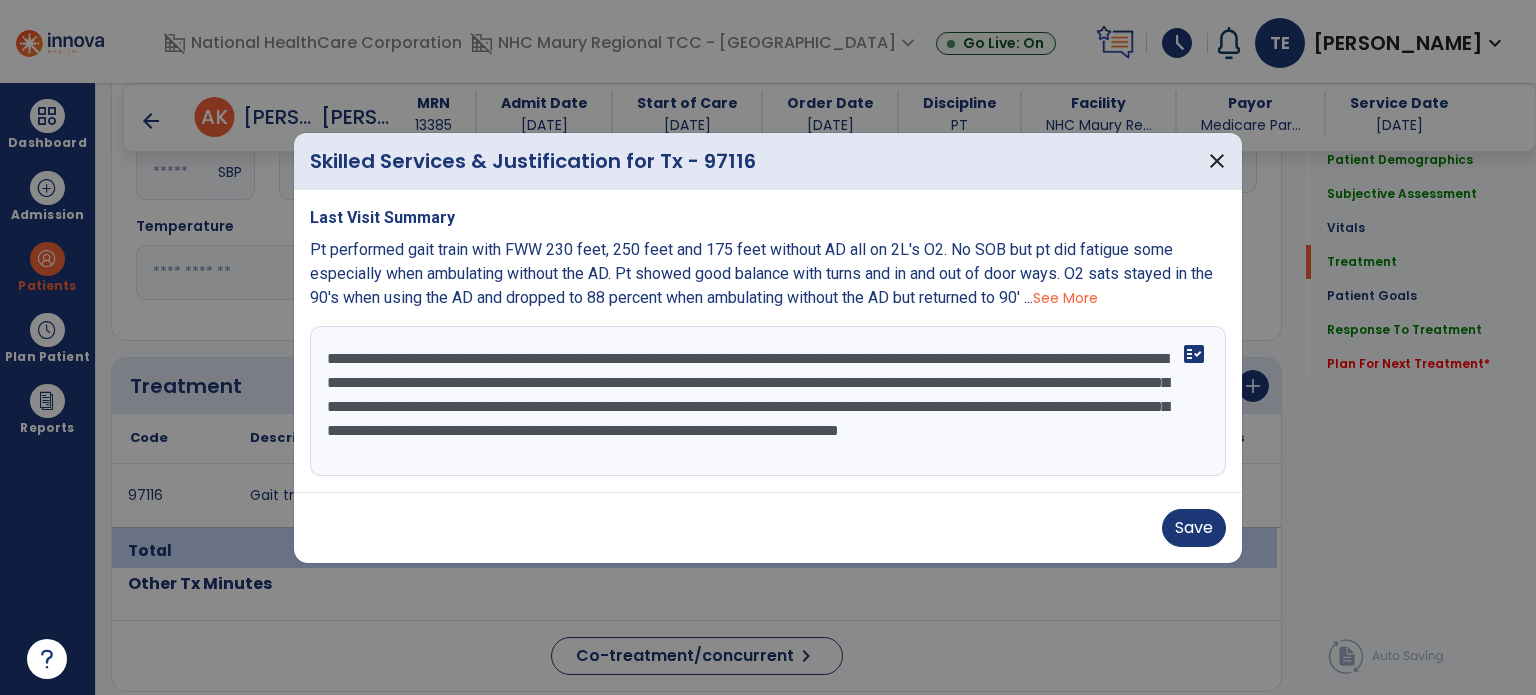 click on "**********" at bounding box center (768, 401) 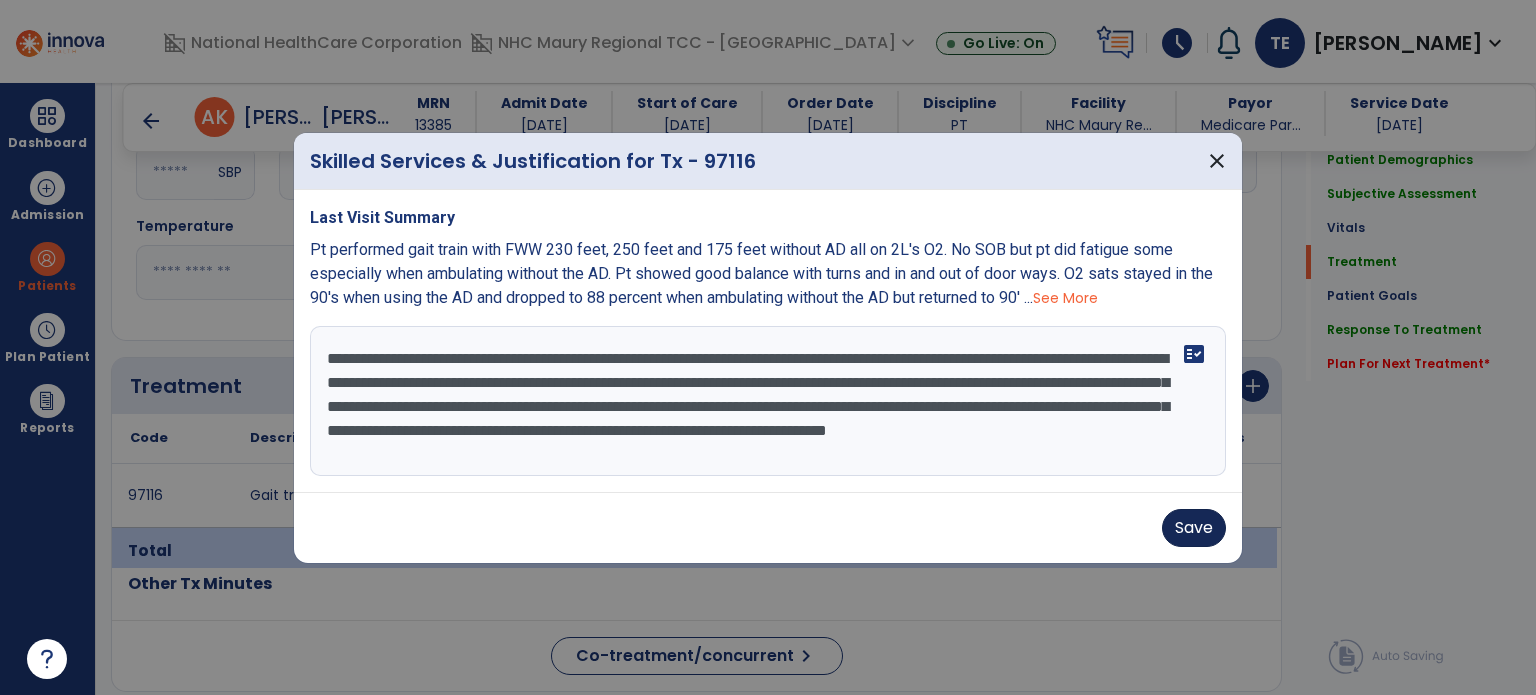 type on "**********" 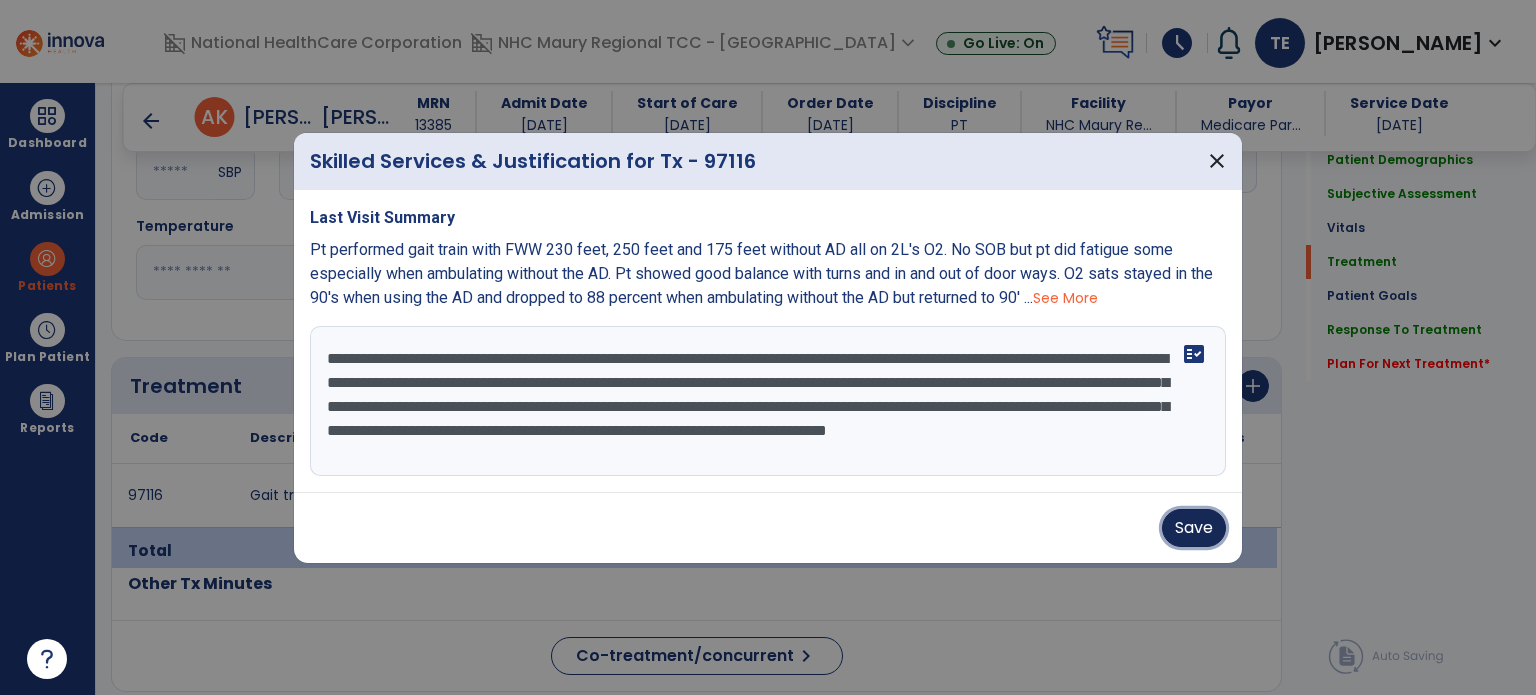 click on "Save" at bounding box center [1194, 528] 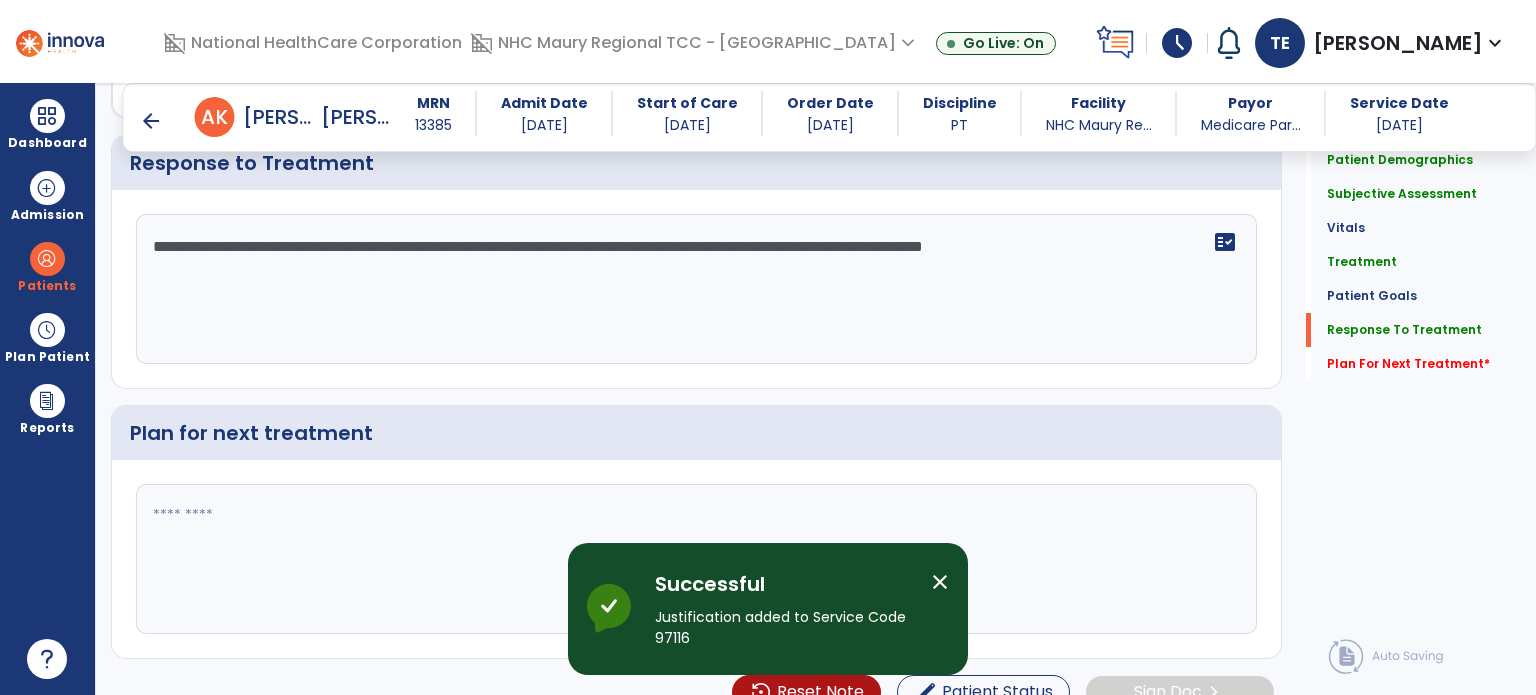 scroll, scrollTop: 2639, scrollLeft: 0, axis: vertical 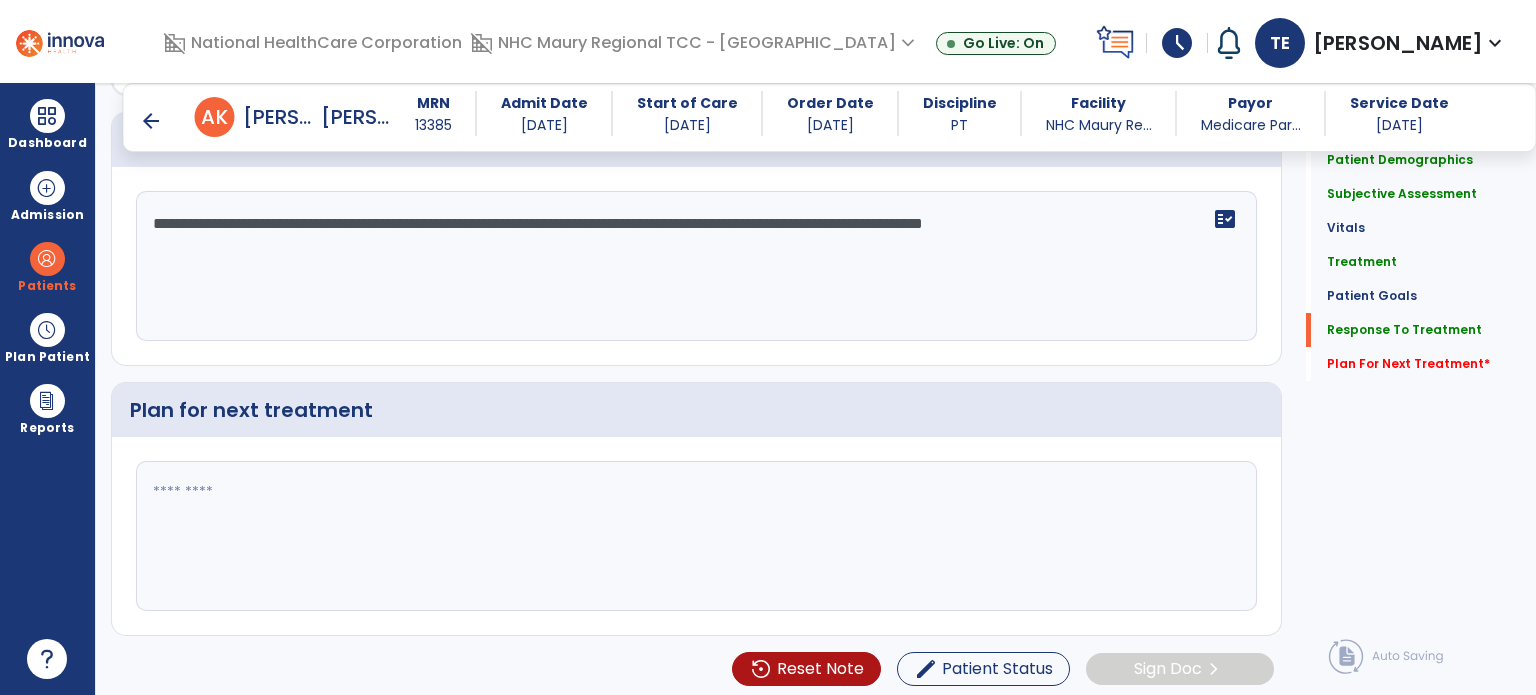 click 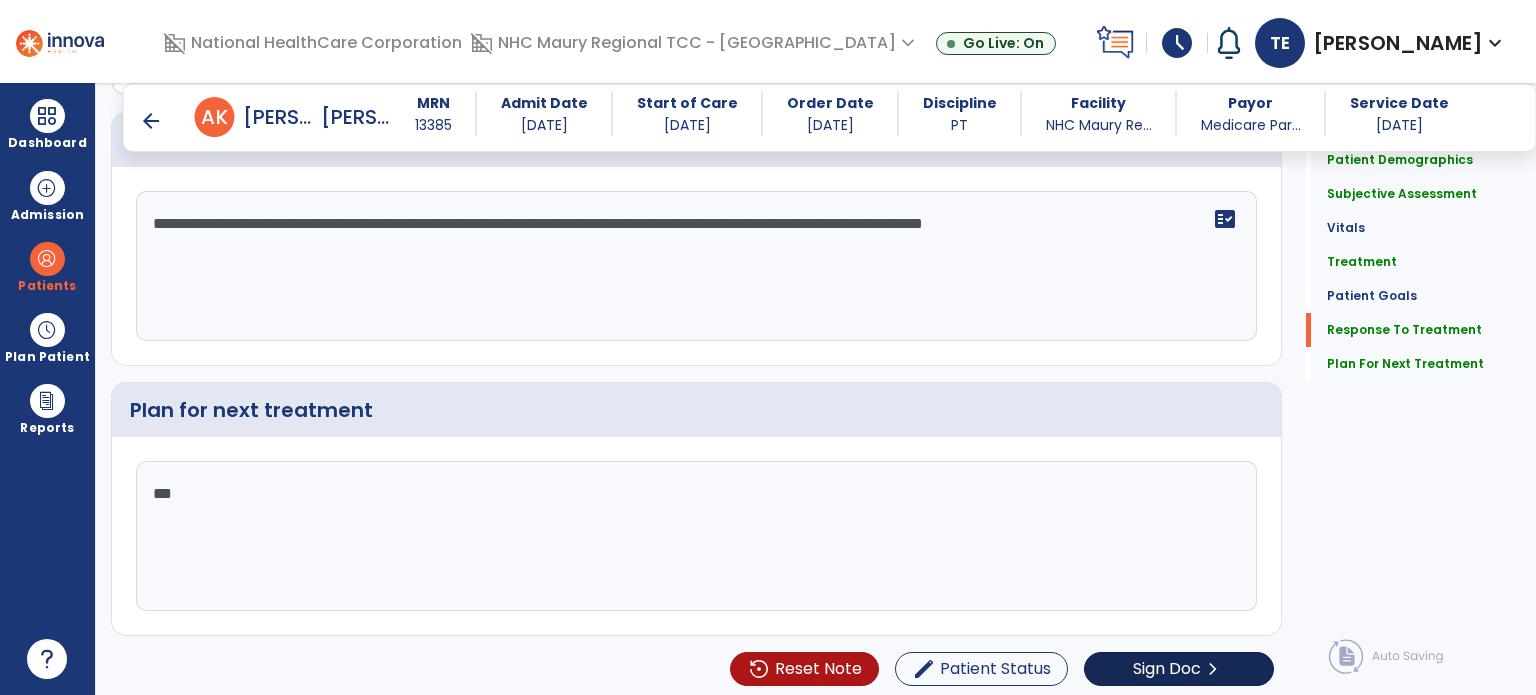 scroll, scrollTop: 2639, scrollLeft: 0, axis: vertical 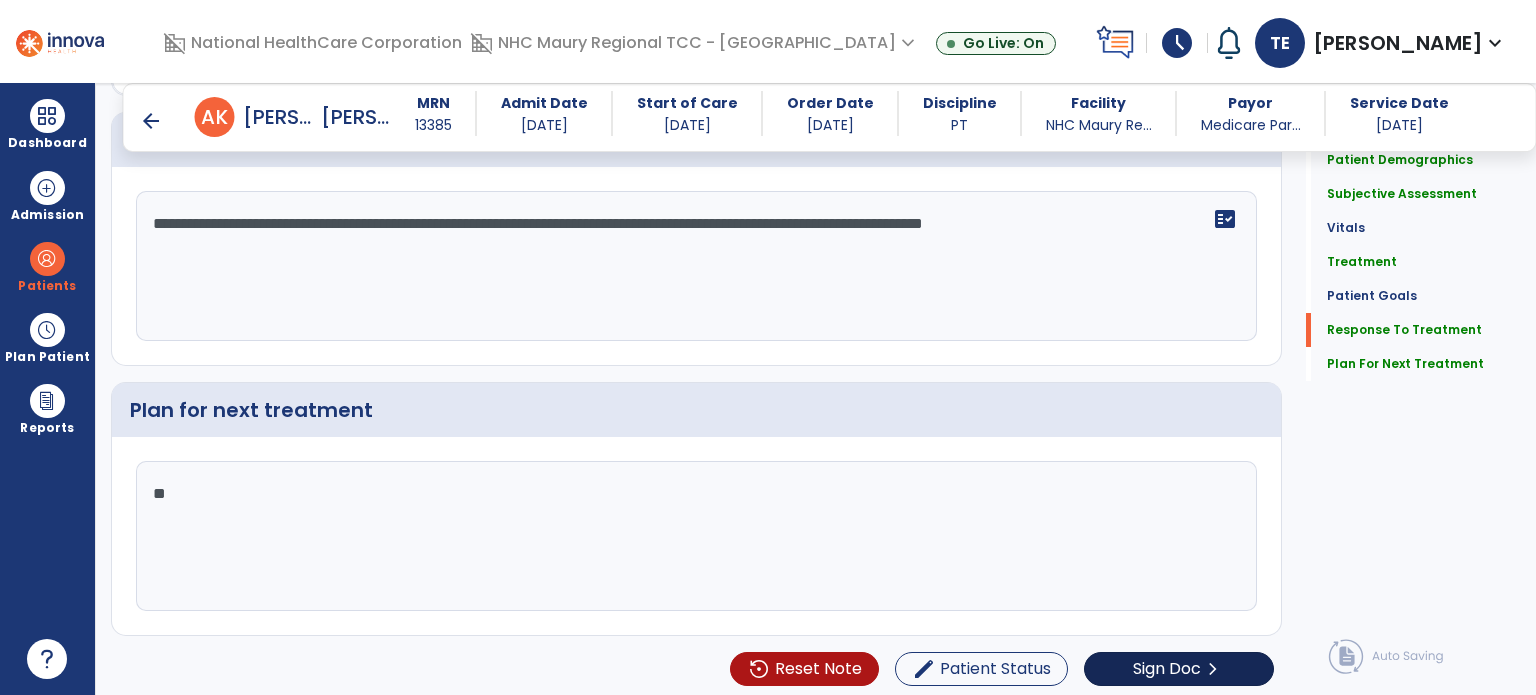 type on "*" 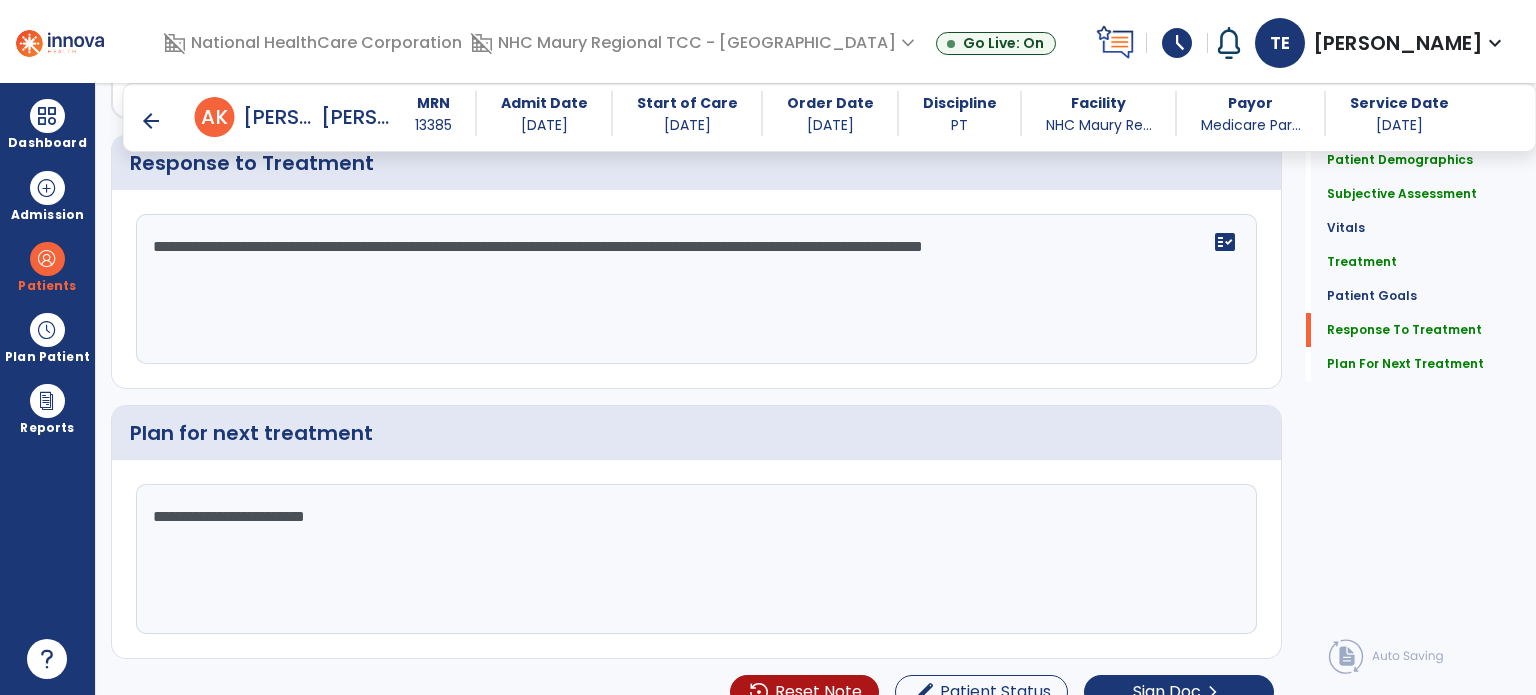 scroll, scrollTop: 2639, scrollLeft: 0, axis: vertical 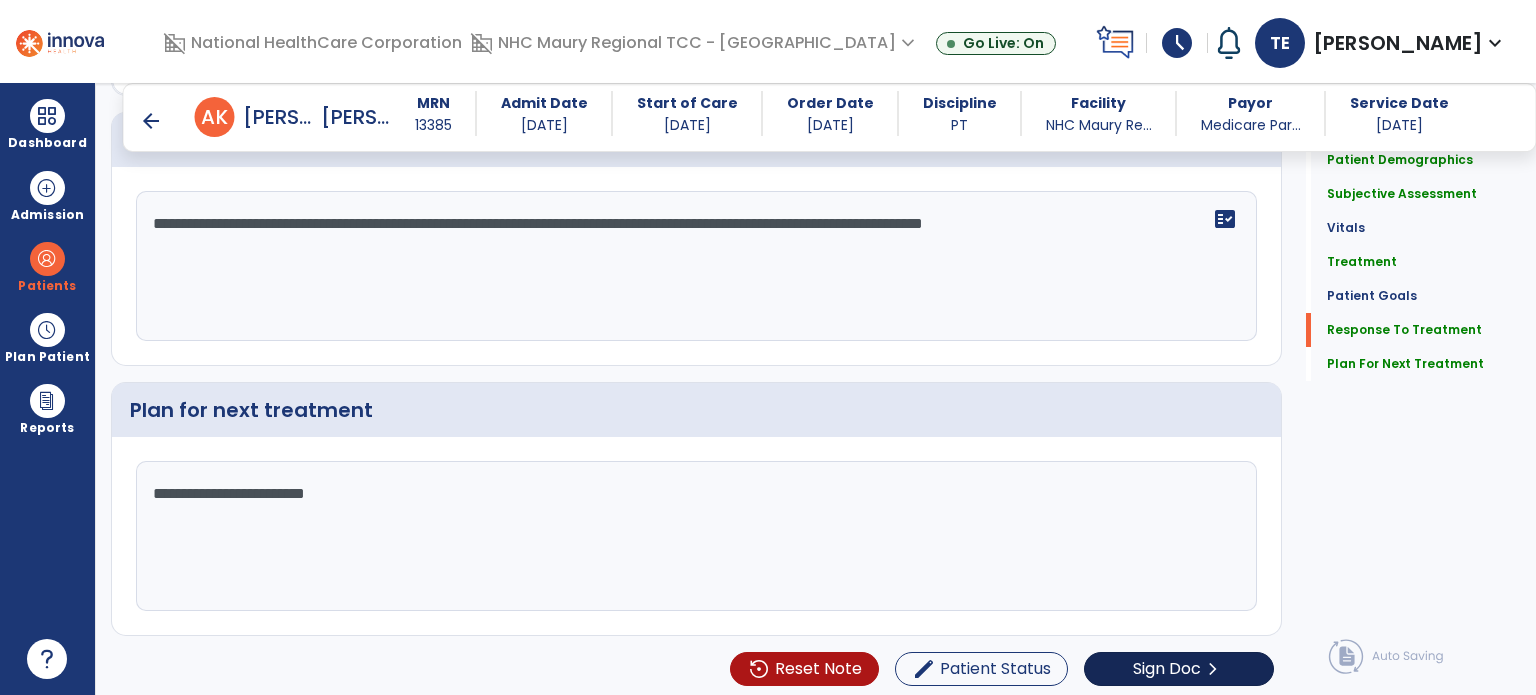 type on "**********" 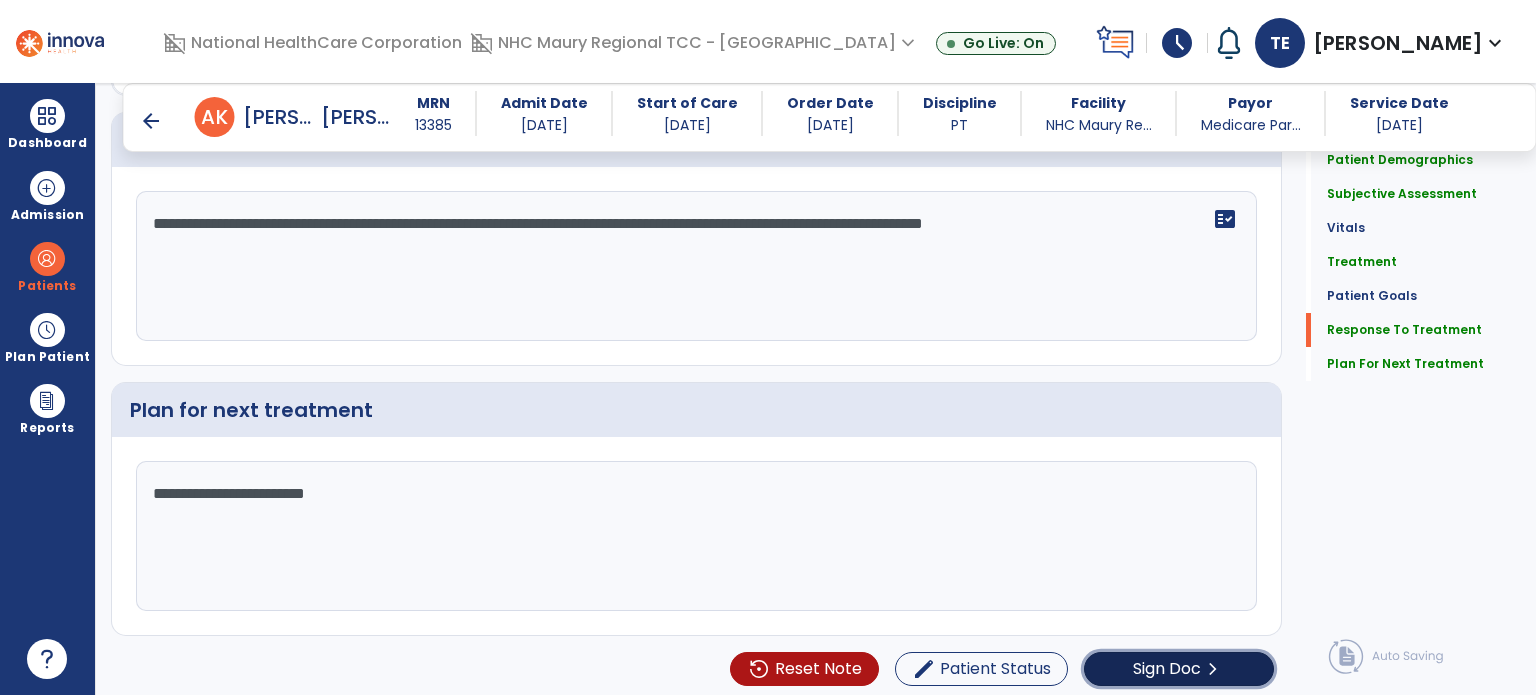 click on "Sign Doc" 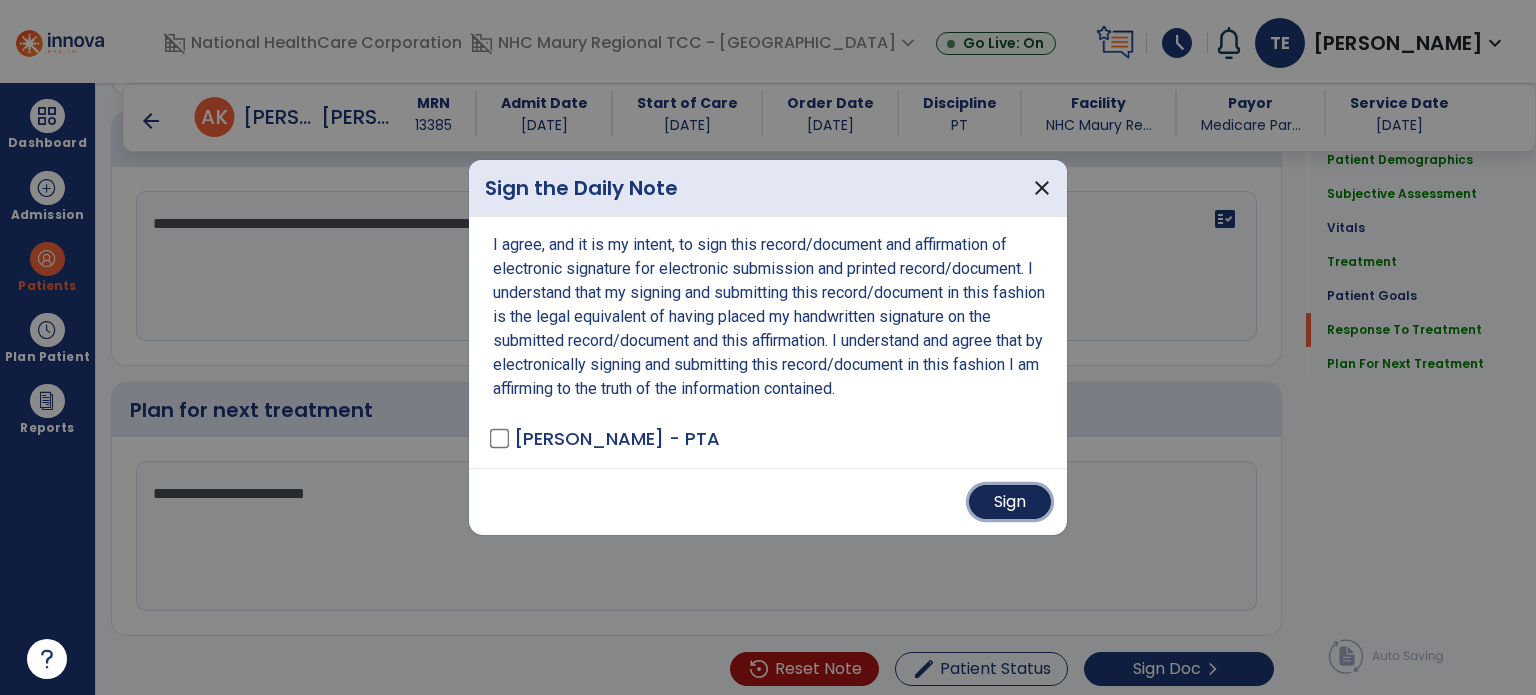 click on "Sign" at bounding box center (1010, 502) 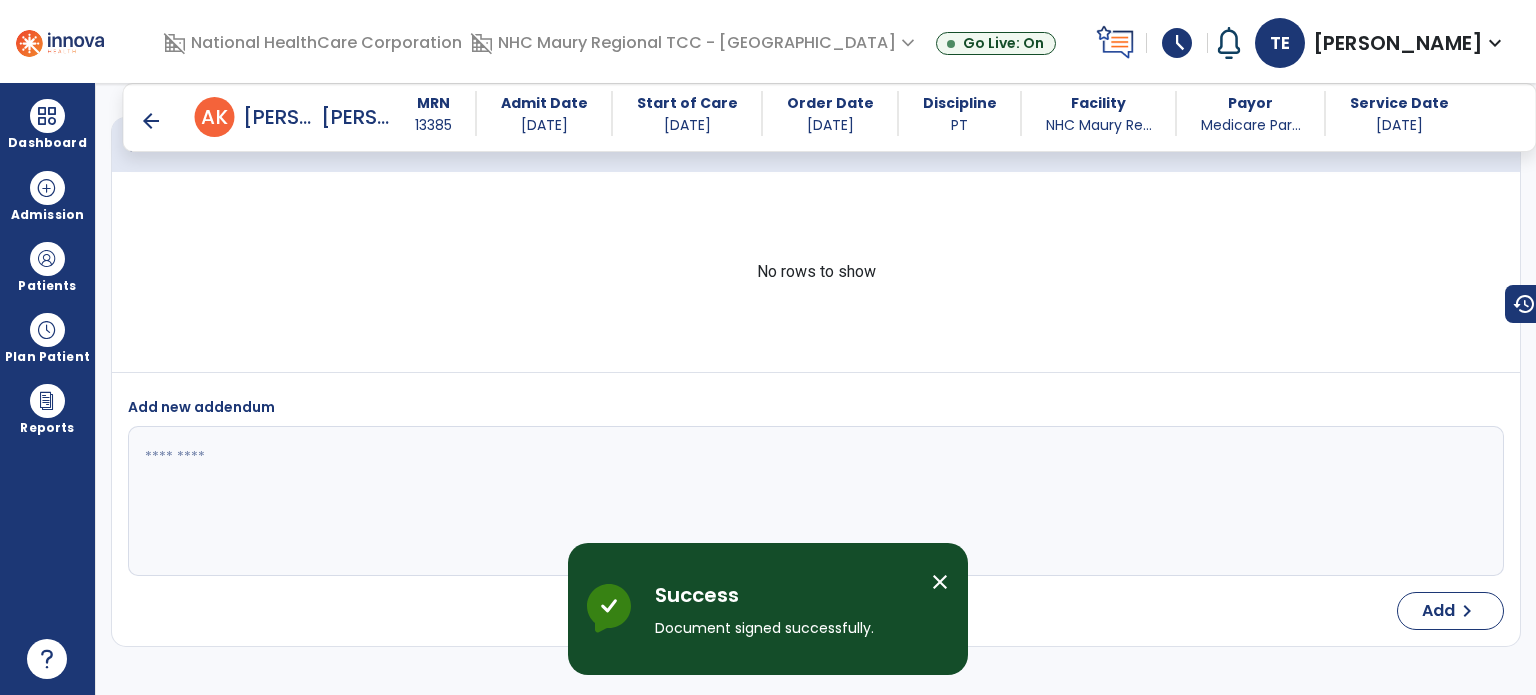 scroll, scrollTop: 3808, scrollLeft: 0, axis: vertical 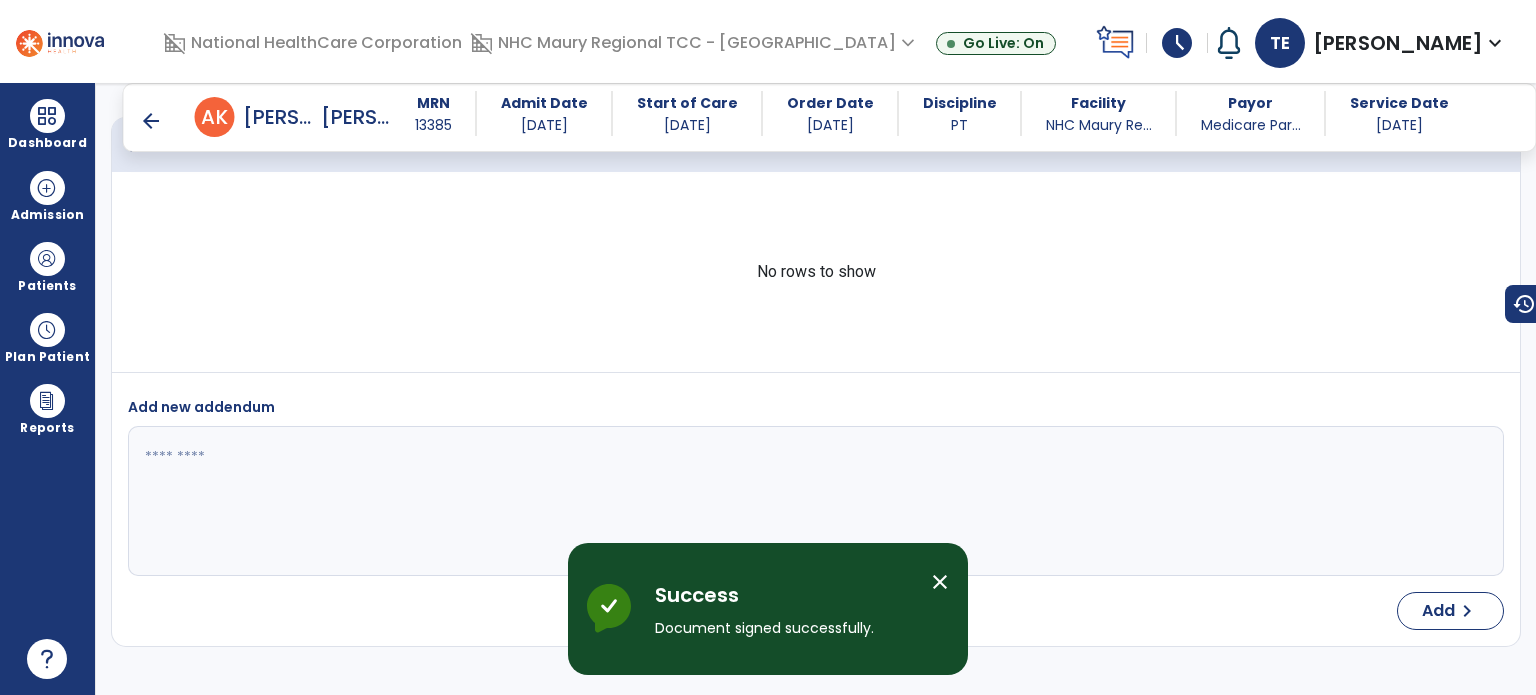 click on "arrow_back" at bounding box center (151, 121) 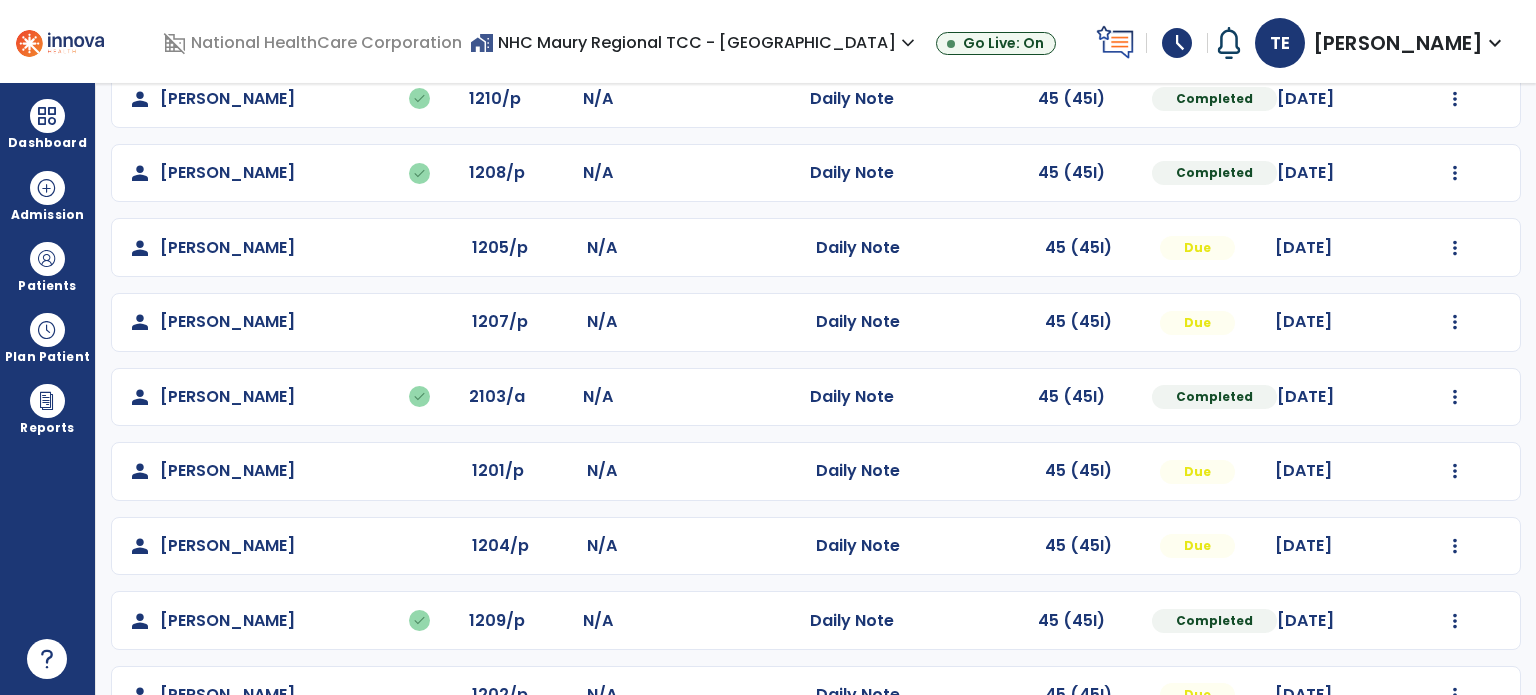 scroll, scrollTop: 264, scrollLeft: 0, axis: vertical 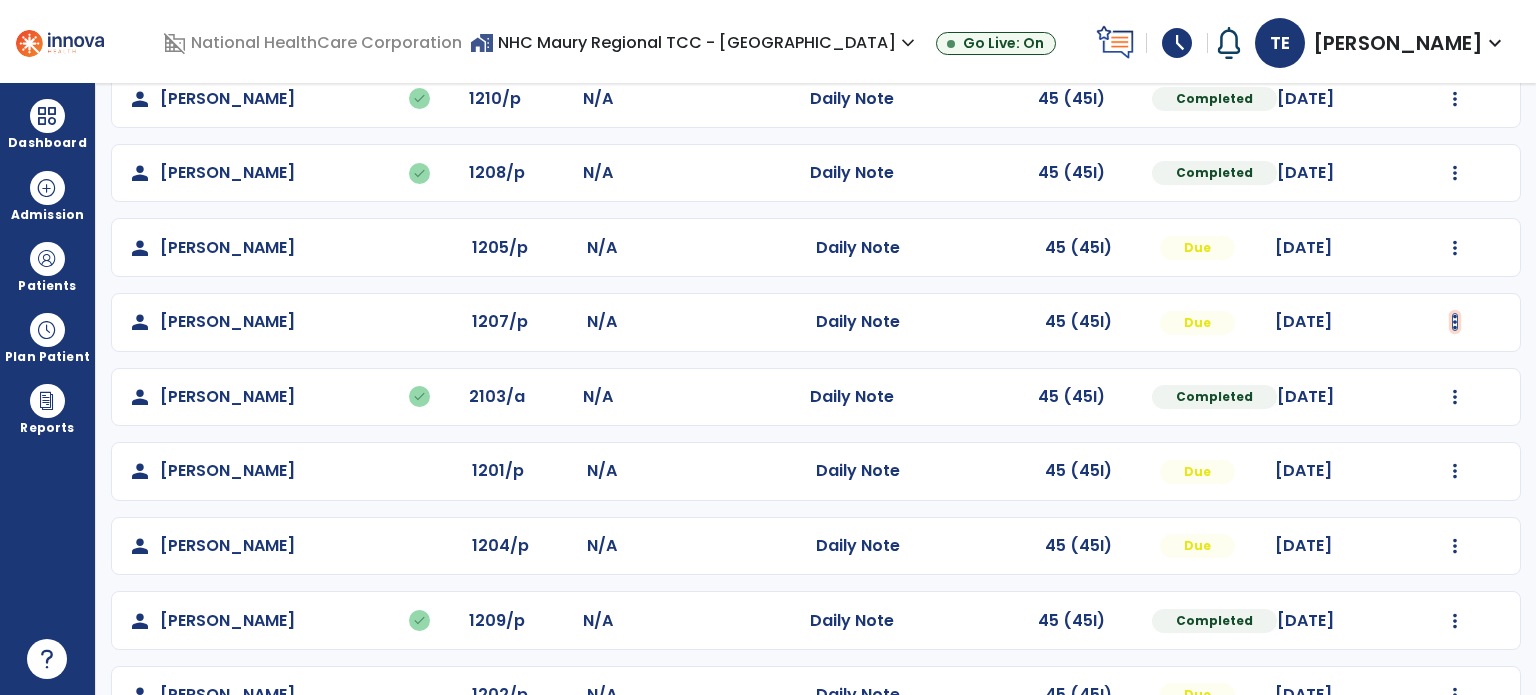 click at bounding box center (1455, 24) 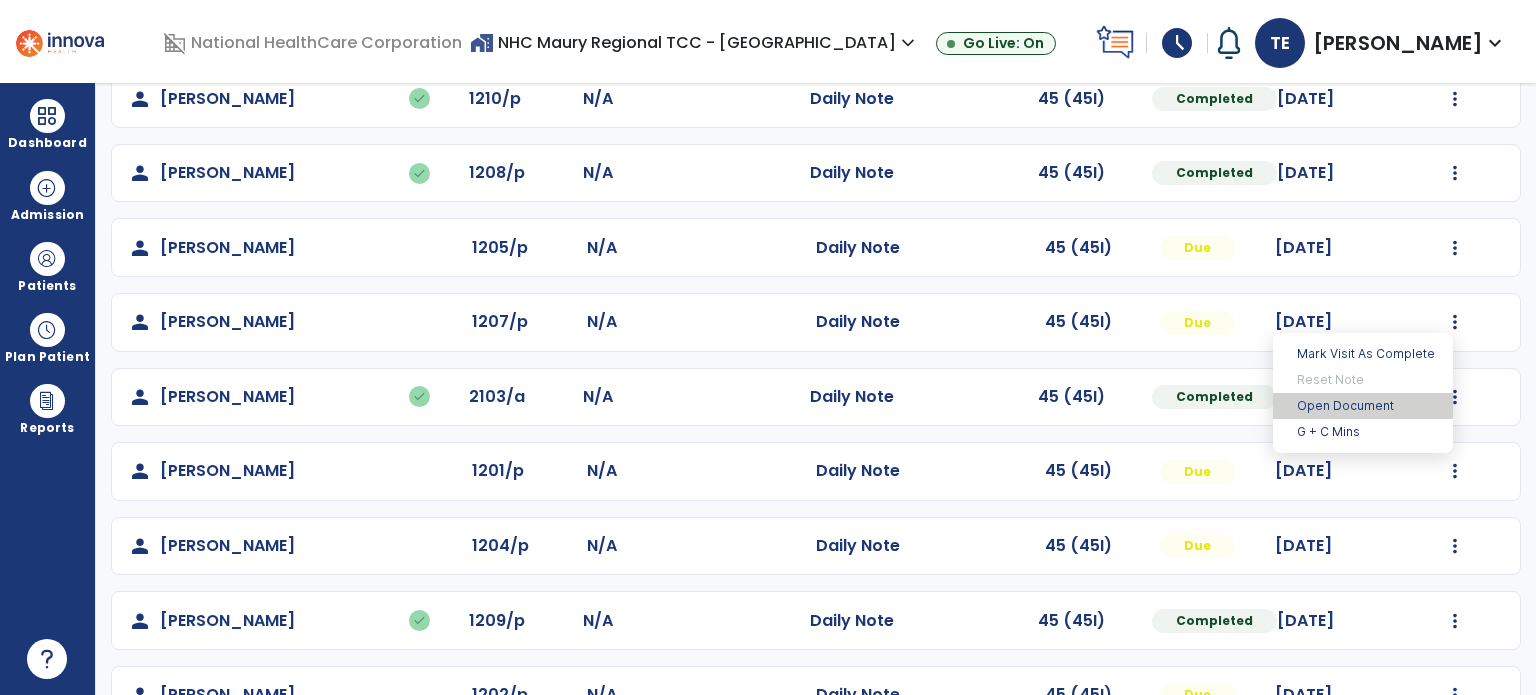 click on "Open Document" at bounding box center (1363, 406) 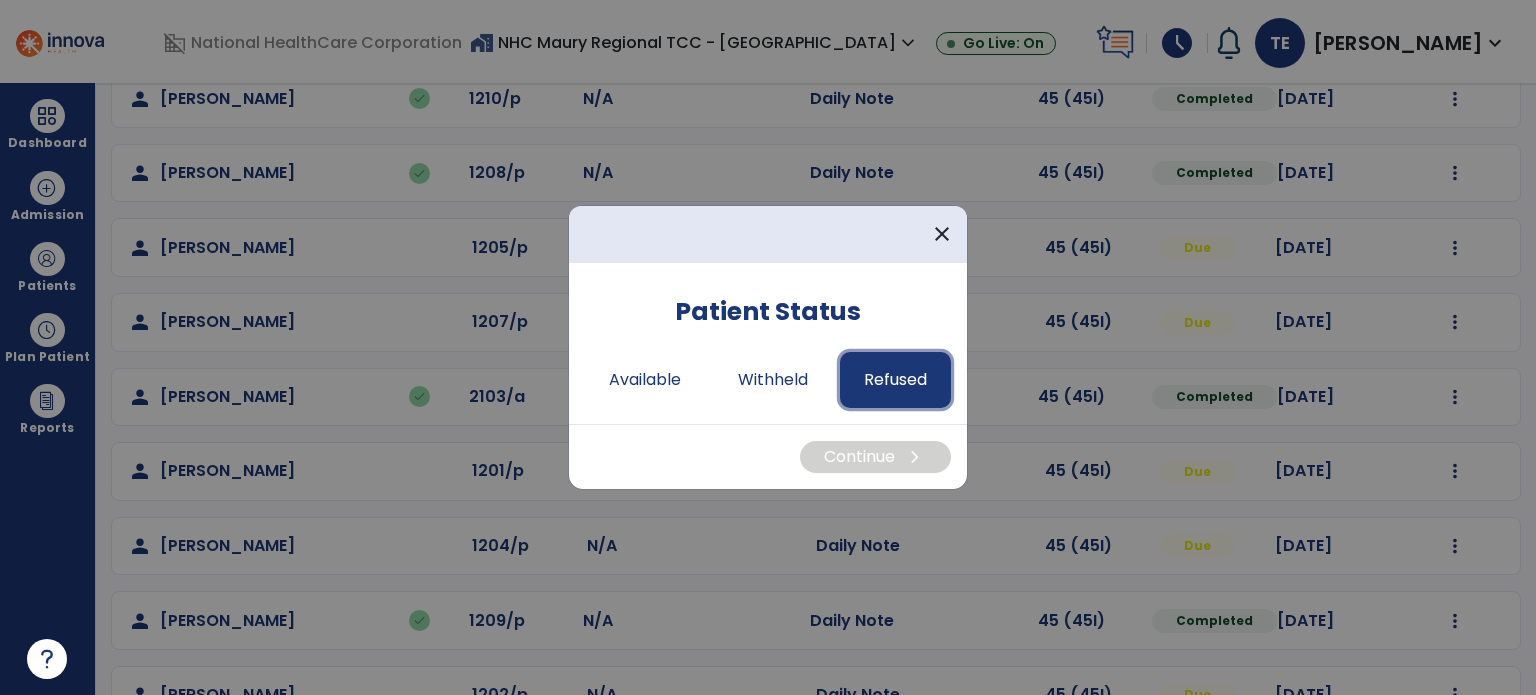 click on "Refused" at bounding box center [895, 380] 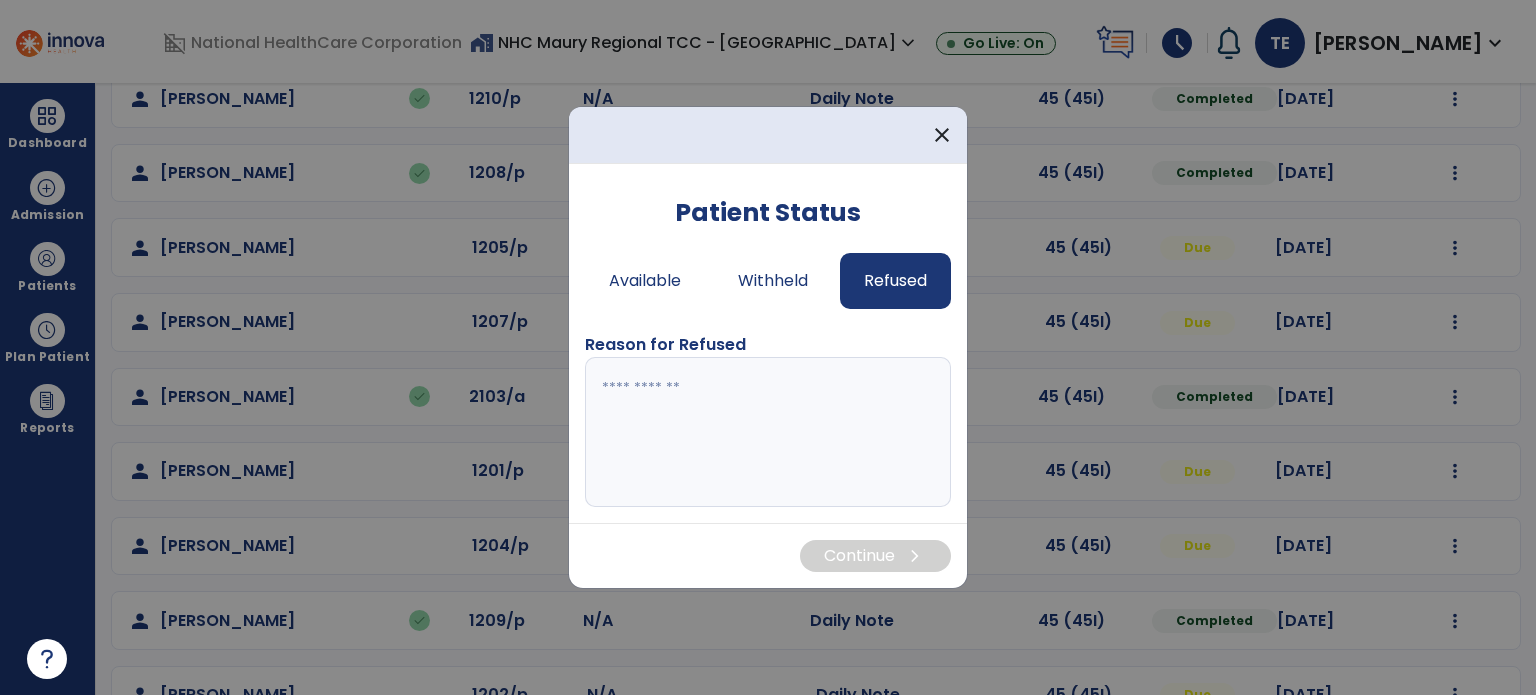 click at bounding box center (768, 432) 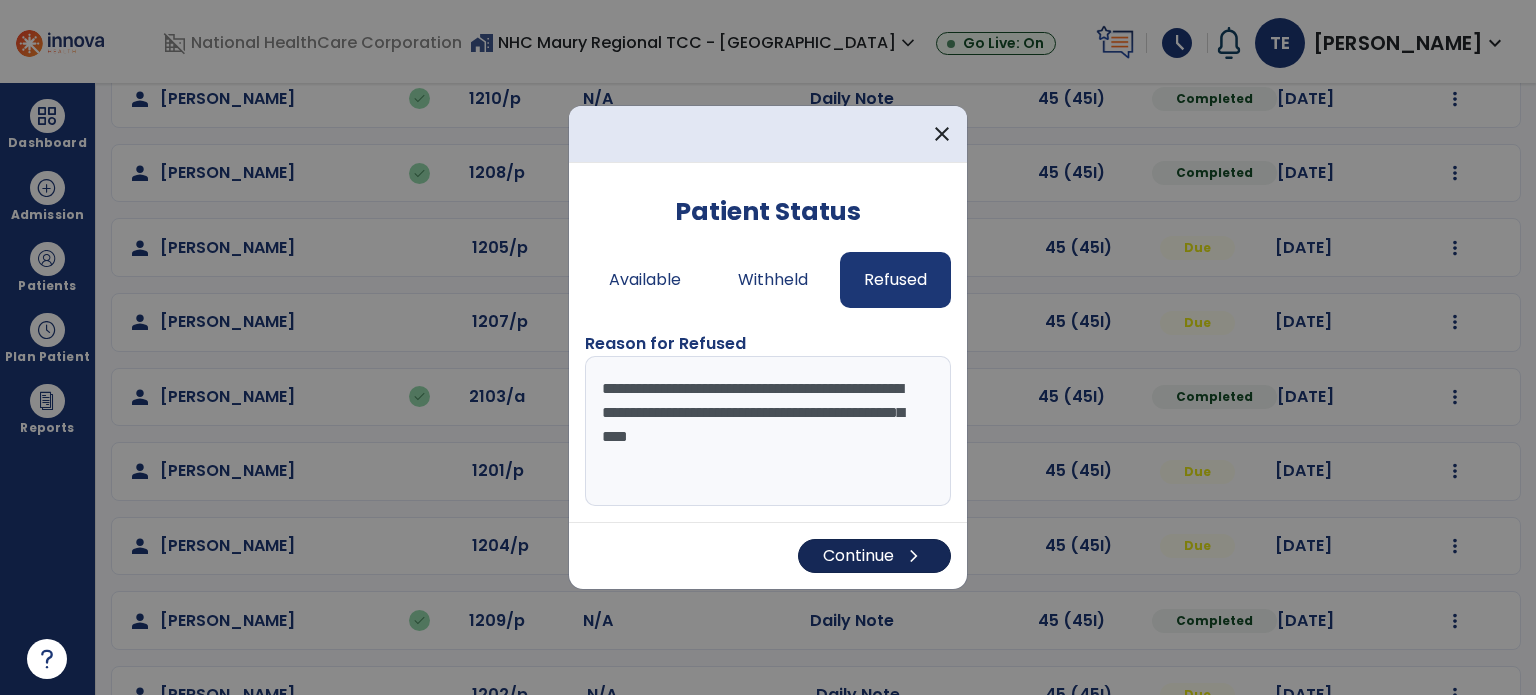 type on "**********" 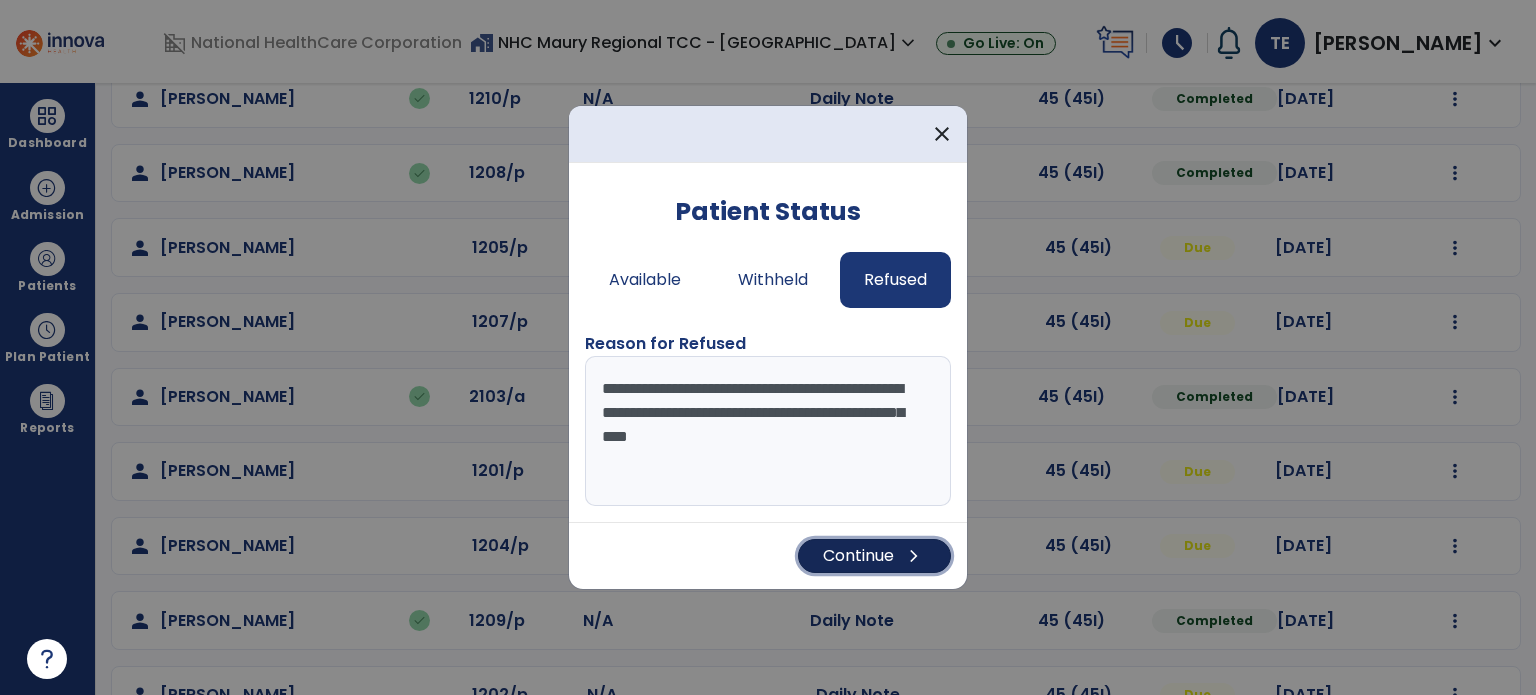 click on "Continue   chevron_right" at bounding box center [874, 556] 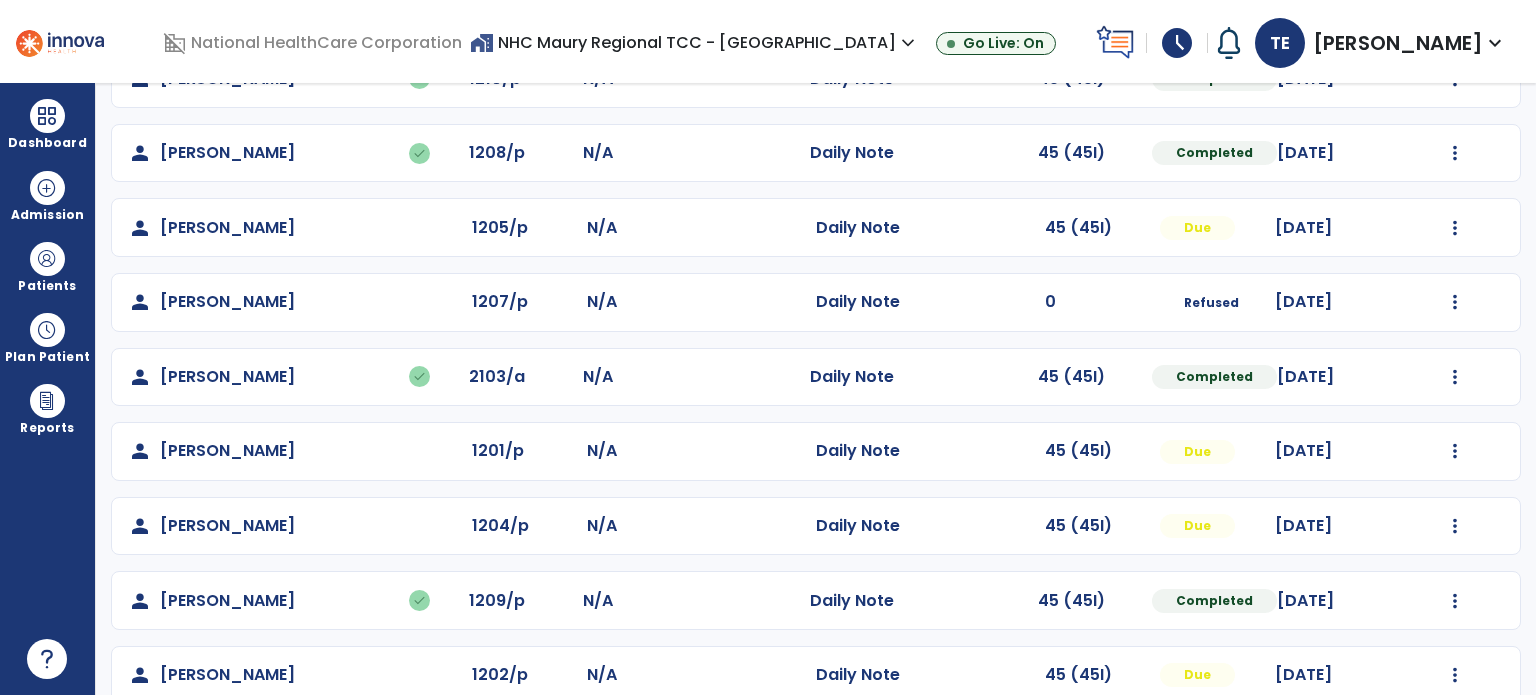 scroll, scrollTop: 319, scrollLeft: 0, axis: vertical 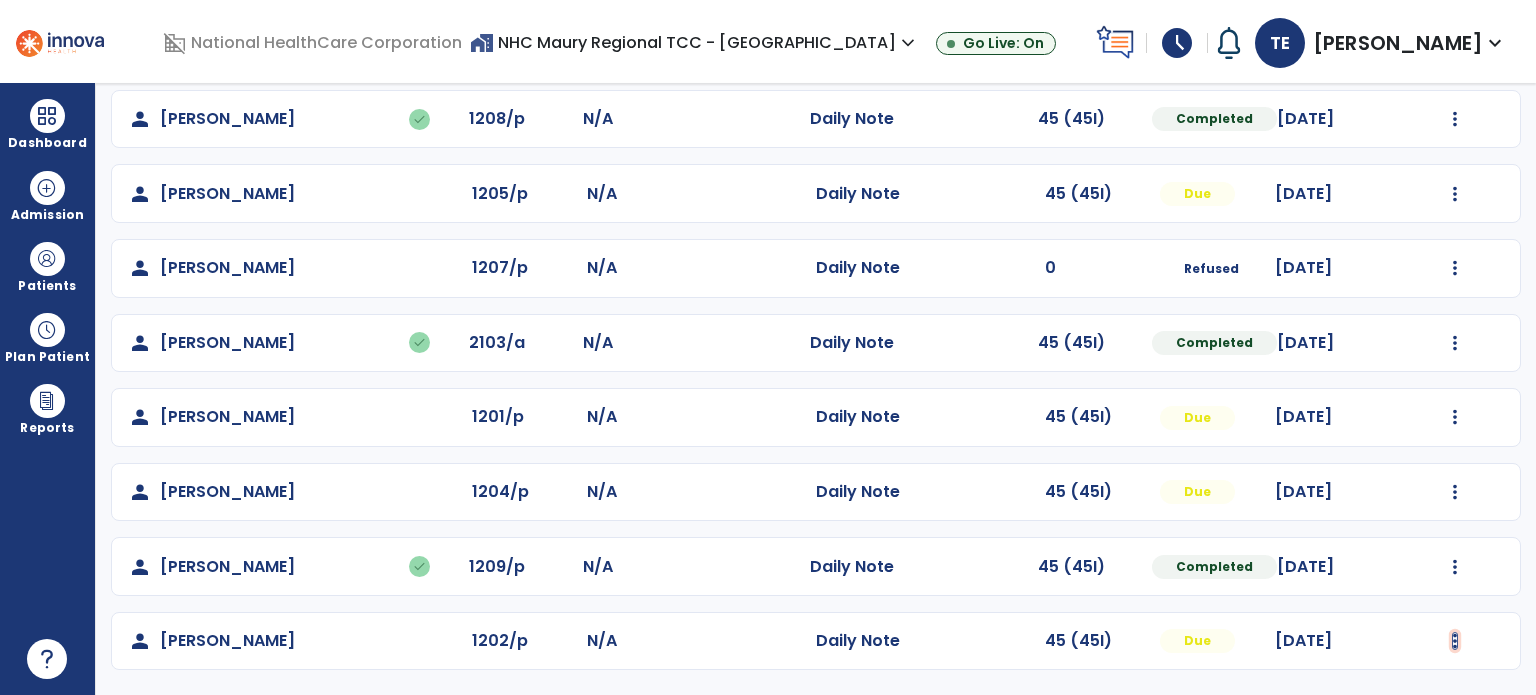 click at bounding box center (1455, -30) 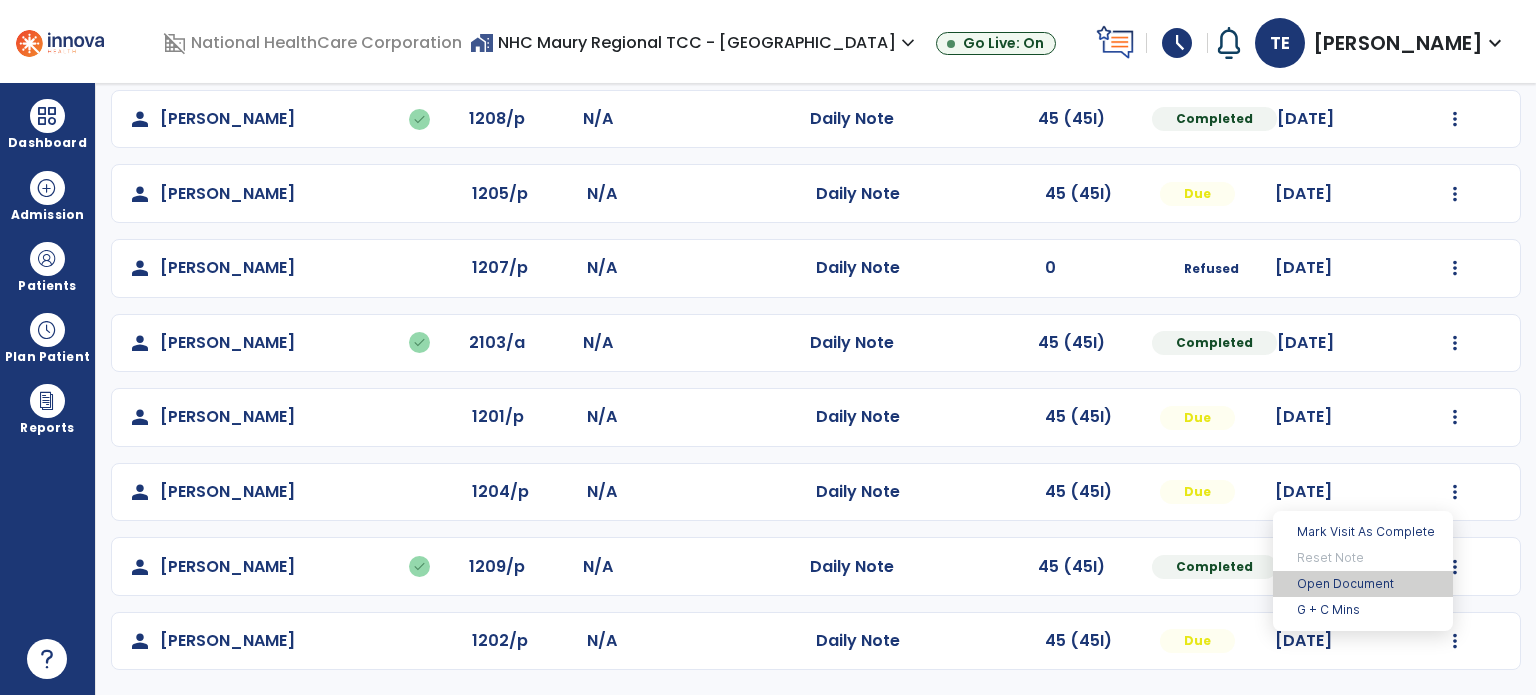 click on "Open Document" at bounding box center [1363, 584] 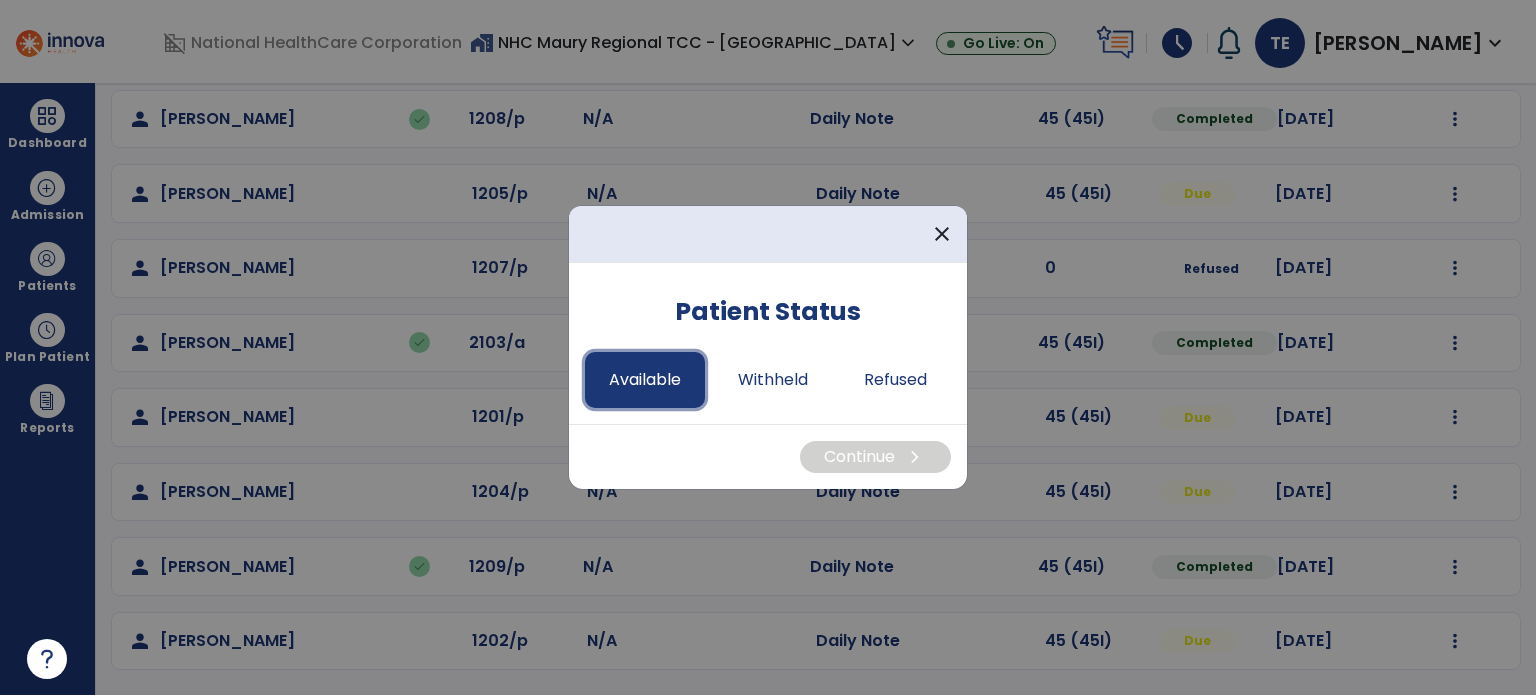 click on "Available" at bounding box center (645, 380) 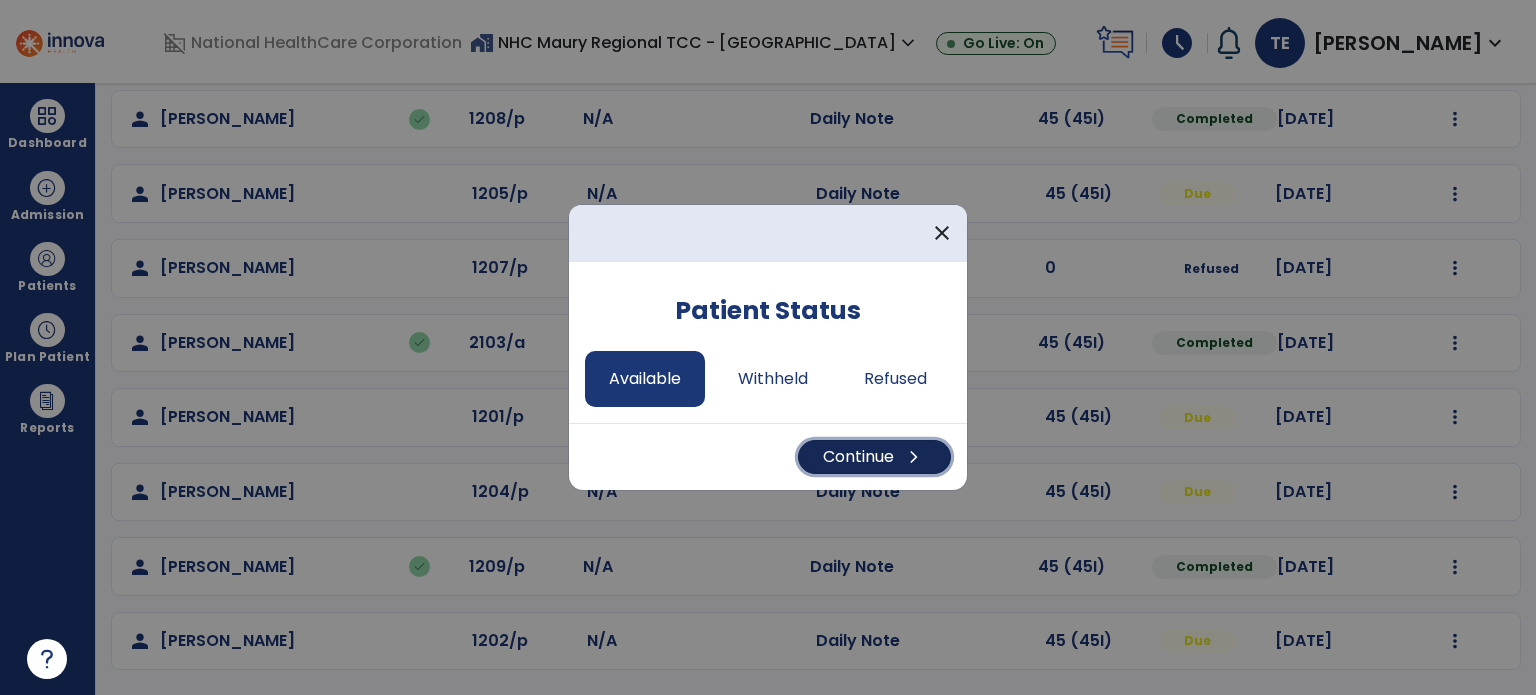 click on "Continue   chevron_right" at bounding box center [874, 457] 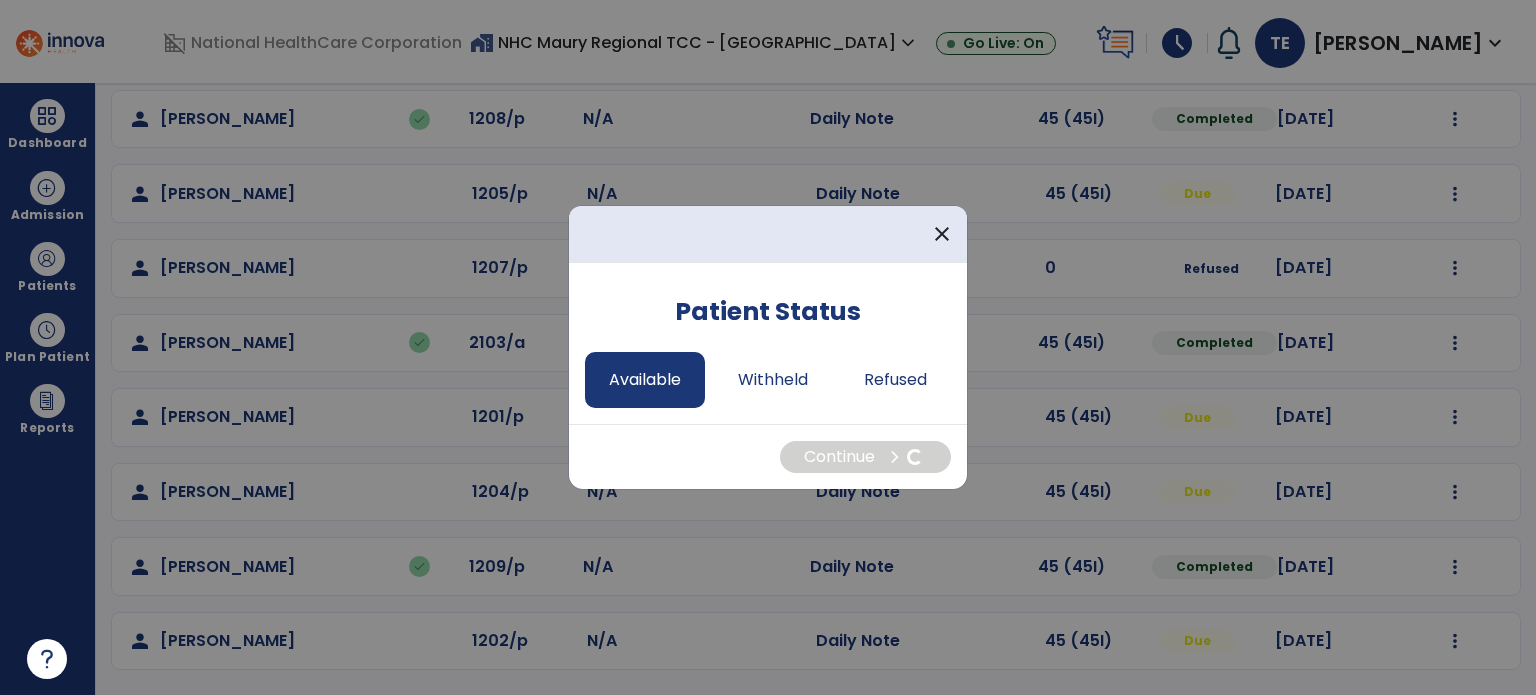 select on "*" 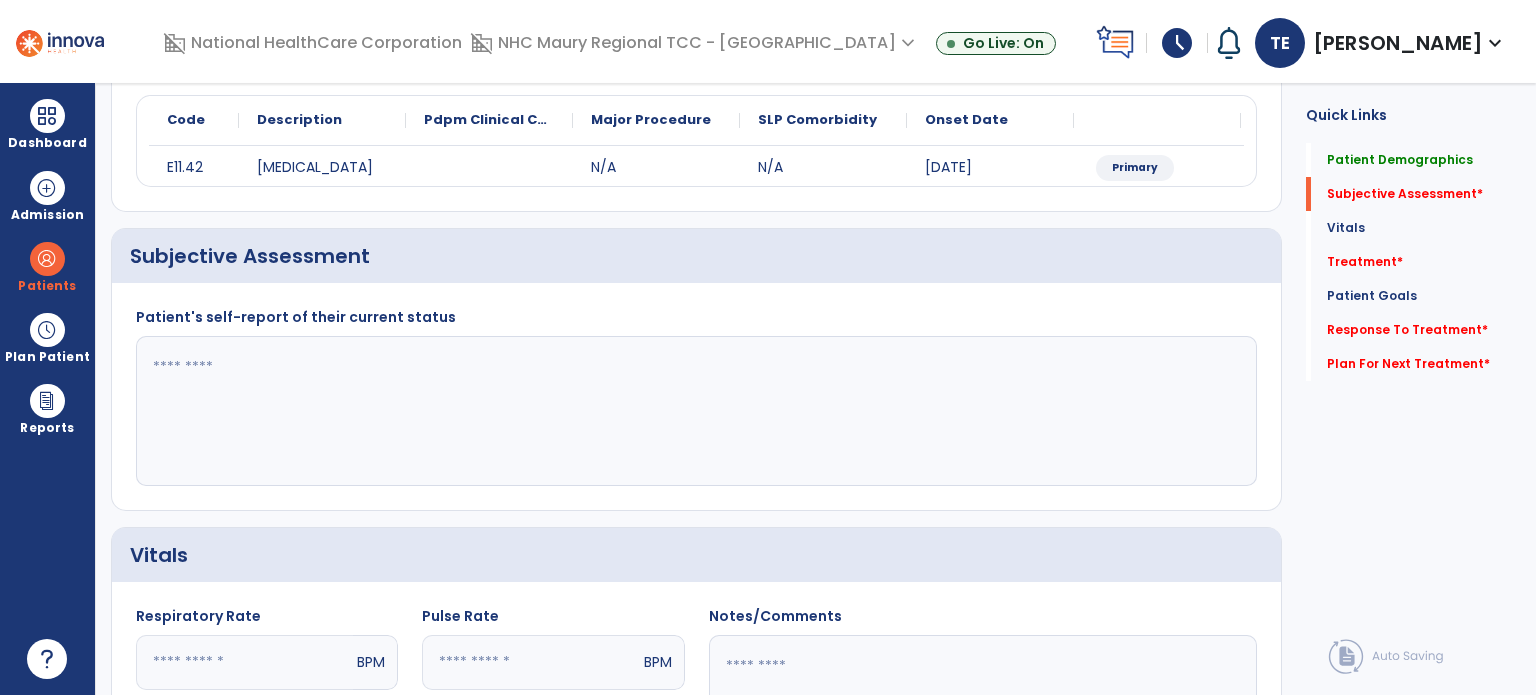 click 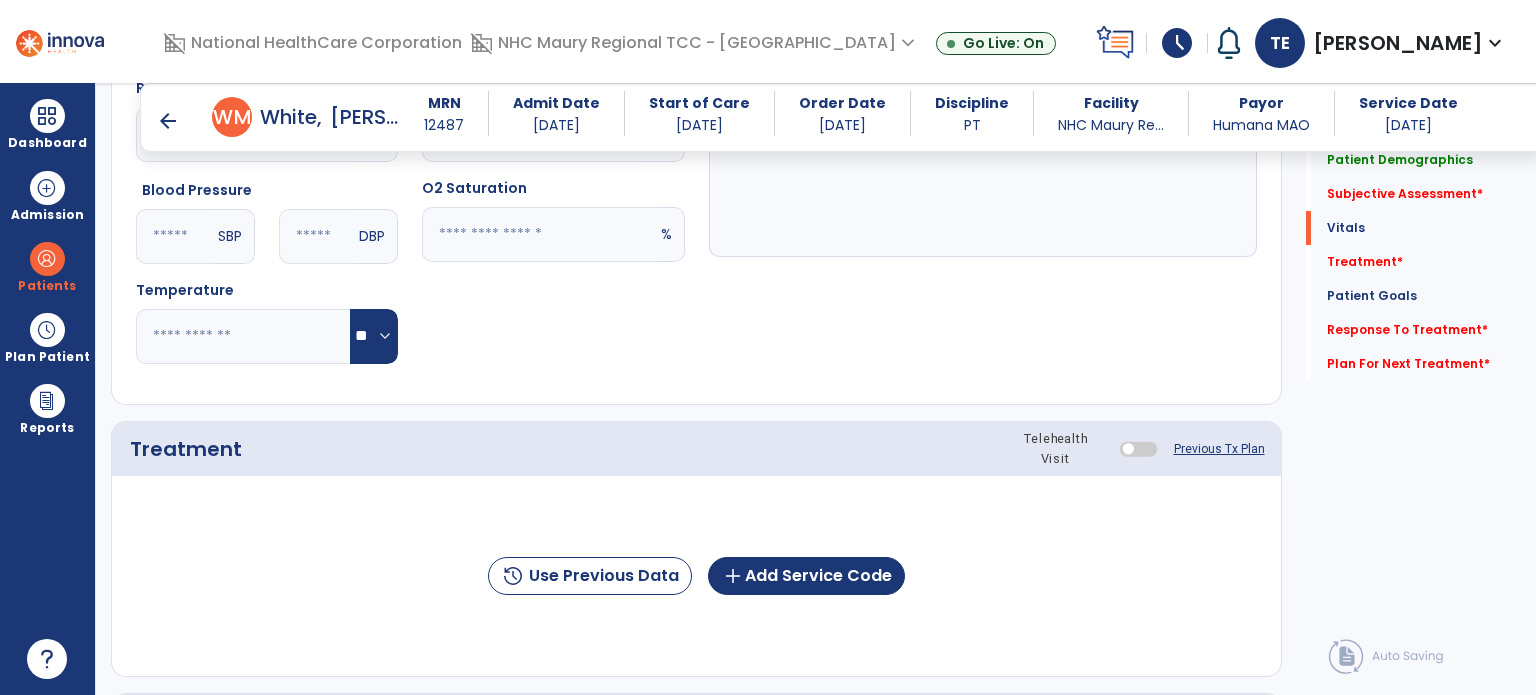 scroll, scrollTop: 868, scrollLeft: 0, axis: vertical 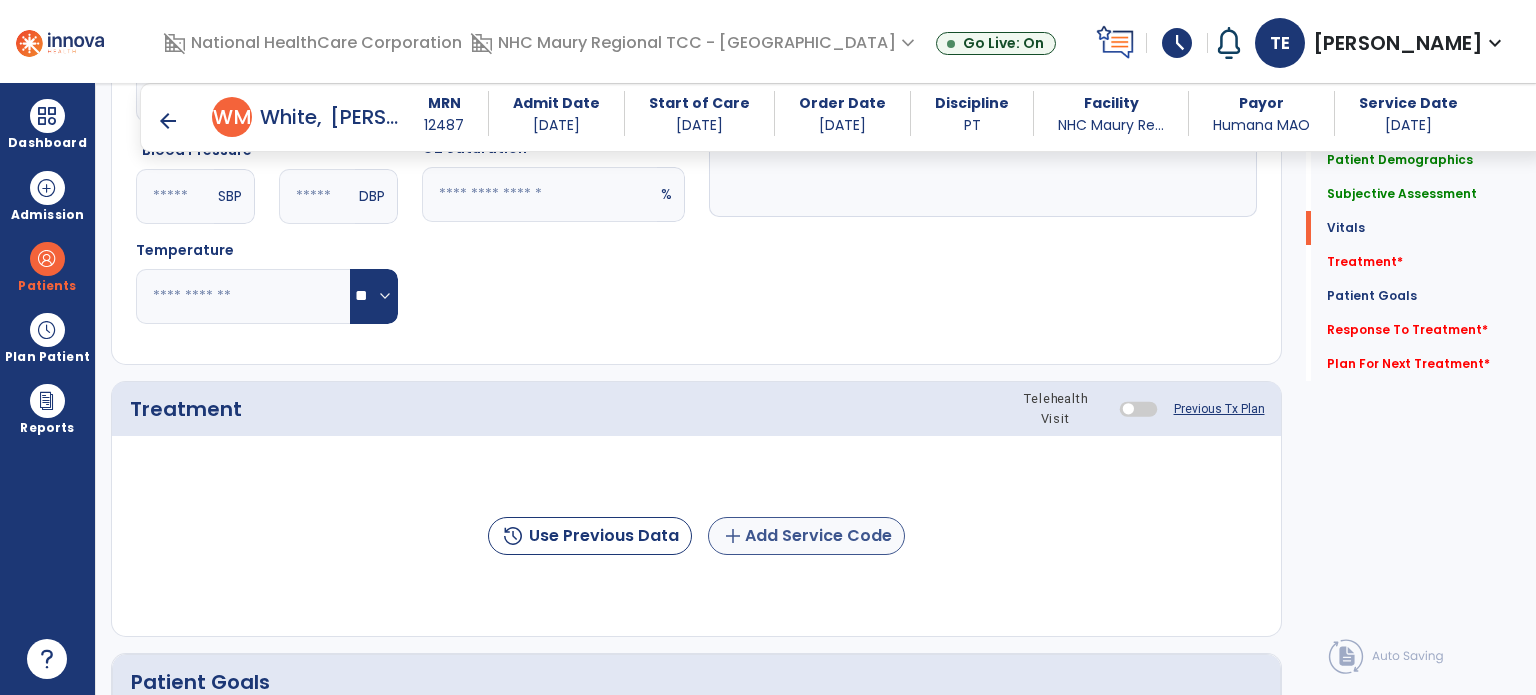 type on "**********" 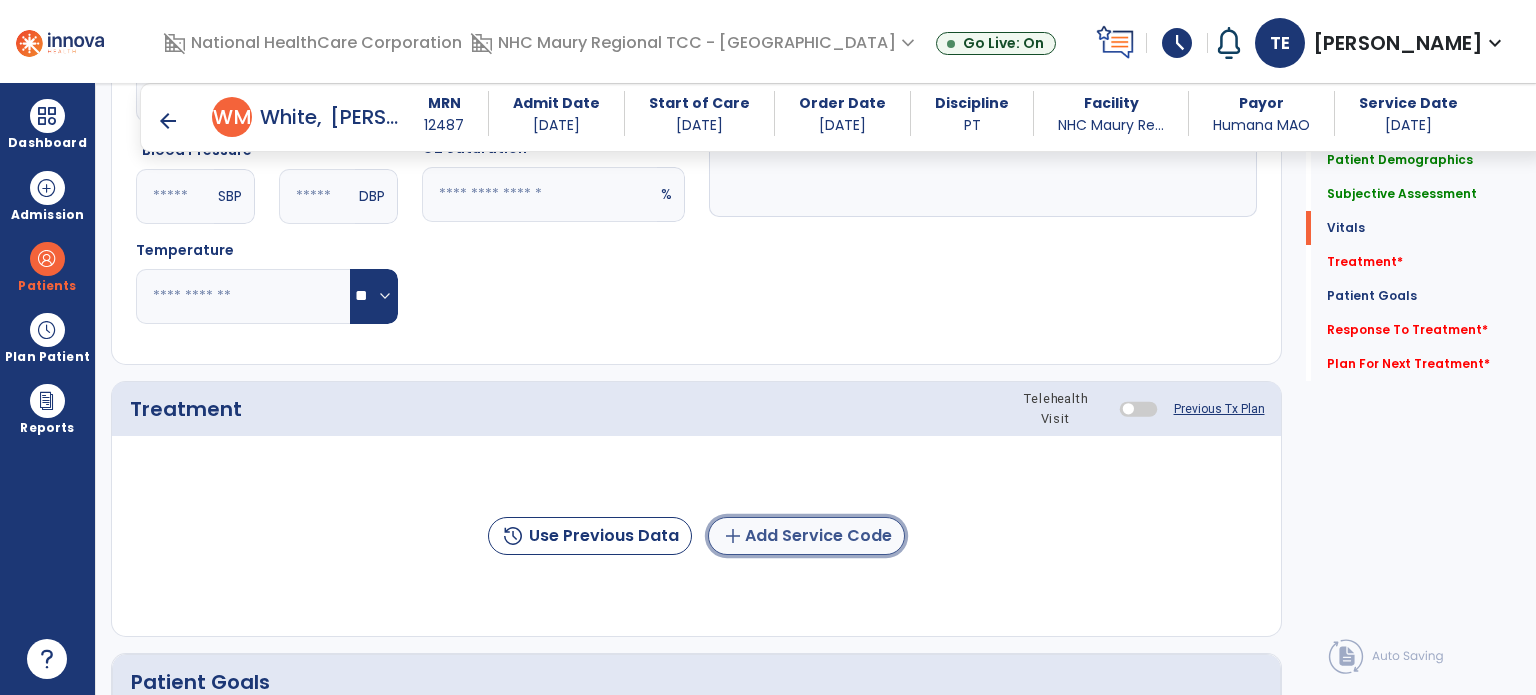 click on "add  Add Service Code" 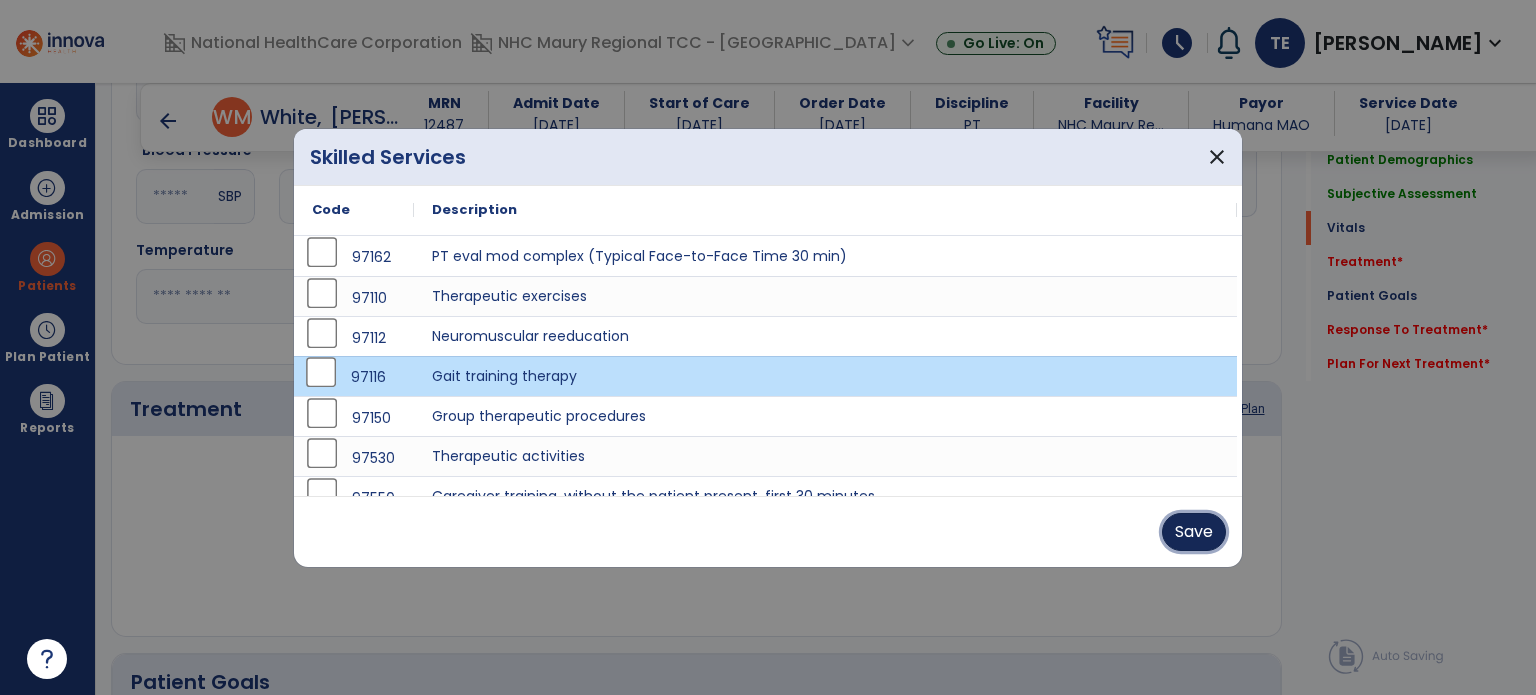 click on "Save" at bounding box center [1194, 532] 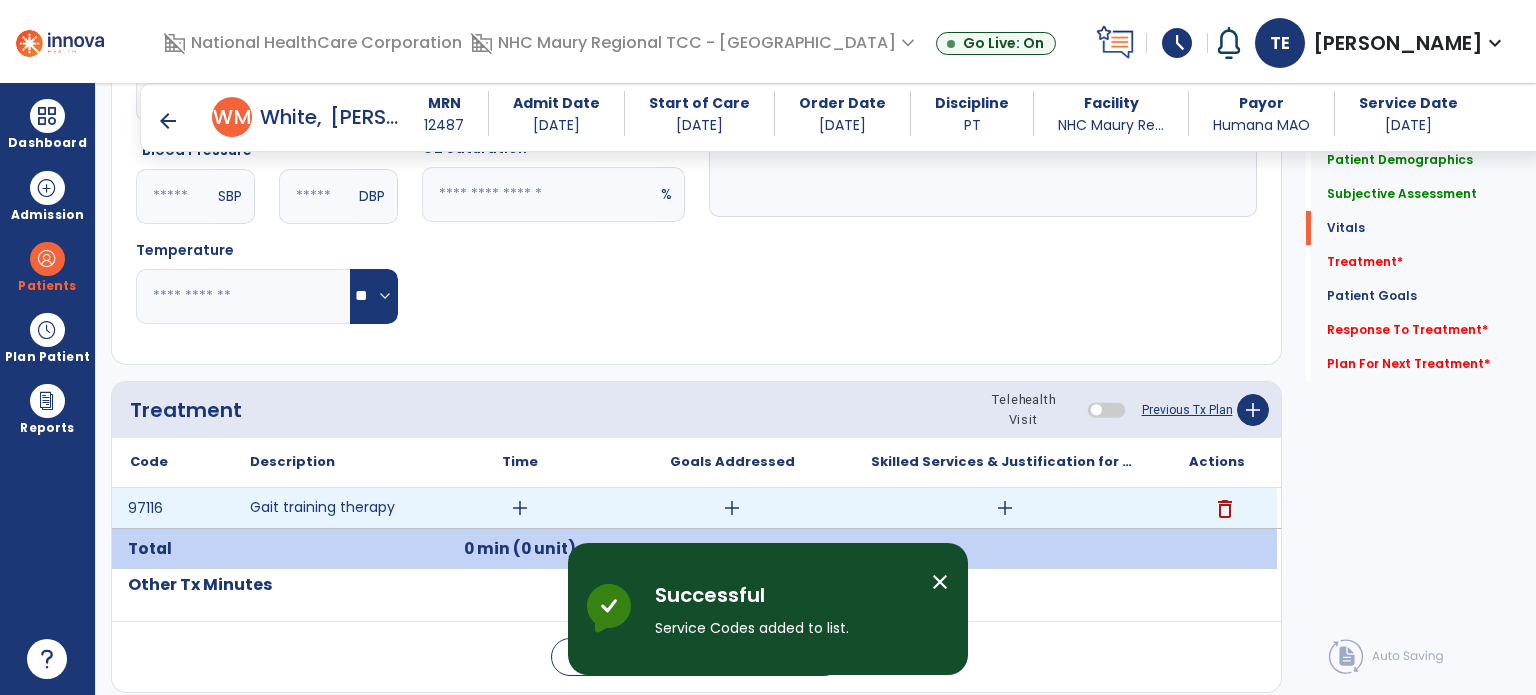 click on "add" at bounding box center (520, 508) 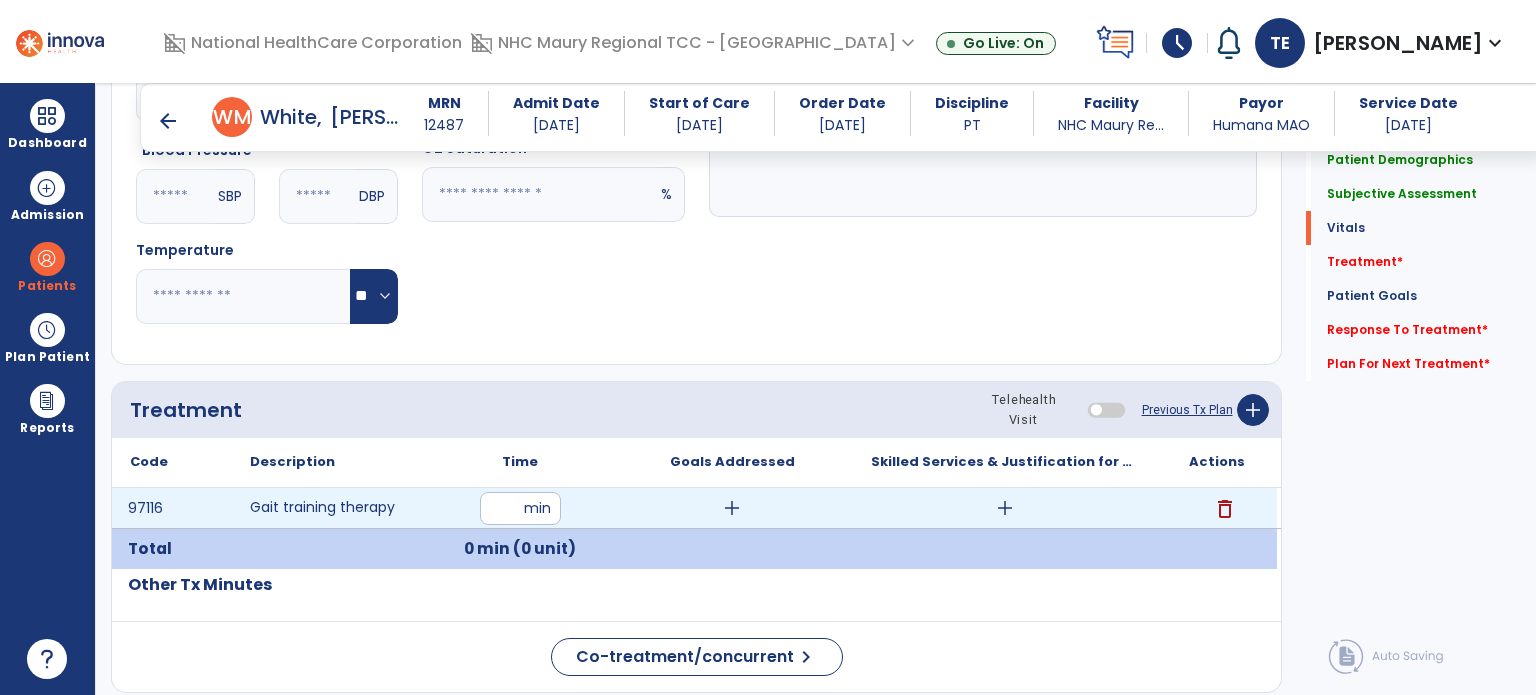 type on "**" 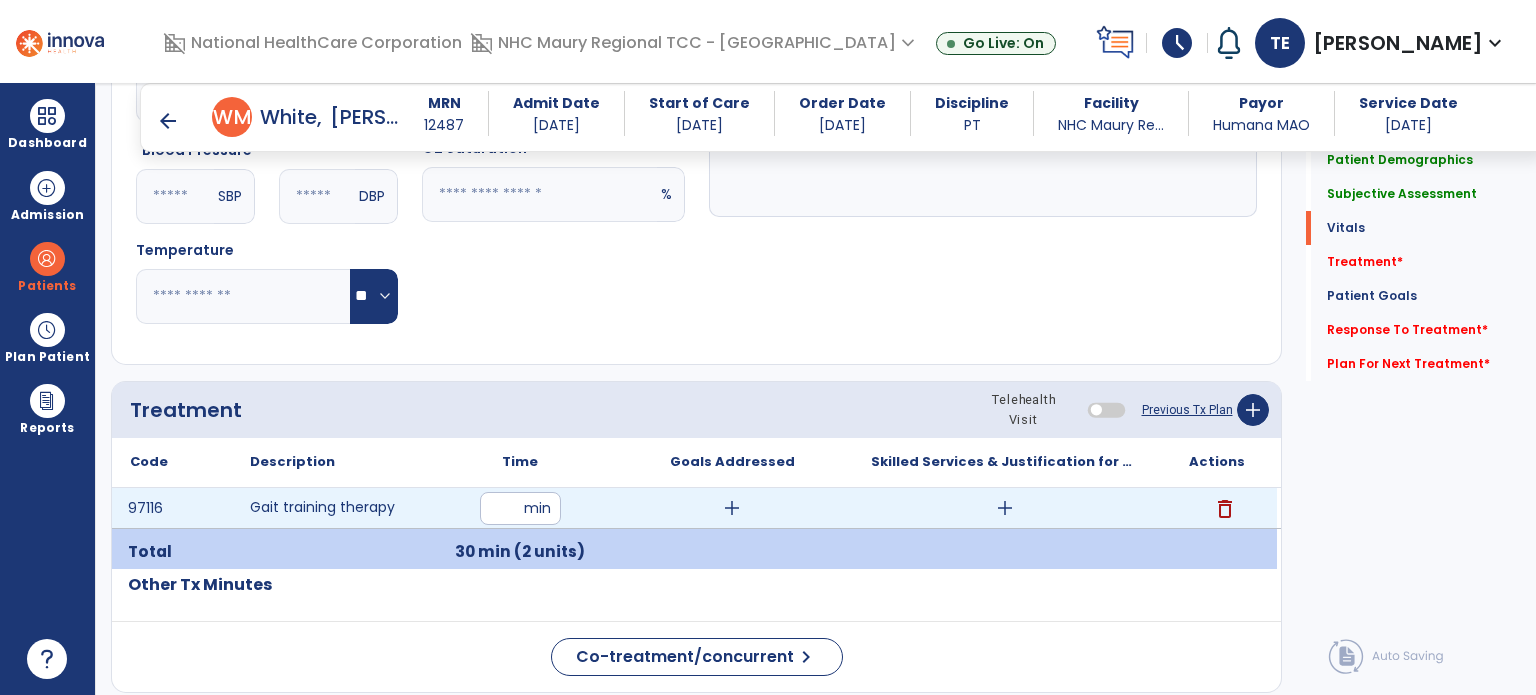 click on "add" at bounding box center [1005, 508] 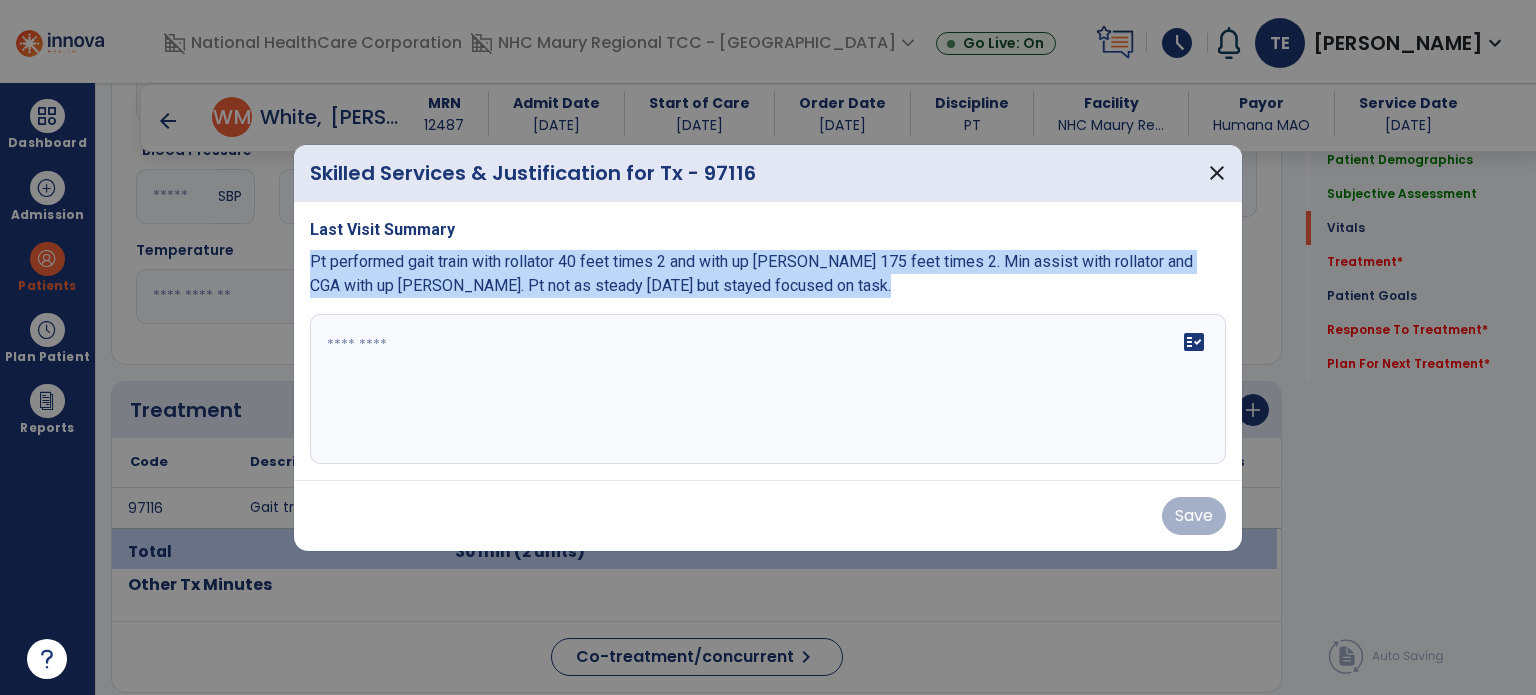 drag, startPoint x: 304, startPoint y: 267, endPoint x: 325, endPoint y: 324, distance: 60.74537 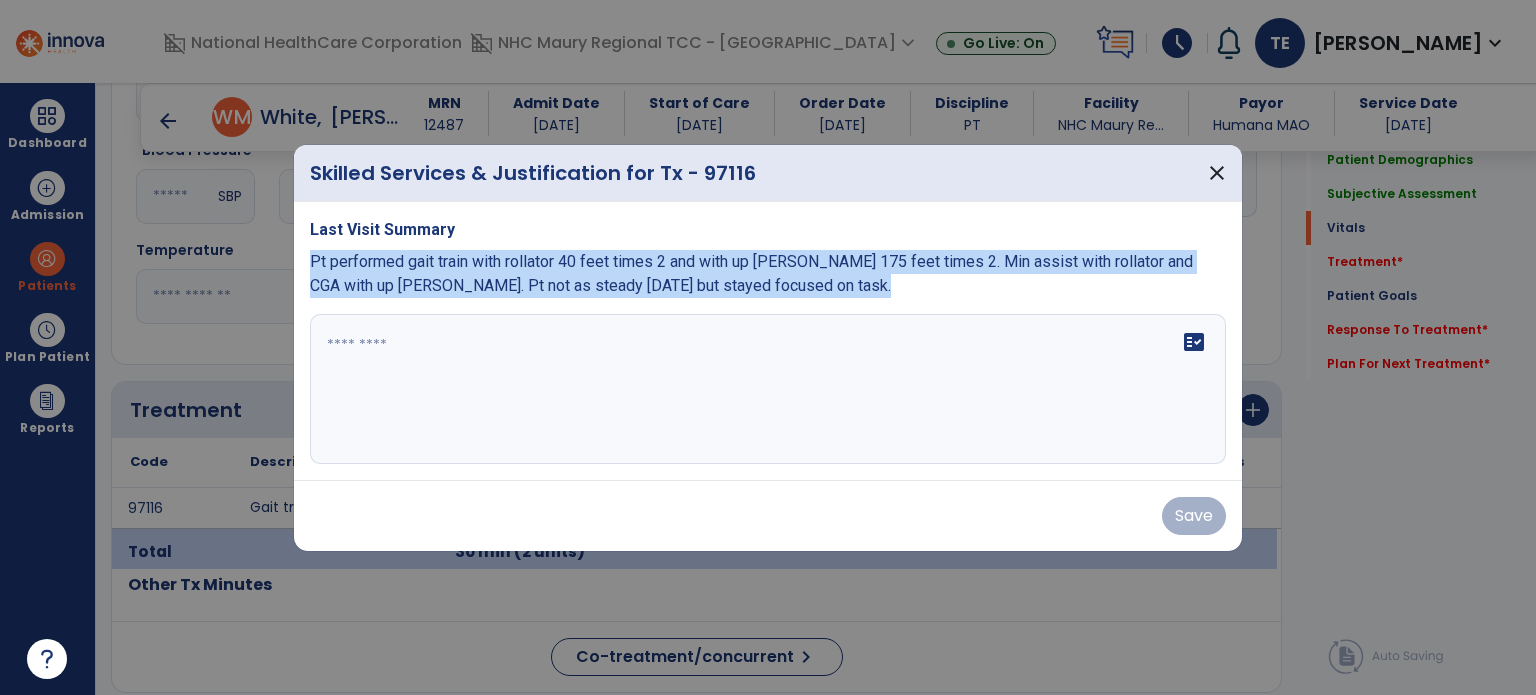 click on "Last Visit Summary Pt performed gait train with rollator 40 feet times 2 and with up [PERSON_NAME] 175 feet times 2. Min assist with rollator and CGA with up [PERSON_NAME]. Pt not as steady [DATE] but stayed focused on task.    fact_check" at bounding box center (768, 341) 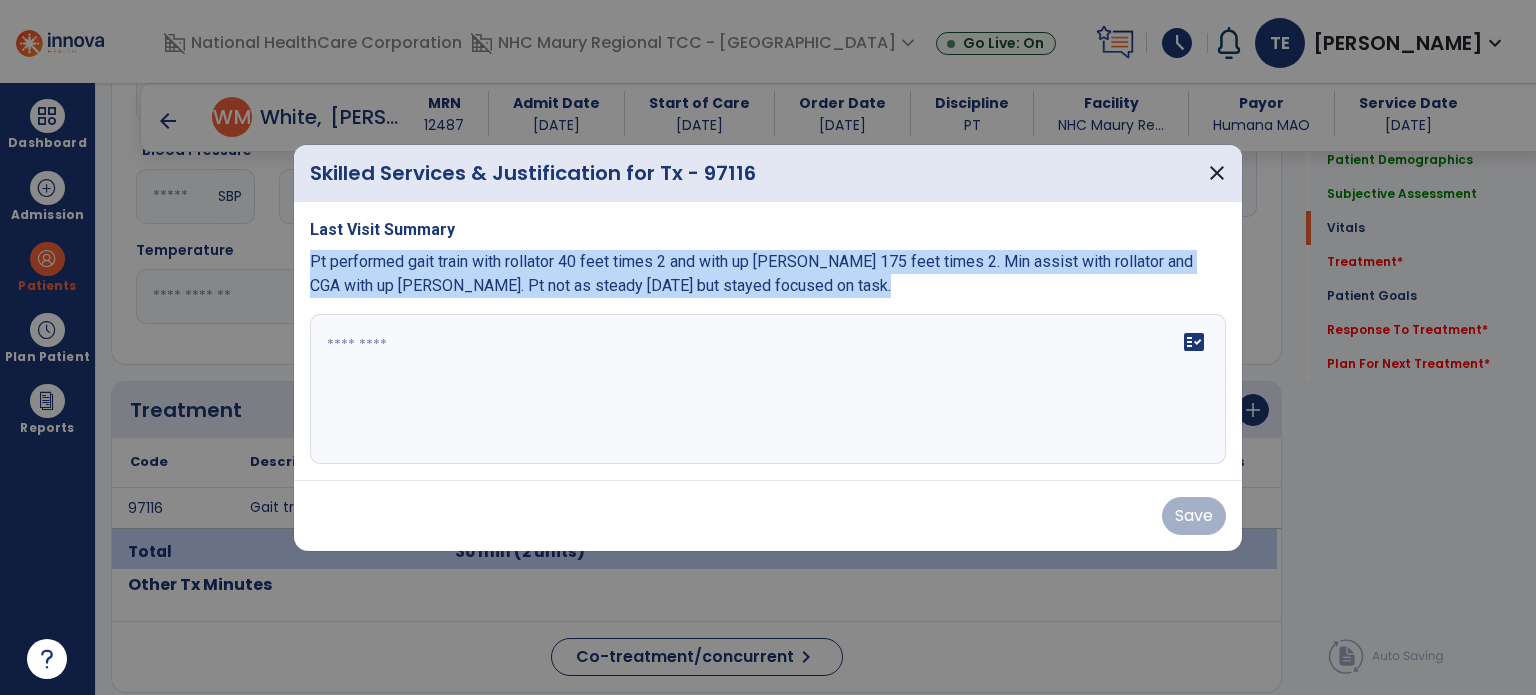 copy on "Pt performed gait train with rollator 40 feet times 2 and with up [PERSON_NAME] 175 feet times 2. Min assist with rollator and CGA with up [PERSON_NAME]. Pt not as steady [DATE] but stayed focused on task." 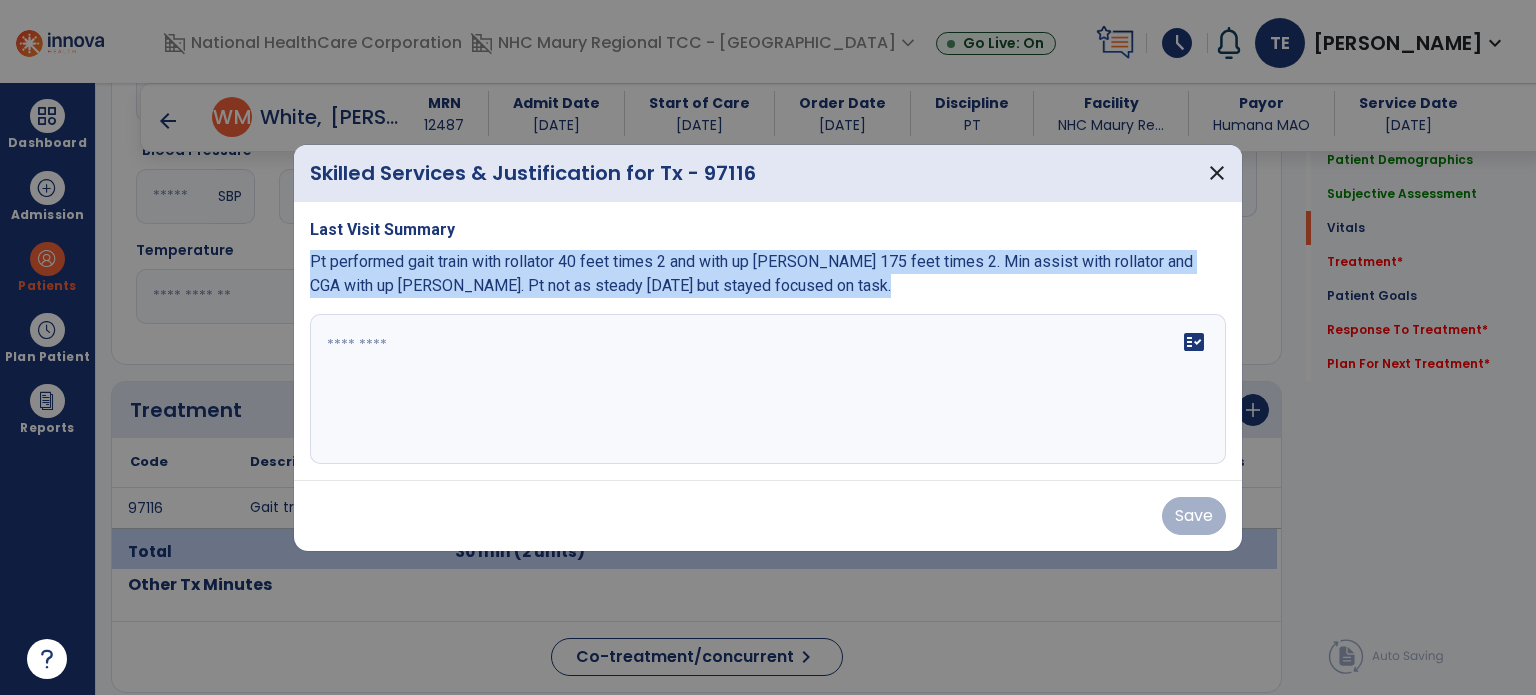 click at bounding box center (768, 389) 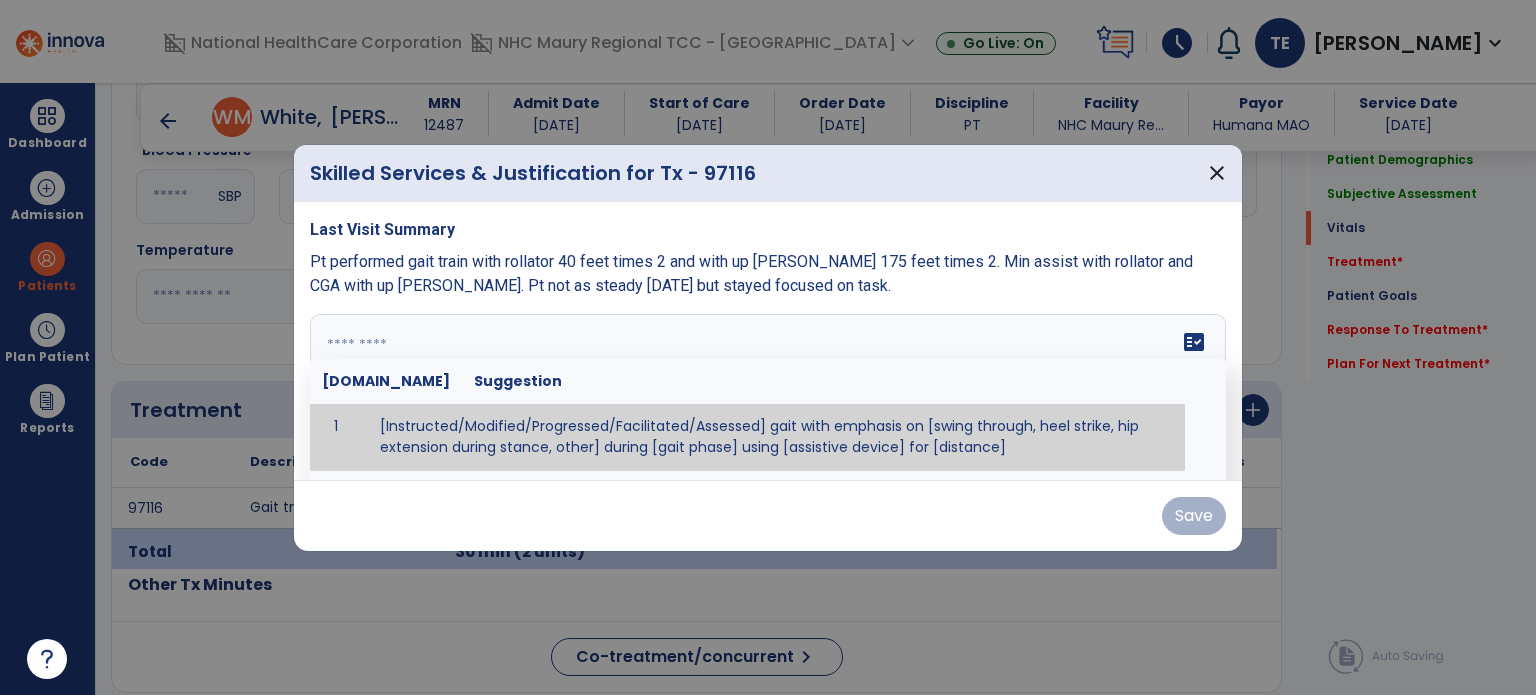 paste on "**********" 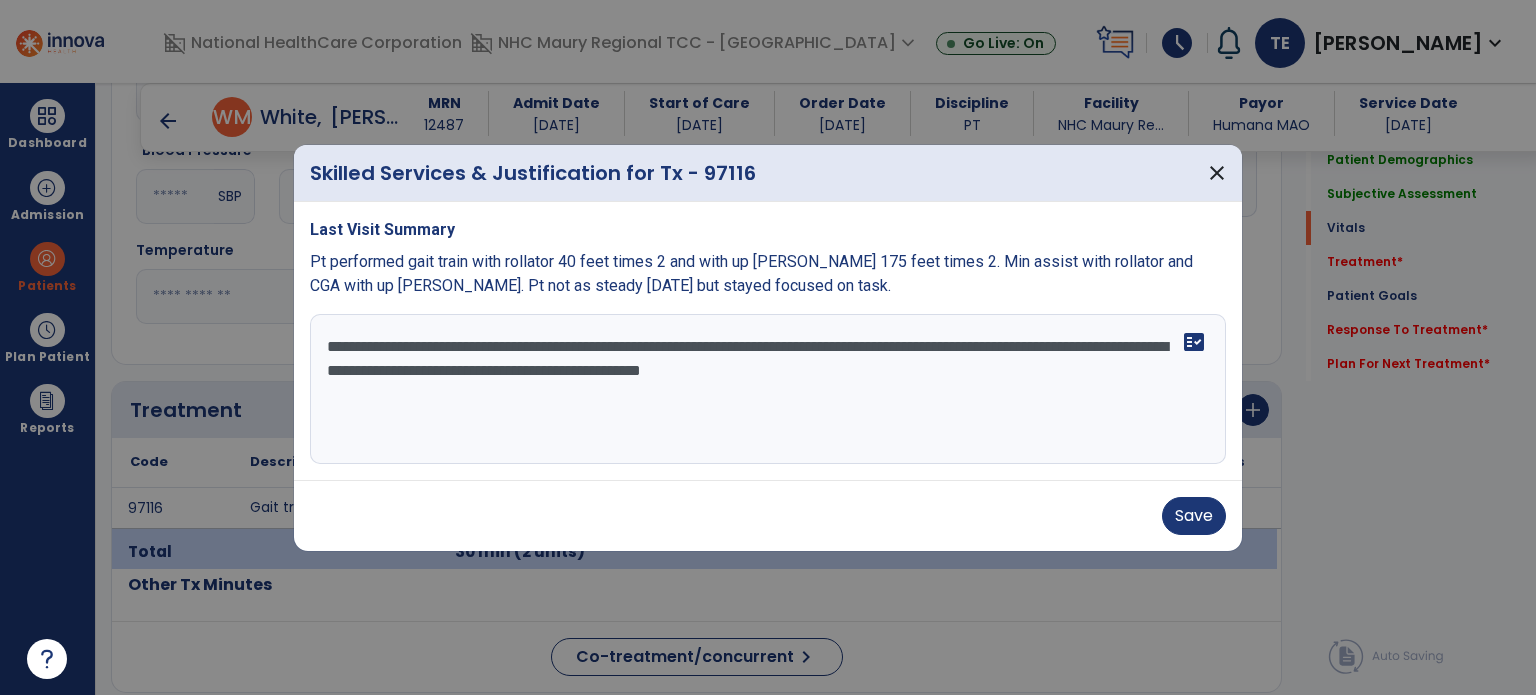 click on "**********" at bounding box center (768, 389) 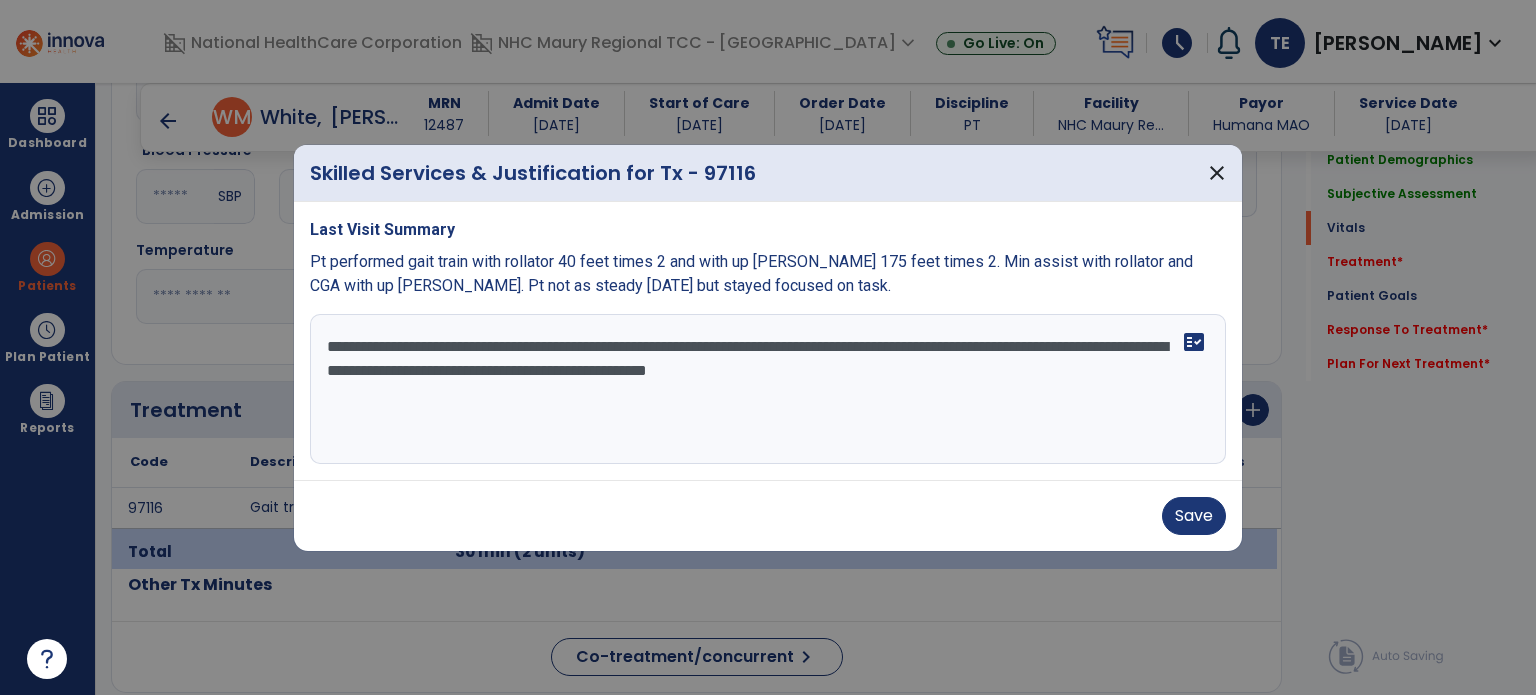 click on "**********" at bounding box center (768, 389) 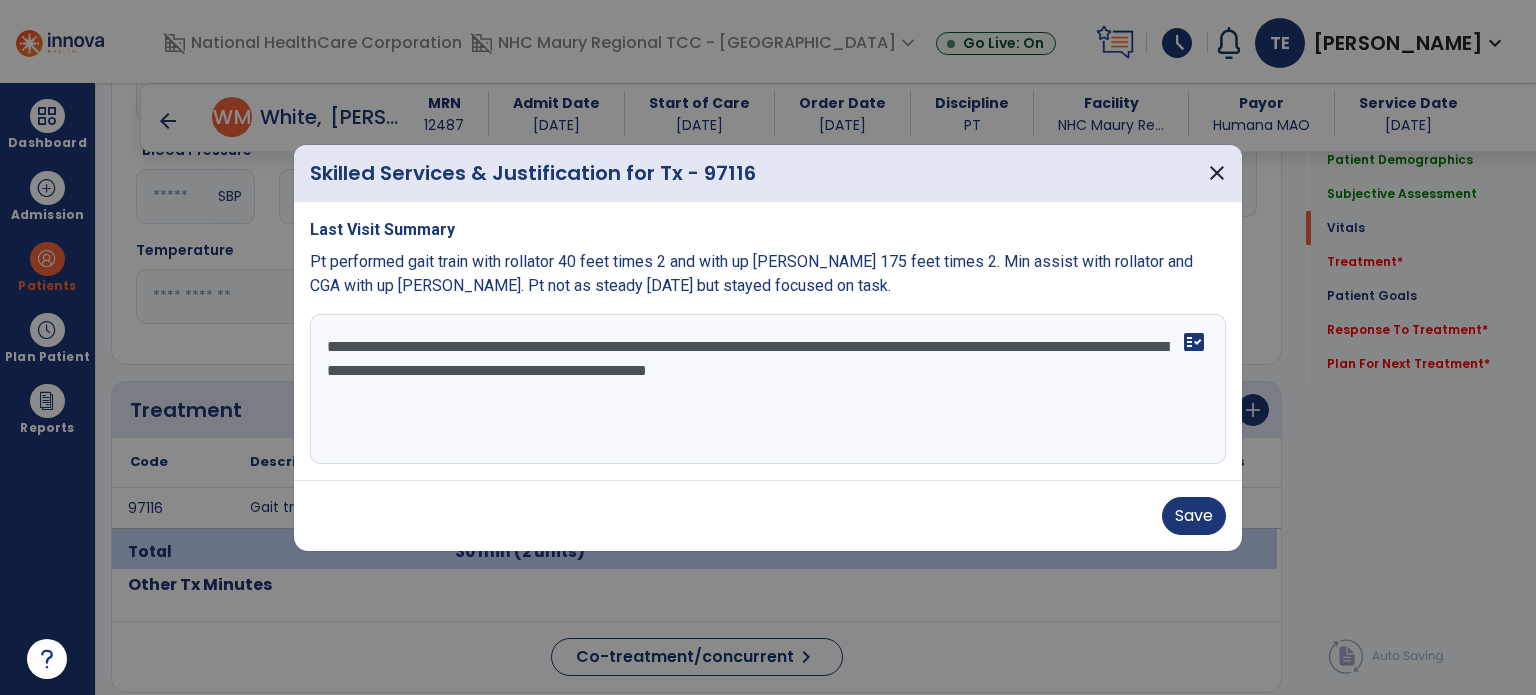 click on "**********" at bounding box center (768, 389) 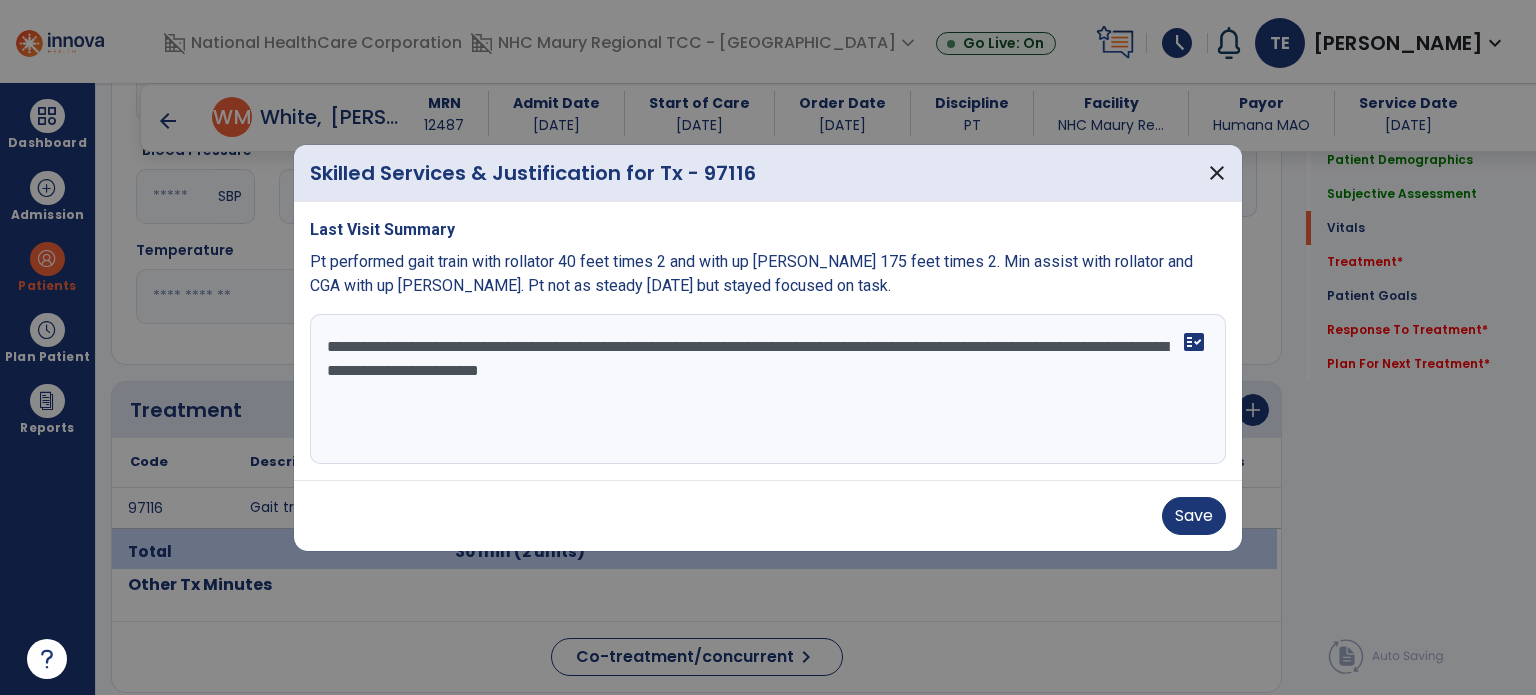 click on "**********" at bounding box center [768, 389] 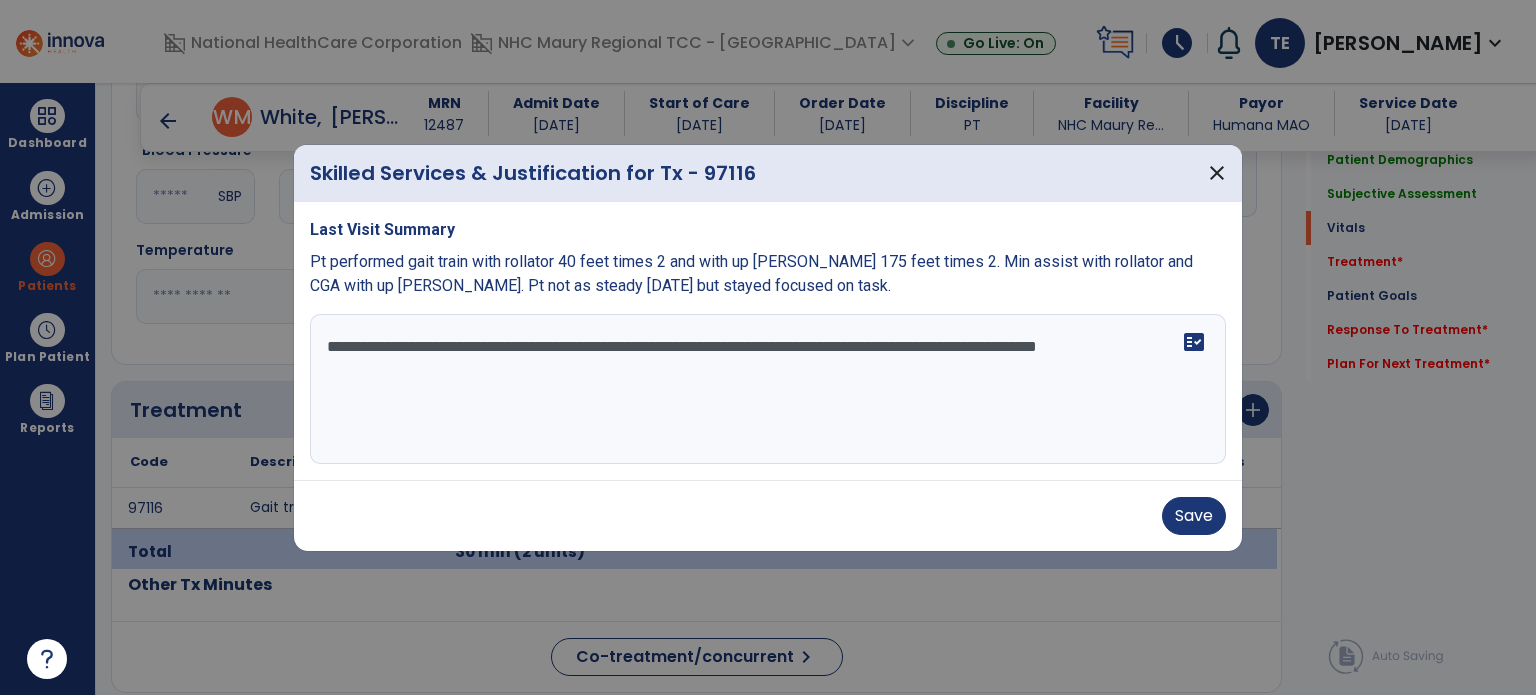 click on "**********" at bounding box center (768, 389) 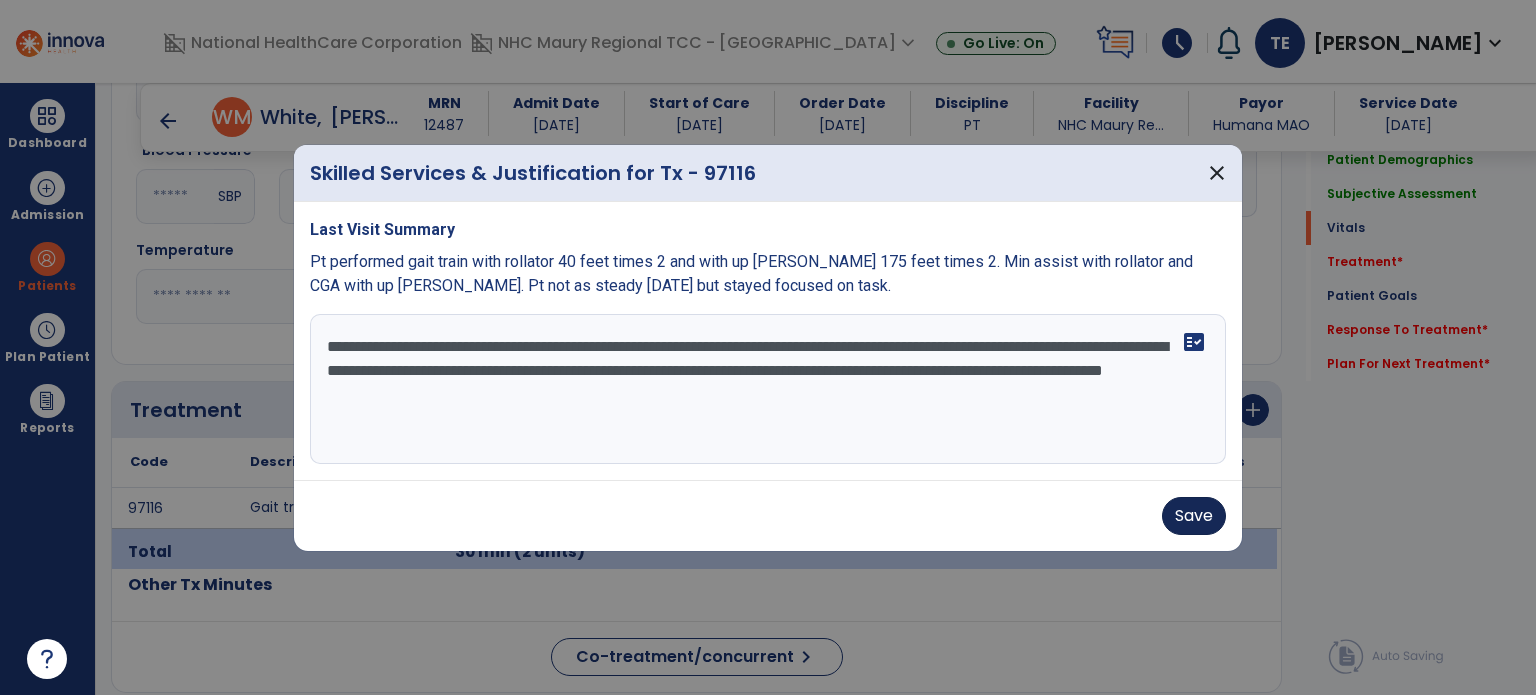 type on "**********" 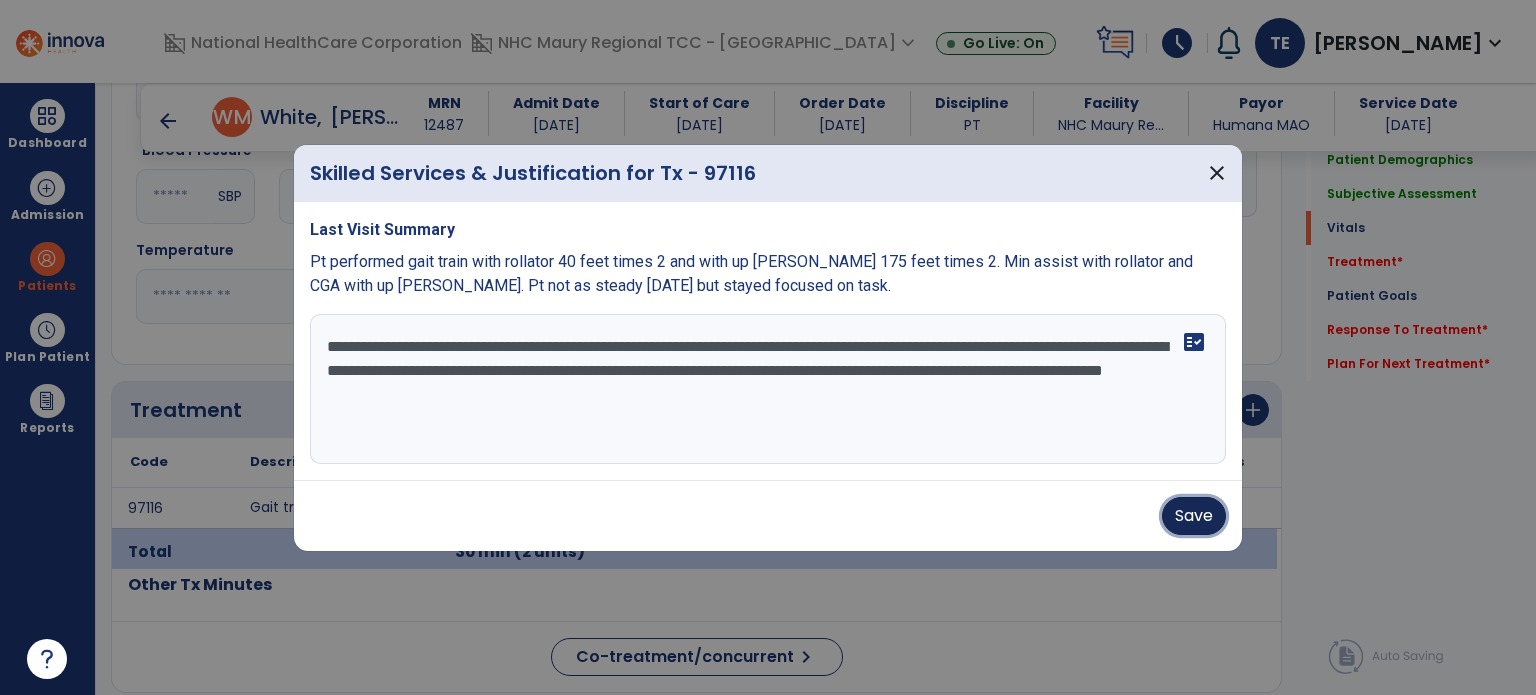 click on "Save" at bounding box center (1194, 516) 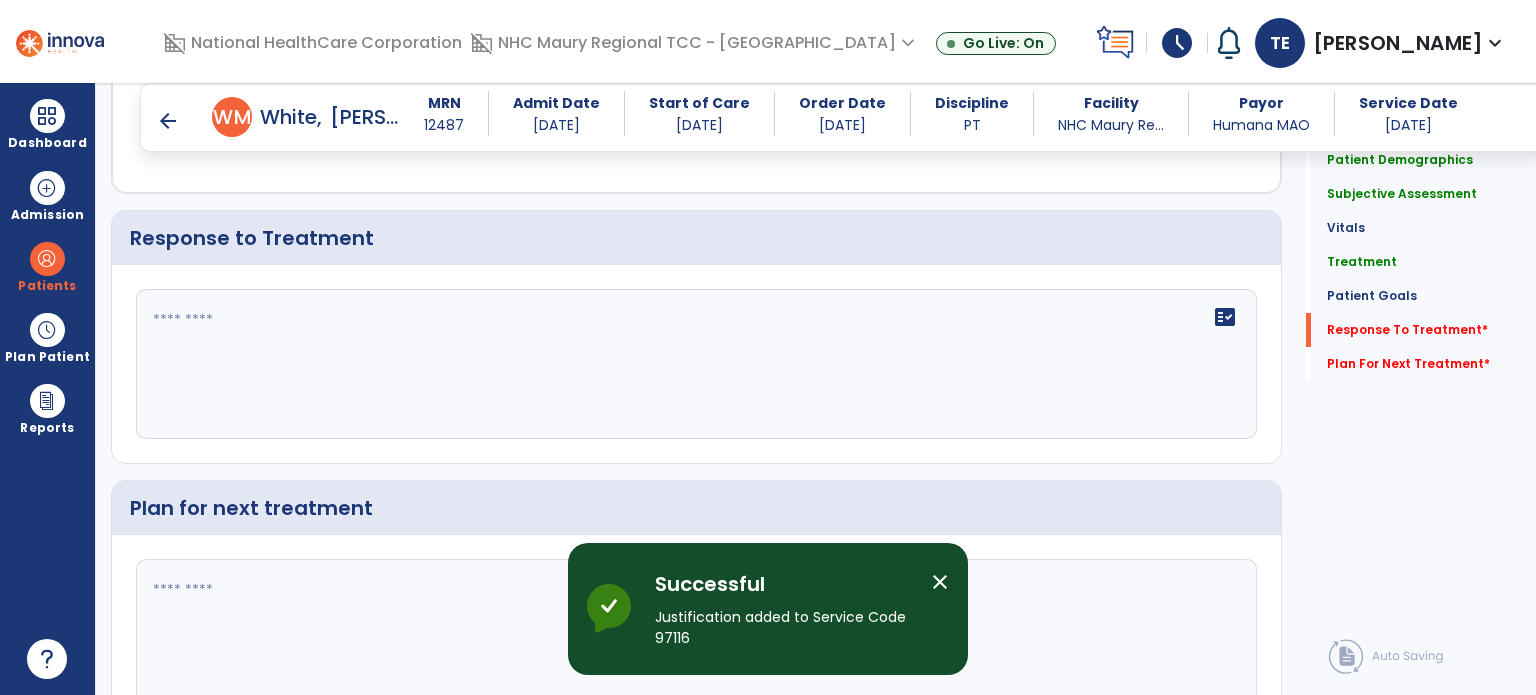 scroll, scrollTop: 2737, scrollLeft: 0, axis: vertical 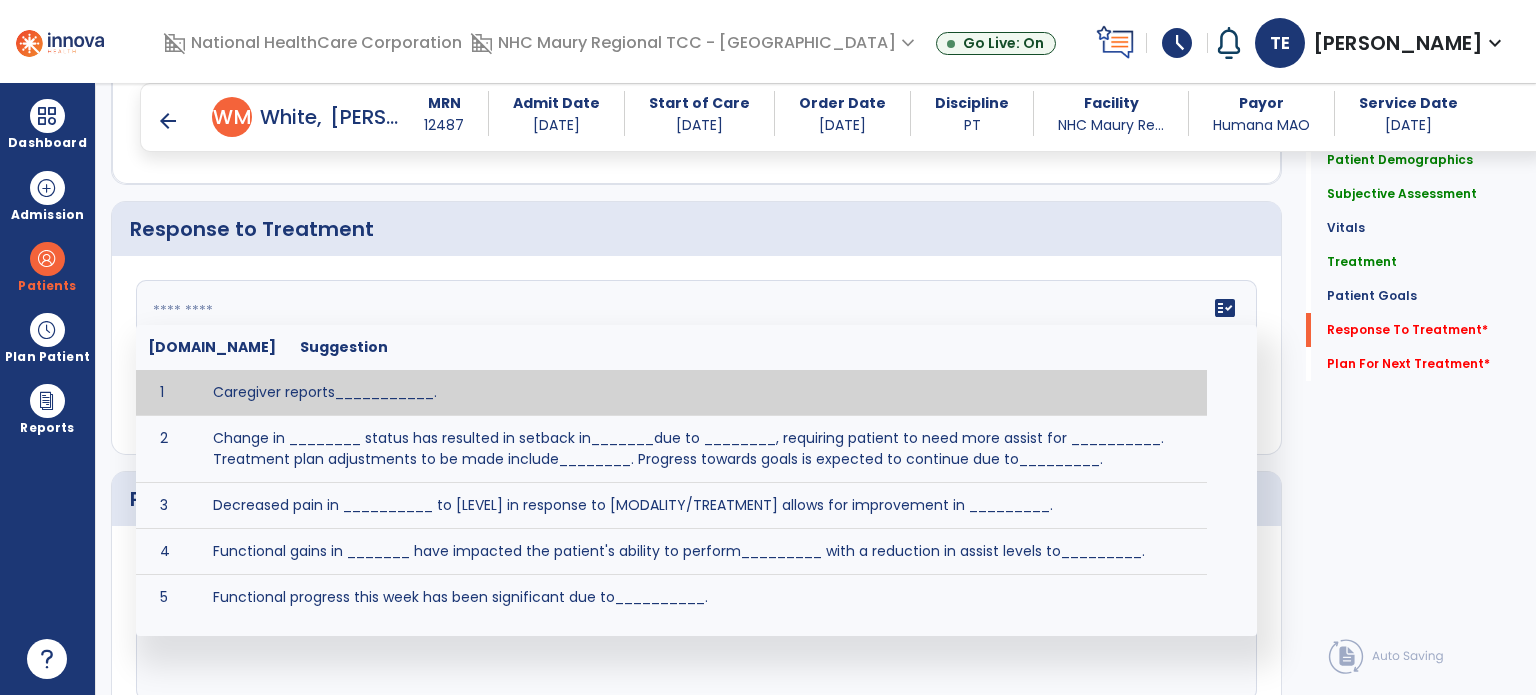 click 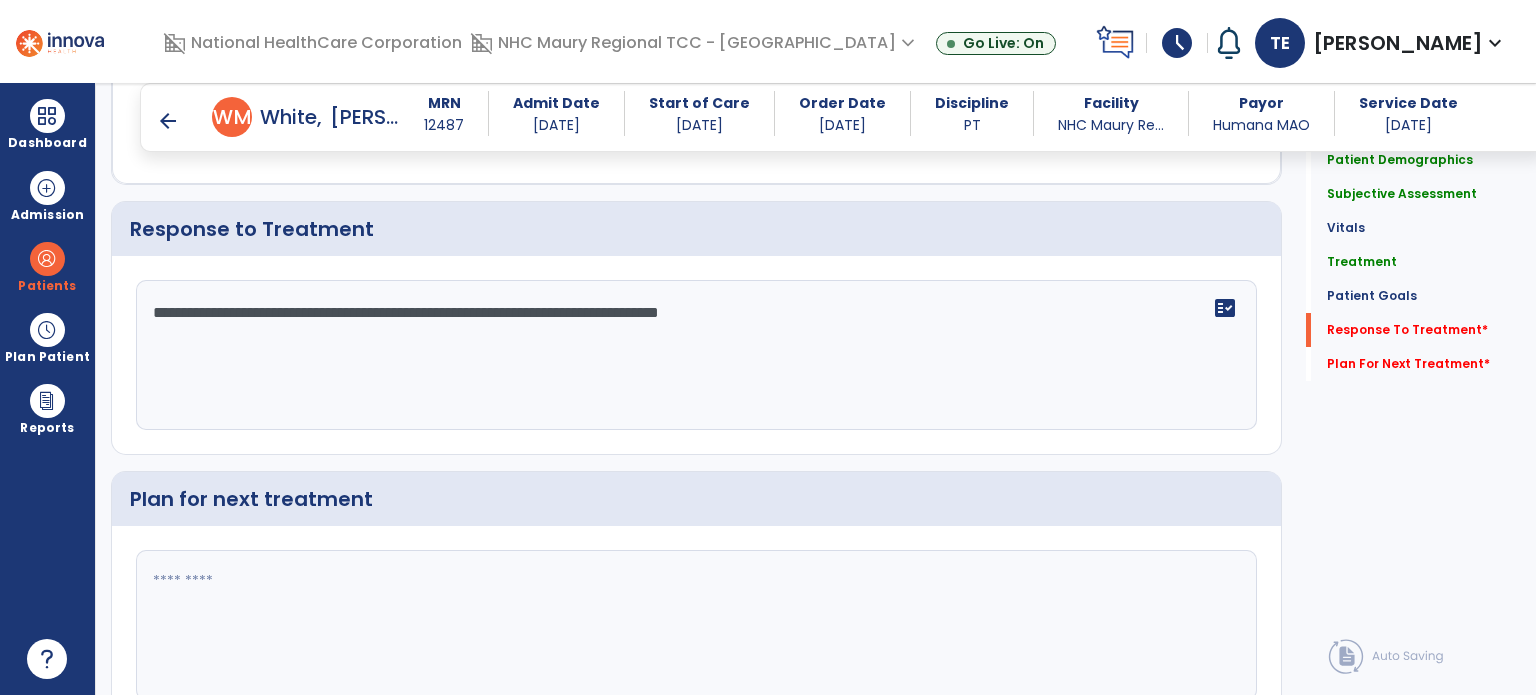 type on "**********" 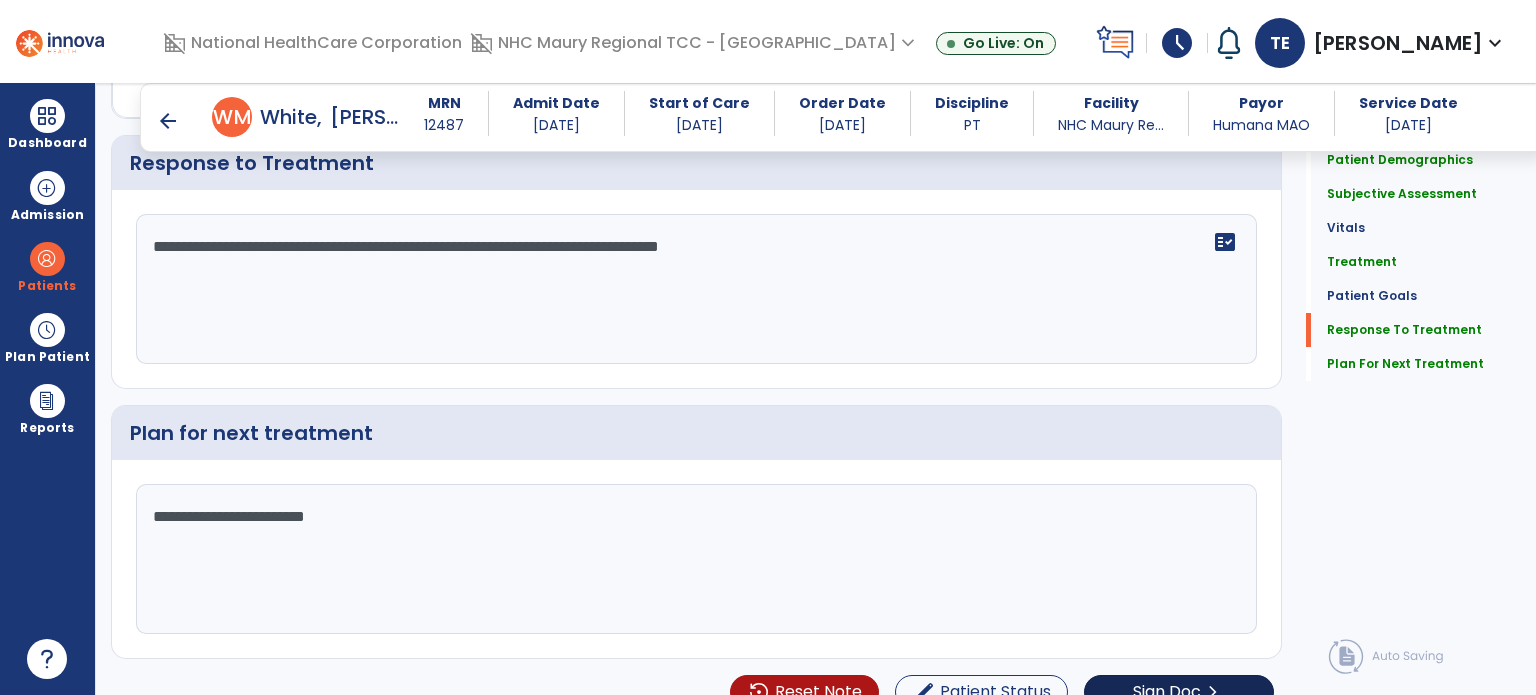scroll, scrollTop: 2826, scrollLeft: 0, axis: vertical 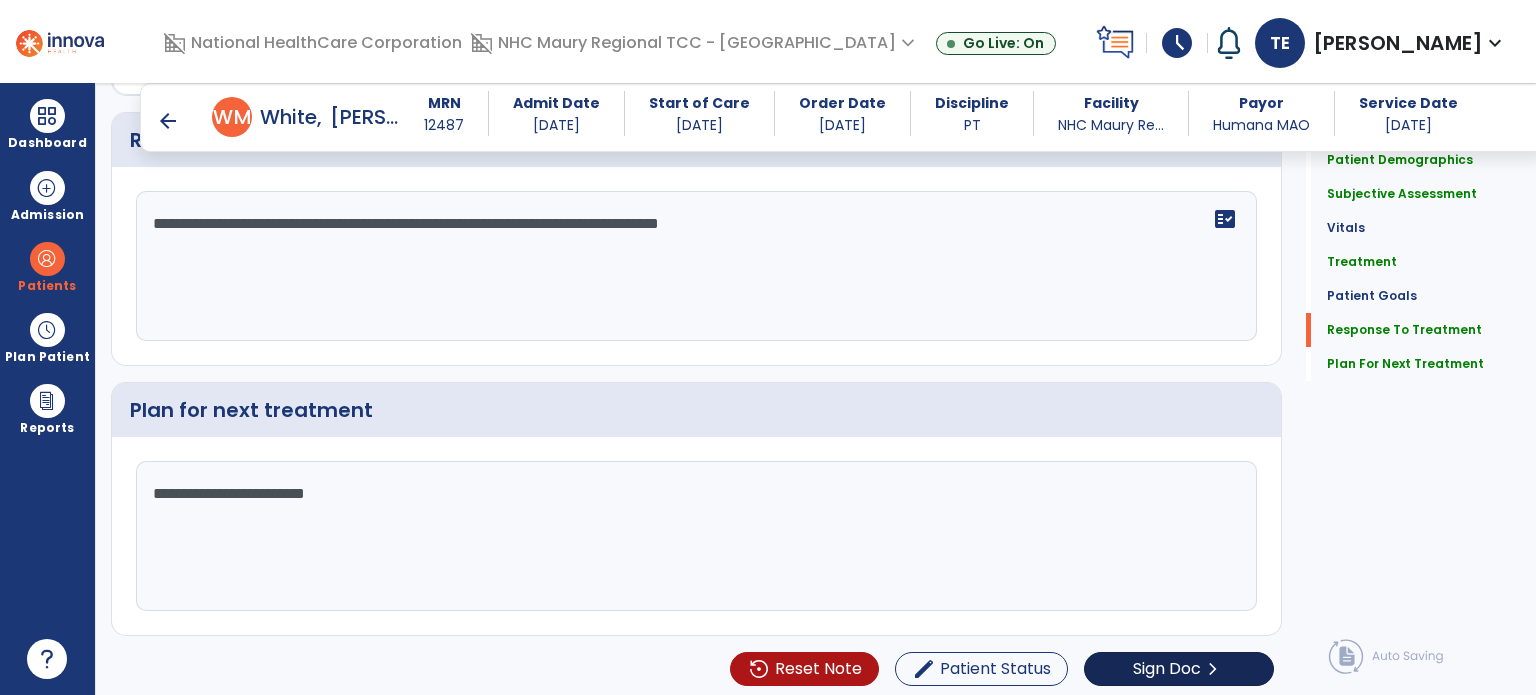 type on "**********" 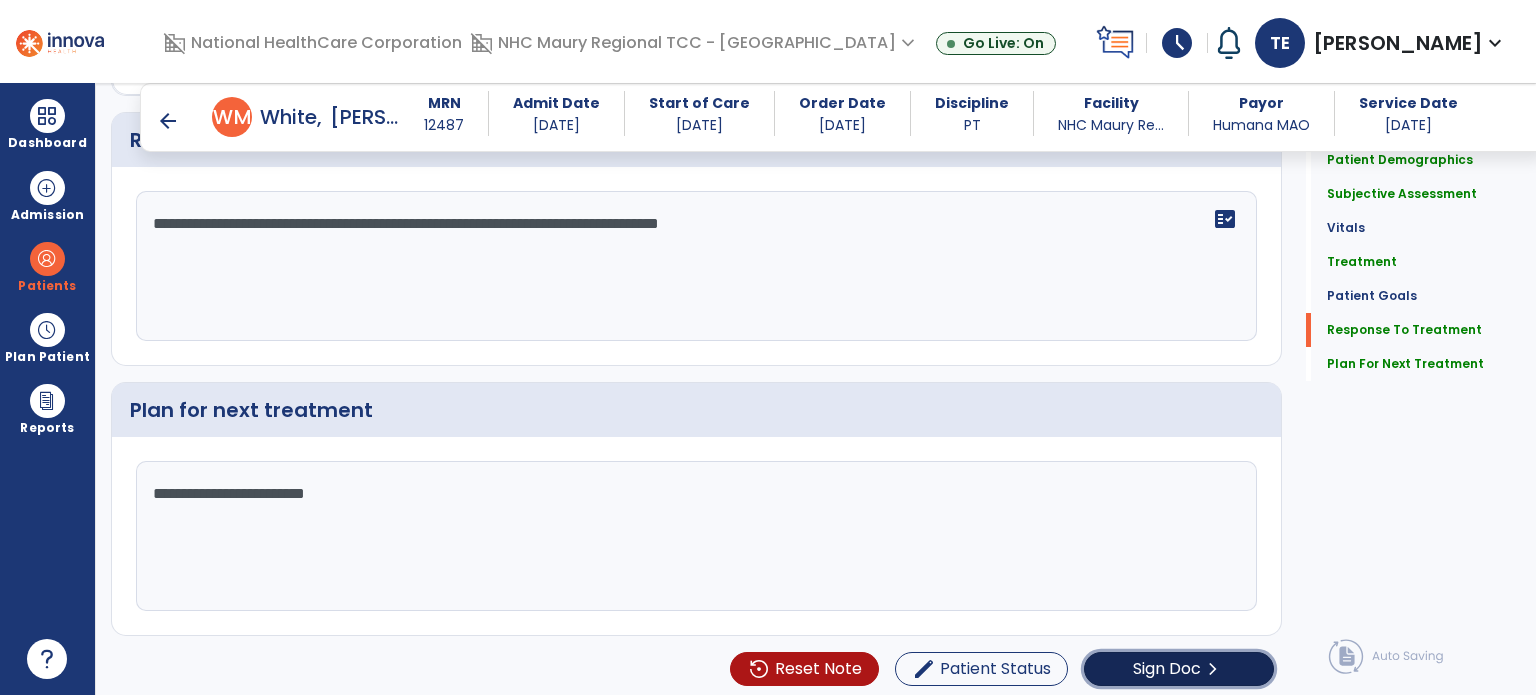 click on "Sign Doc" 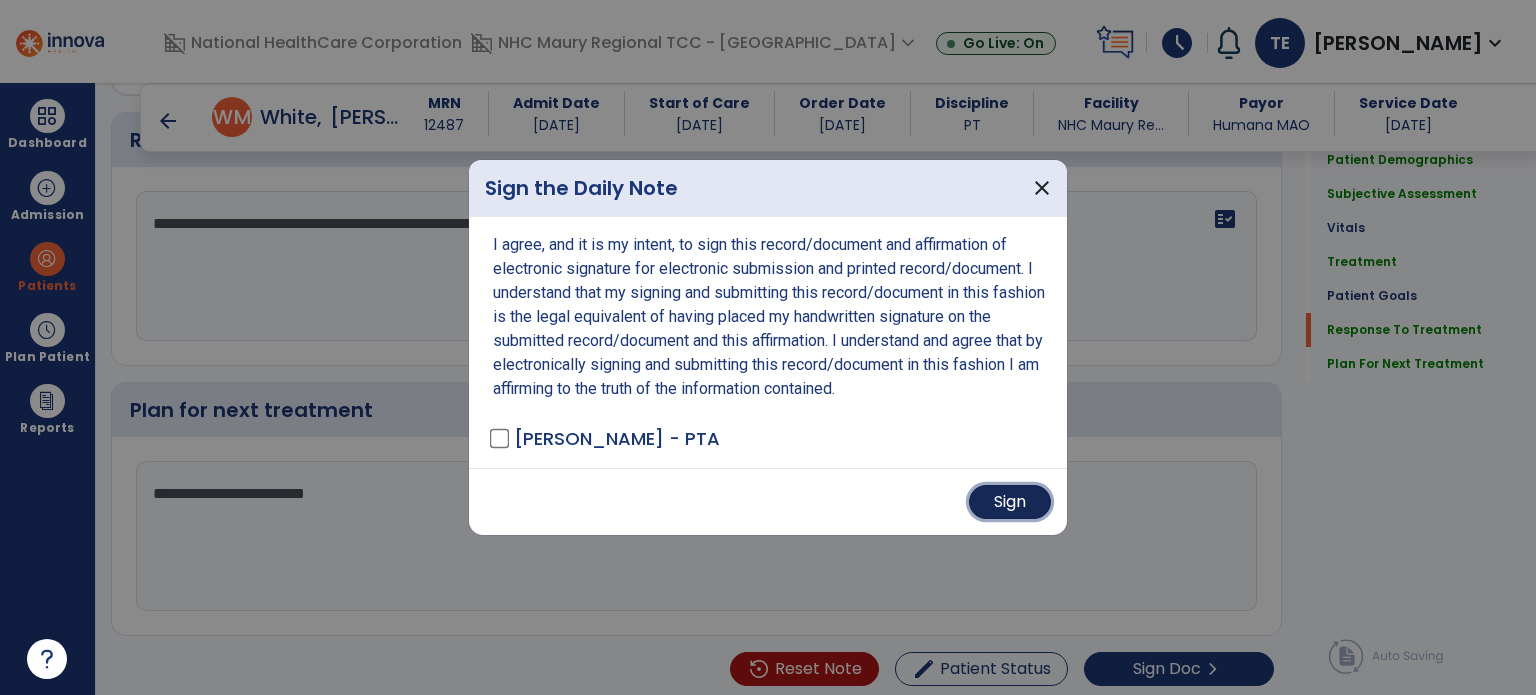 click on "Sign" at bounding box center [1010, 502] 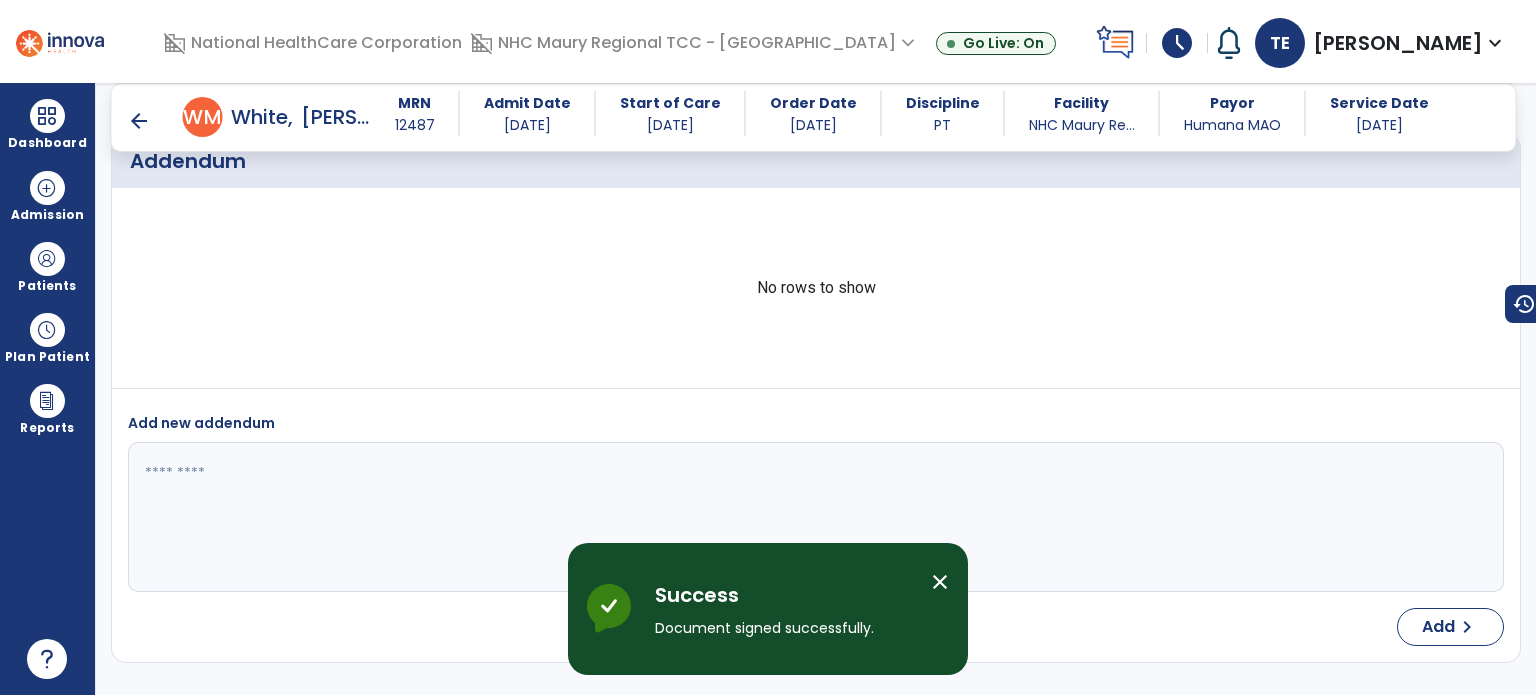 scroll, scrollTop: 4337, scrollLeft: 0, axis: vertical 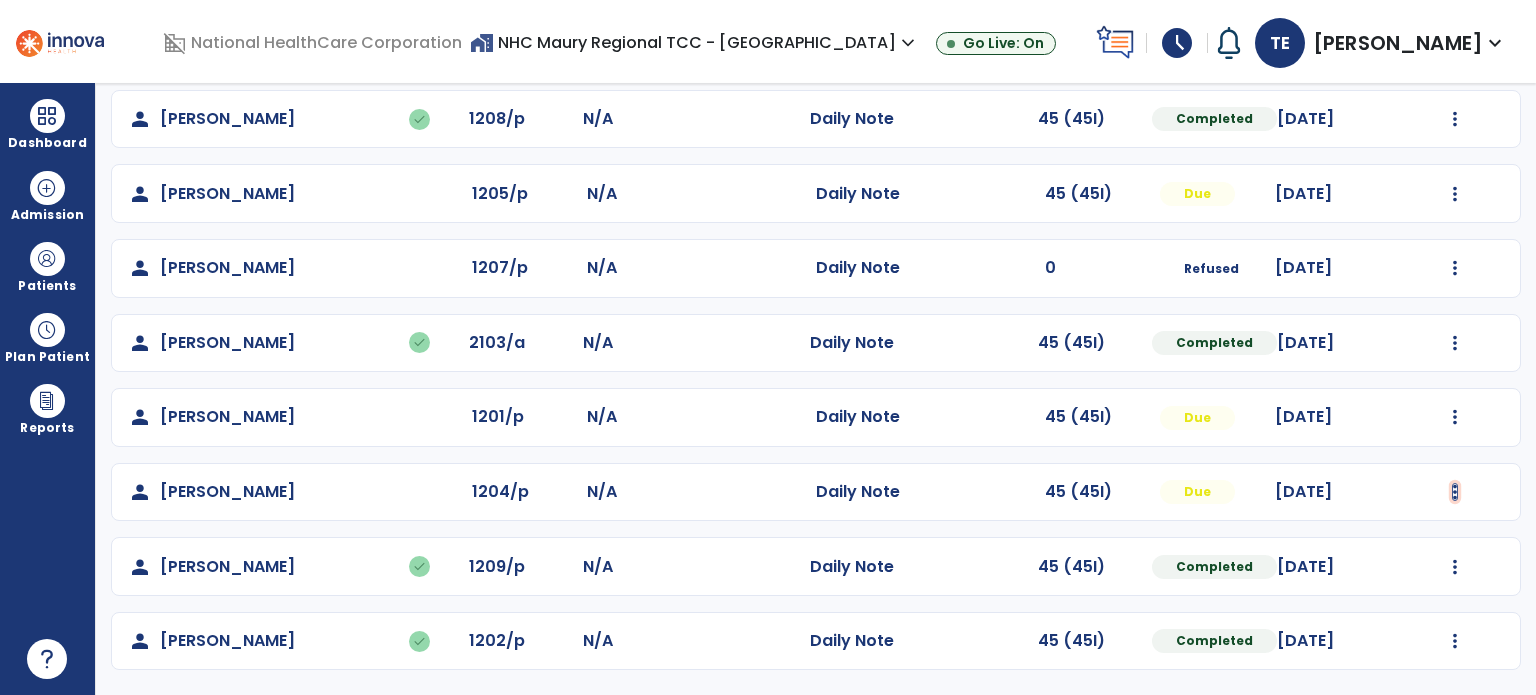 click at bounding box center (1455, -30) 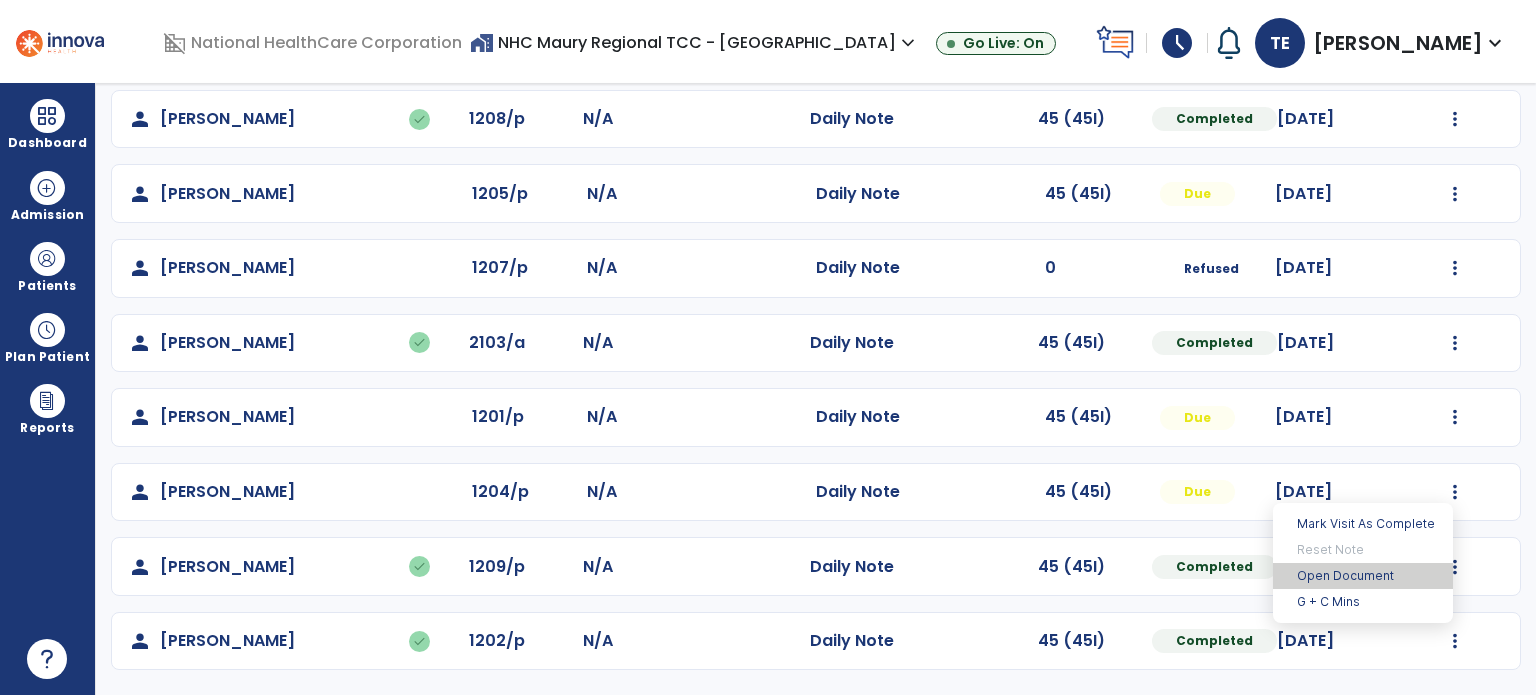click on "Open Document" at bounding box center [1363, 576] 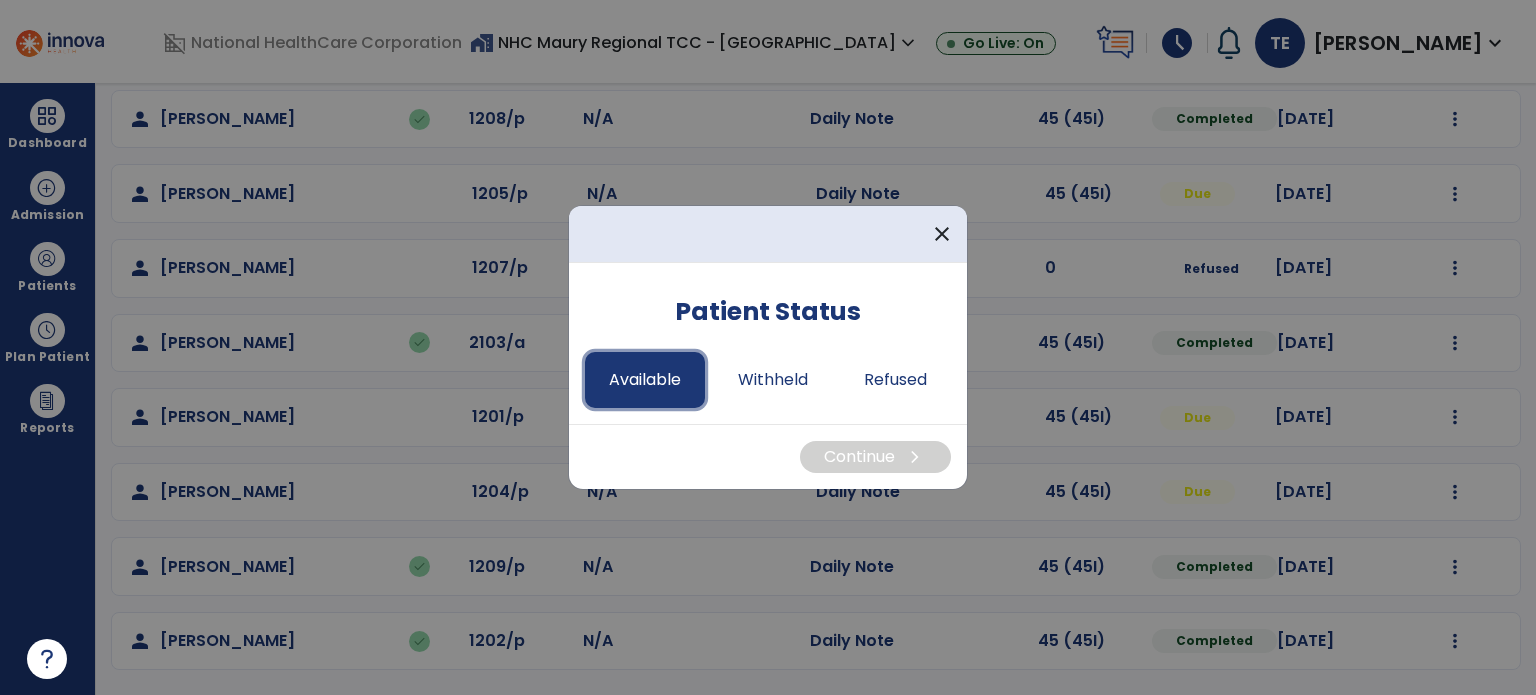 click on "Available" at bounding box center (645, 380) 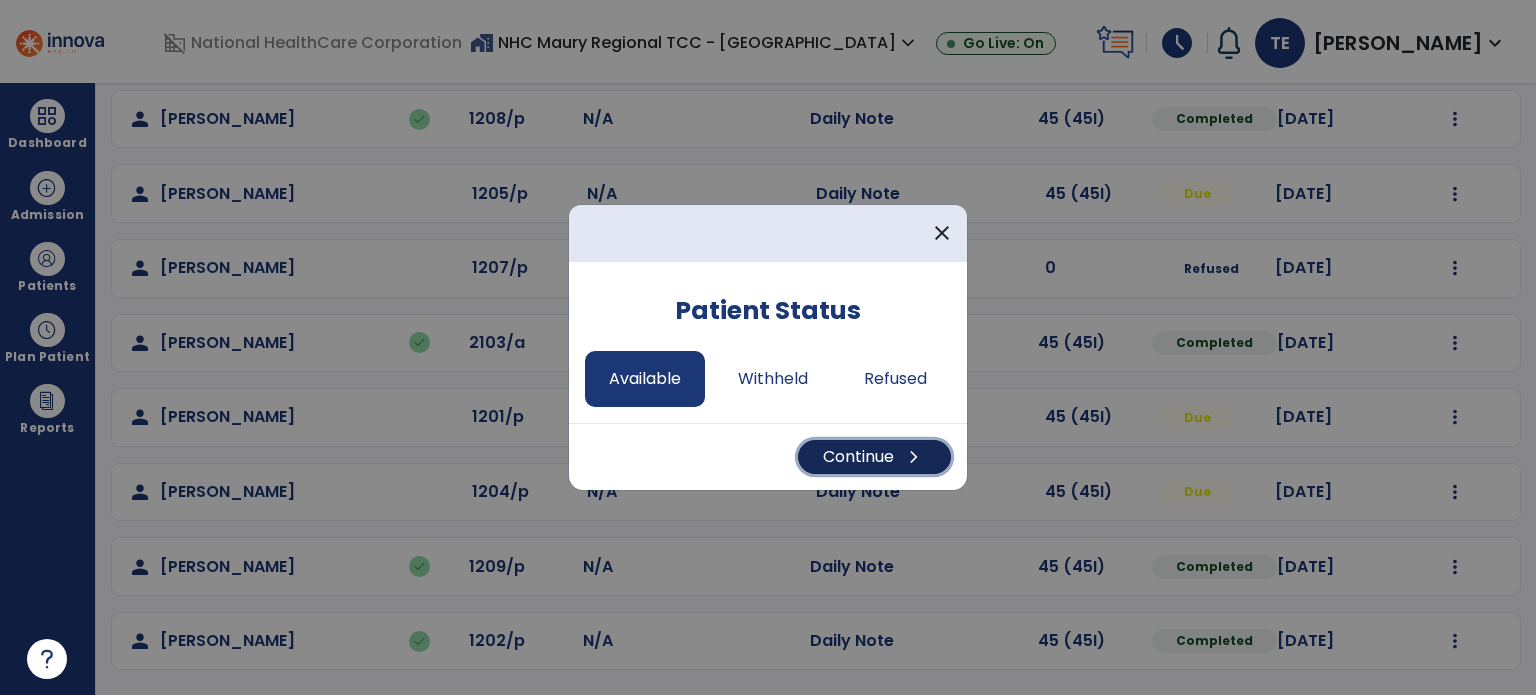 click on "Continue   chevron_right" at bounding box center [874, 457] 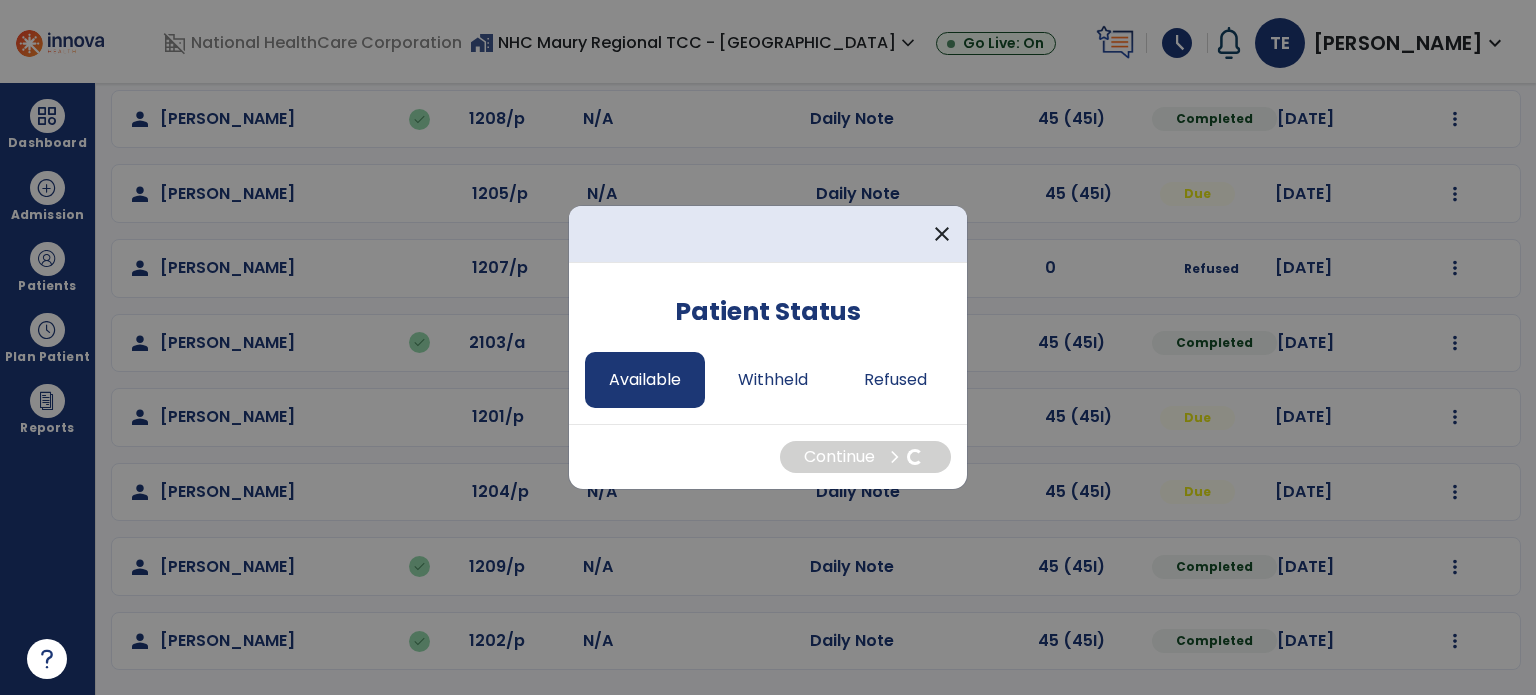 select on "*" 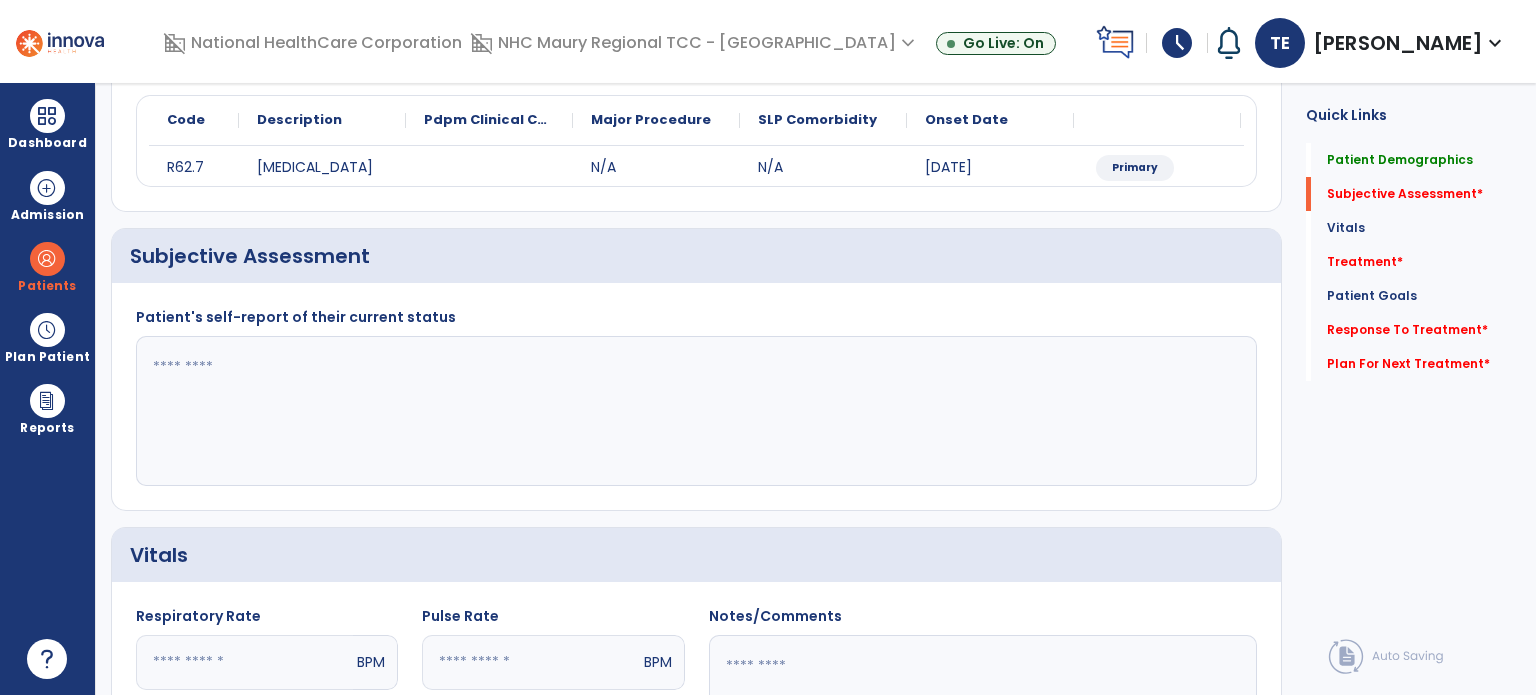 click 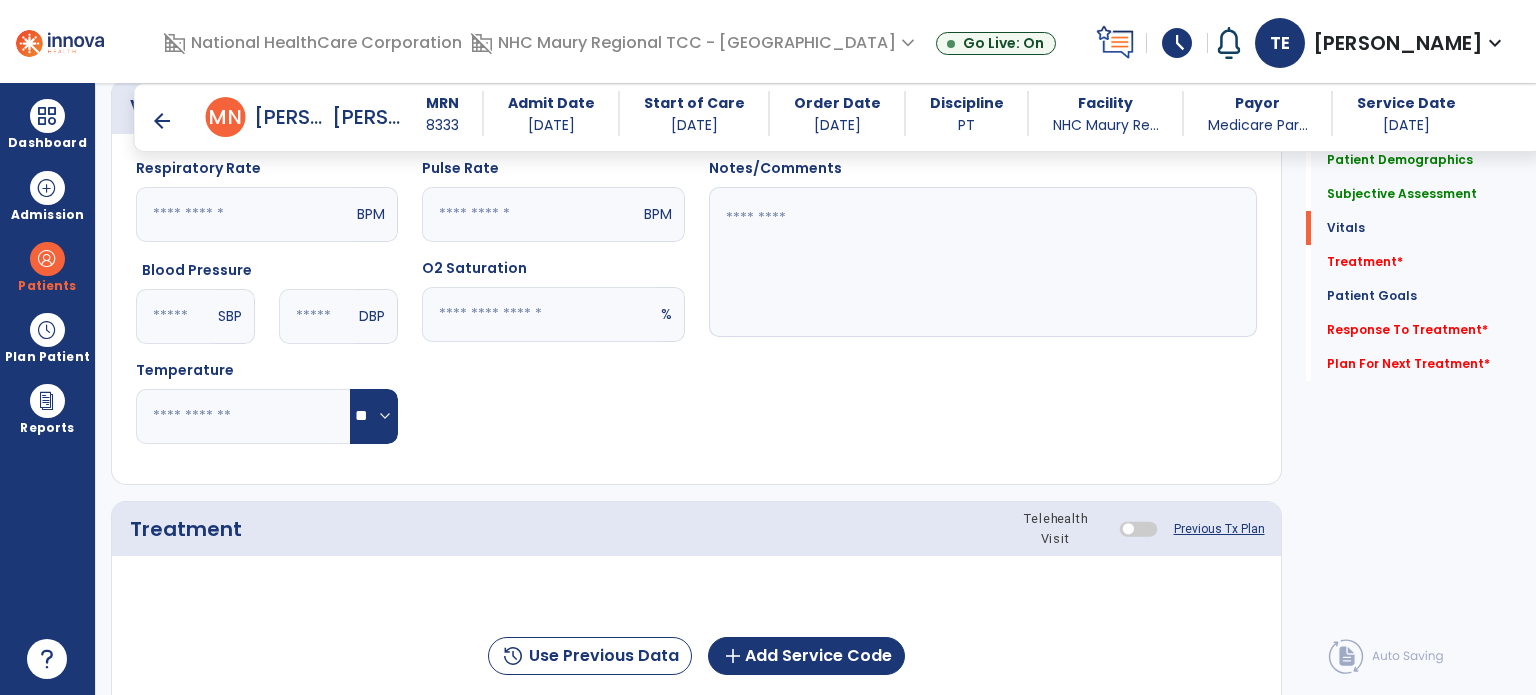 scroll, scrollTop: 891, scrollLeft: 0, axis: vertical 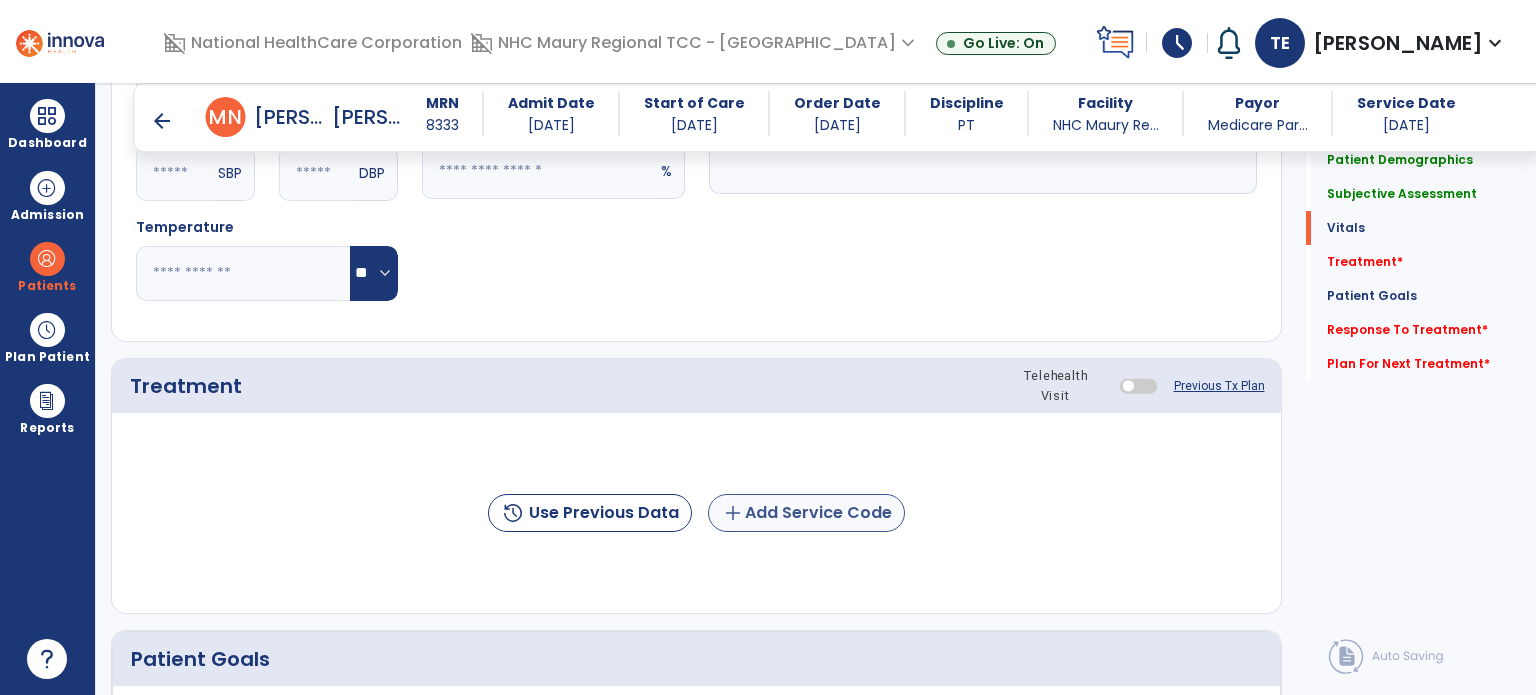 type on "**********" 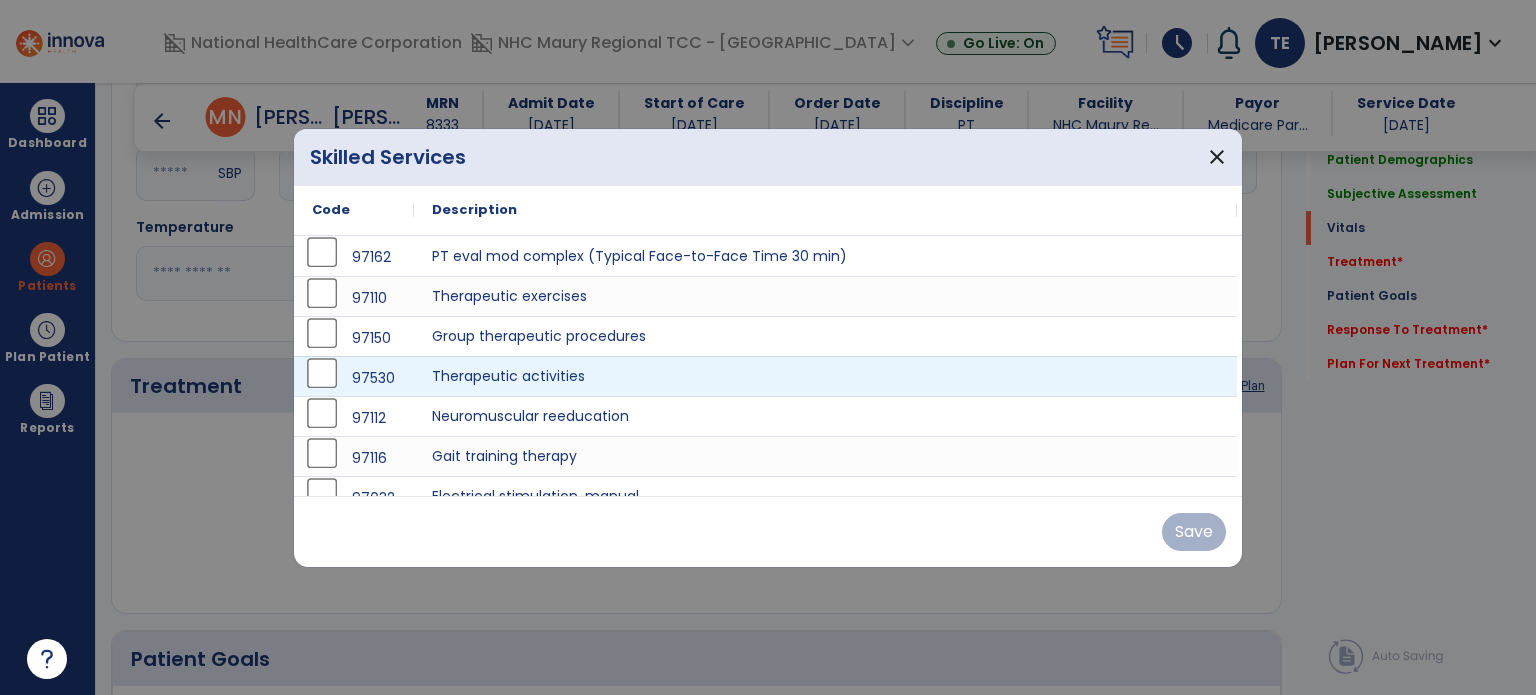 scroll, scrollTop: 42, scrollLeft: 0, axis: vertical 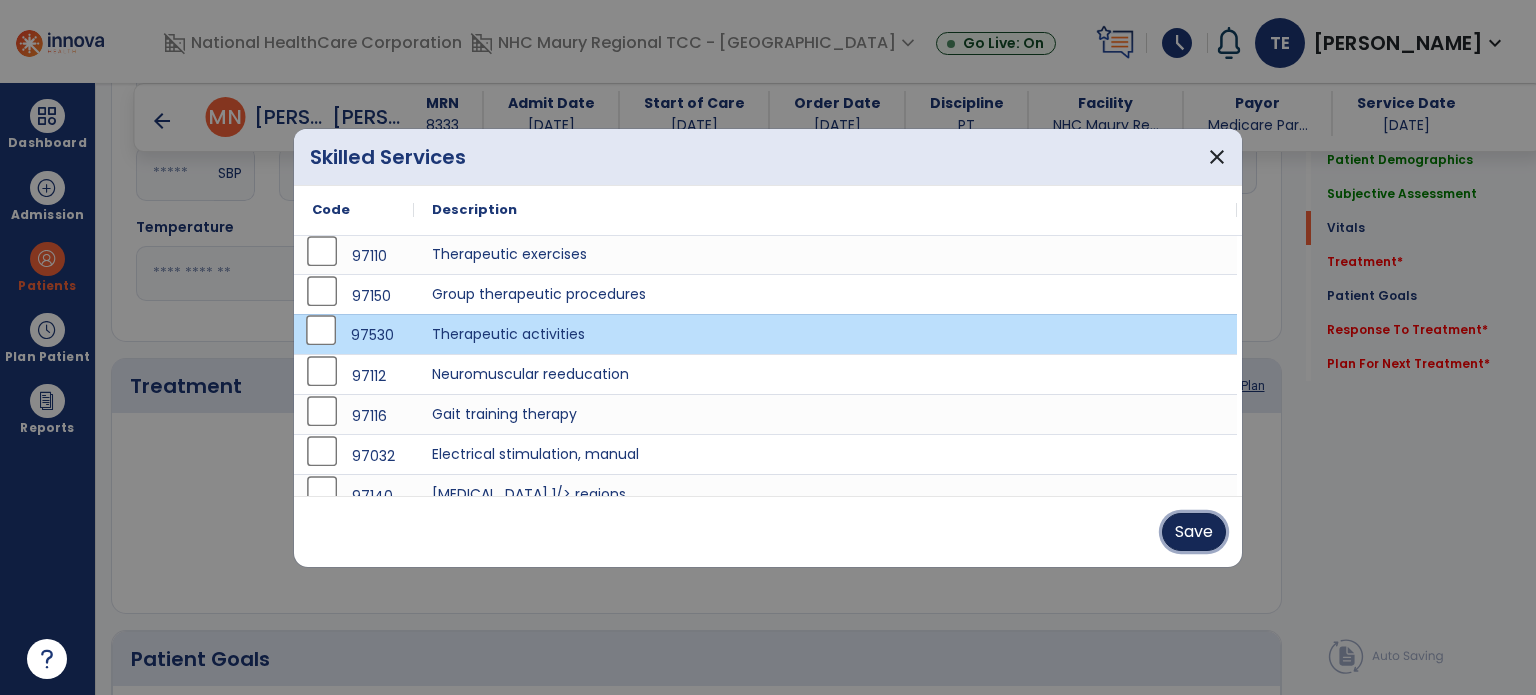 click on "Save" at bounding box center [1194, 532] 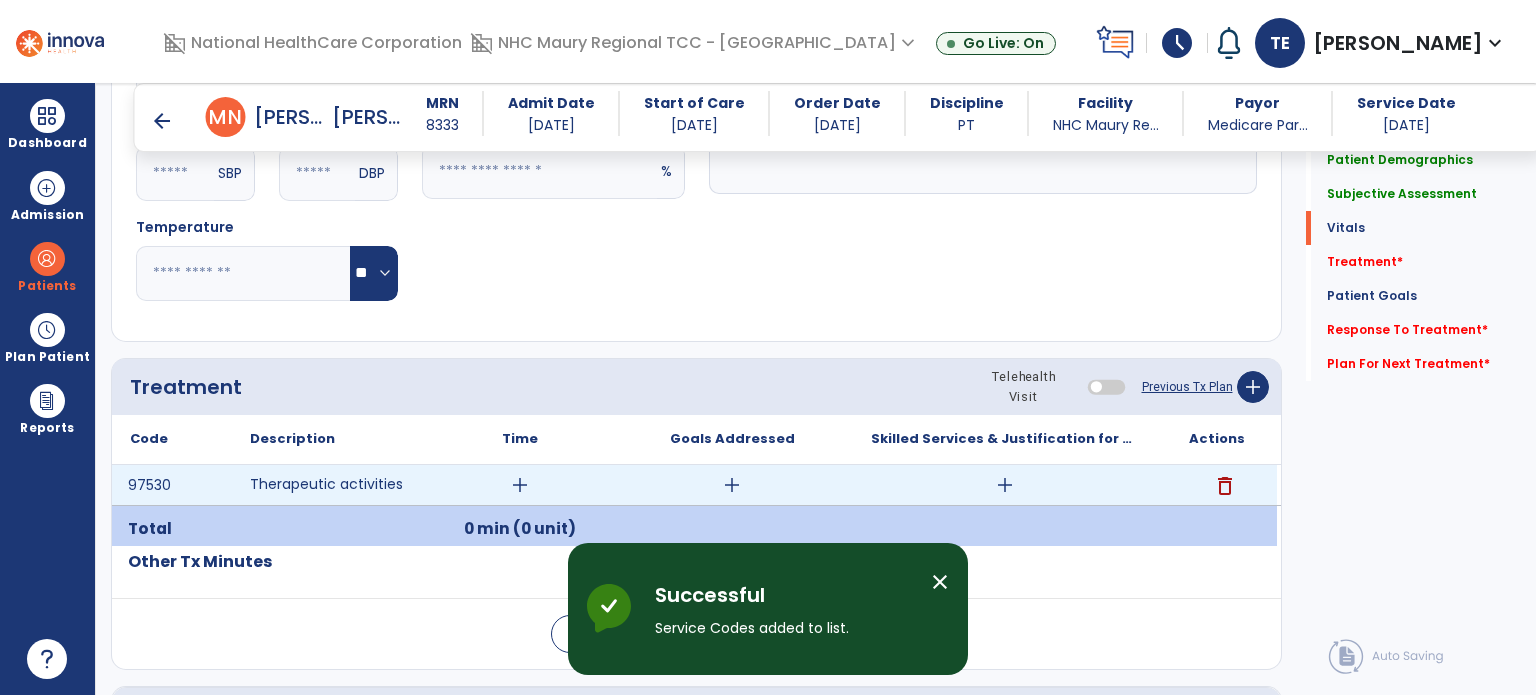click on "add" at bounding box center [520, 485] 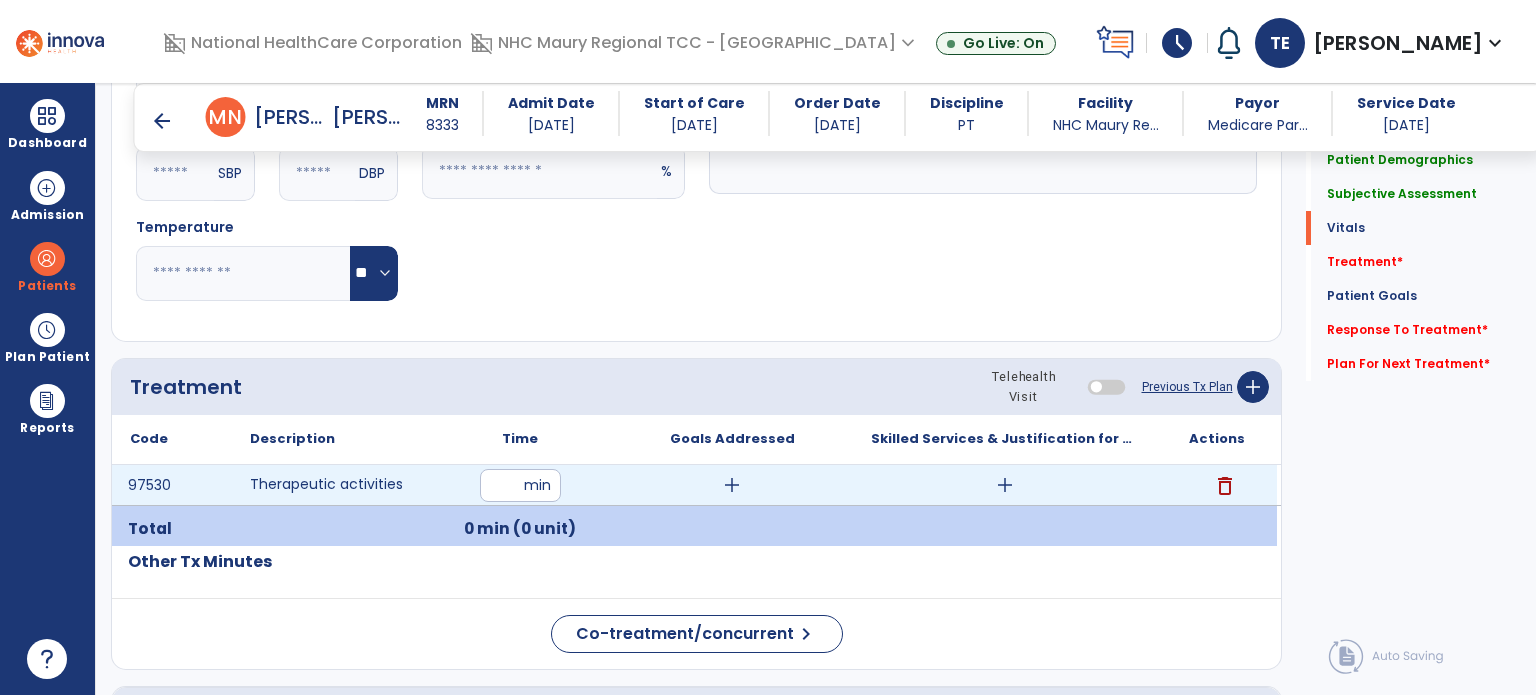 type on "**" 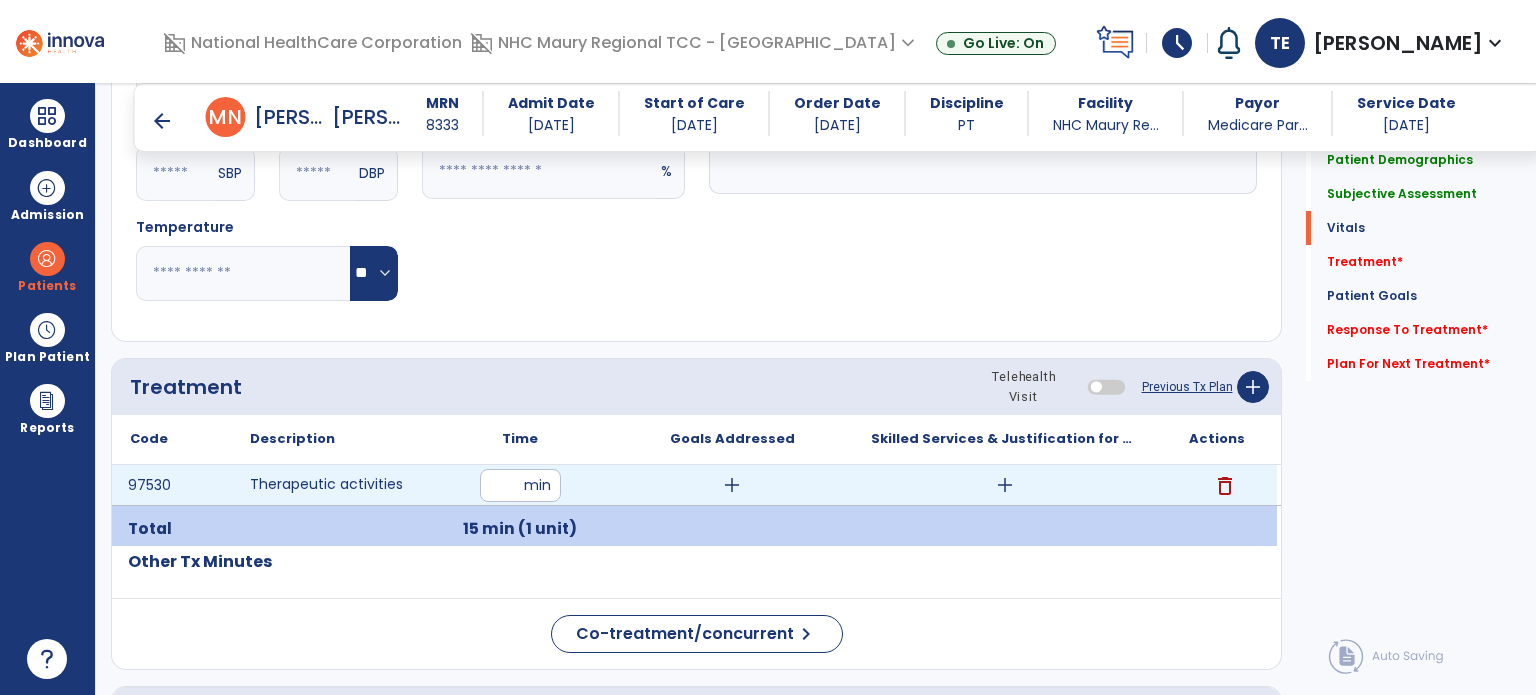 scroll, scrollTop: 1032, scrollLeft: 0, axis: vertical 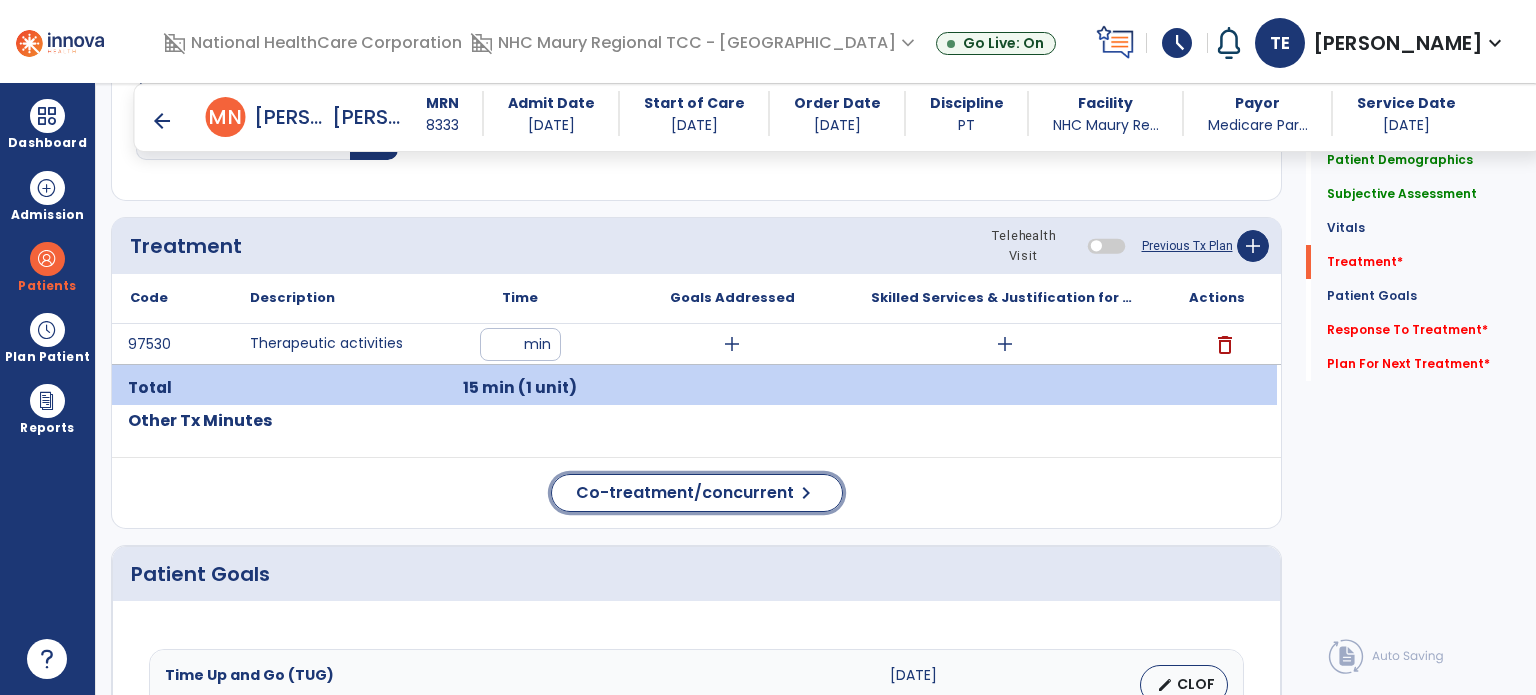 click on "Co-treatment/concurrent" 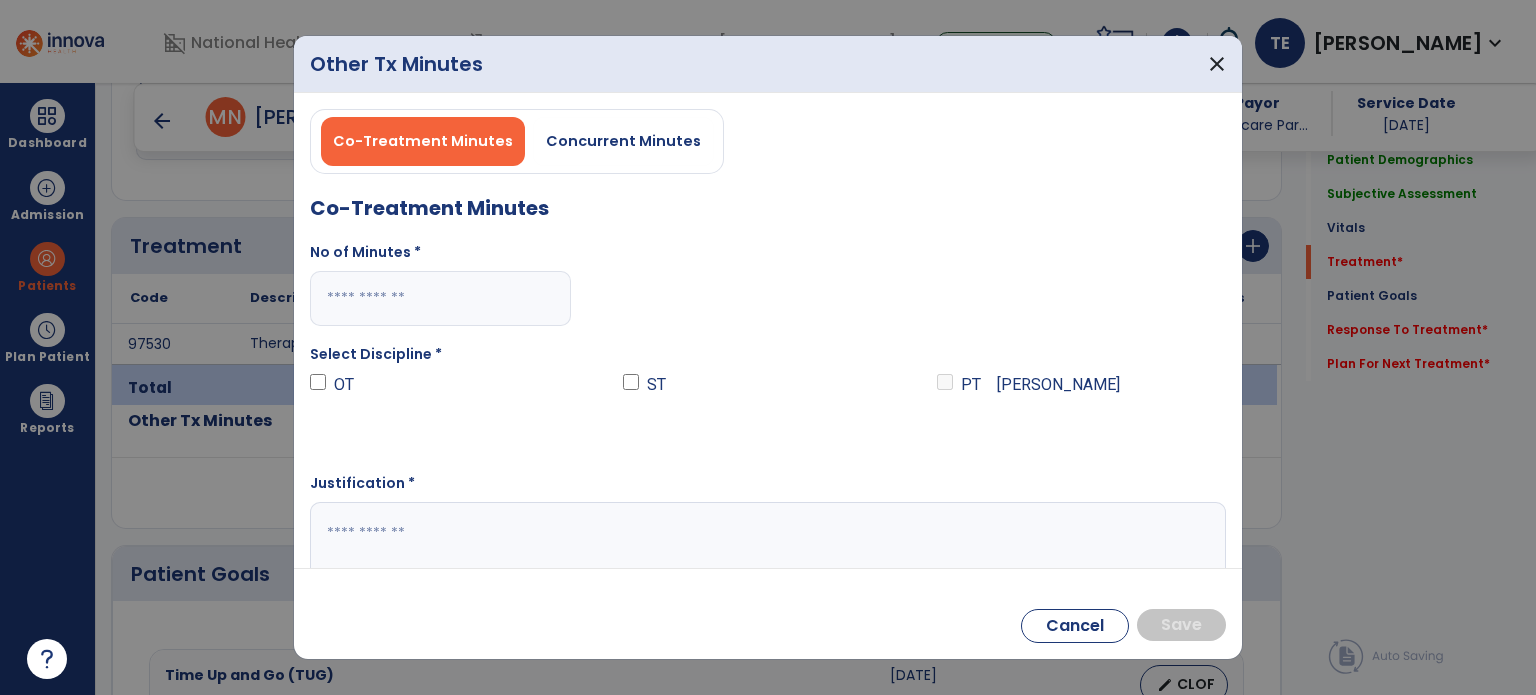 click at bounding box center [440, 298] 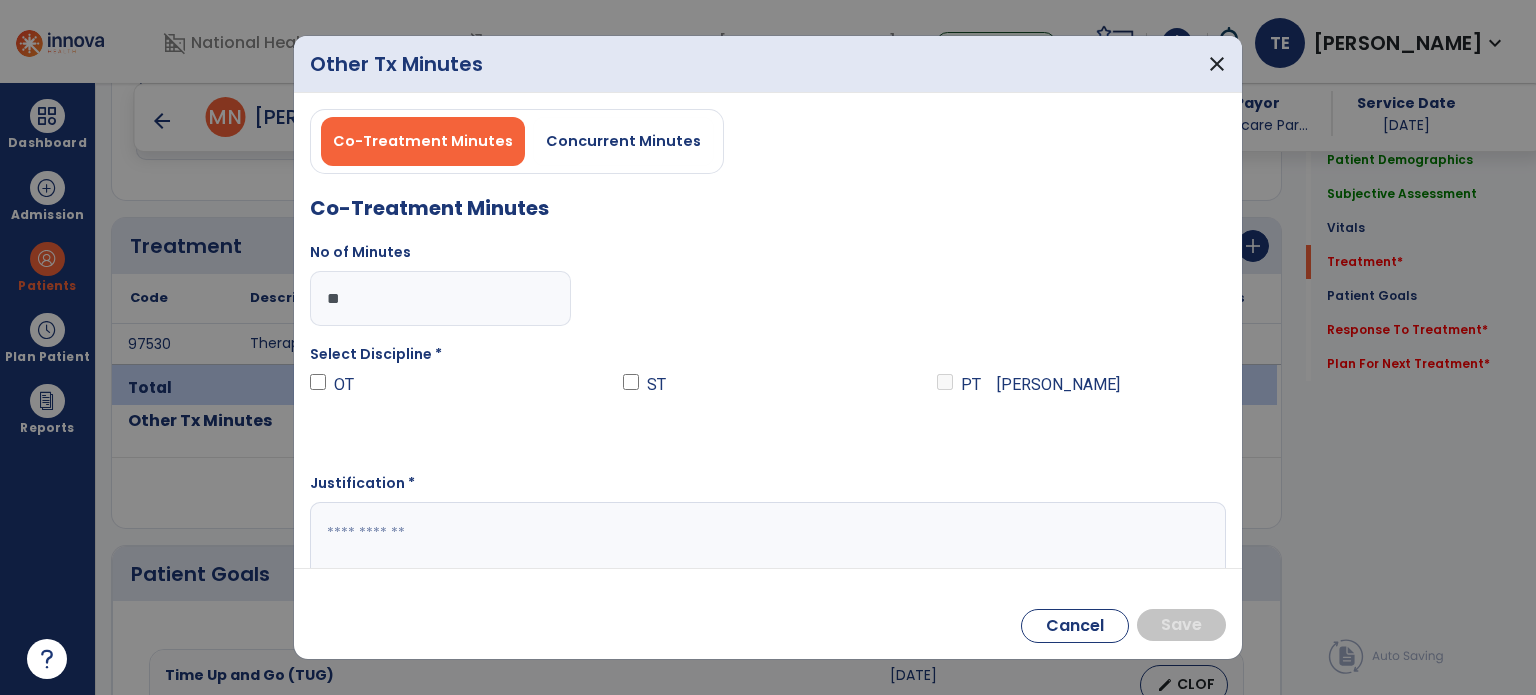 type on "**" 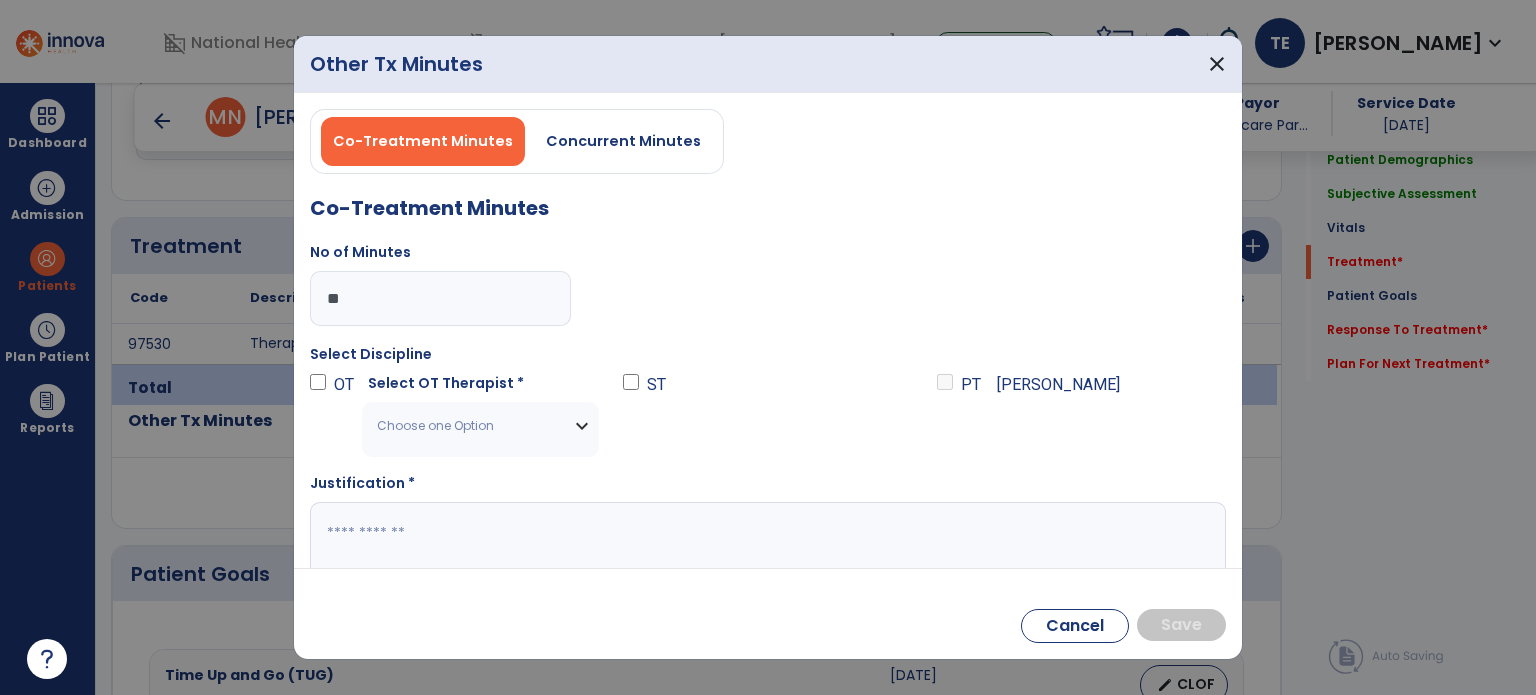 click on "Choose one Option" at bounding box center (480, 426) 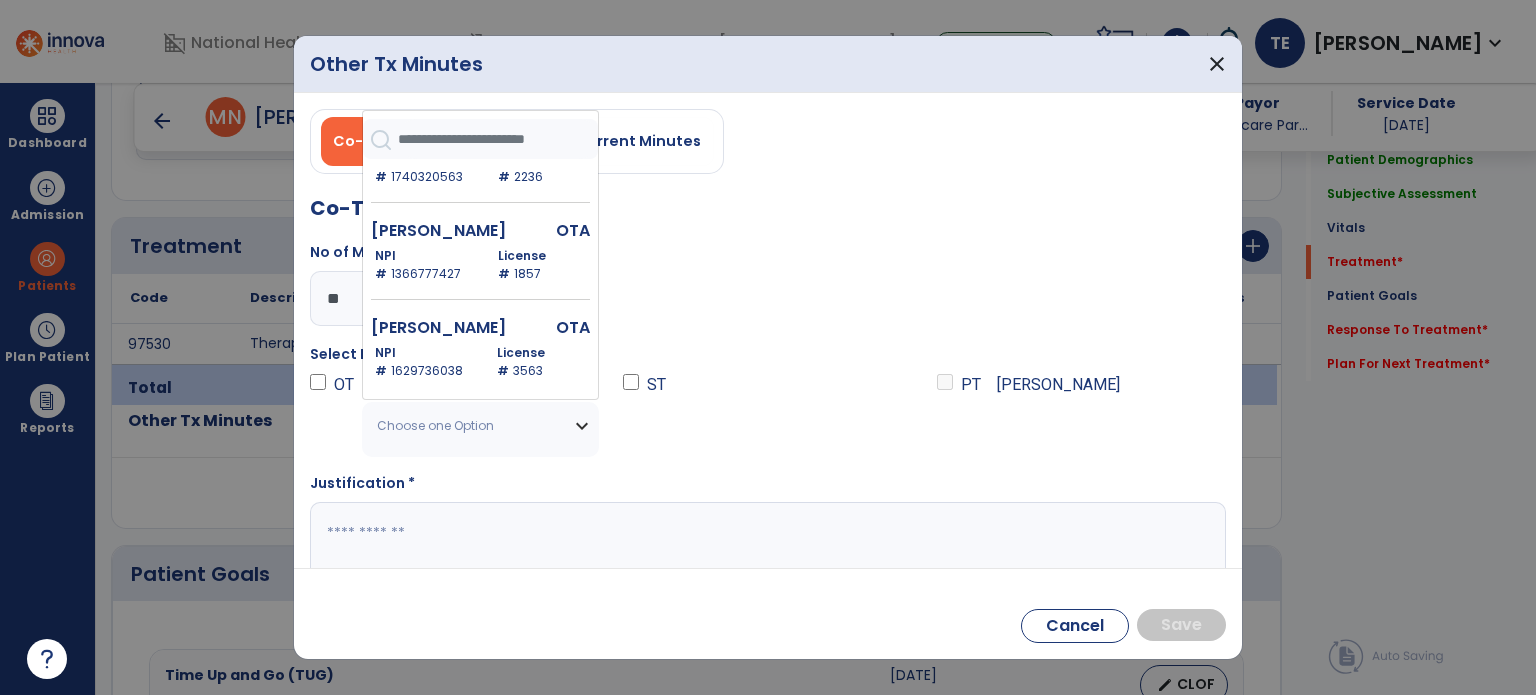 scroll, scrollTop: 347, scrollLeft: 0, axis: vertical 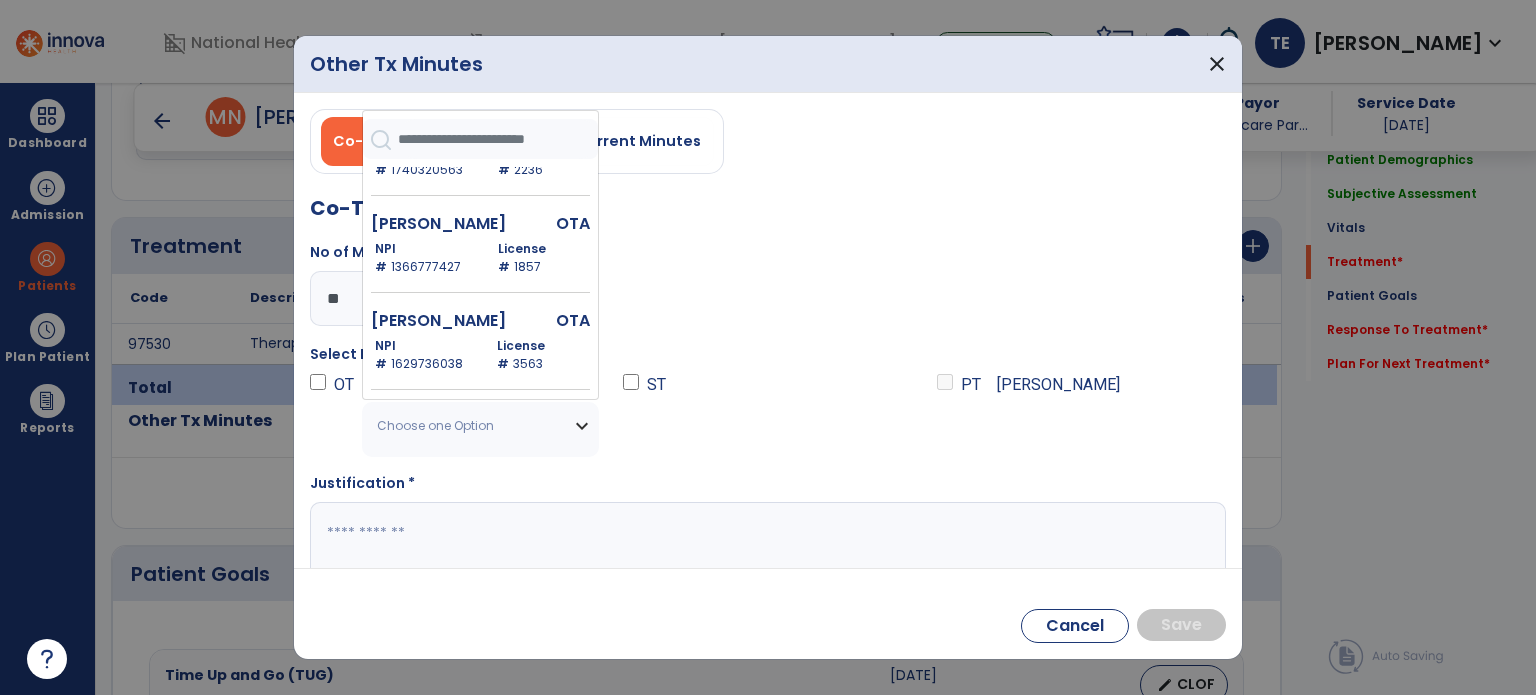 click on "[PERSON_NAME]" at bounding box center (440, 321) 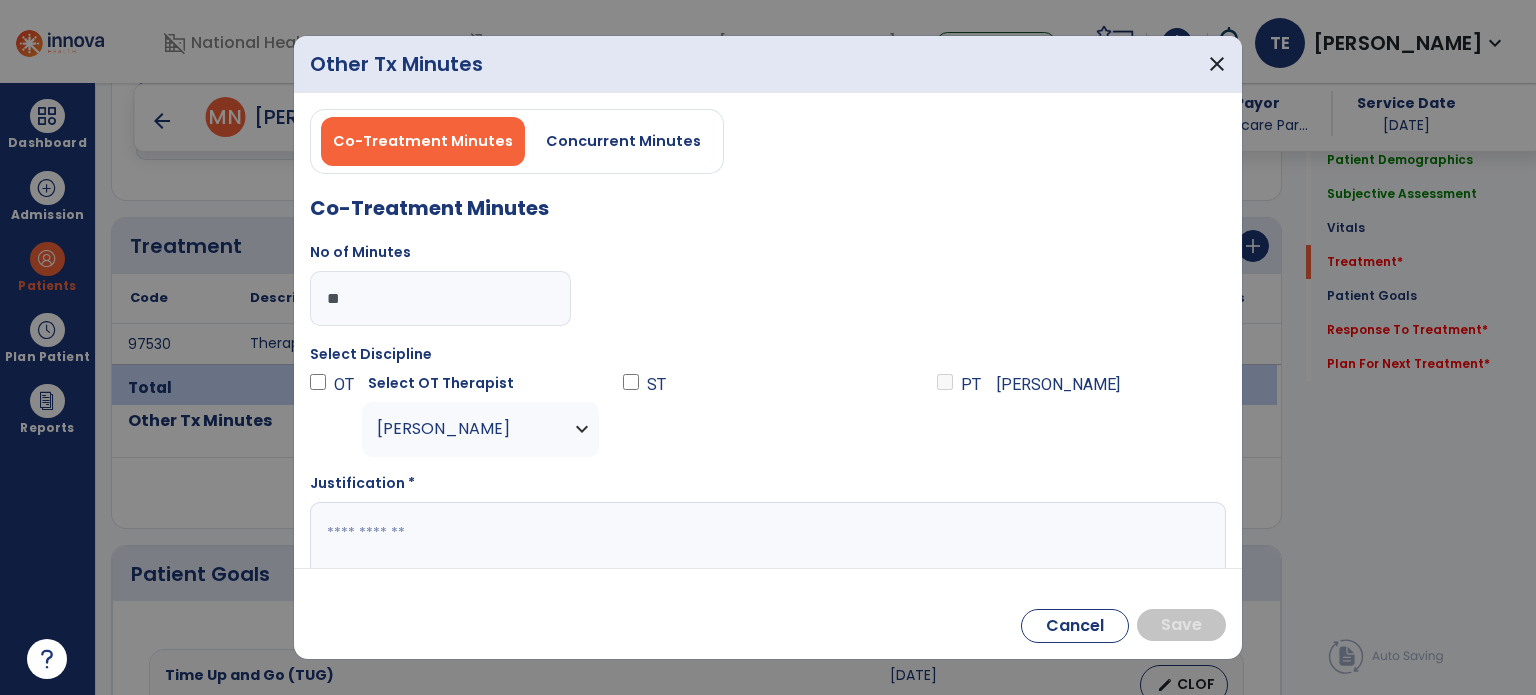 click at bounding box center [766, 541] 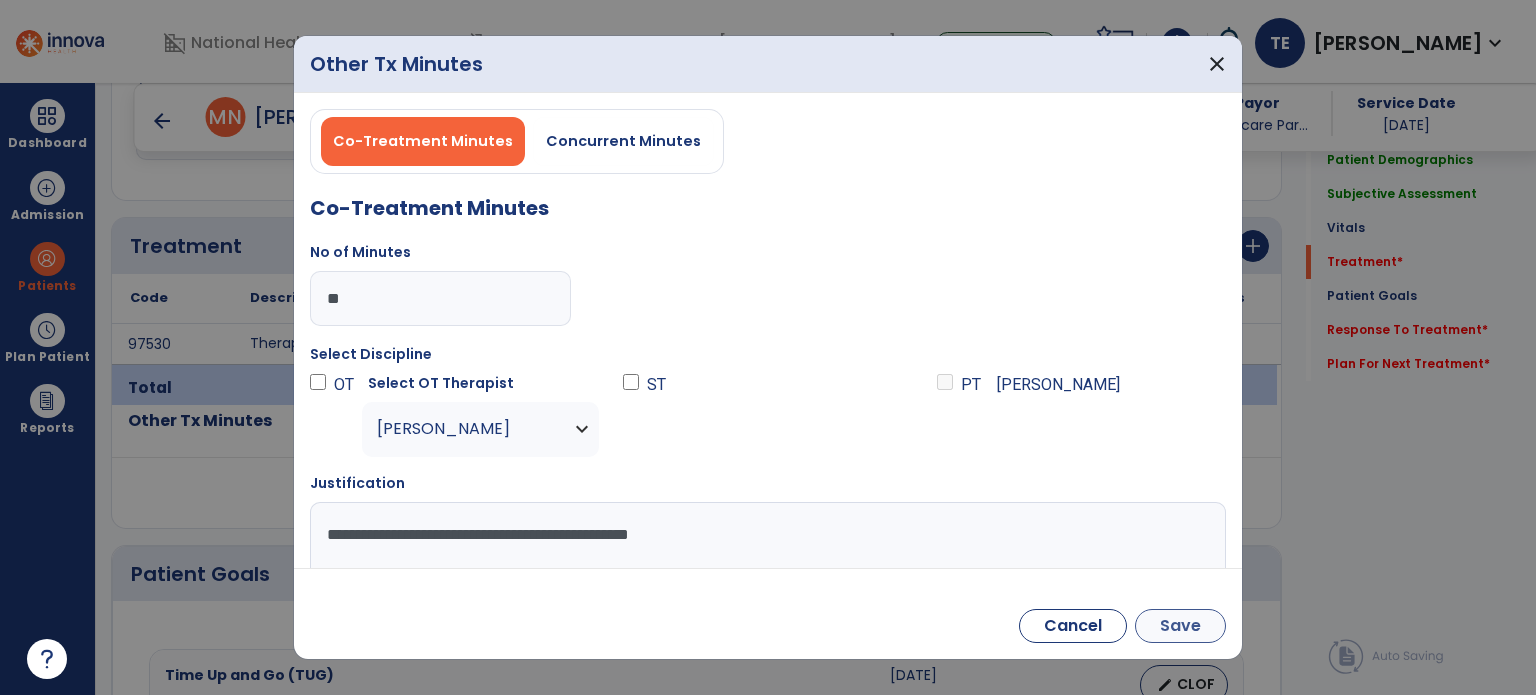type on "**********" 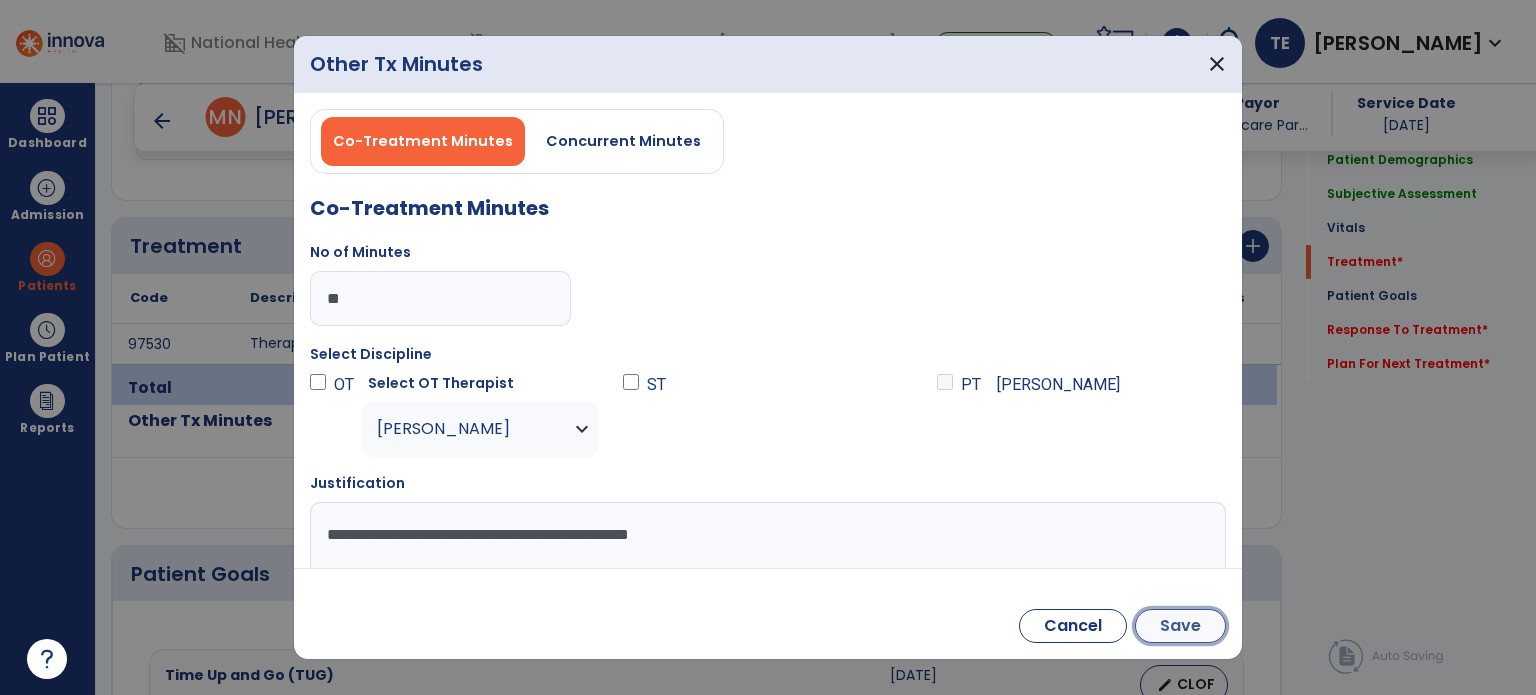 click on "Save" at bounding box center [1180, 626] 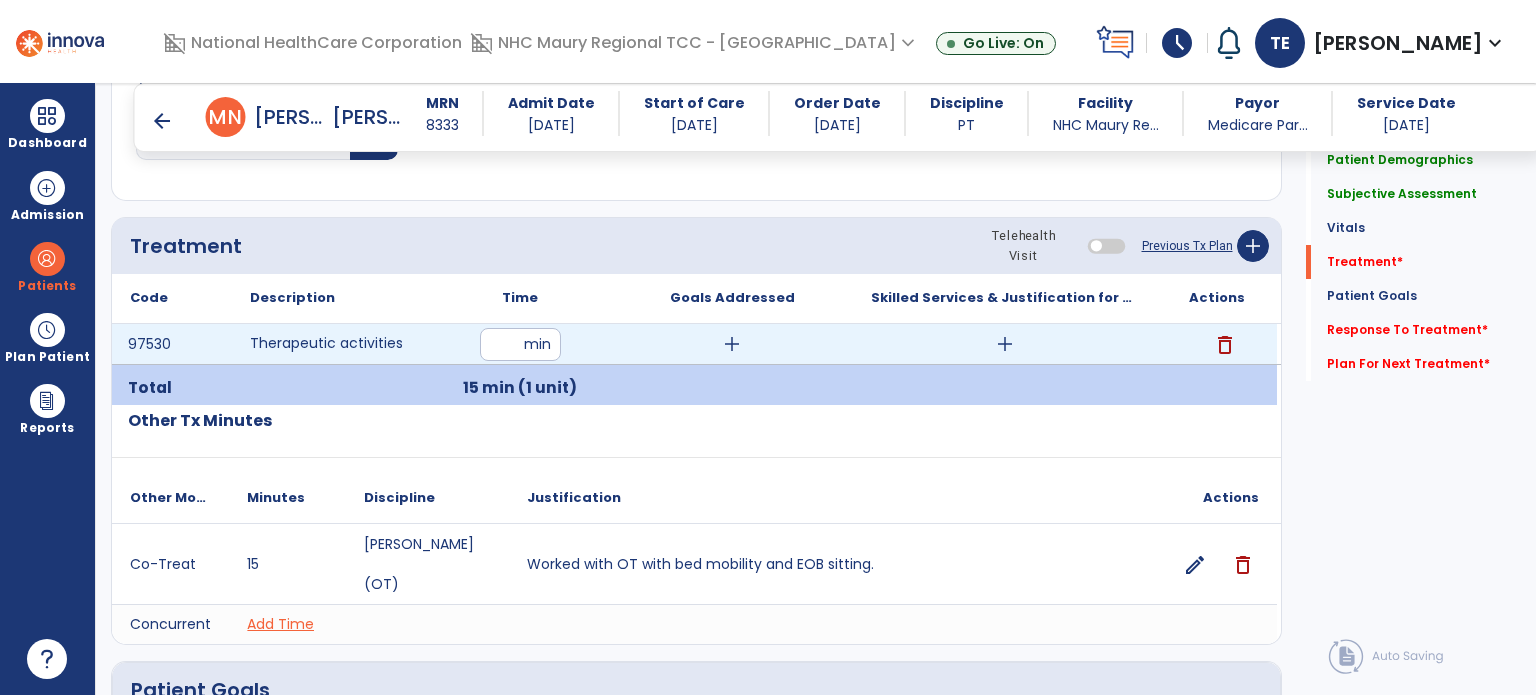 click on "add" at bounding box center [1005, 344] 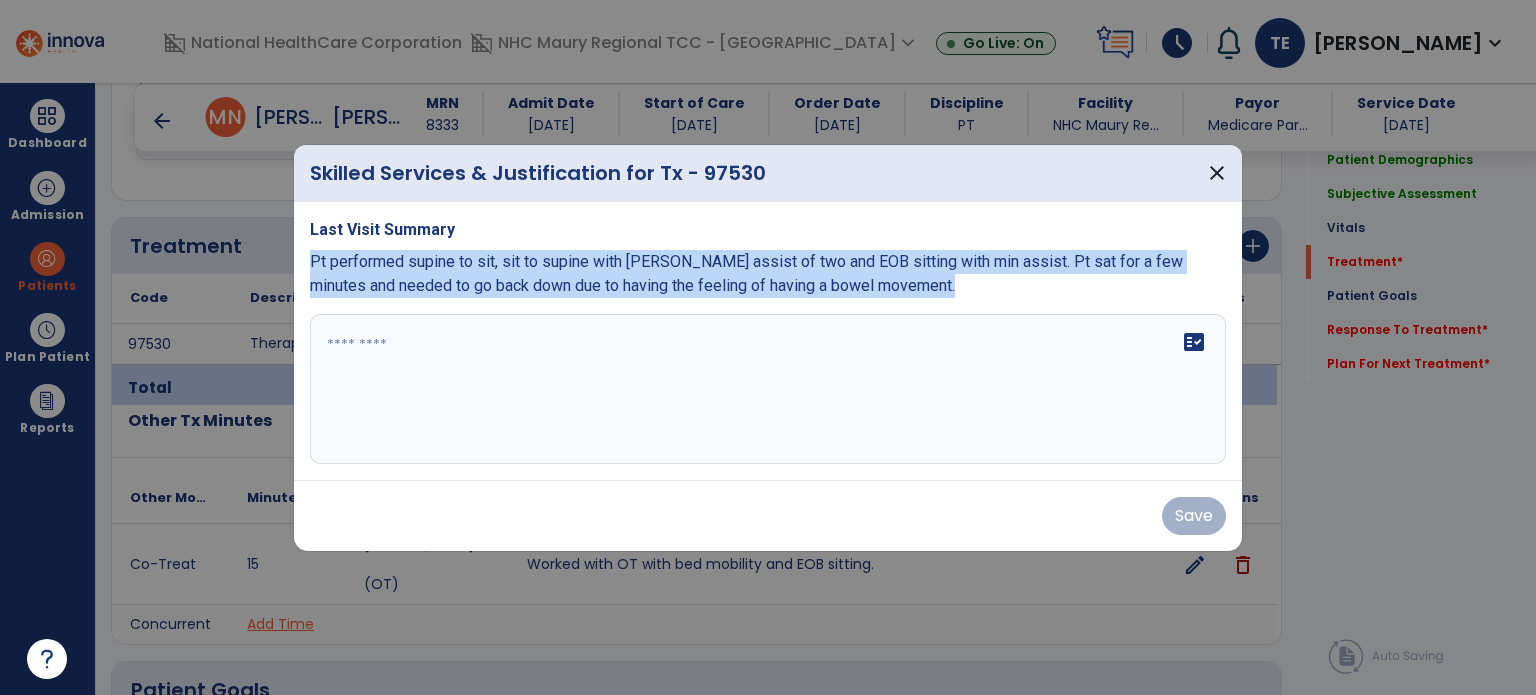 drag, startPoint x: 312, startPoint y: 263, endPoint x: 331, endPoint y: 337, distance: 76.40026 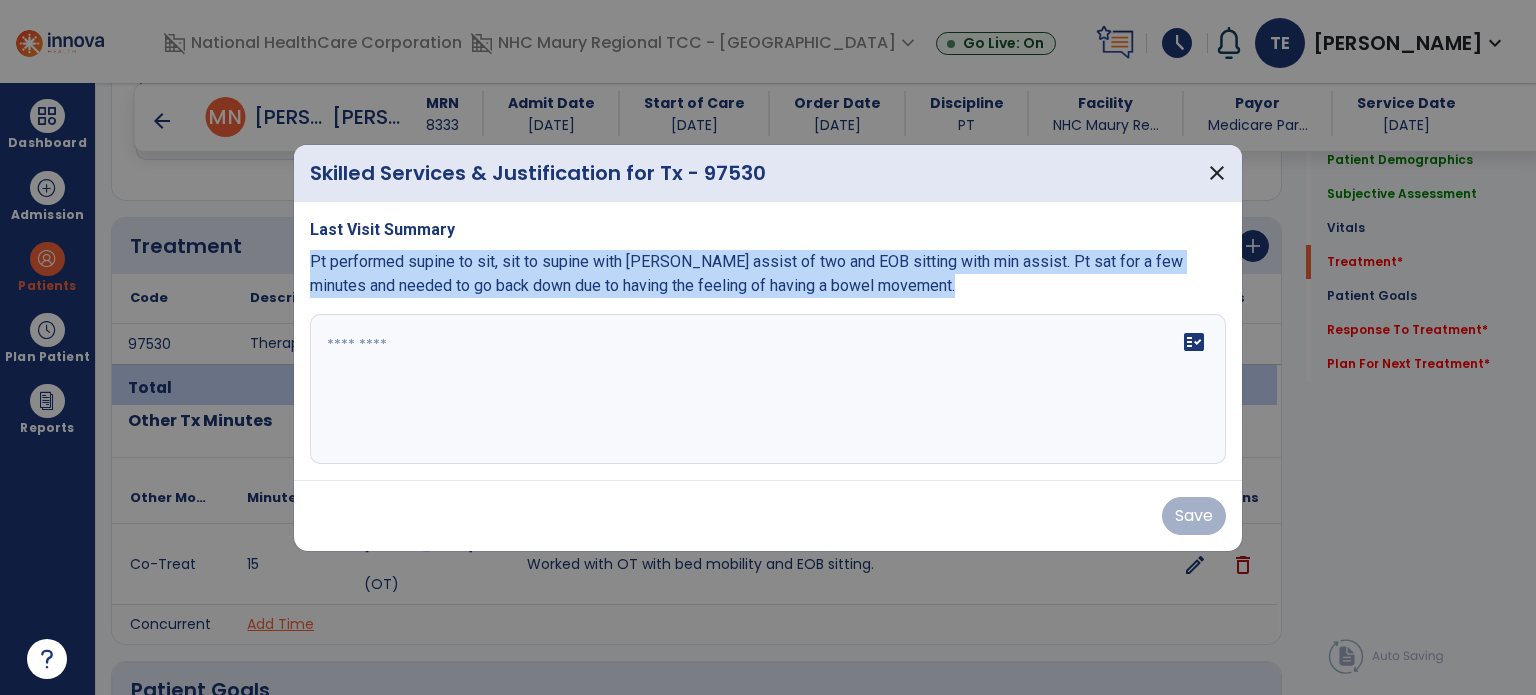 copy on "Pt performed supine to sit, sit to supine with [PERSON_NAME] assist of two and EOB sitting with min assist. Pt sat for a few minutes and needed to go back down due to having the feeling of having a bowel movement." 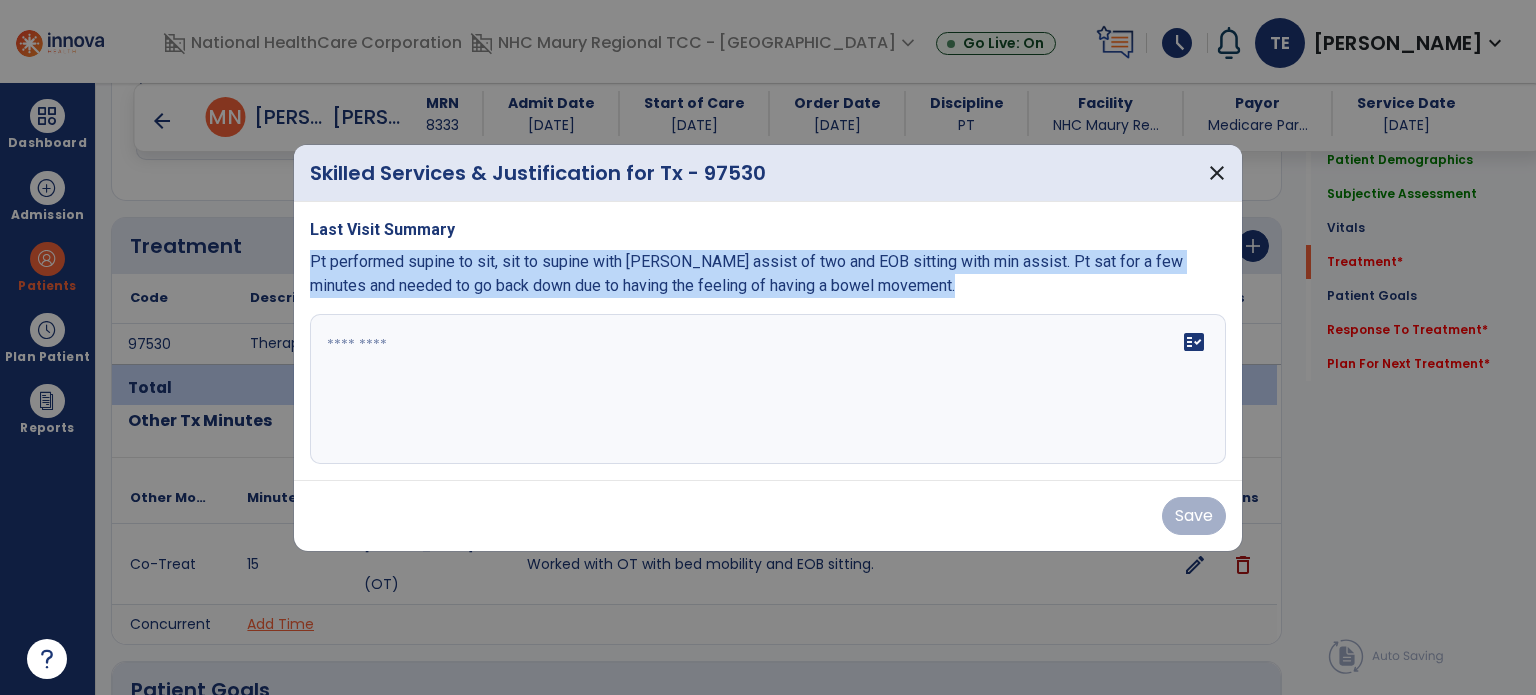 click at bounding box center [768, 389] 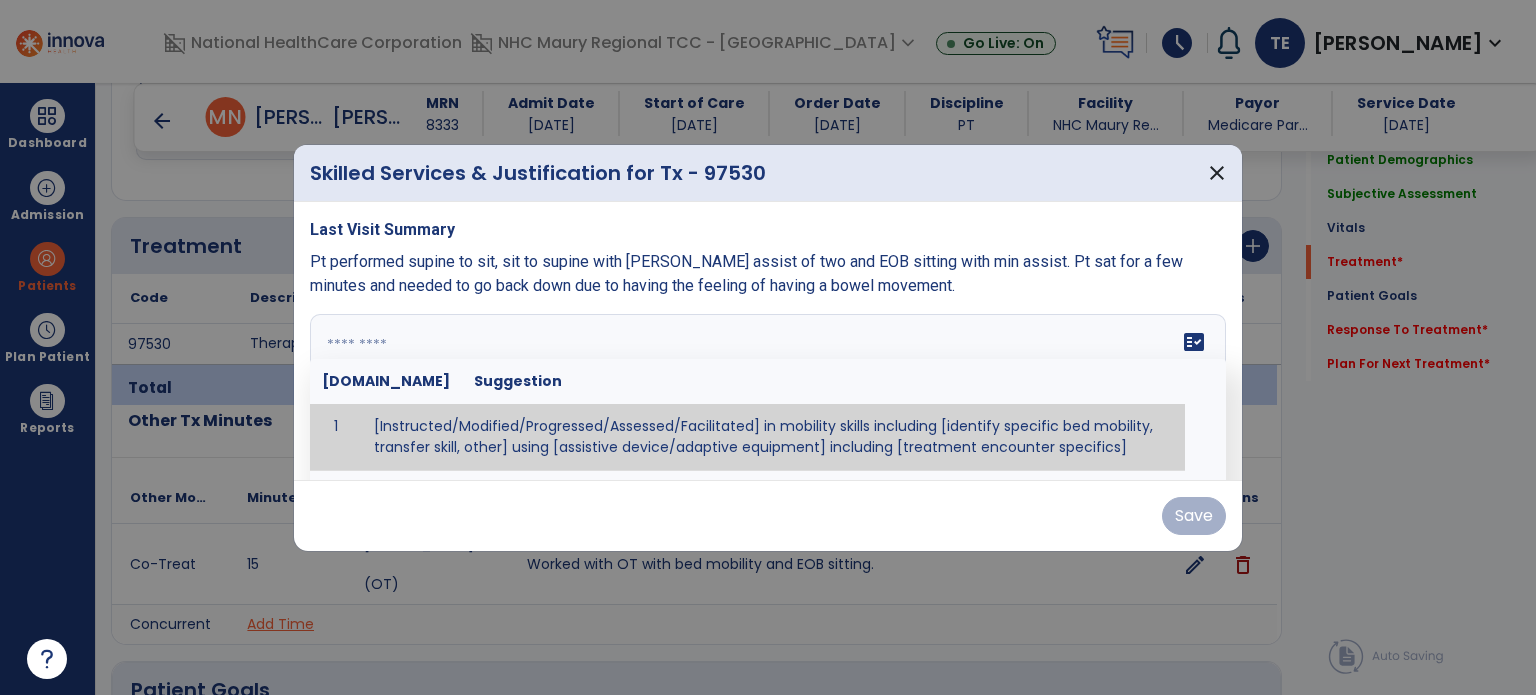 paste on "**********" 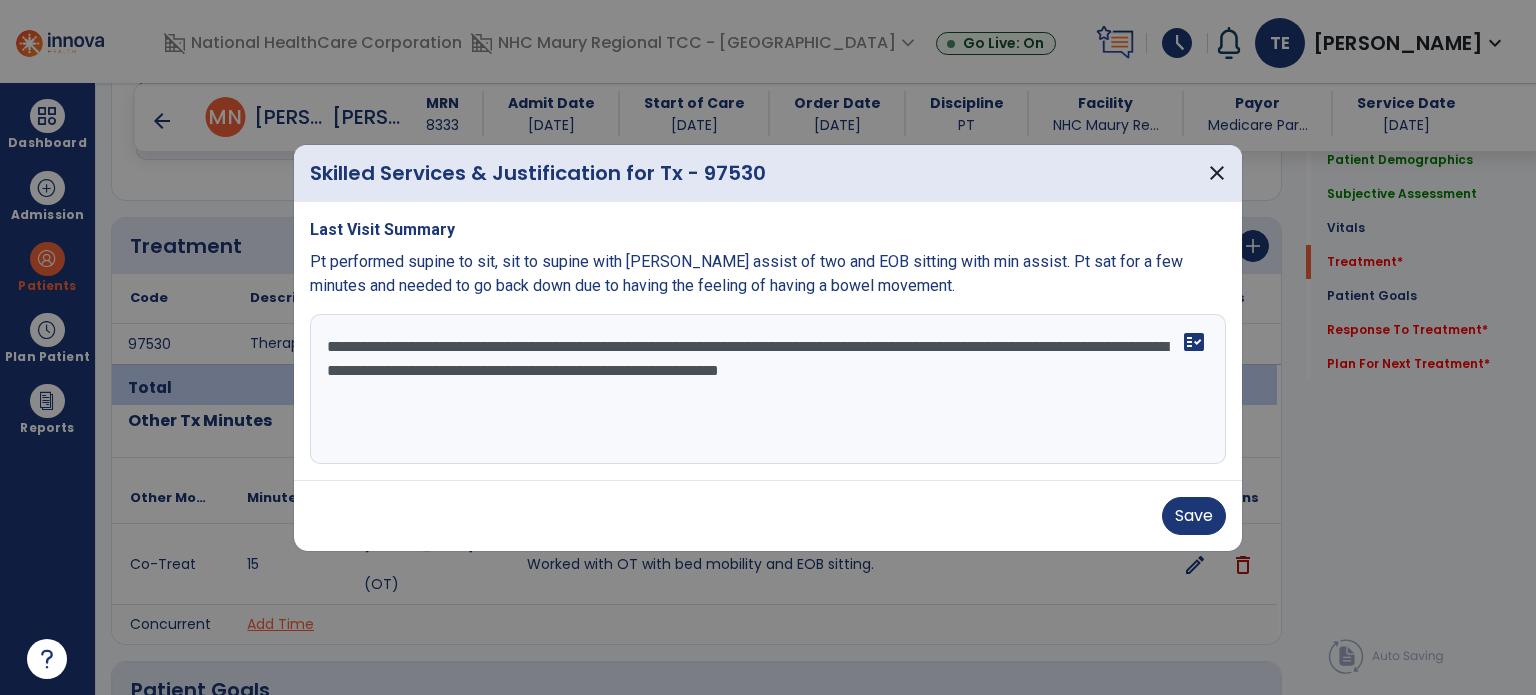 click on "**********" at bounding box center (768, 389) 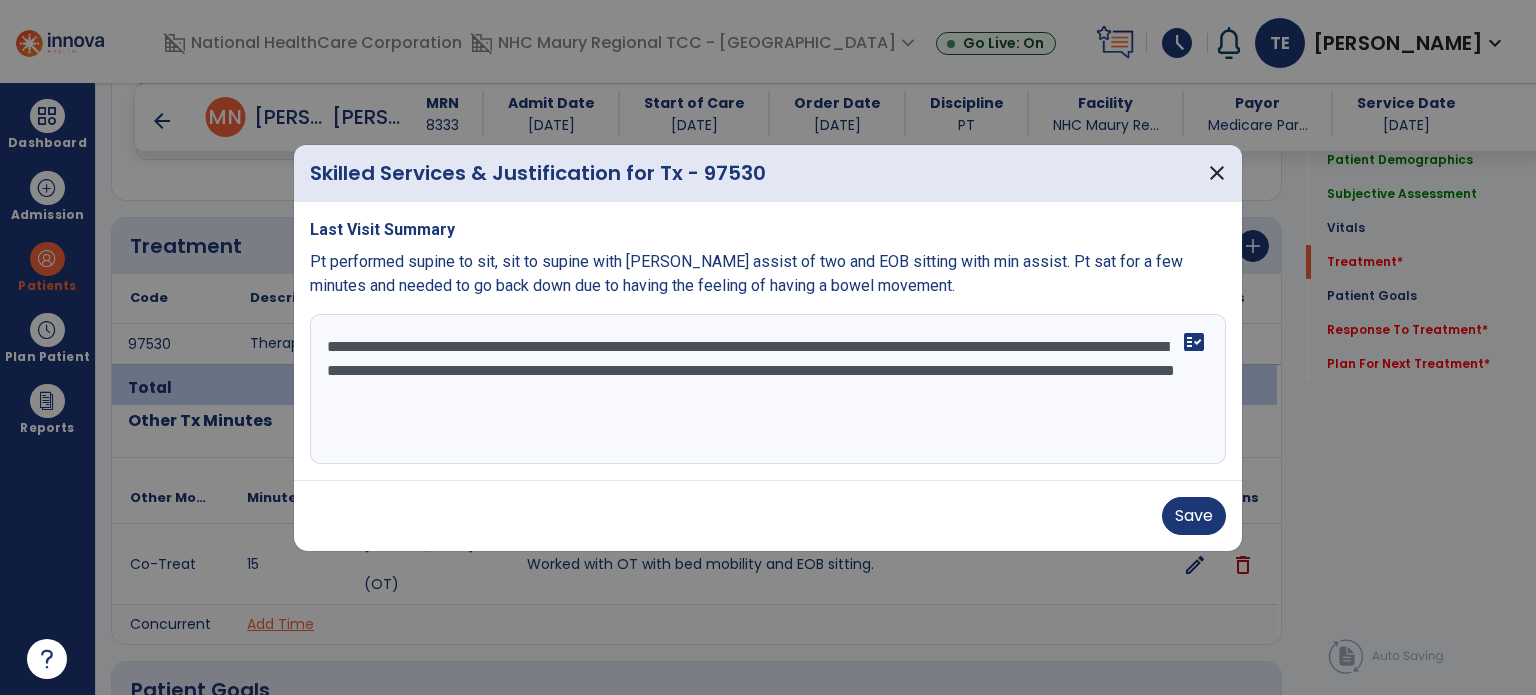 click on "**********" at bounding box center [768, 389] 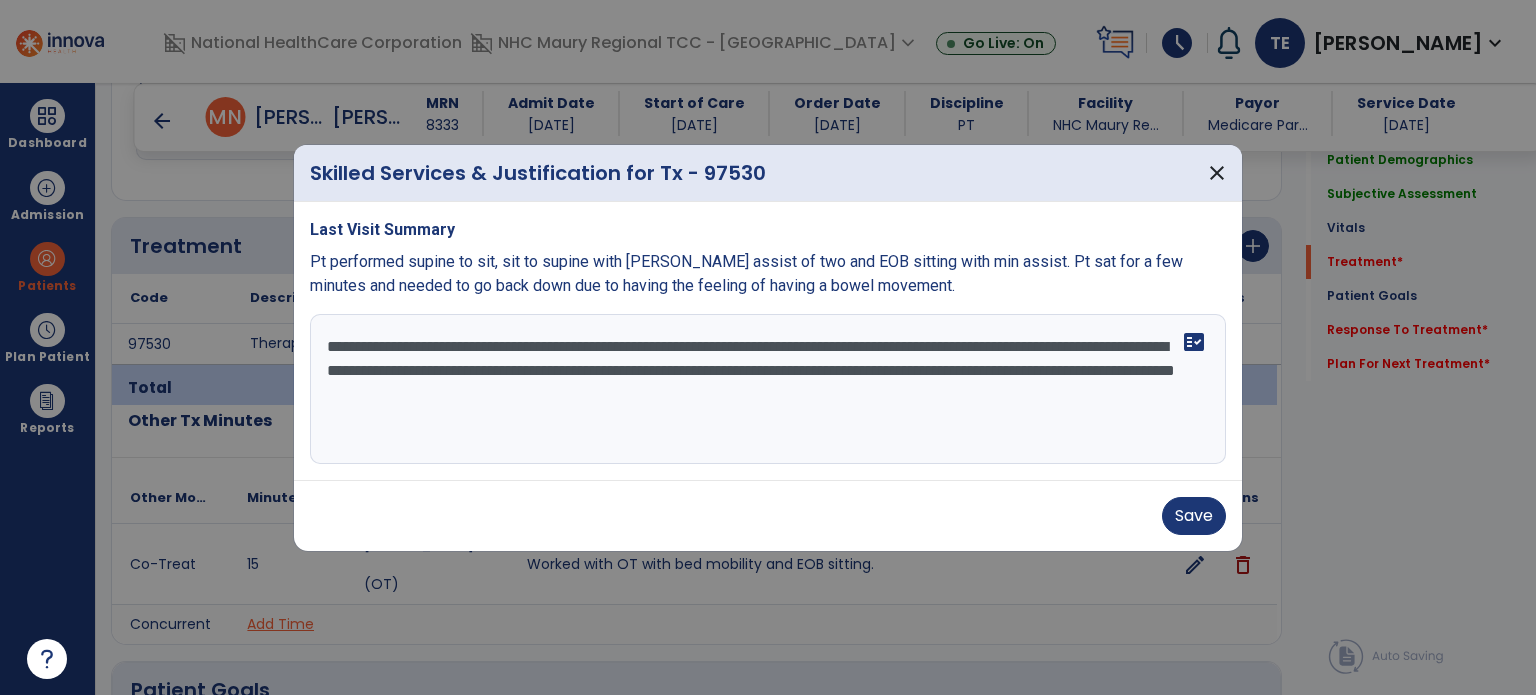 click on "**********" at bounding box center (768, 389) 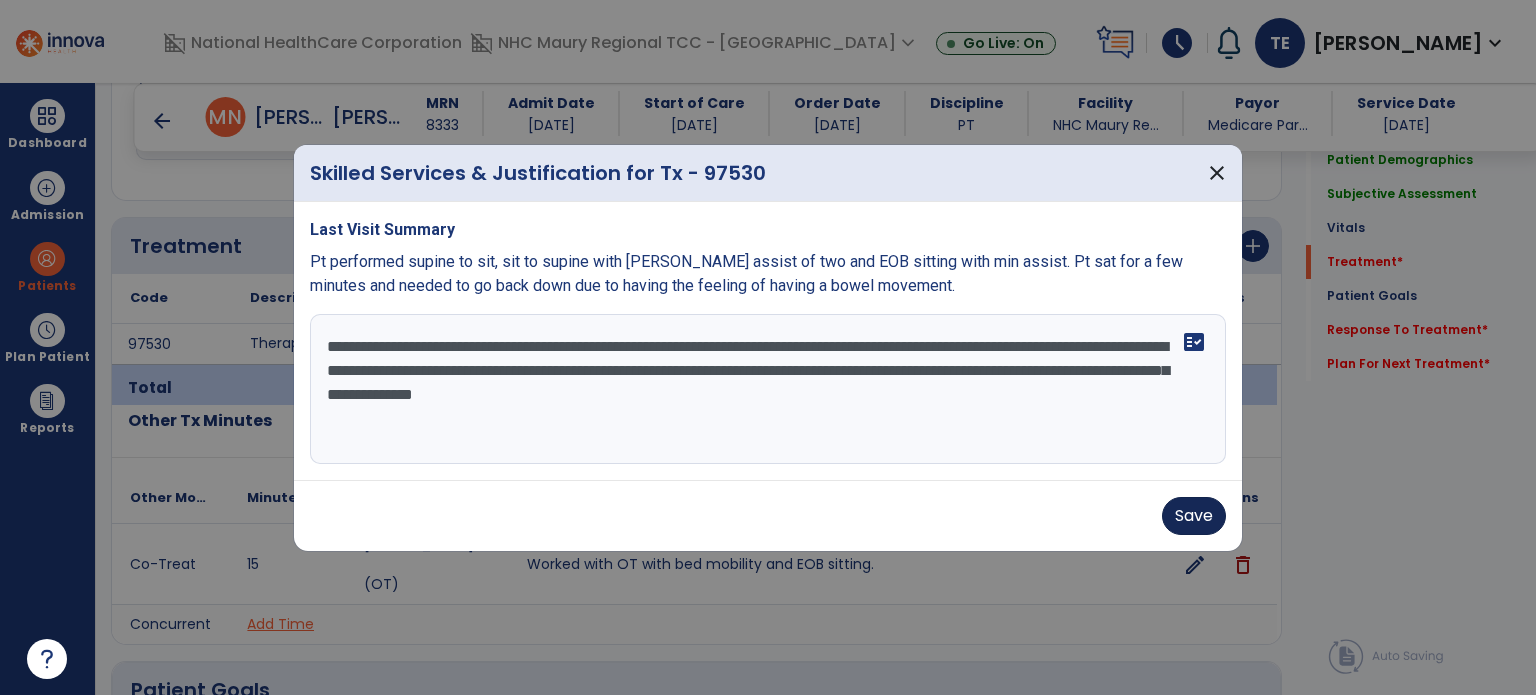 type on "**********" 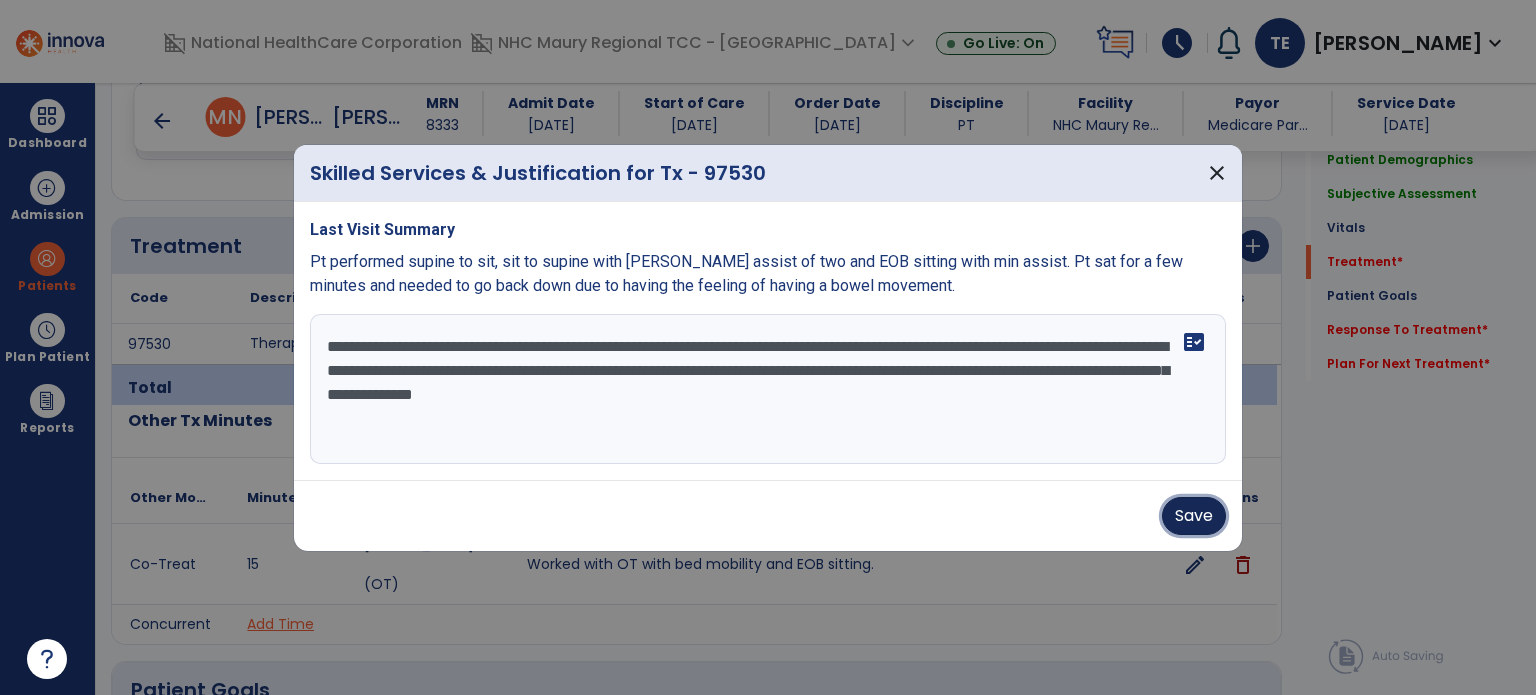 click on "Save" at bounding box center [1194, 516] 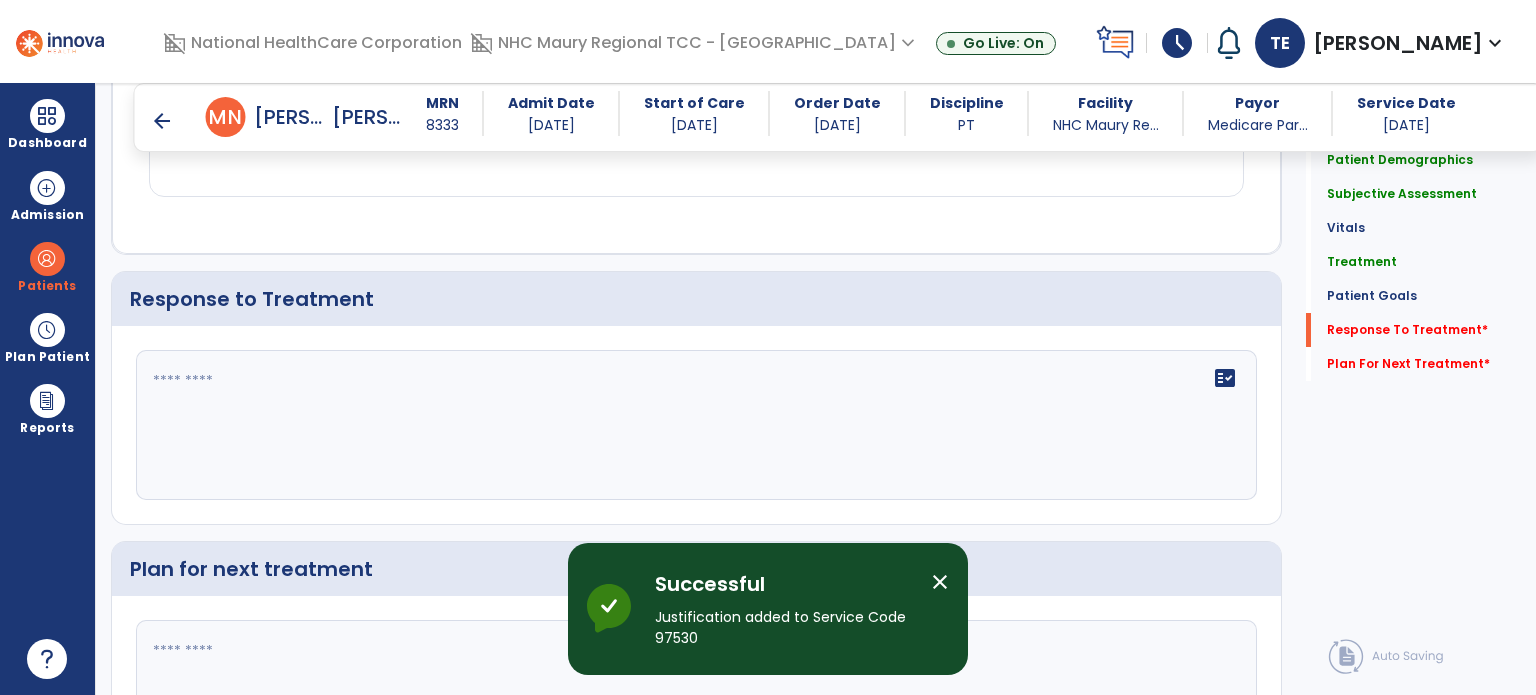 scroll, scrollTop: 2703, scrollLeft: 0, axis: vertical 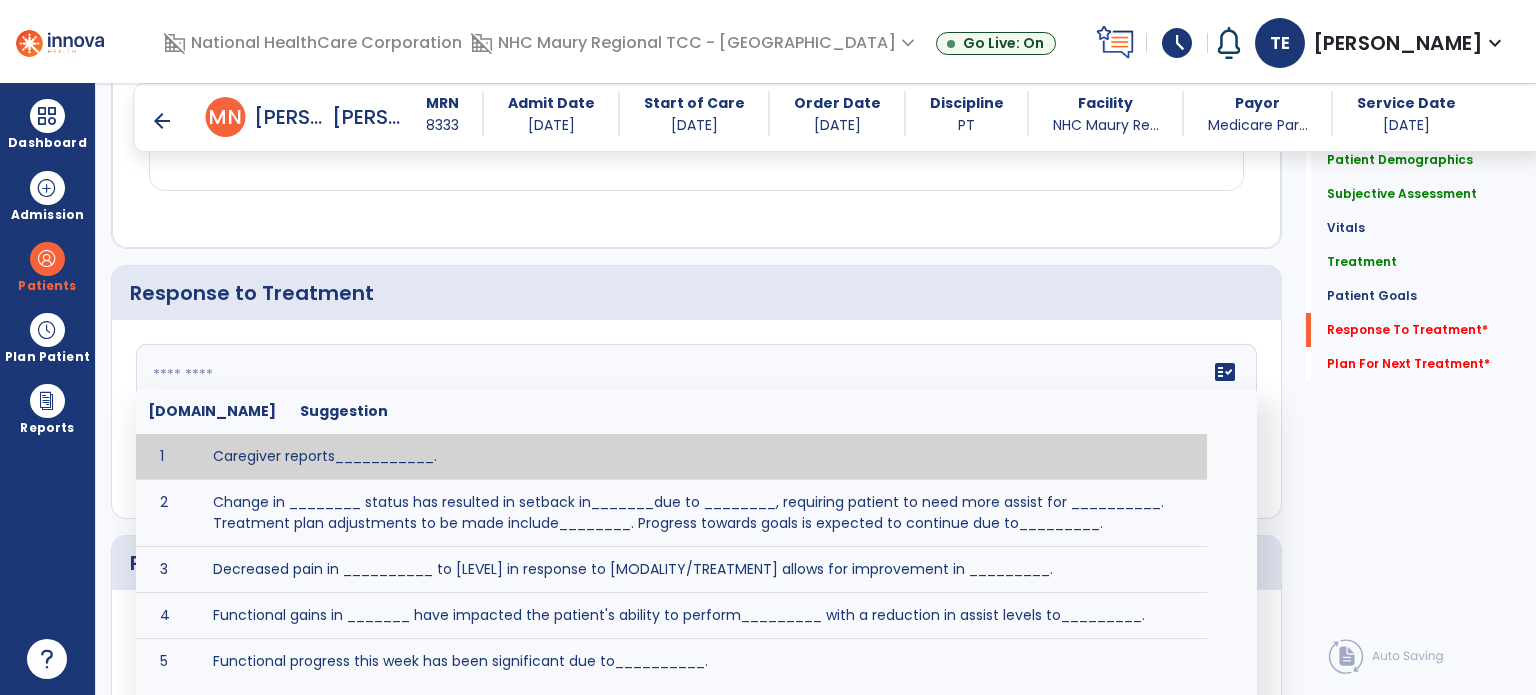 click 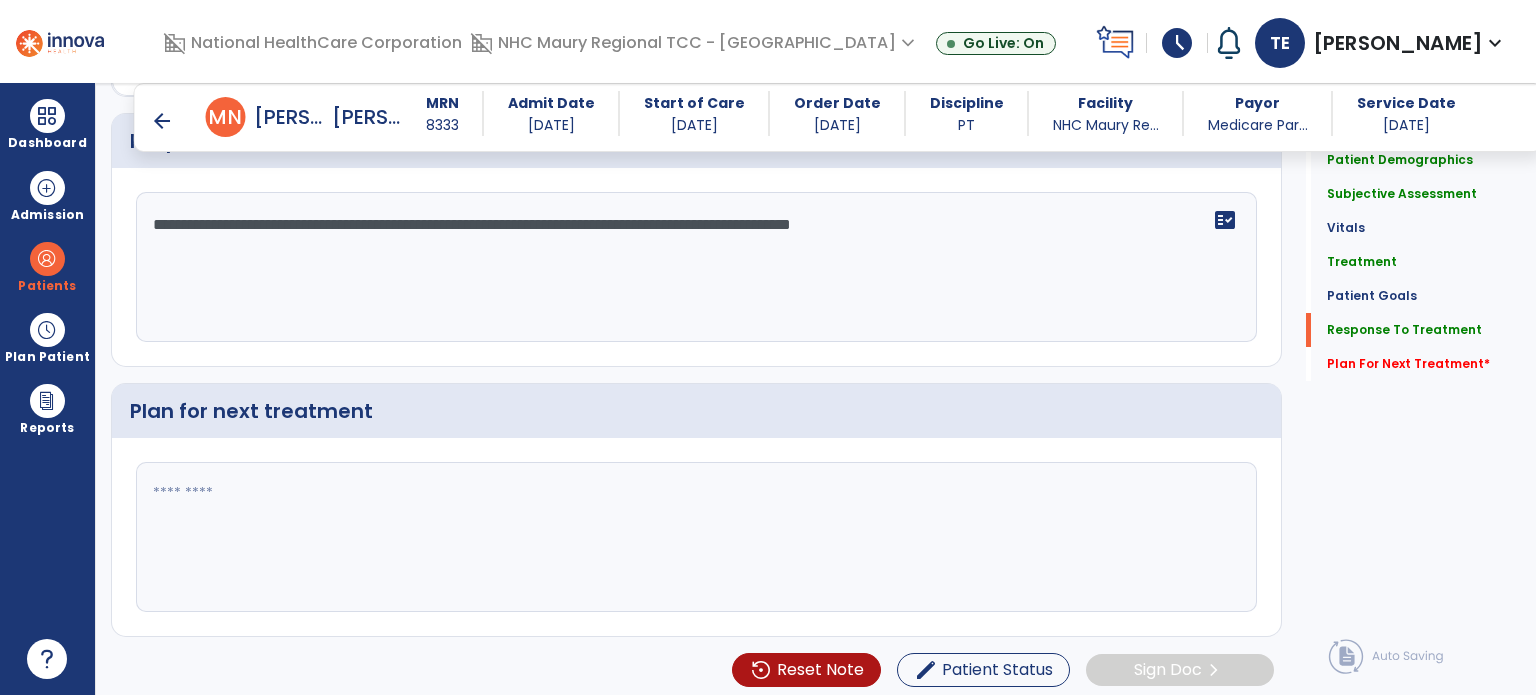 scroll, scrollTop: 2856, scrollLeft: 0, axis: vertical 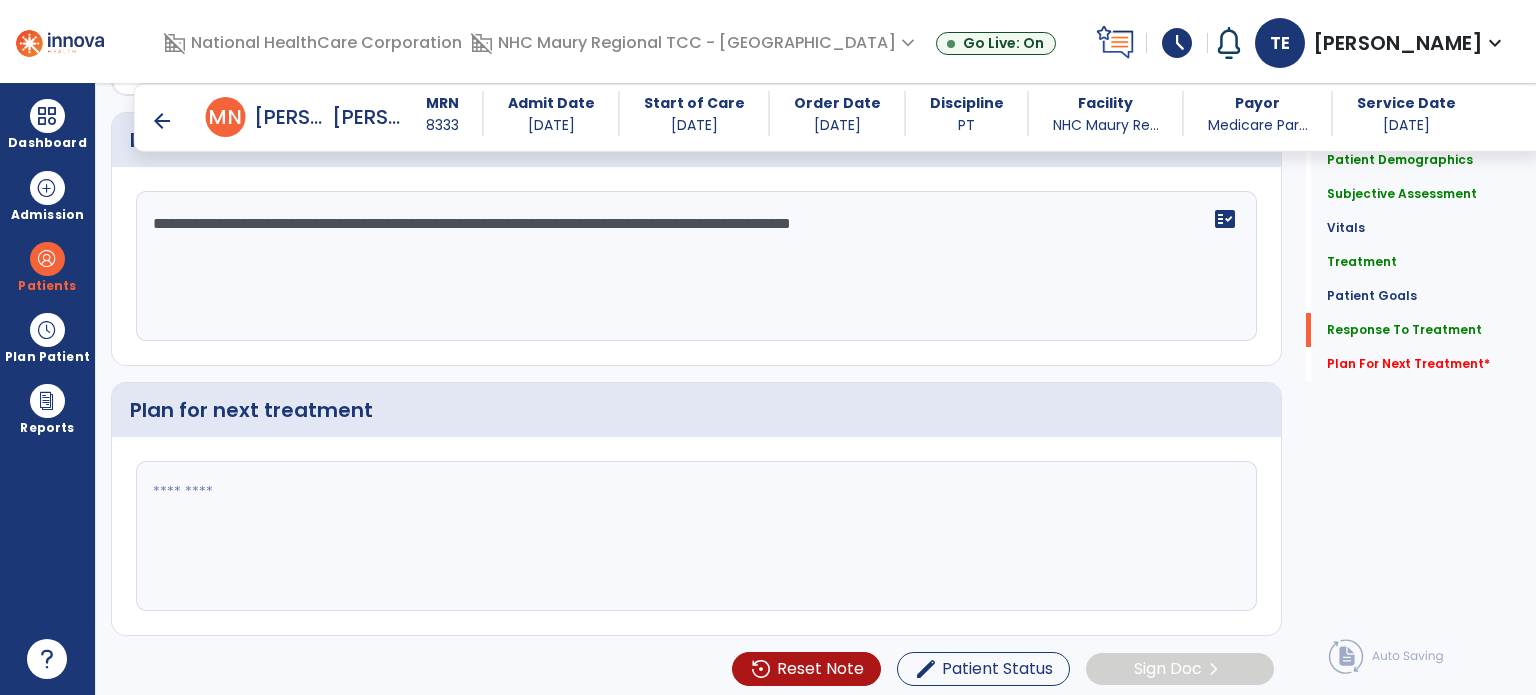type on "**********" 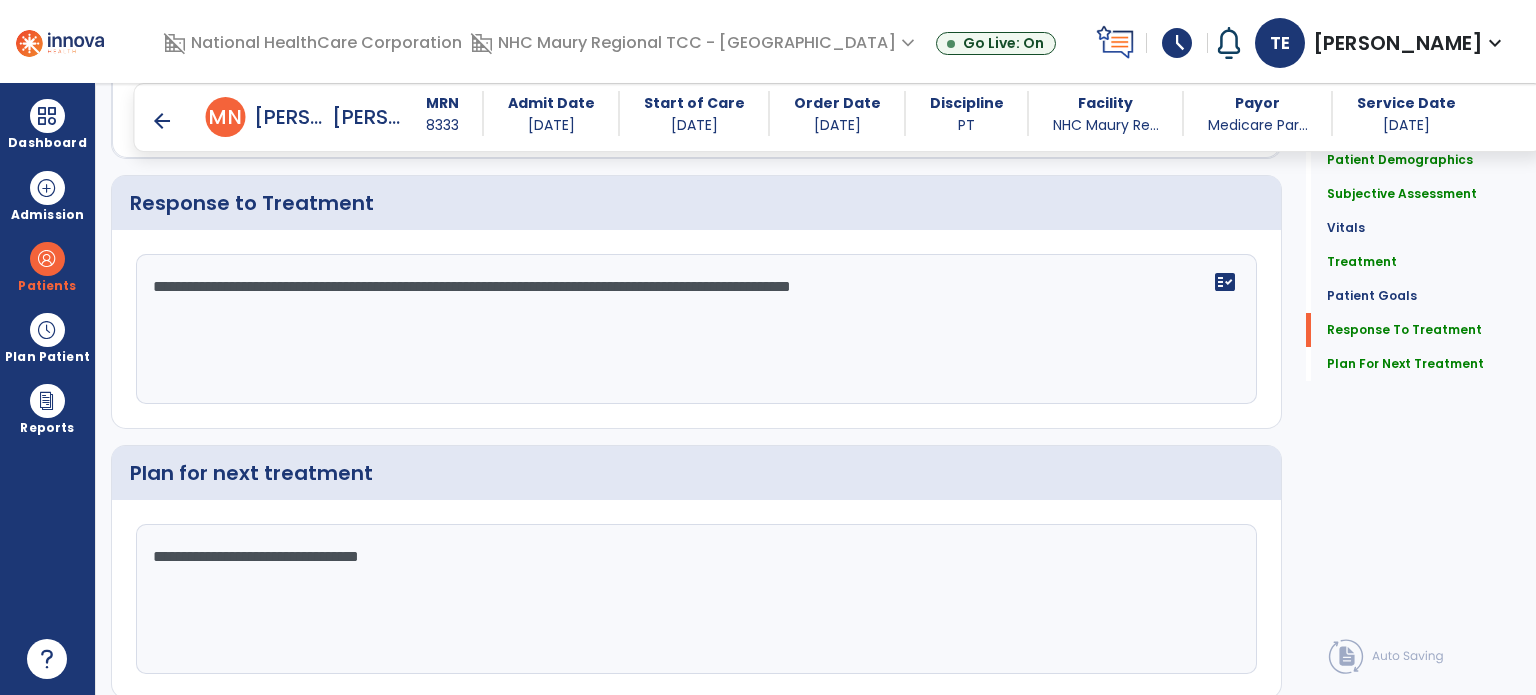 scroll, scrollTop: 2856, scrollLeft: 0, axis: vertical 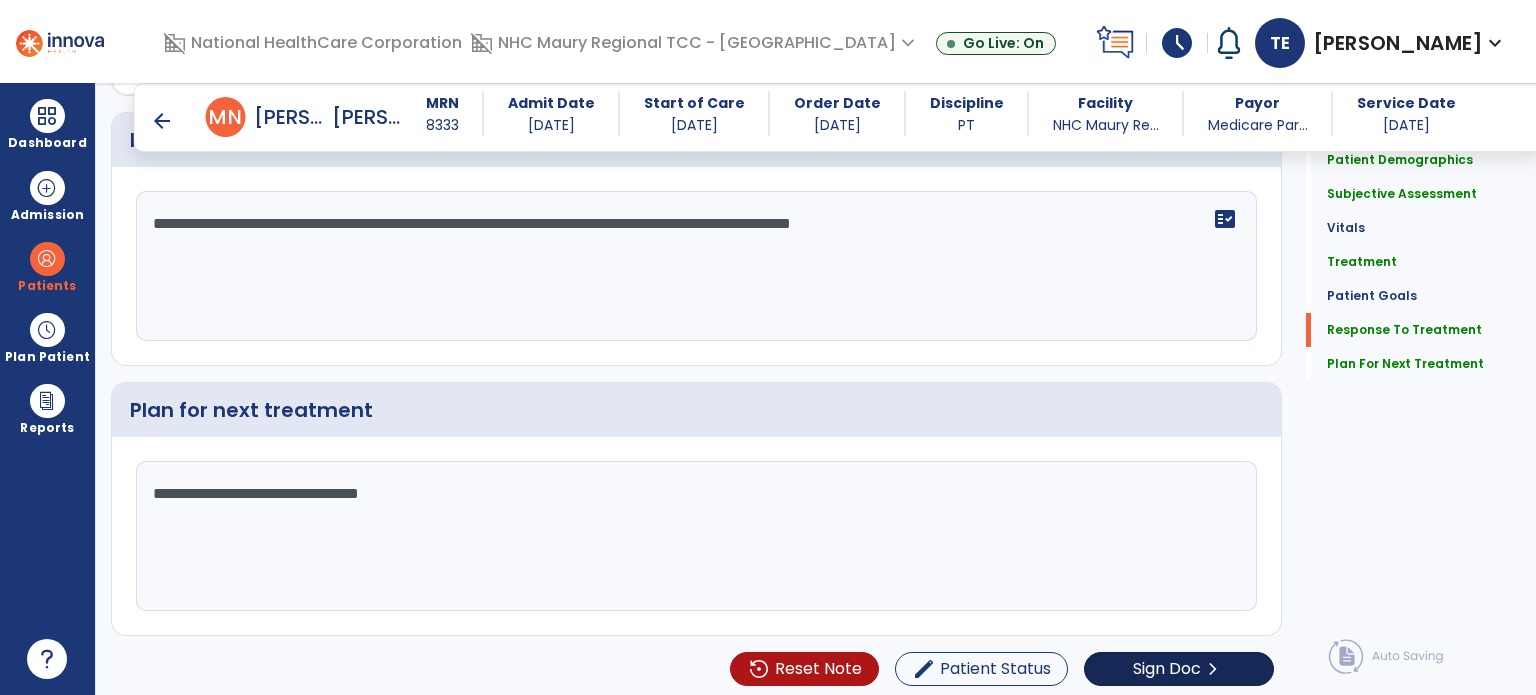 type on "**********" 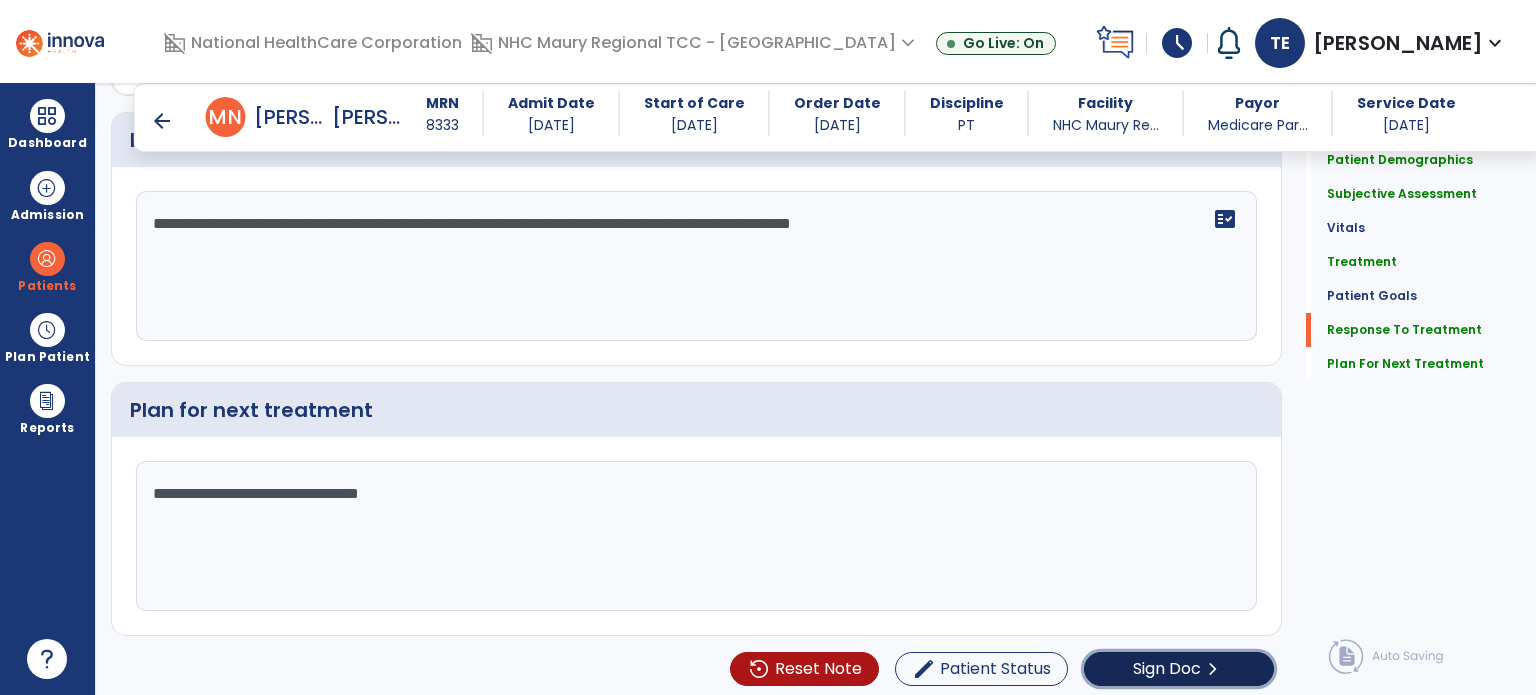 click on "Sign Doc  chevron_right" 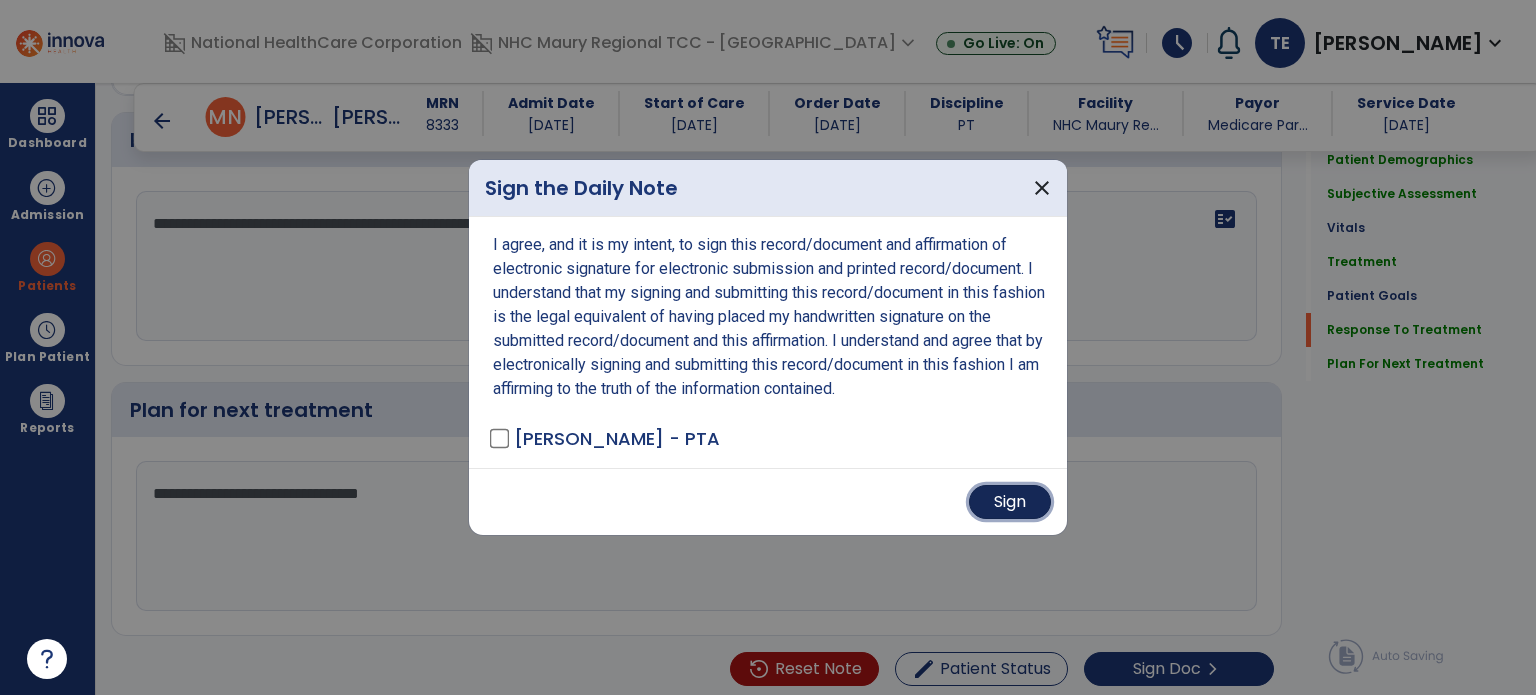 click on "Sign" at bounding box center (1010, 502) 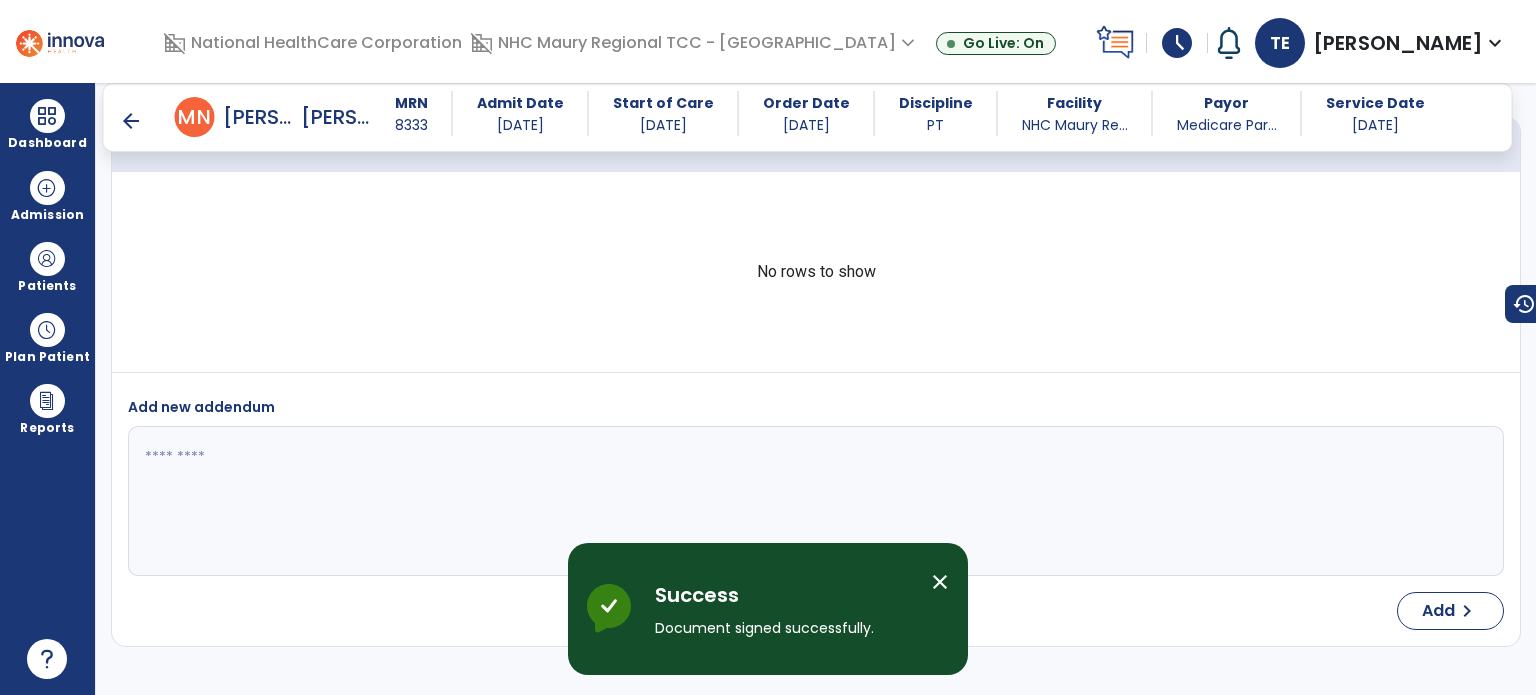 scroll, scrollTop: 3872, scrollLeft: 0, axis: vertical 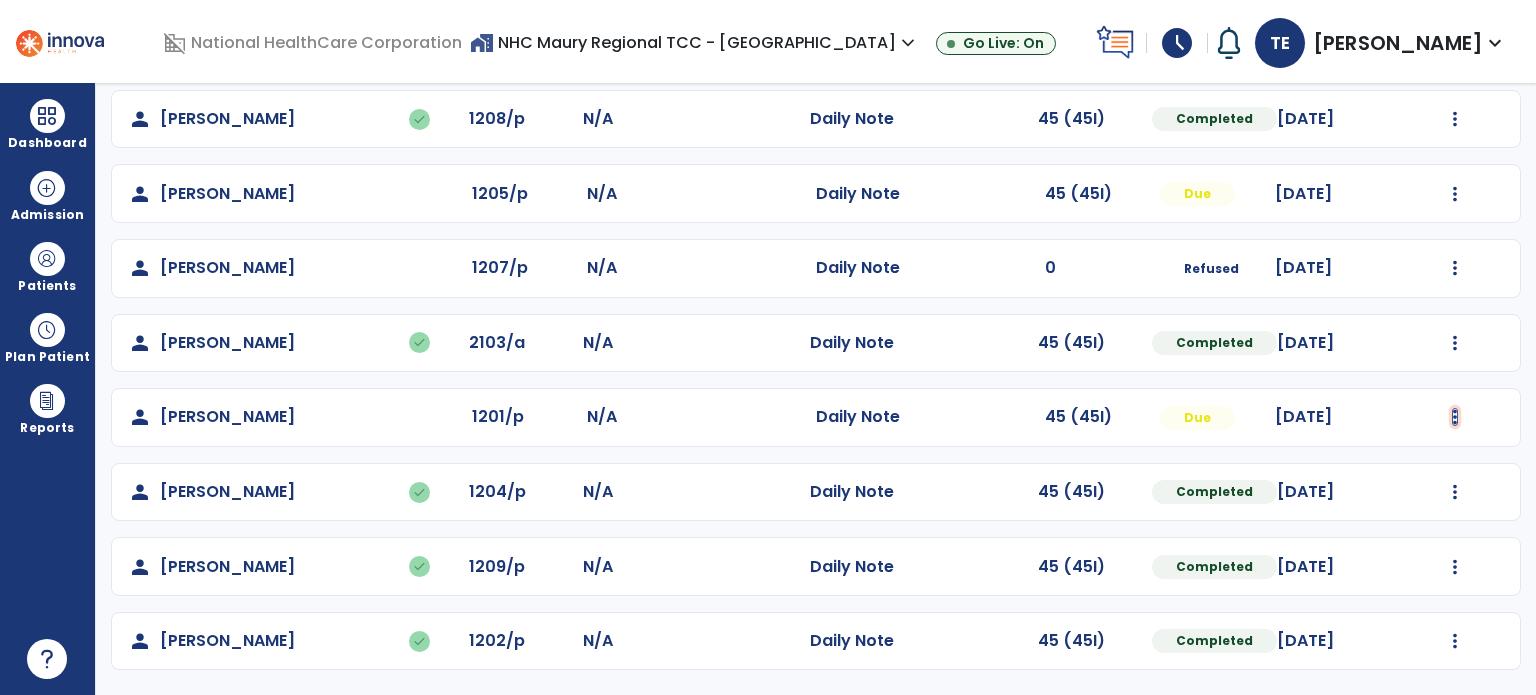 click at bounding box center (1455, -30) 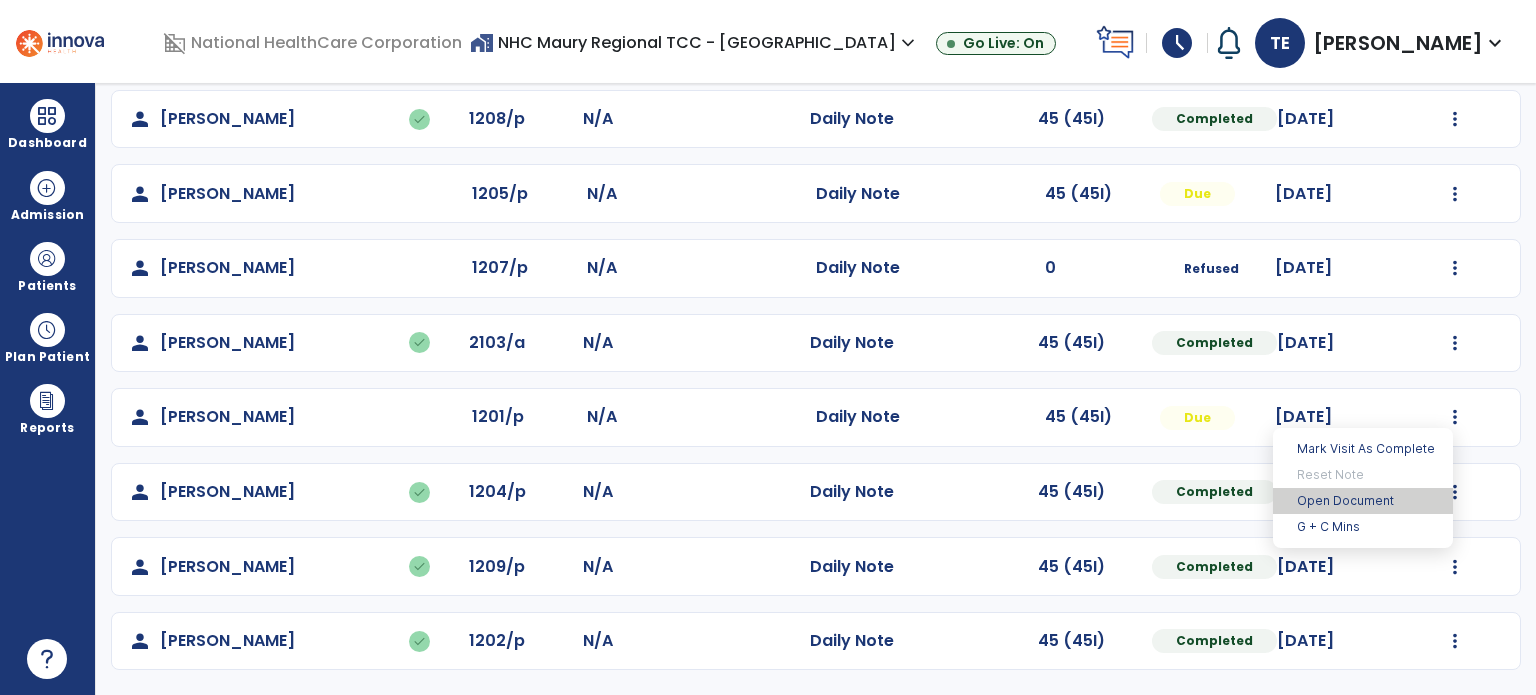 click on "Open Document" at bounding box center [1363, 501] 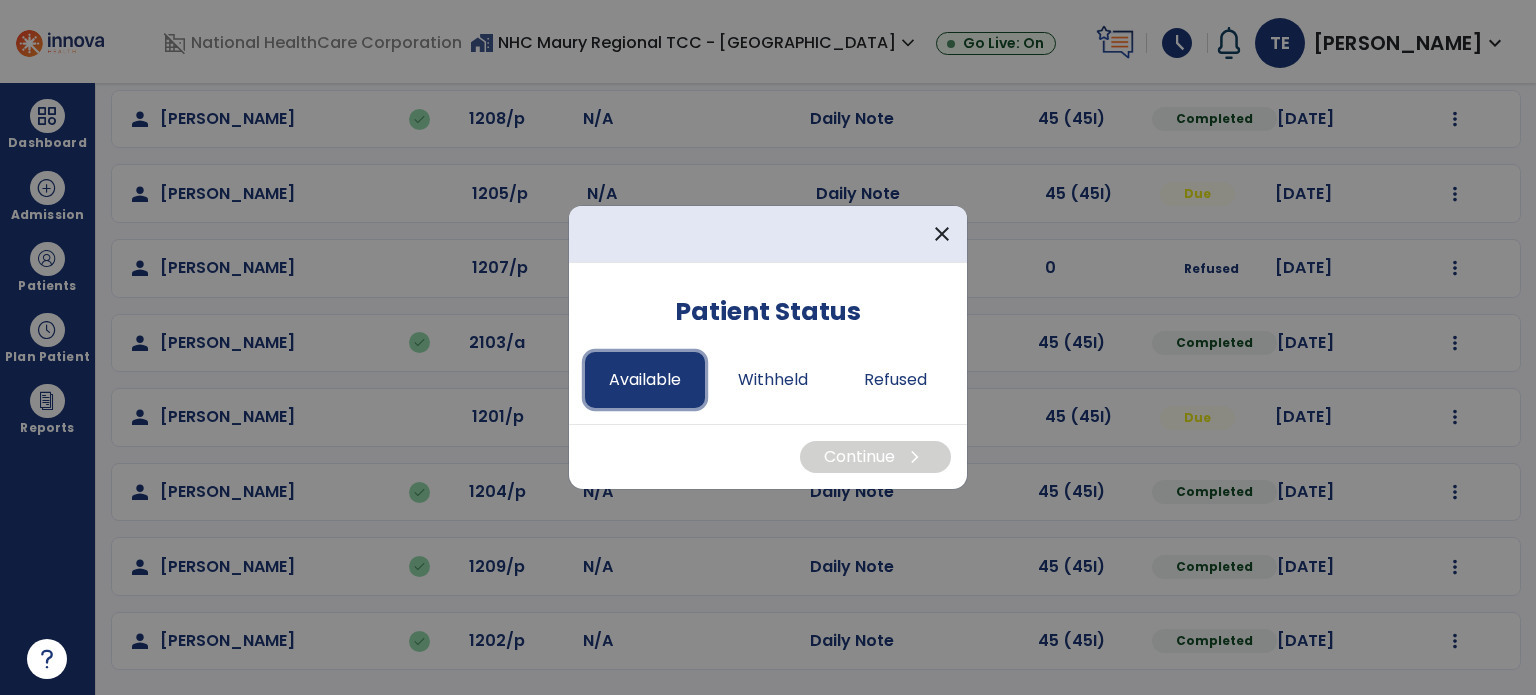 click on "Available" at bounding box center [645, 380] 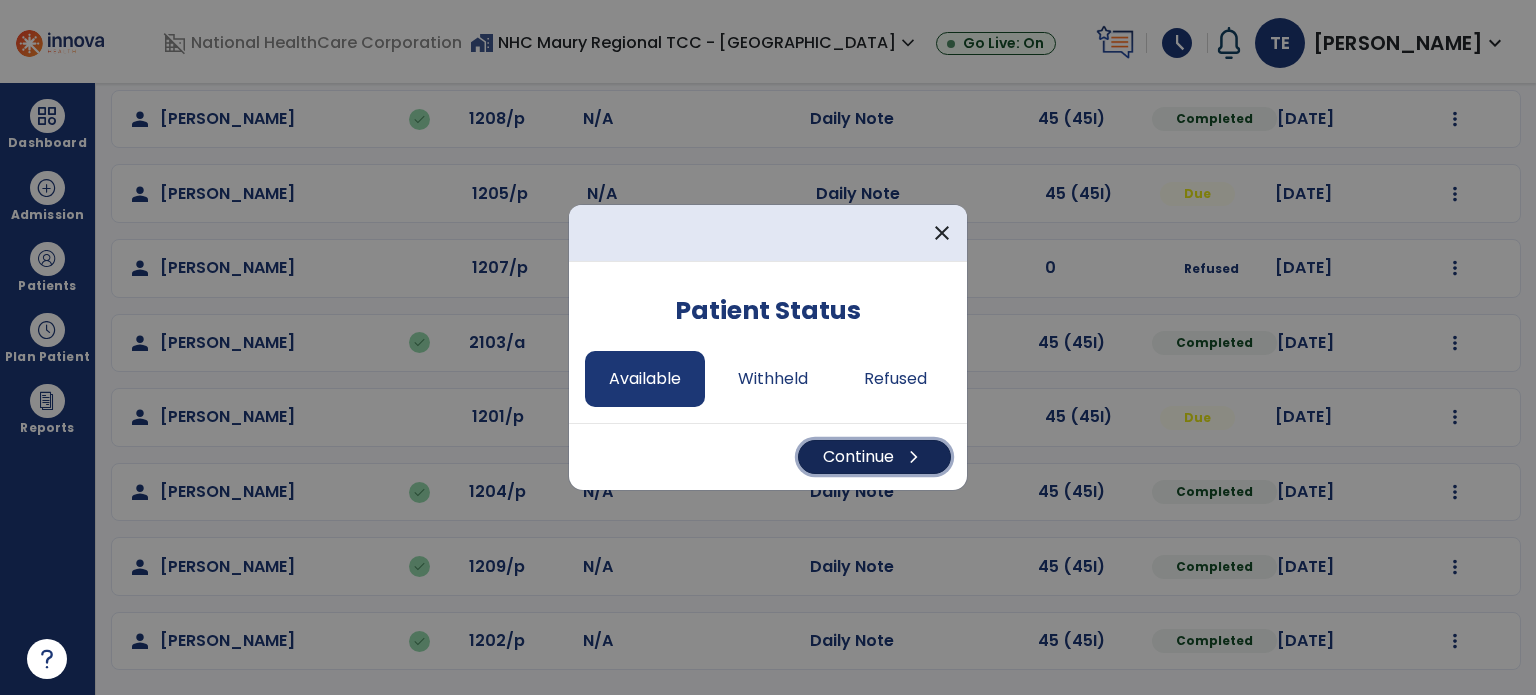 click on "Continue   chevron_right" at bounding box center (874, 457) 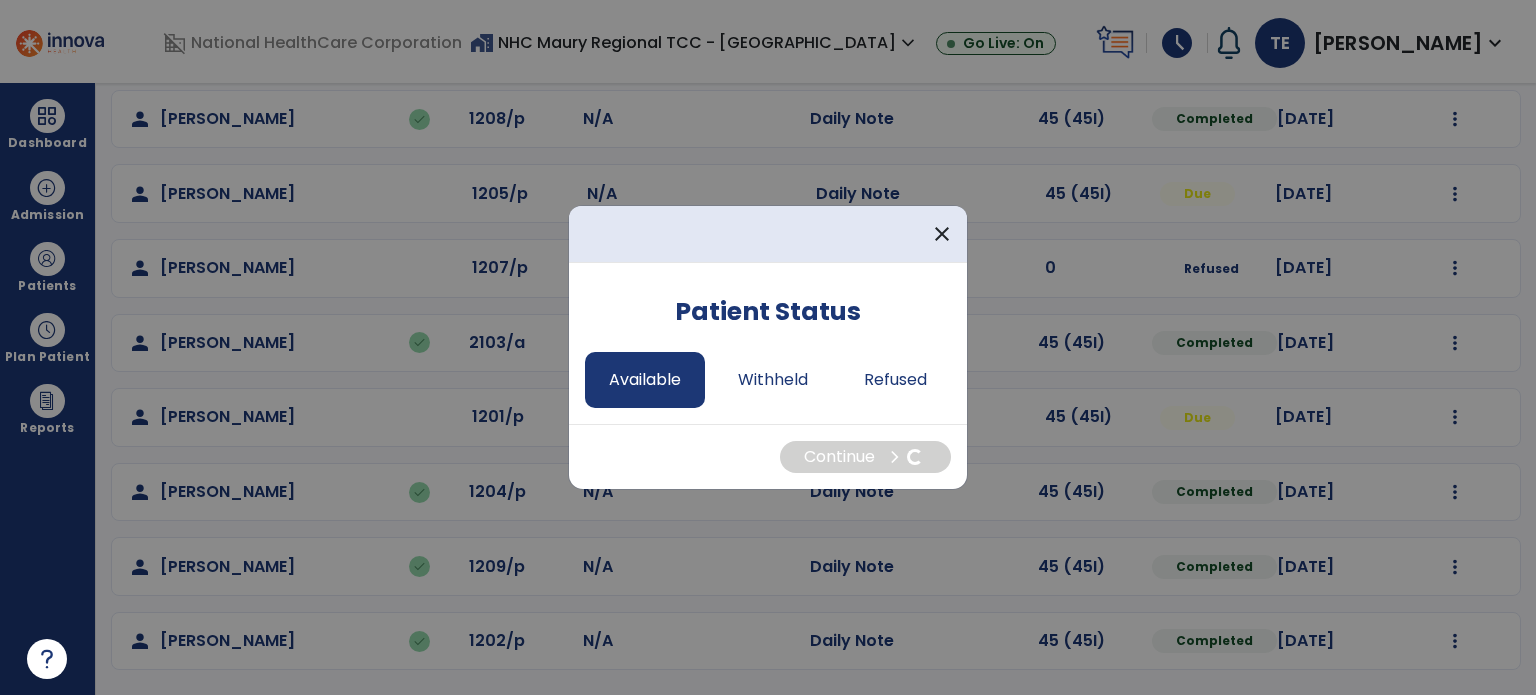 select on "*" 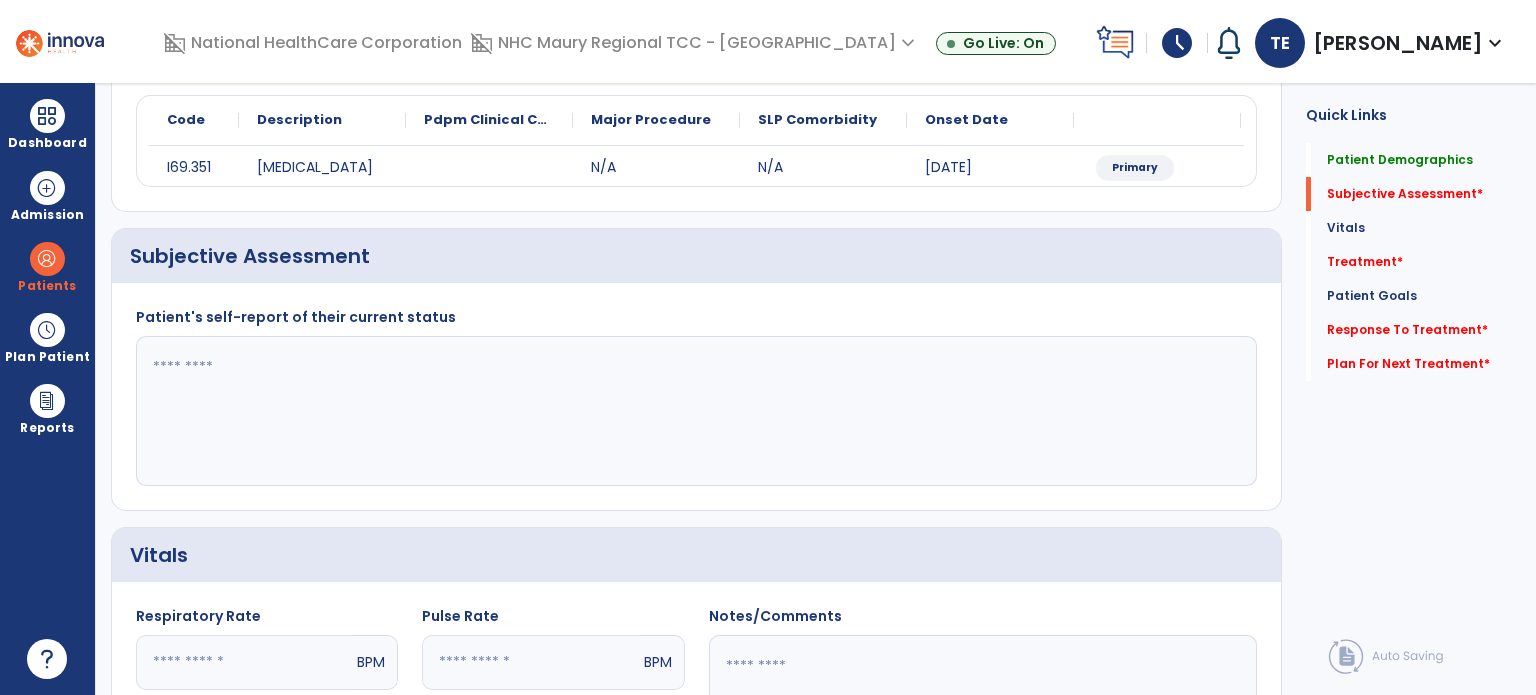 click 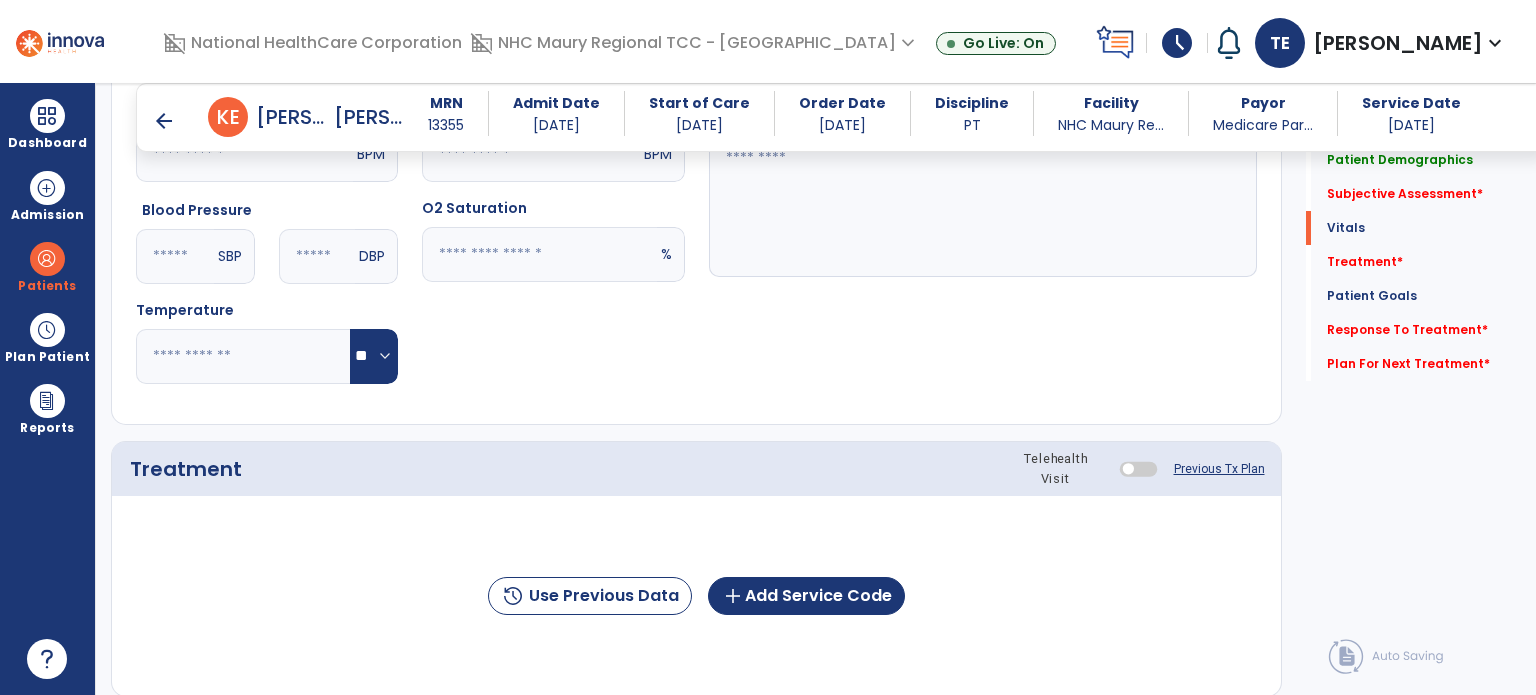 scroll, scrollTop: 817, scrollLeft: 0, axis: vertical 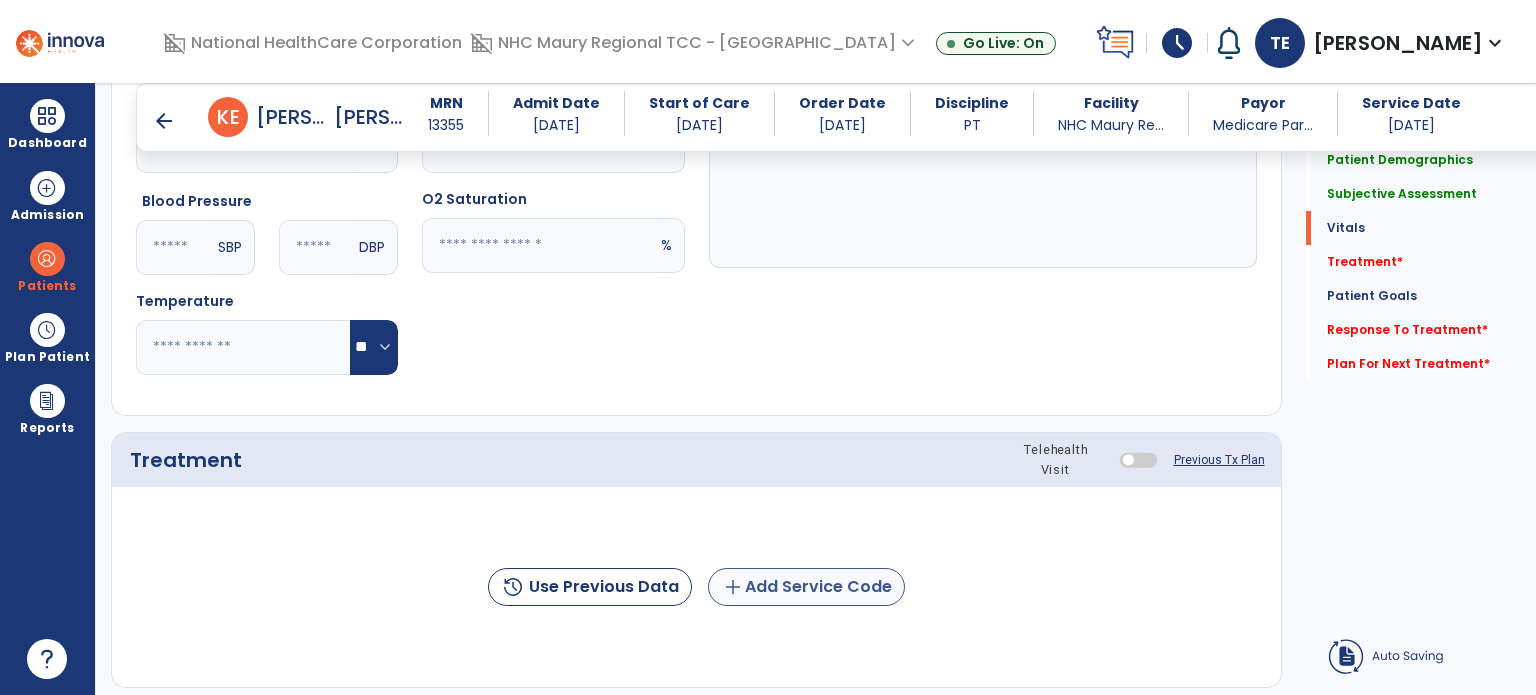 type on "**********" 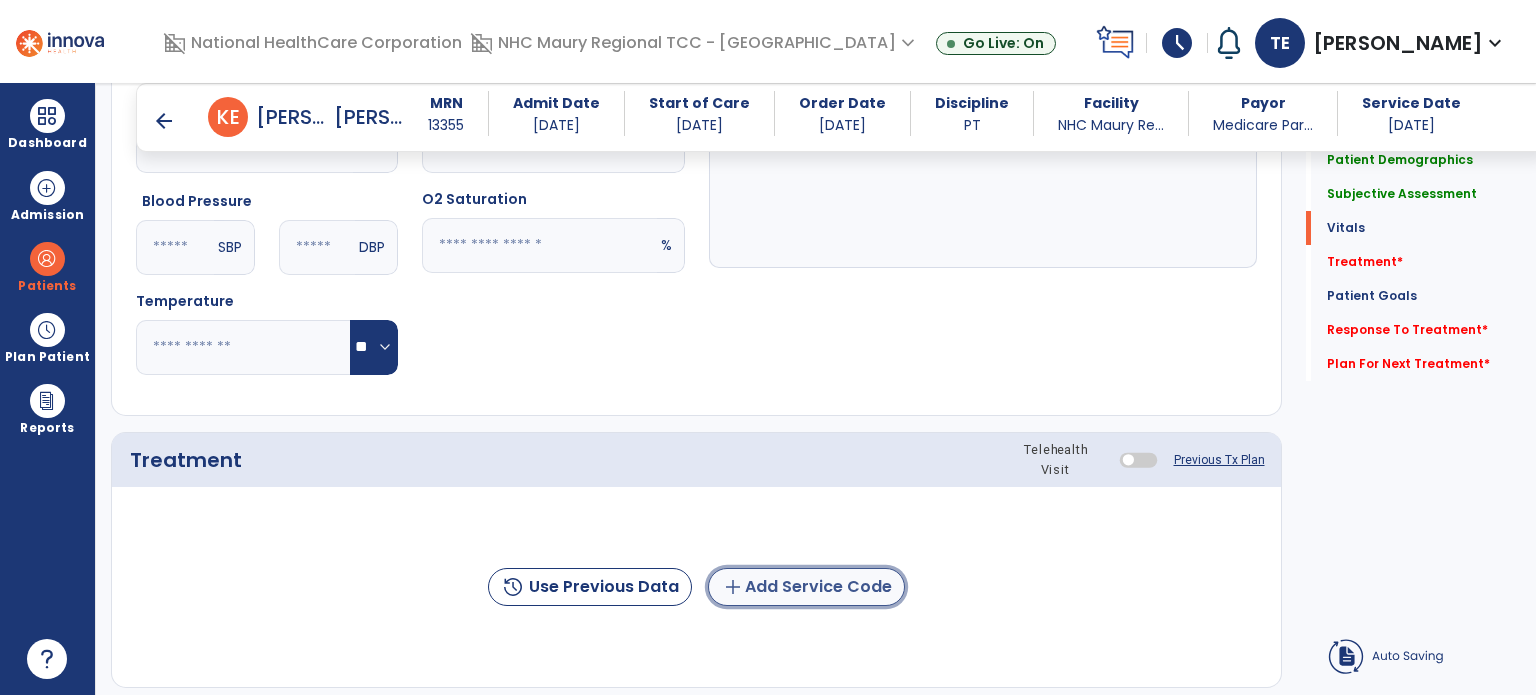 click on "add  Add Service Code" 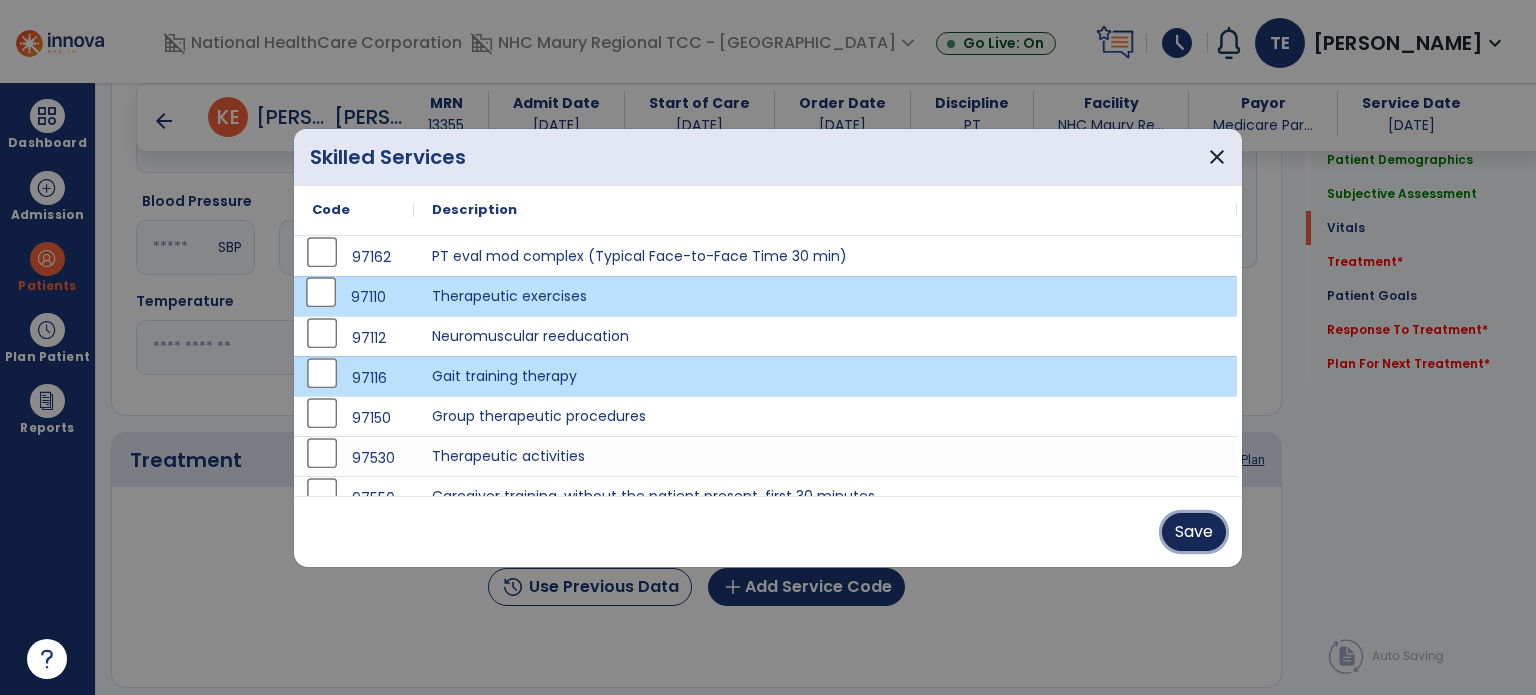click on "Save" at bounding box center [1194, 532] 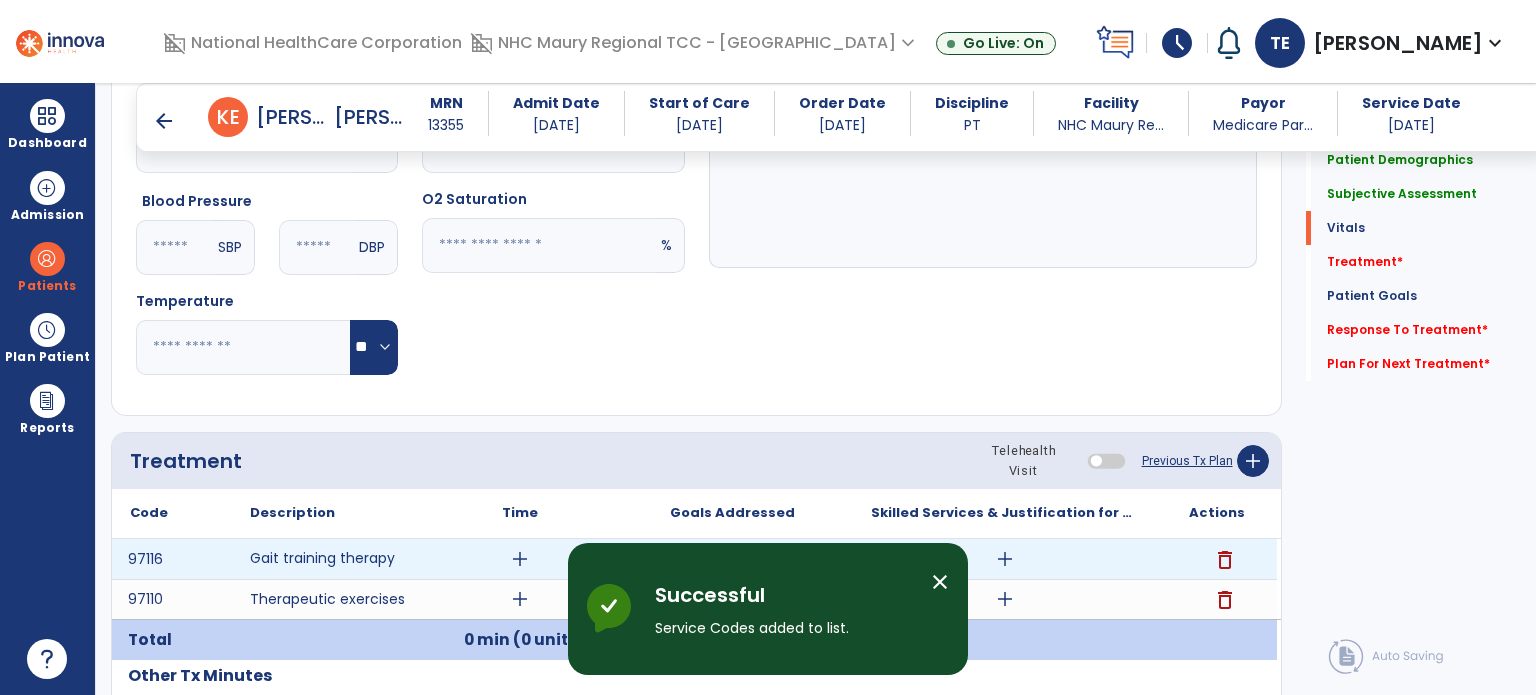 click on "add" at bounding box center [520, 559] 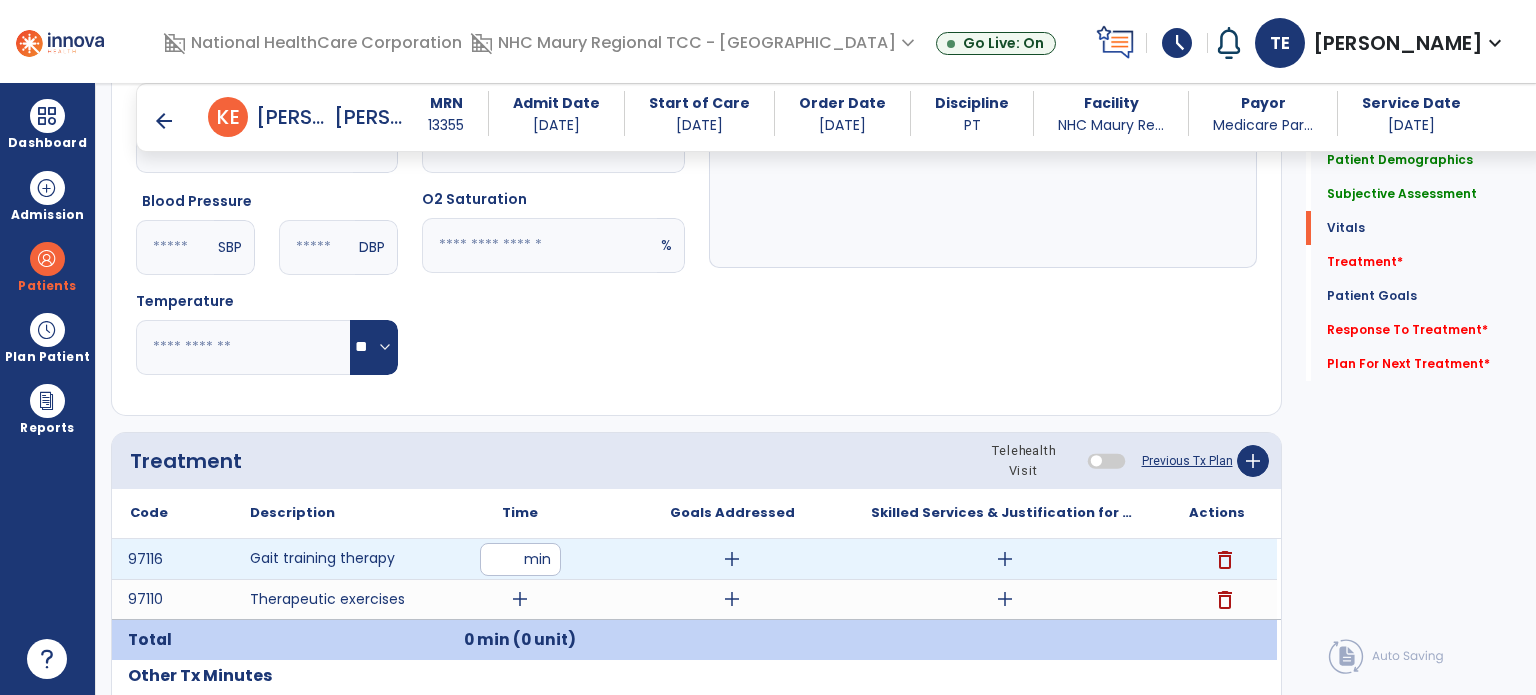type on "*" 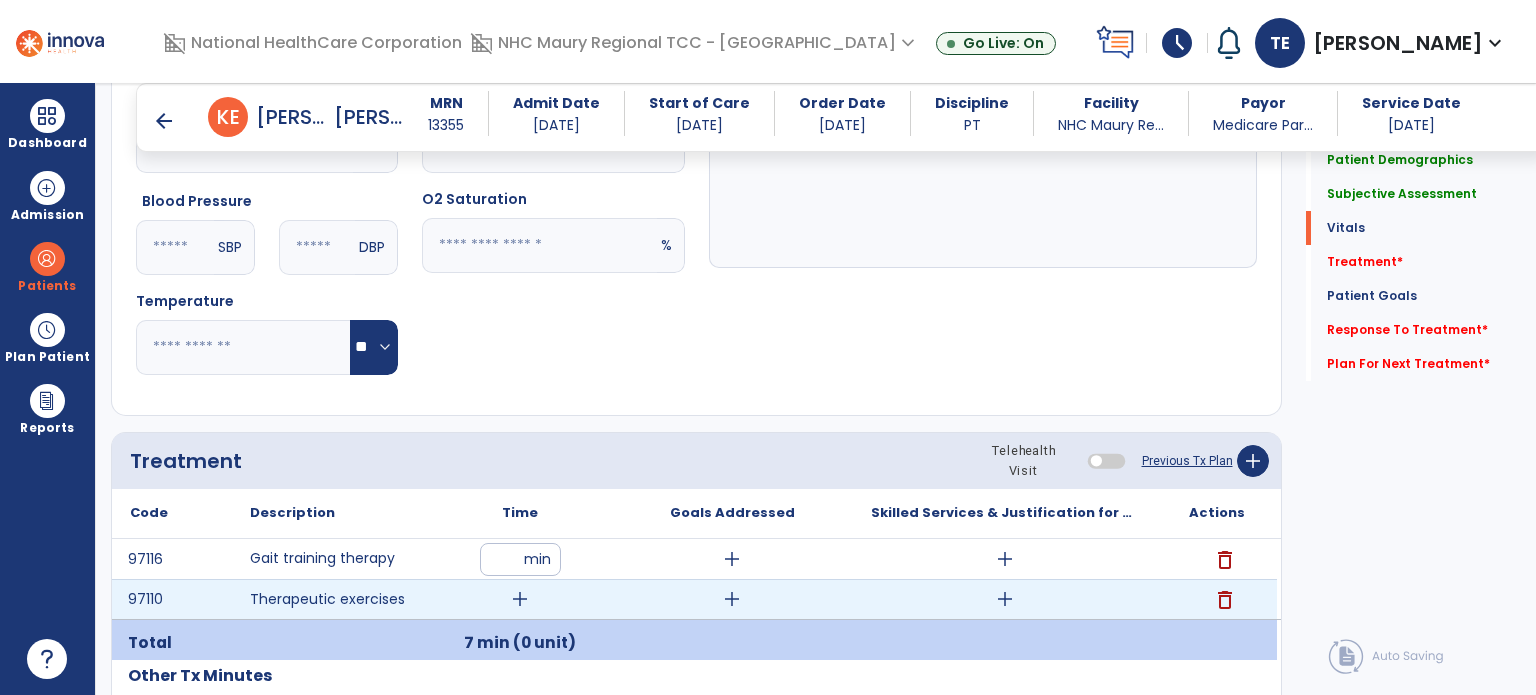 click on "add" at bounding box center [520, 599] 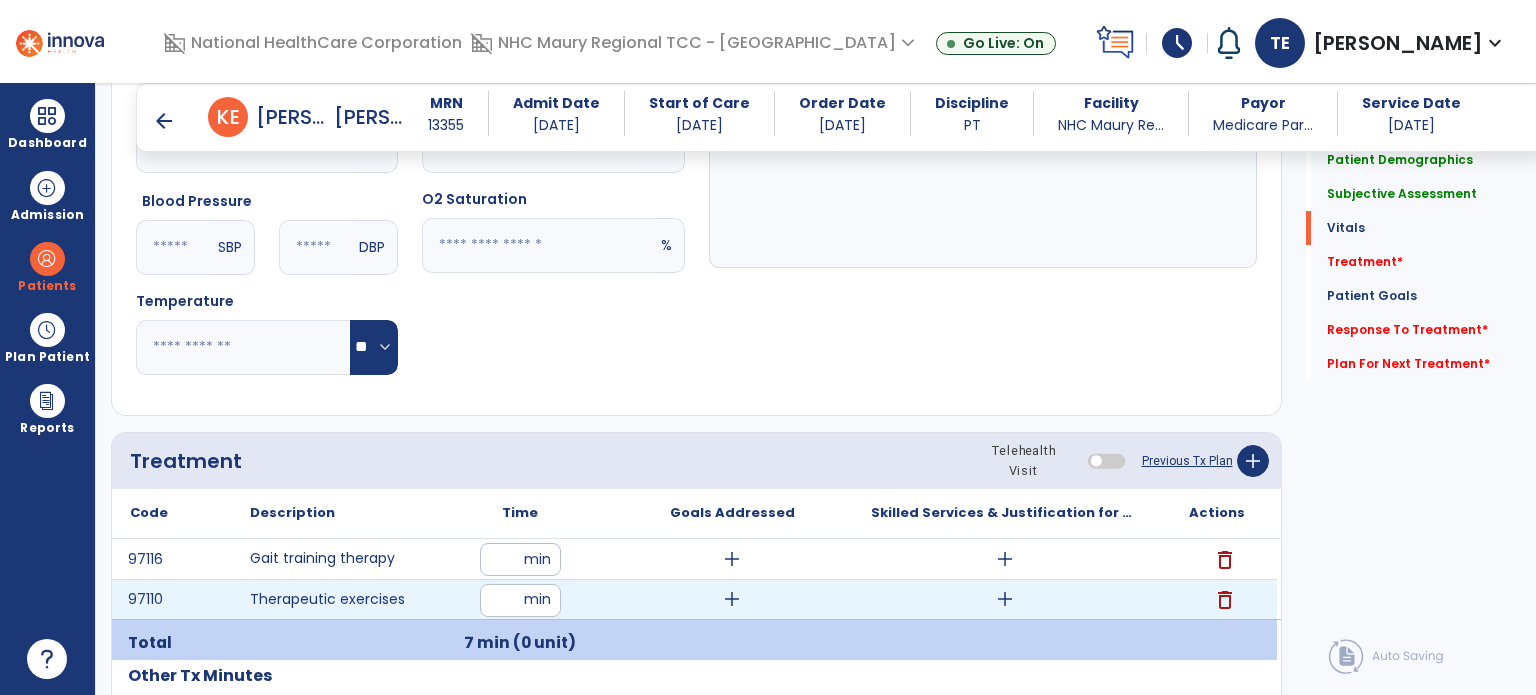type on "**" 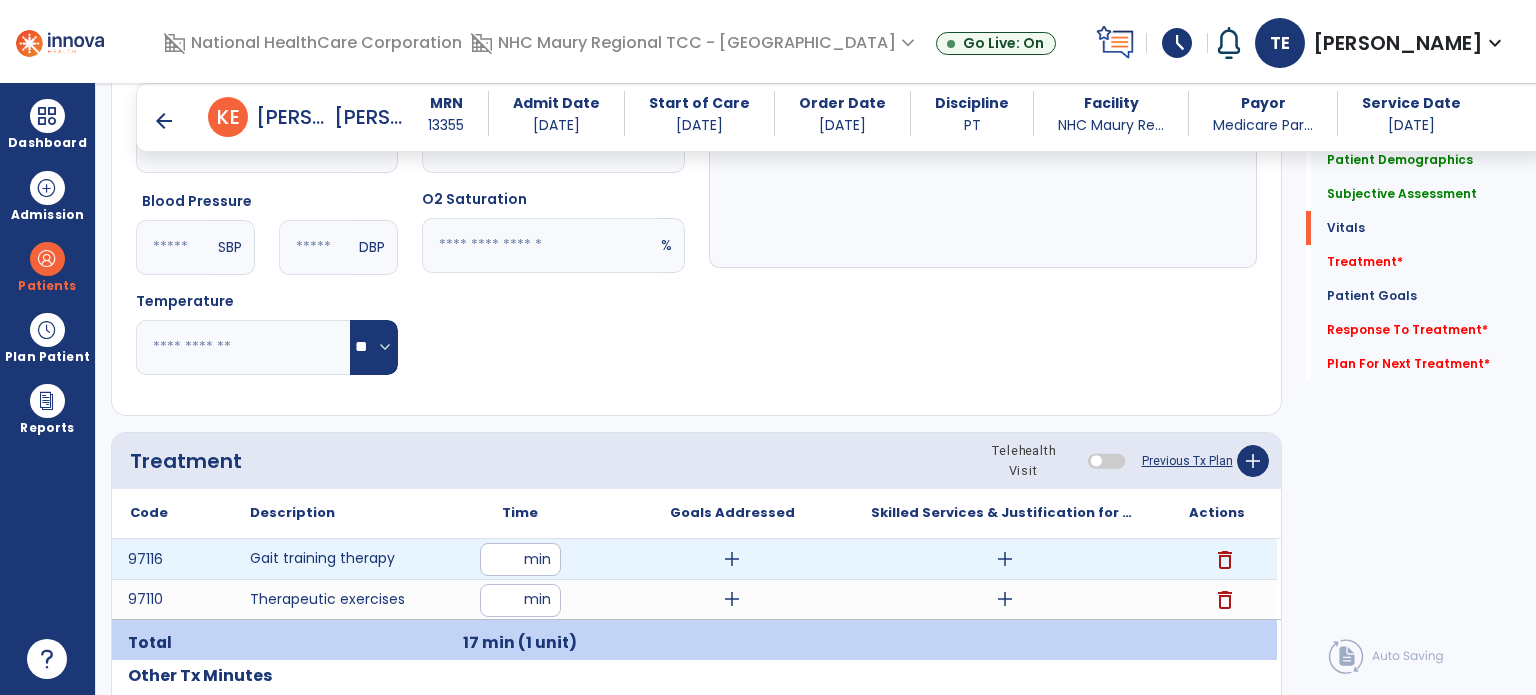click on "add" at bounding box center [1005, 559] 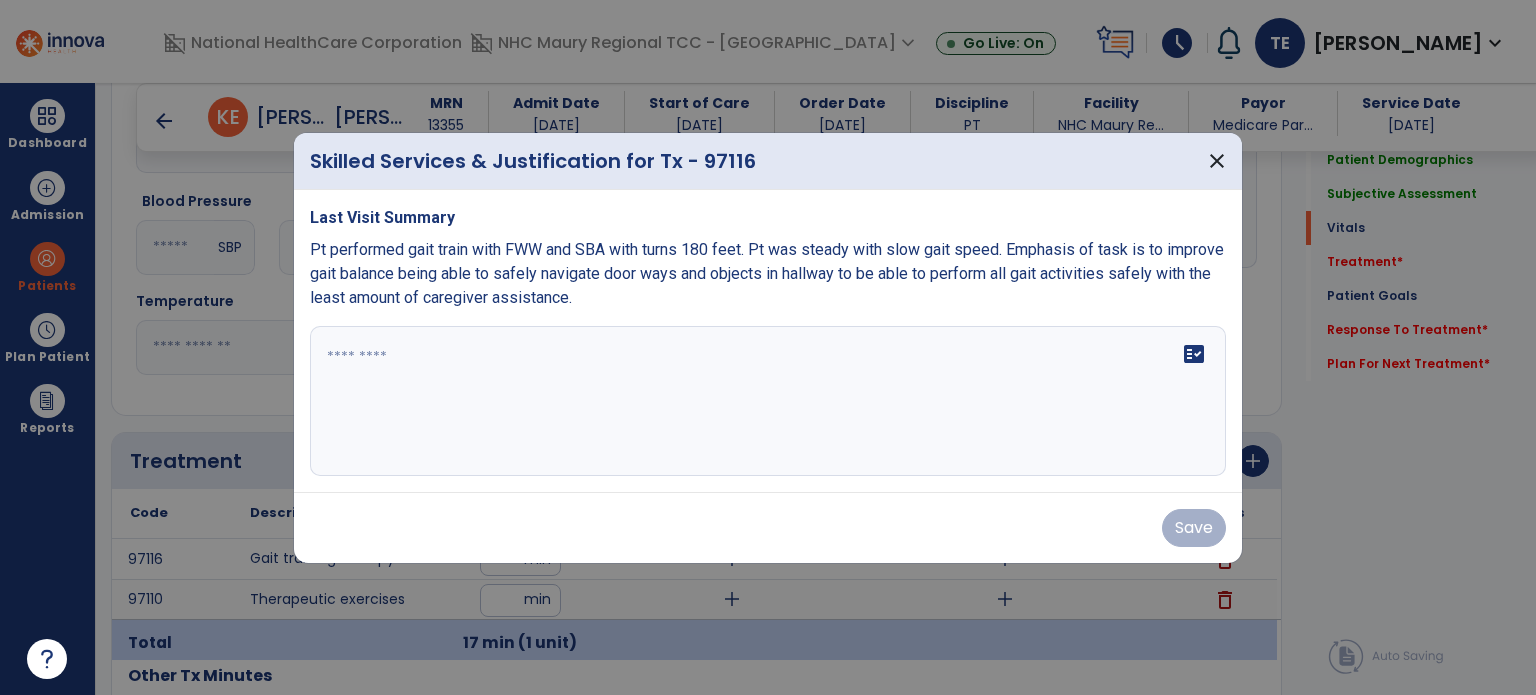 click on "Last Visit Summary Pt performed gait train with FWW and SBA with turns 180 feet. Pt was steady with slow gait speed. Emphasis of task is to improve gait balance being able to safely navigate door ways and objects in hallway to be able to perform all gait activities safely with the least amount of caregiver assistance.    fact_check" at bounding box center [768, 341] 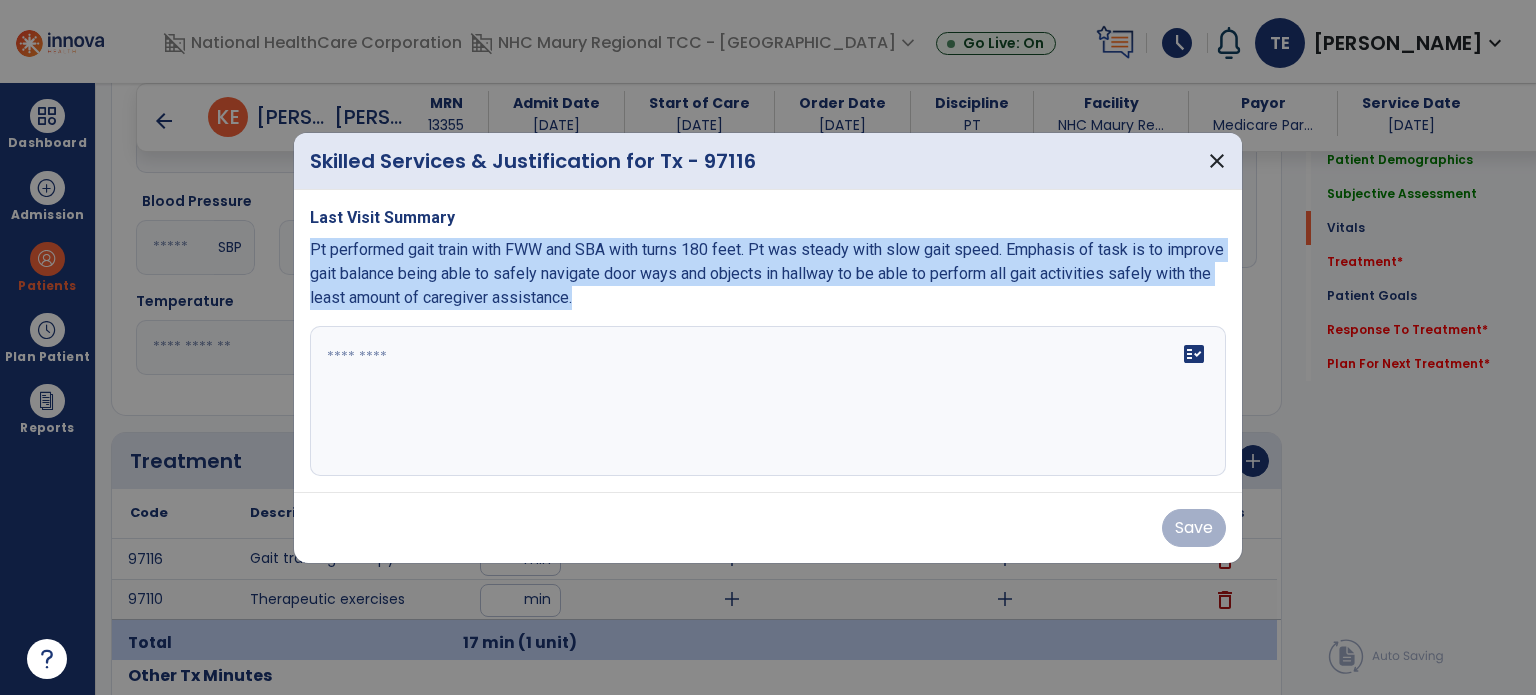 drag, startPoint x: 301, startPoint y: 249, endPoint x: 332, endPoint y: 341, distance: 97.082436 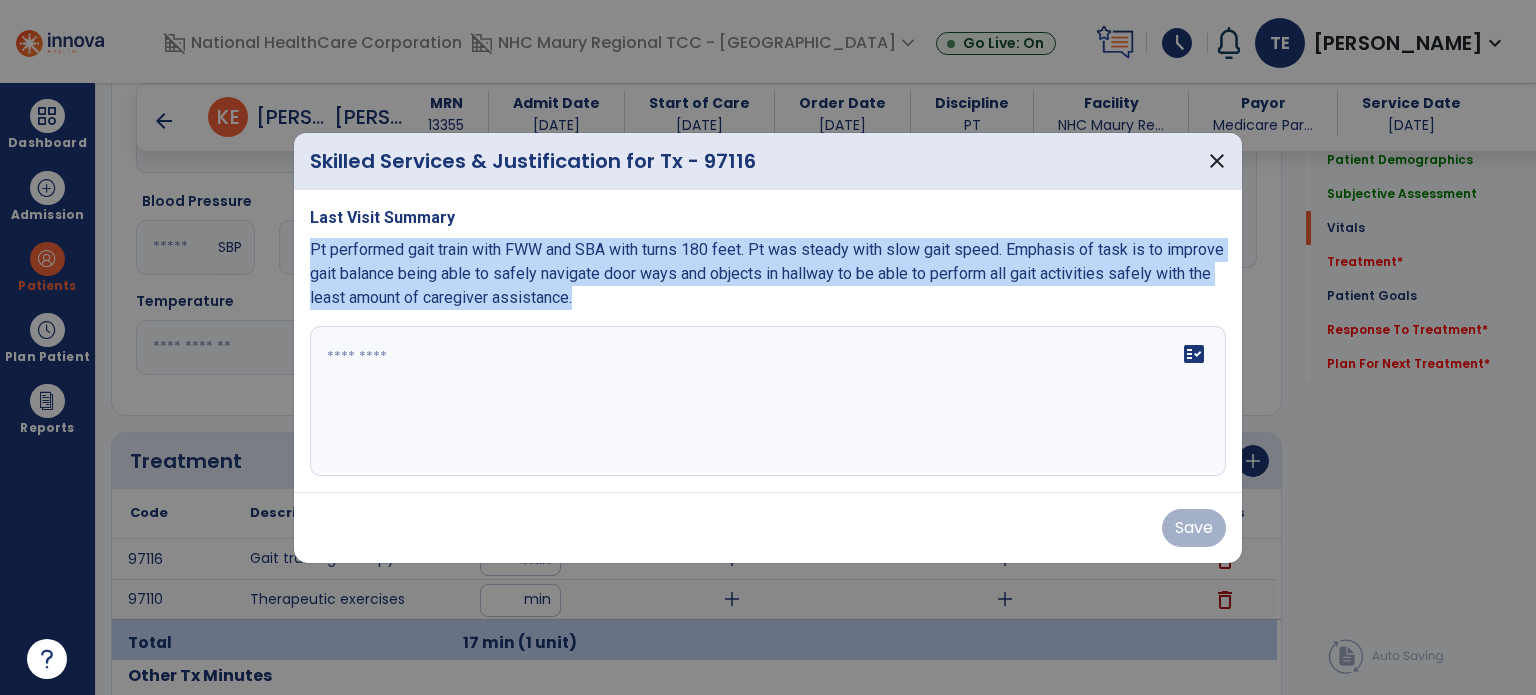 click on "Last Visit Summary Pt performed gait train with FWW and SBA with turns 180 feet. Pt was steady with slow gait speed. Emphasis of task is to improve gait balance being able to safely navigate door ways and objects in hallway to be able to perform all gait activities safely with the least amount of caregiver assistance.    fact_check" at bounding box center (768, 341) 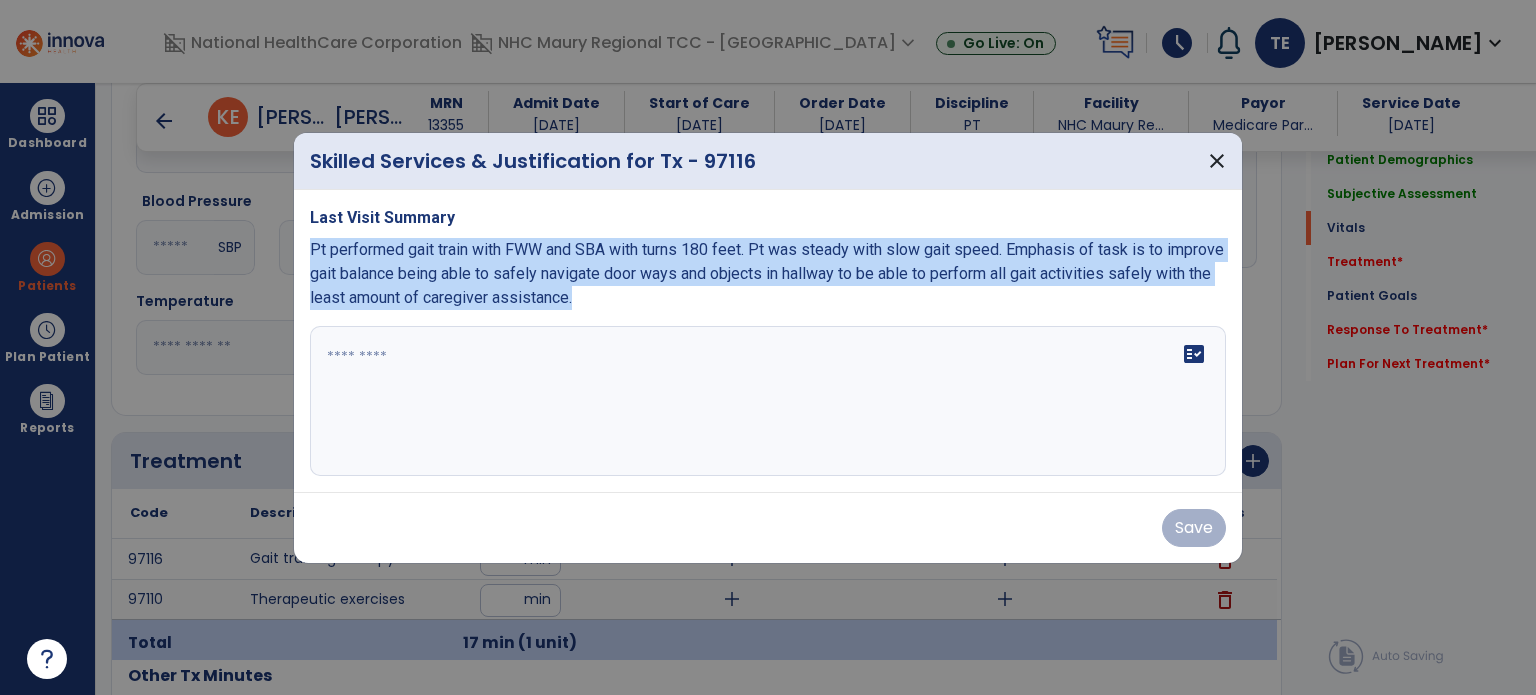copy on "Pt performed gait train with FWW and SBA with turns 180 feet. Pt was steady with slow gait speed. Emphasis of task is to improve gait balance being able to safely navigate door ways and objects in hallway to be able to perform all gait activities safely with the least amount of caregiver assistance." 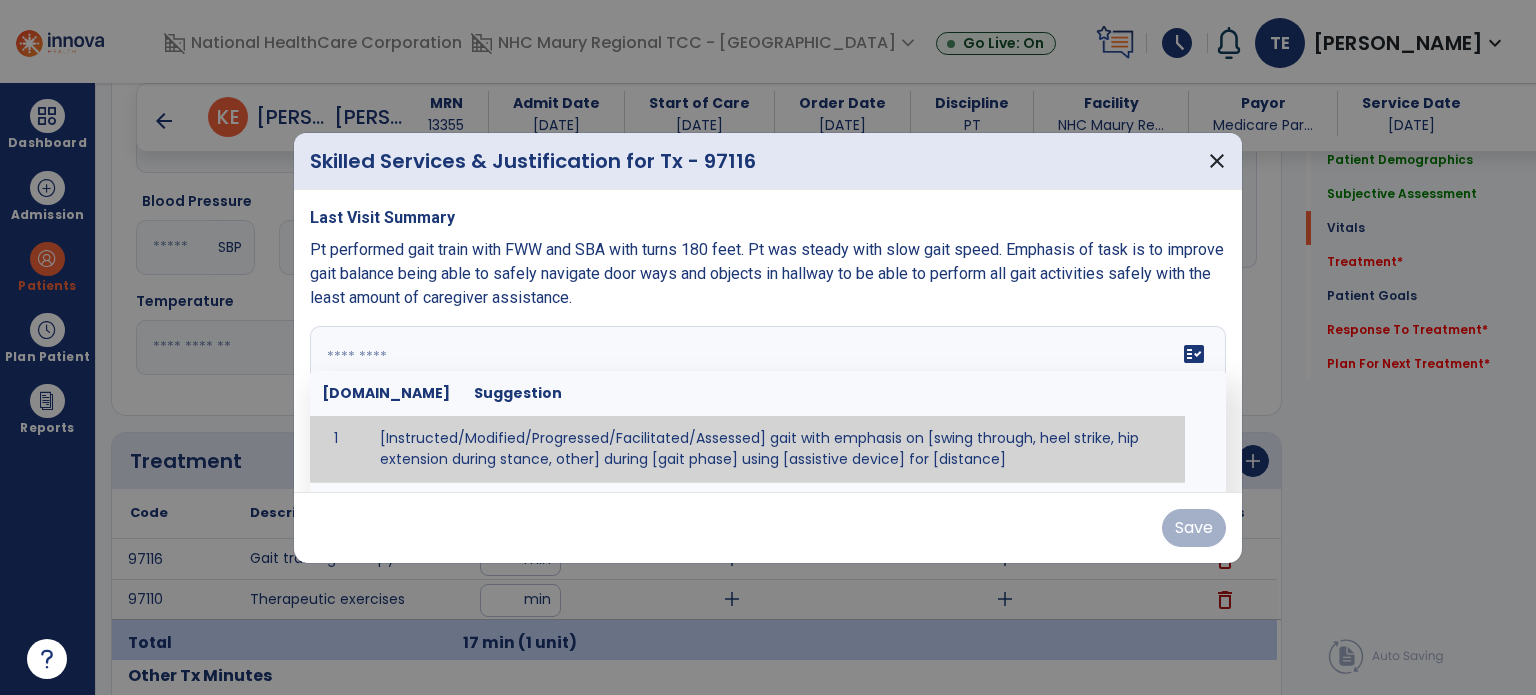 click at bounding box center (766, 401) 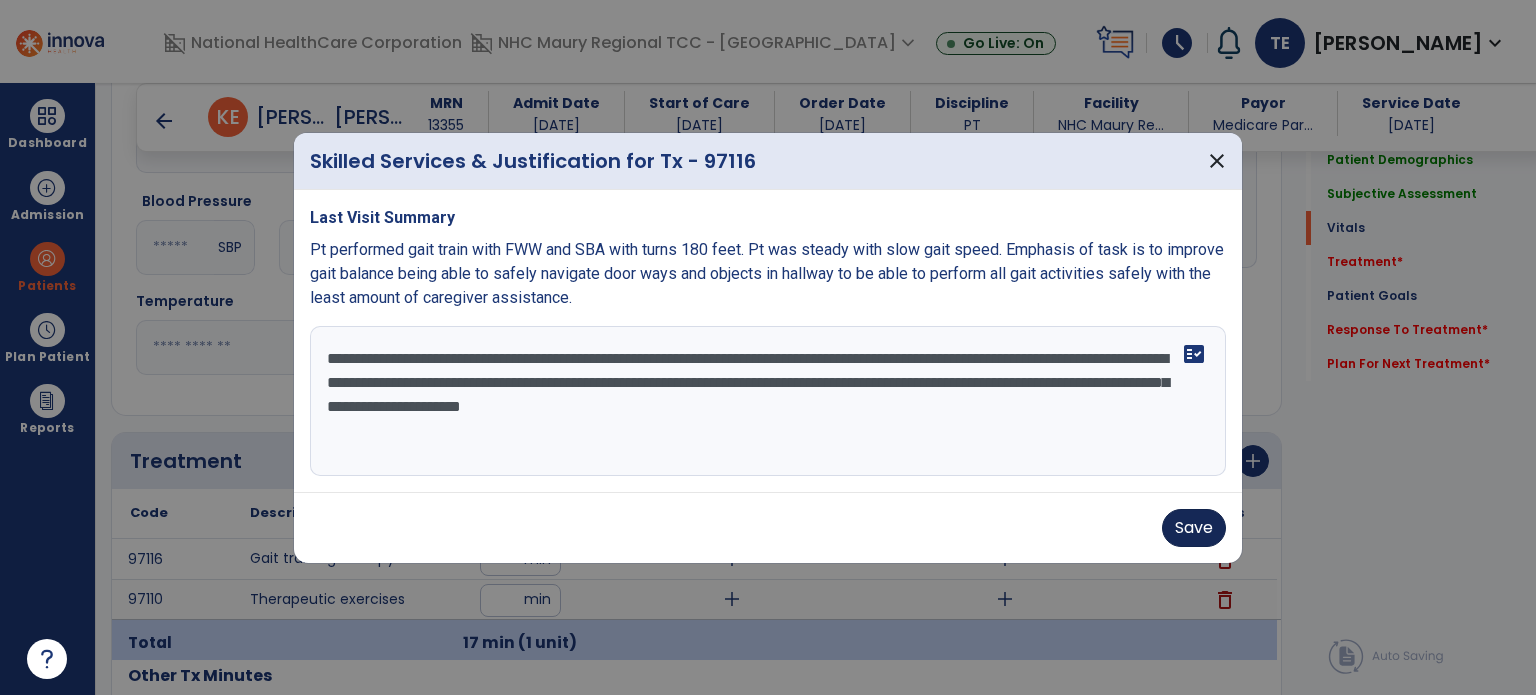 type on "**********" 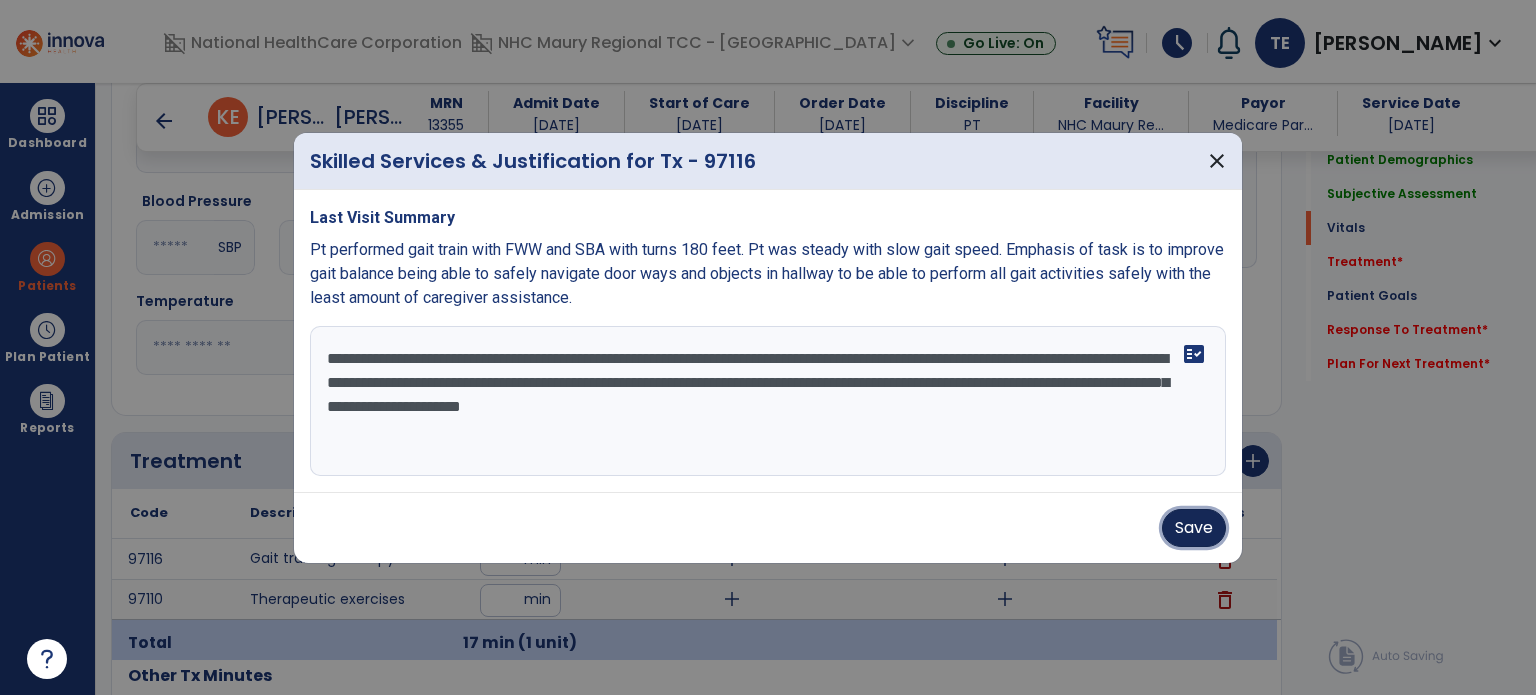 click on "Save" at bounding box center (1194, 528) 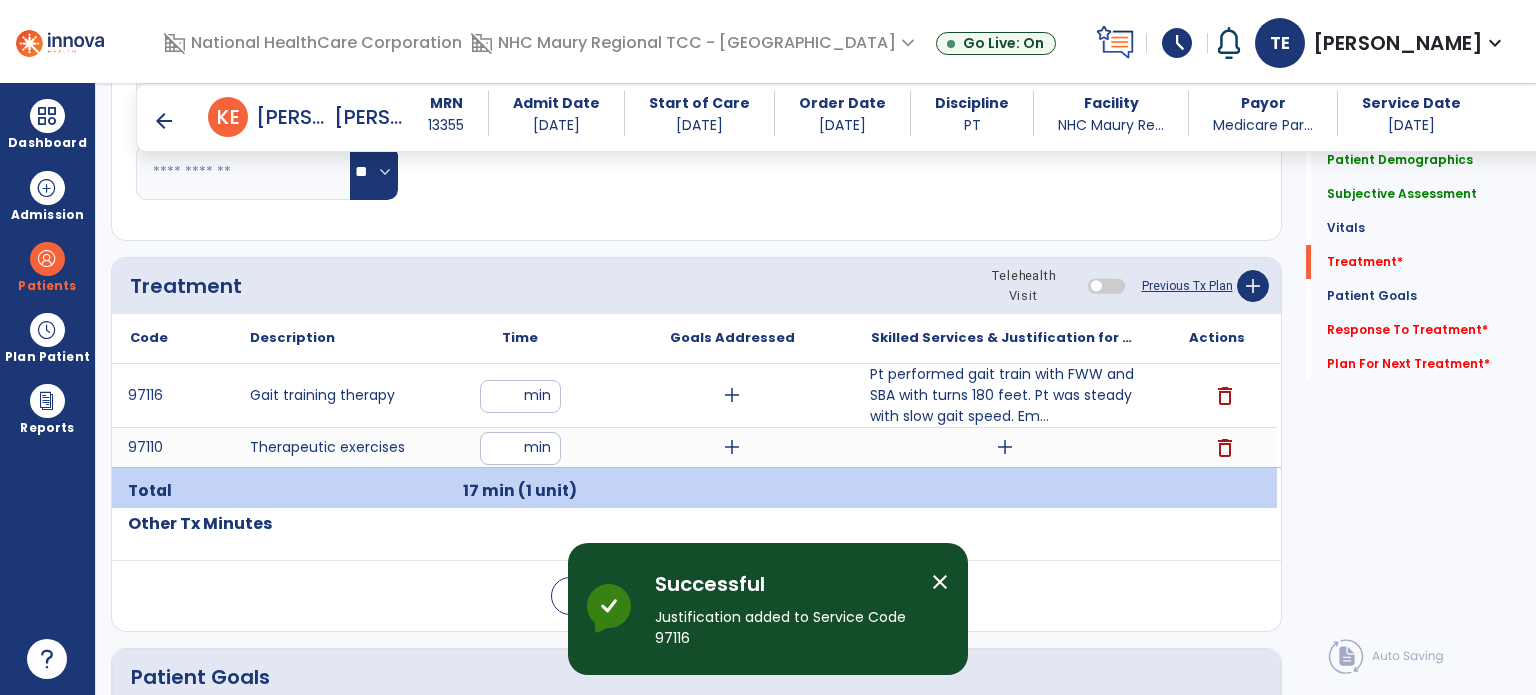 scroll, scrollTop: 993, scrollLeft: 0, axis: vertical 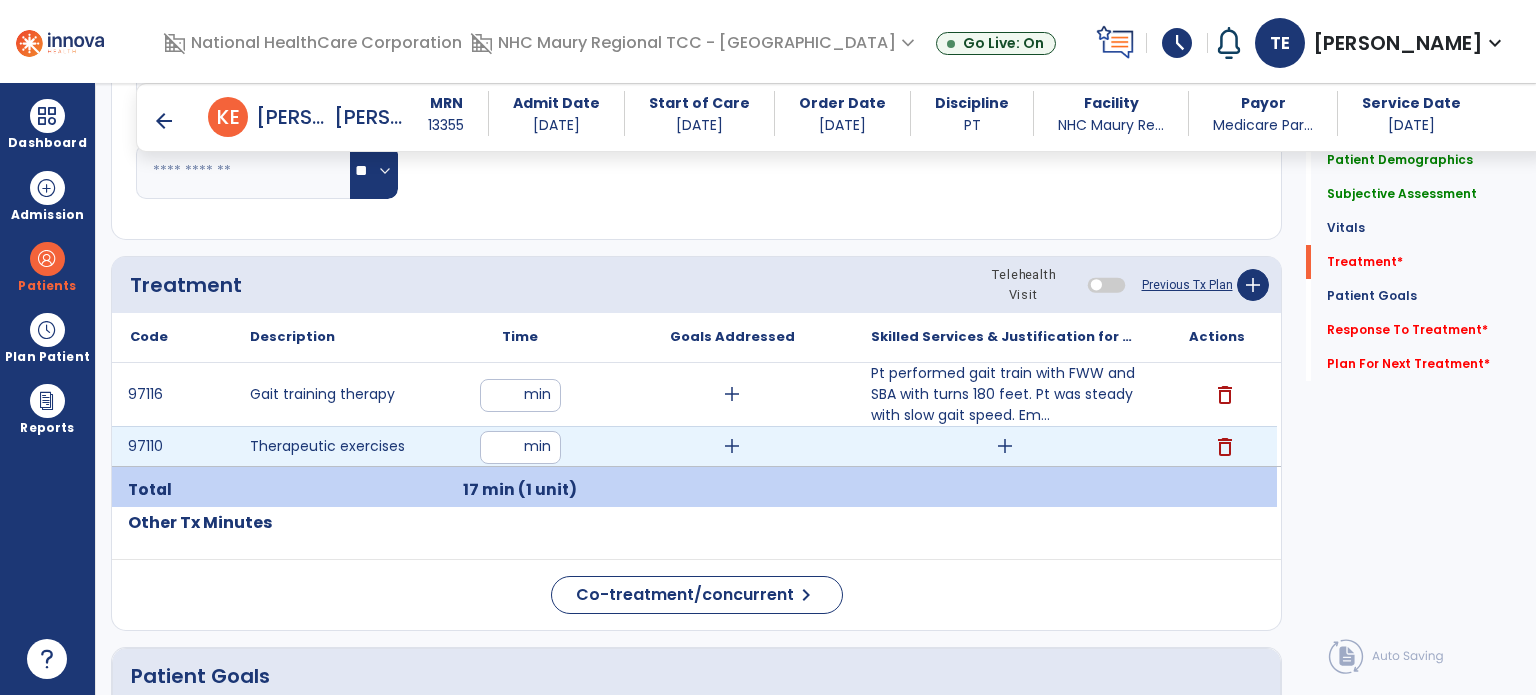 click on "add" at bounding box center (1005, 446) 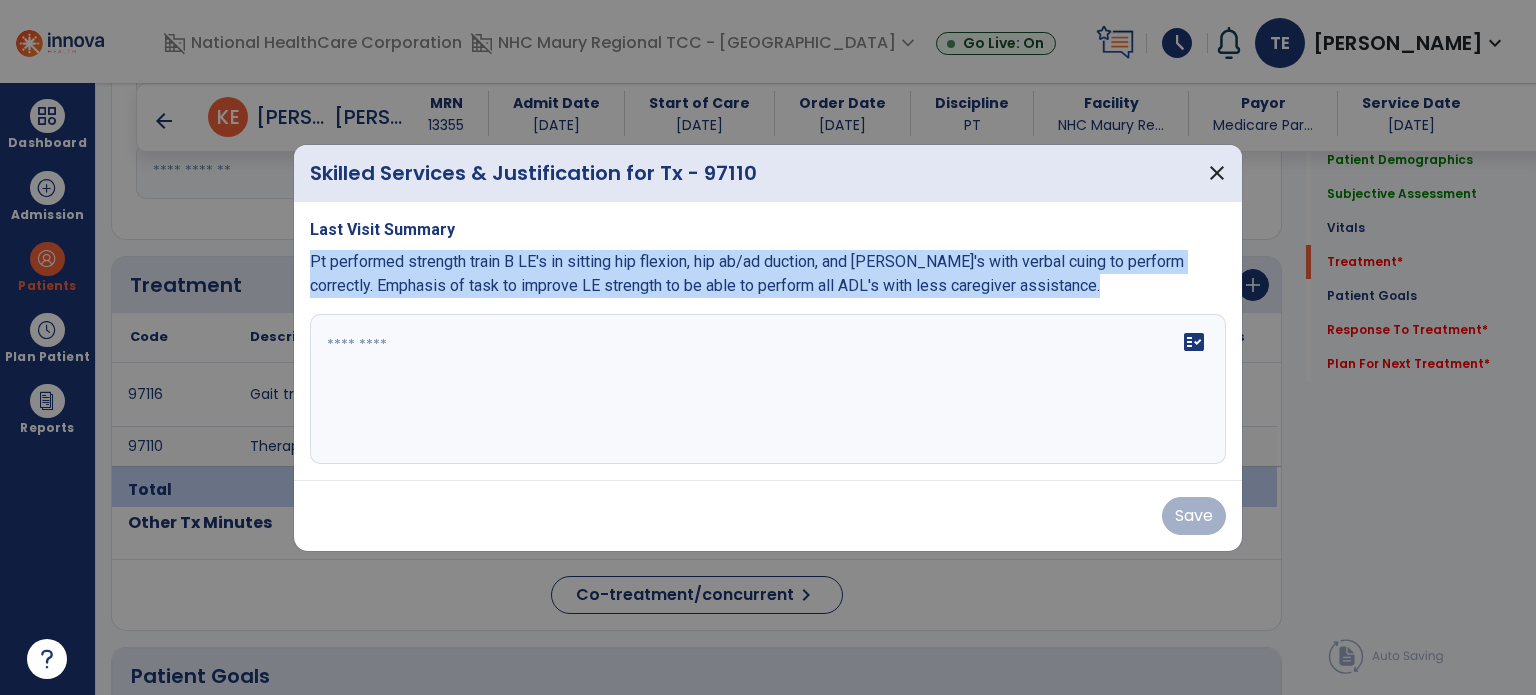 drag, startPoint x: 308, startPoint y: 265, endPoint x: 328, endPoint y: 331, distance: 68.96376 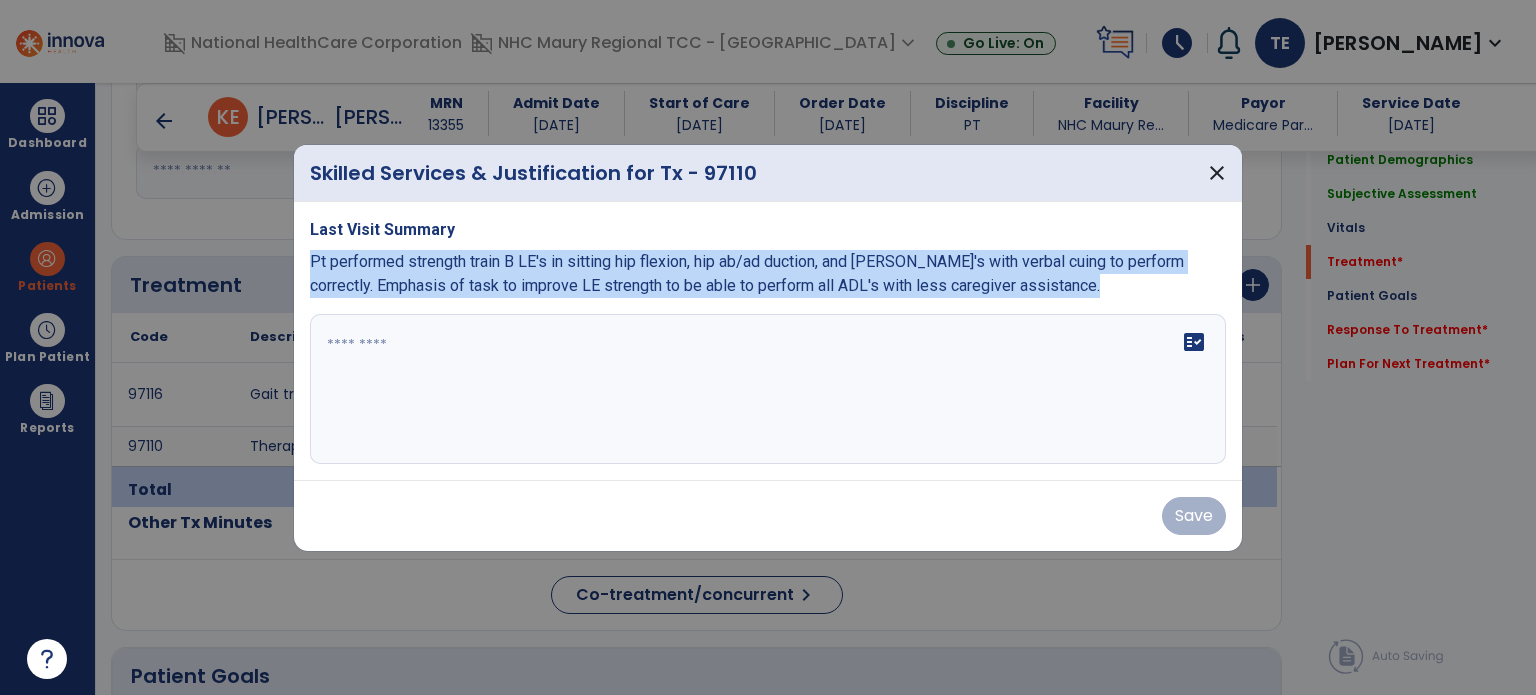 click on "Last Visit Summary Pt performed strength train B LE's in sitting hip flexion, hip ab/ad duction, and LAQ's with verbal cuing to perform correctly. Emphasis of task to improve LE strength to be able to perform all ADL's with less caregiver assistance.
fact_check" at bounding box center (768, 341) 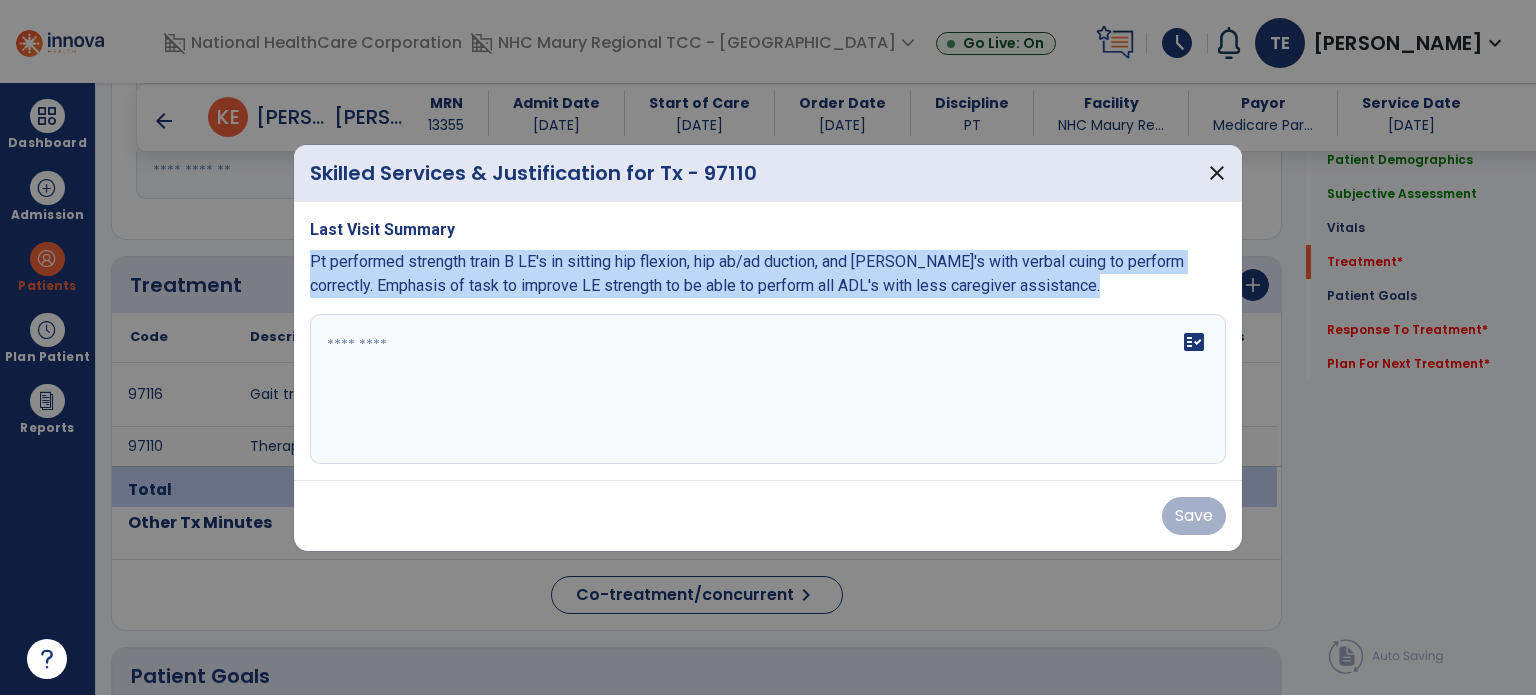 copy on "Pt performed strength train B LE's in sitting hip flexion, hip ab/ad duction, and [PERSON_NAME]'s with verbal cuing to perform correctly. Emphasis of task to improve LE strength to be able to perform all ADL's with less caregiver assistance." 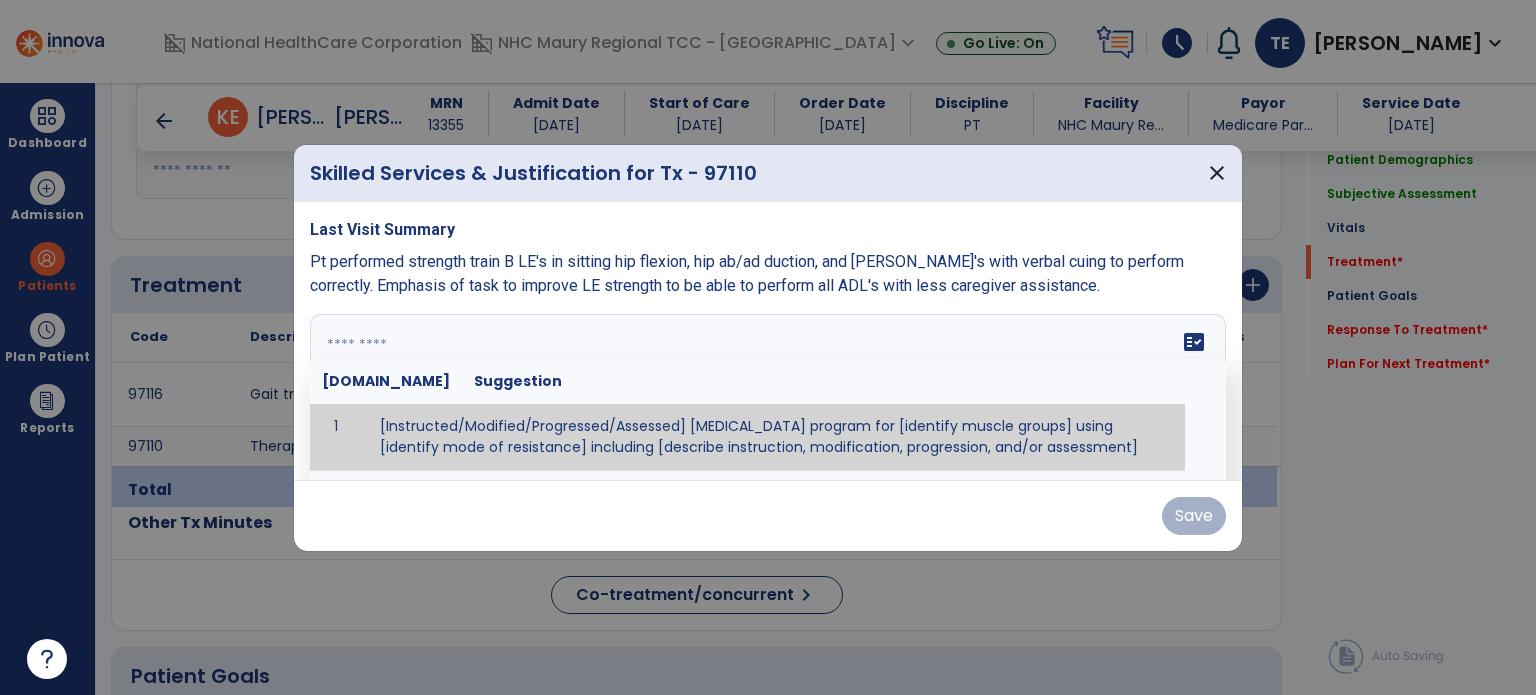 click at bounding box center (766, 389) 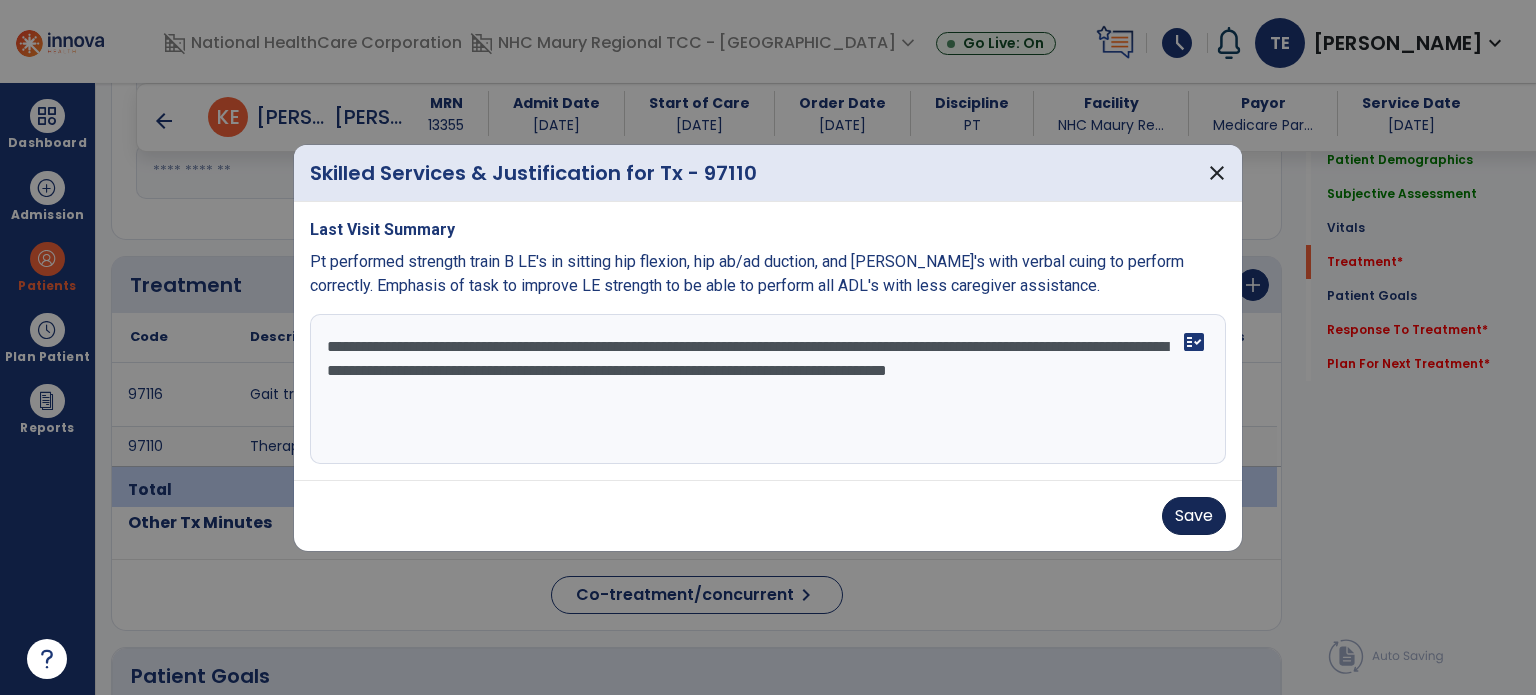 type on "**********" 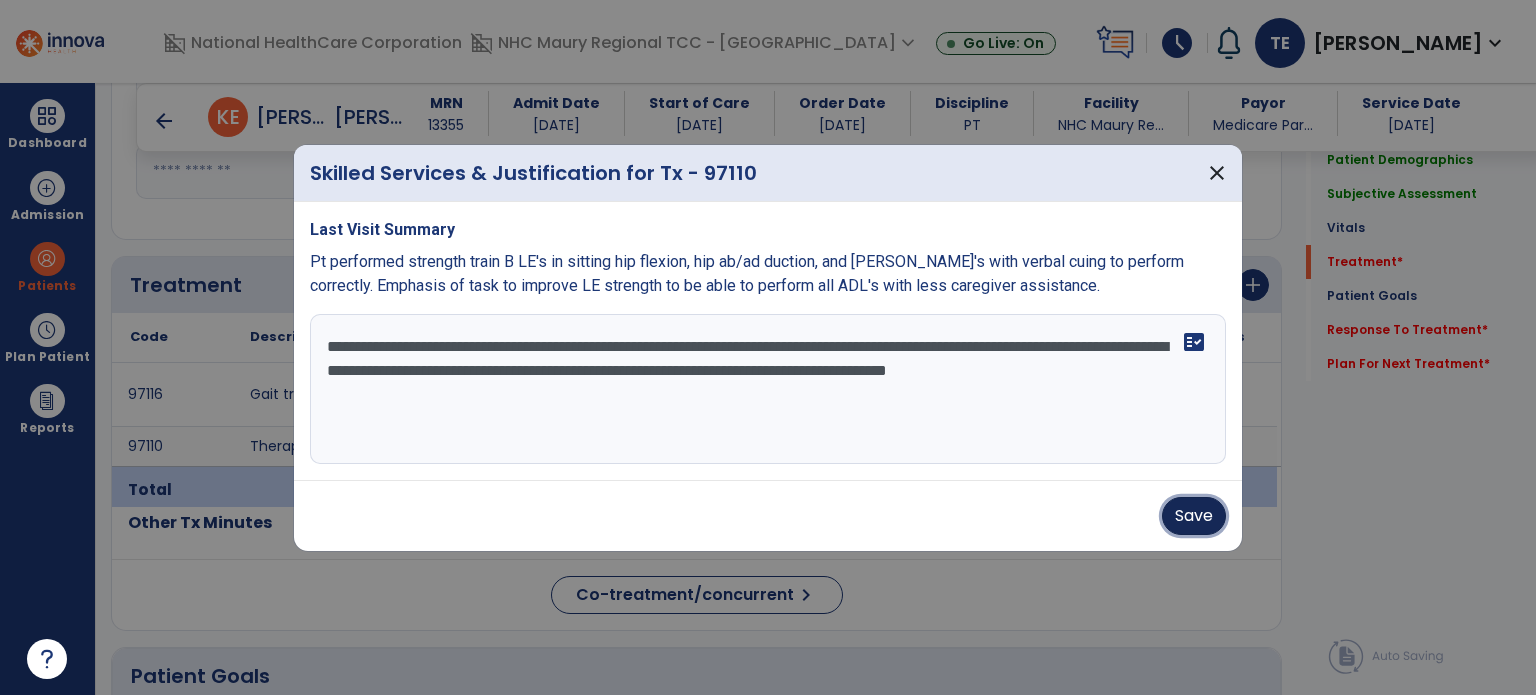 click on "Save" at bounding box center [1194, 516] 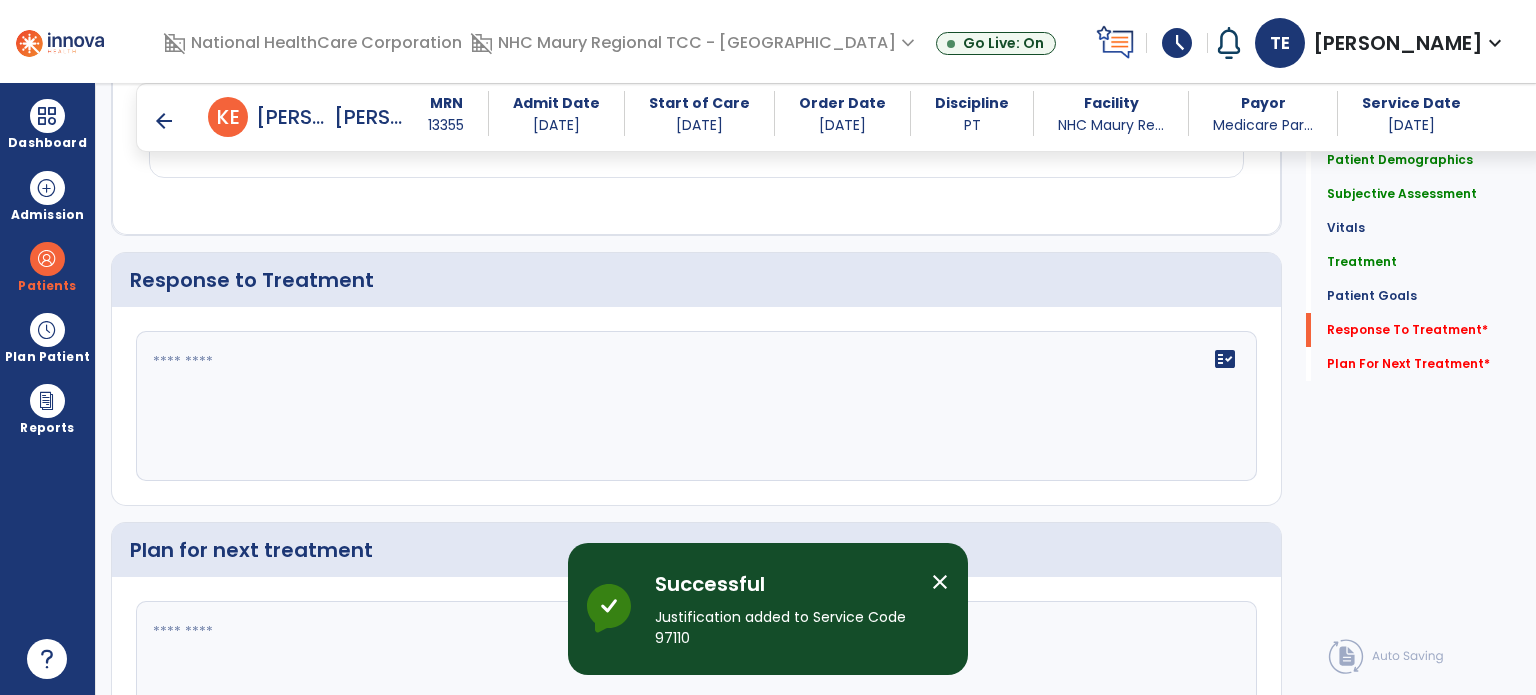 scroll, scrollTop: 2908, scrollLeft: 0, axis: vertical 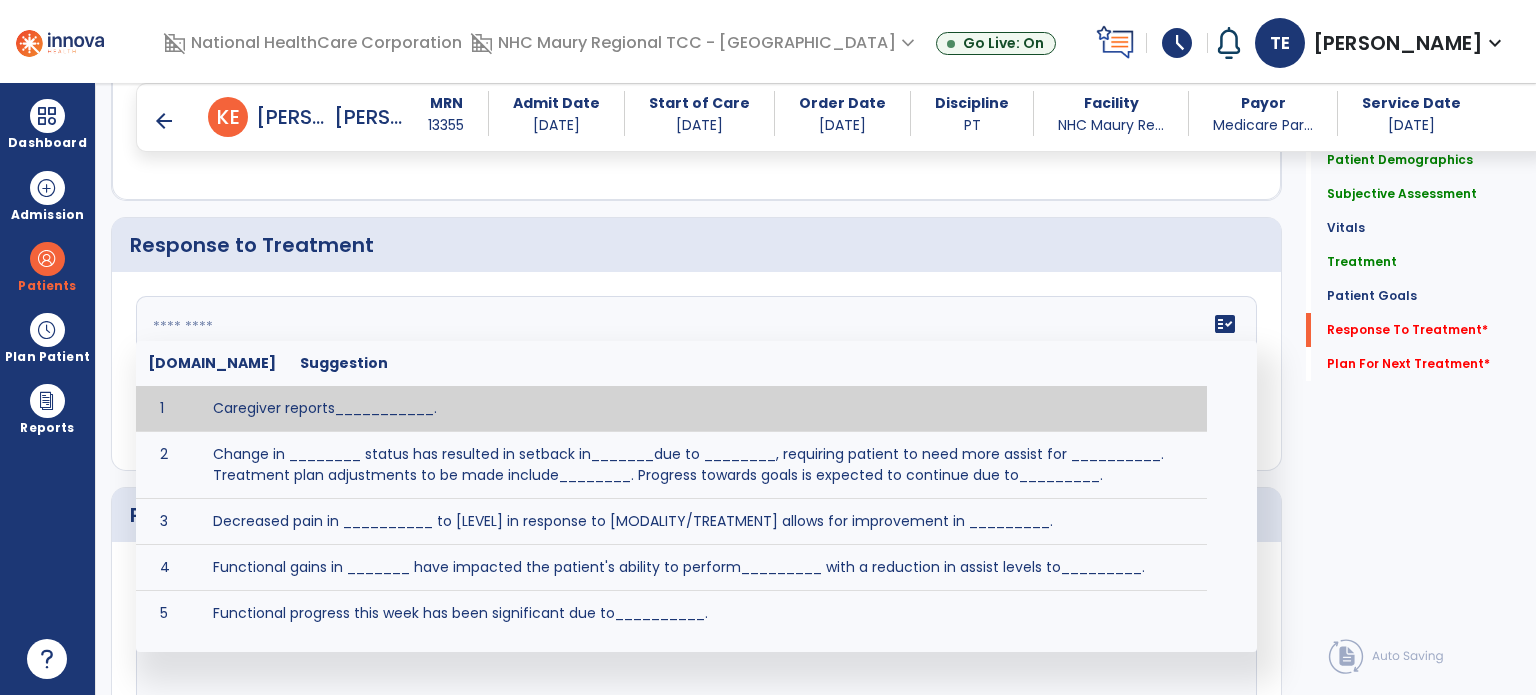 click 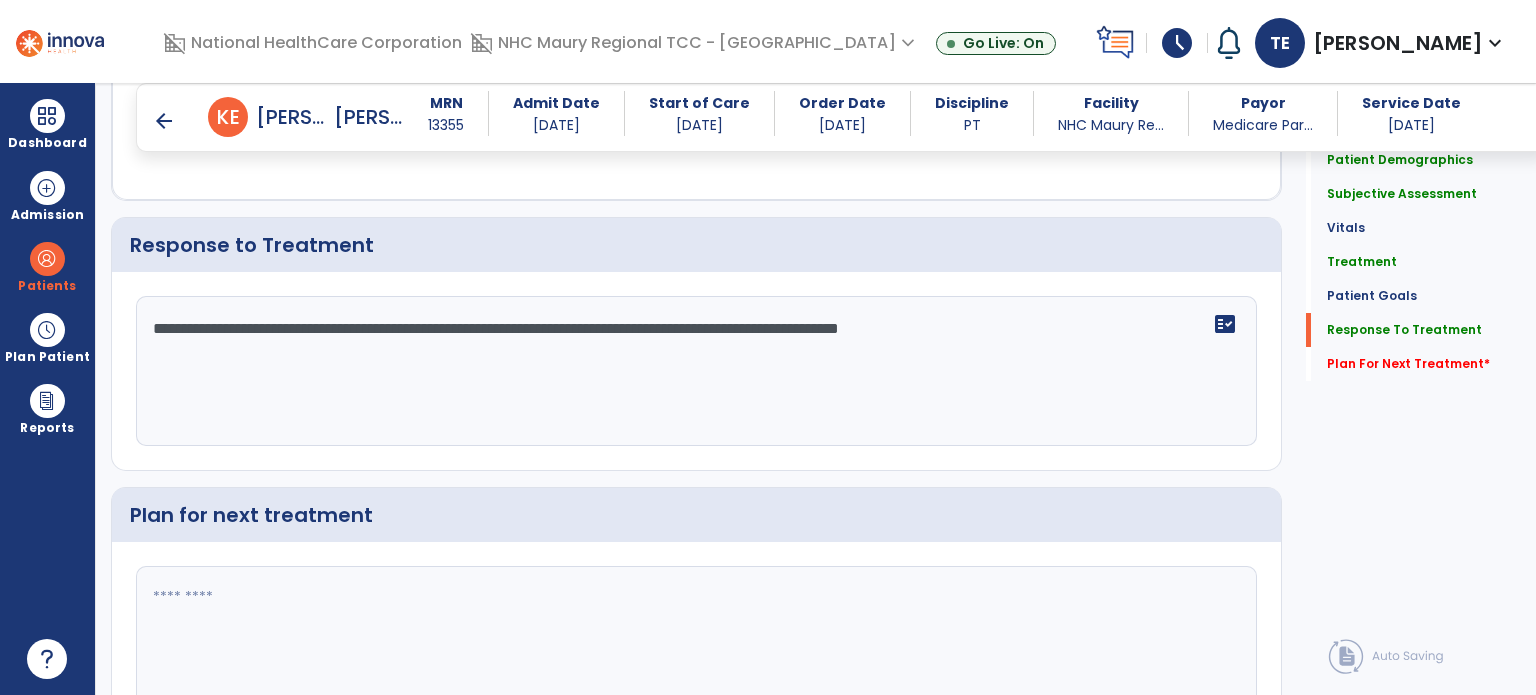 scroll, scrollTop: 2908, scrollLeft: 0, axis: vertical 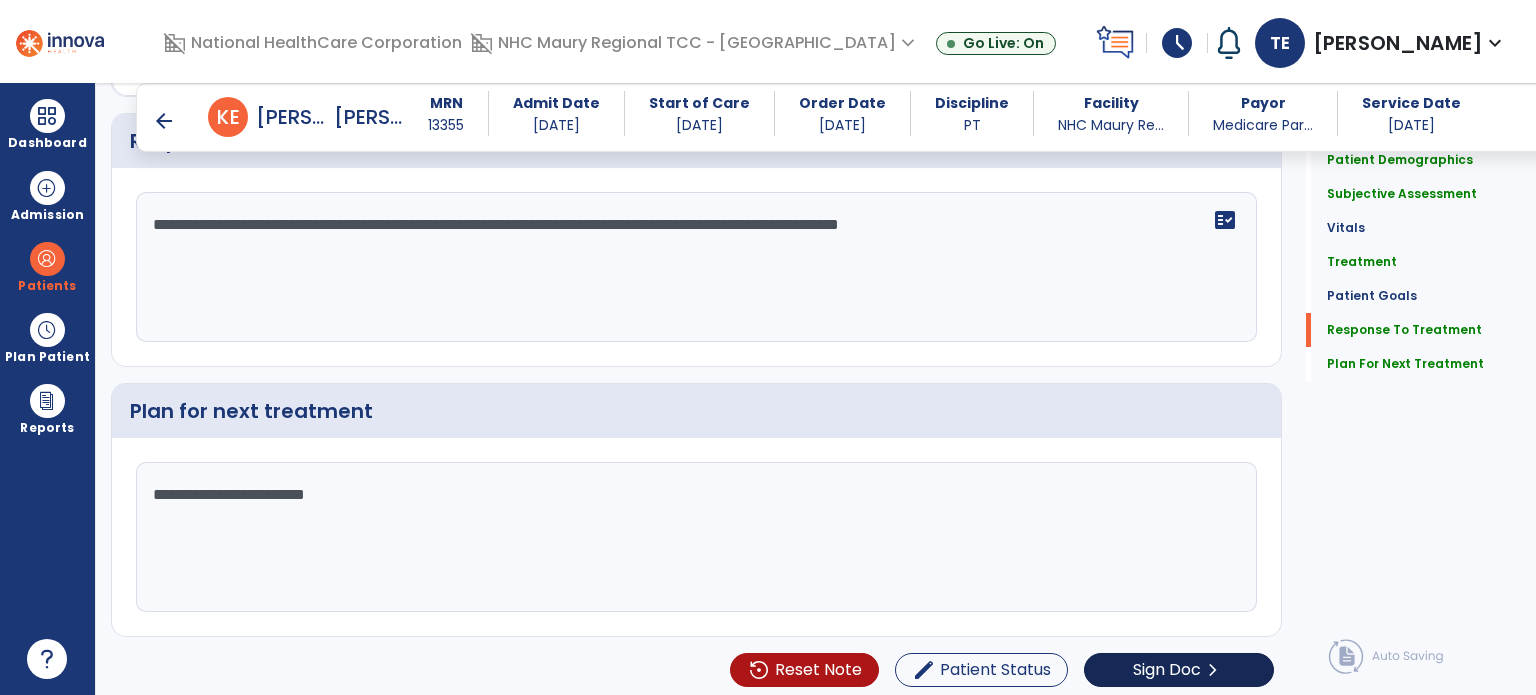 type on "**********" 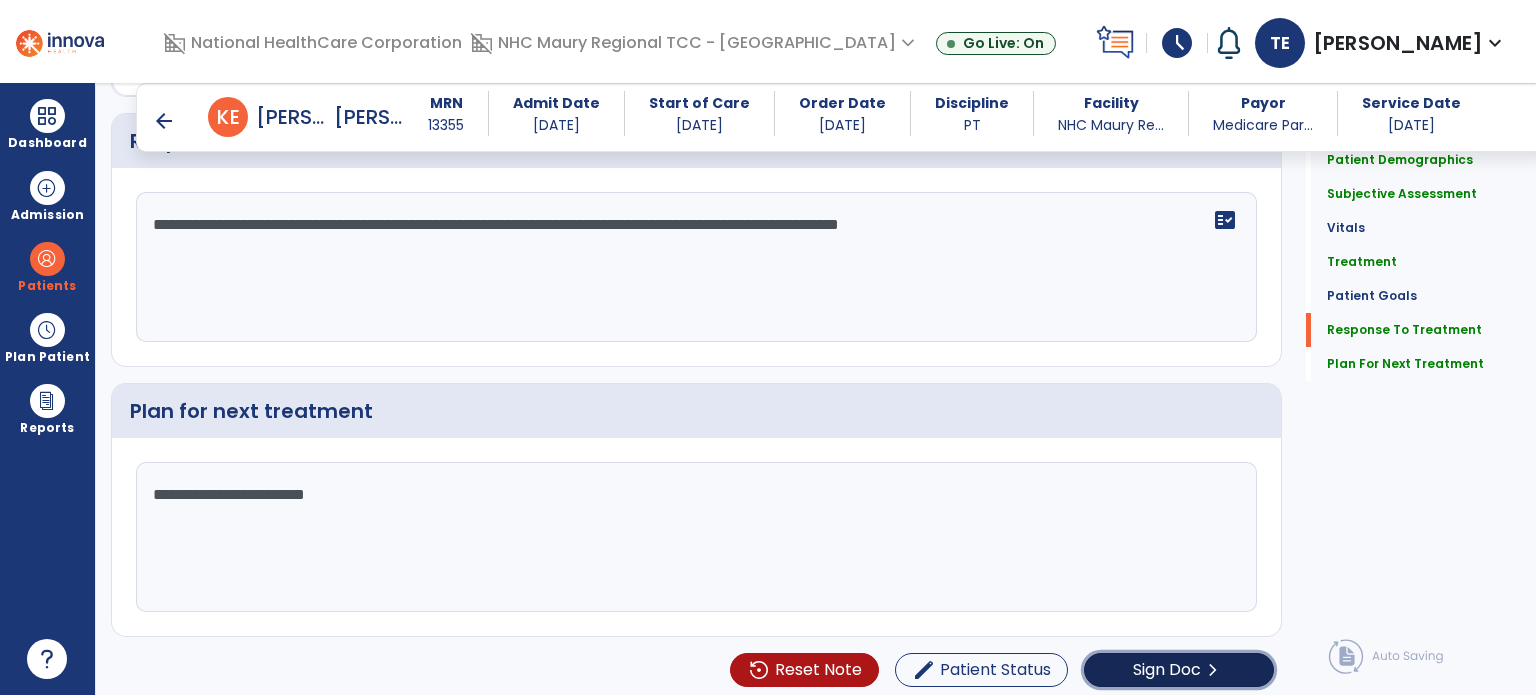 click on "Sign Doc" 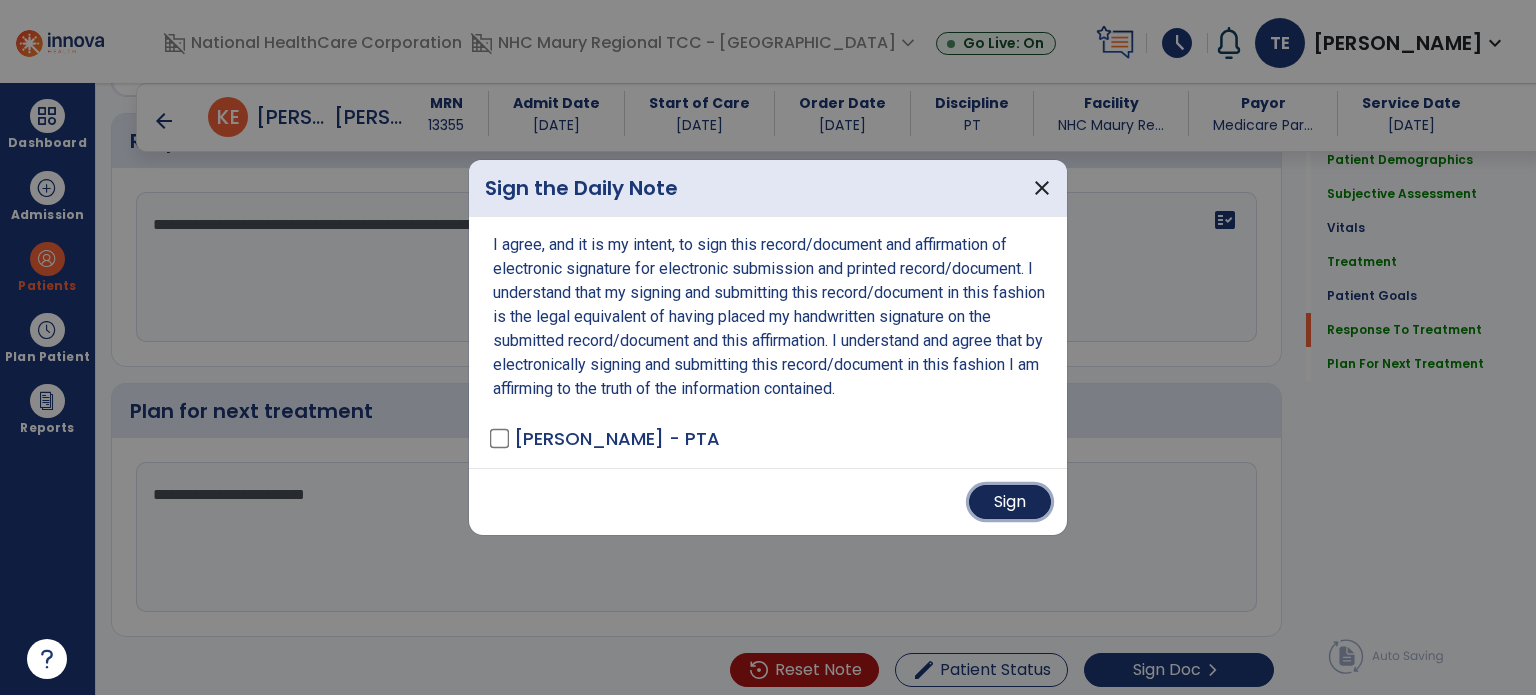 click on "Sign" at bounding box center (1010, 502) 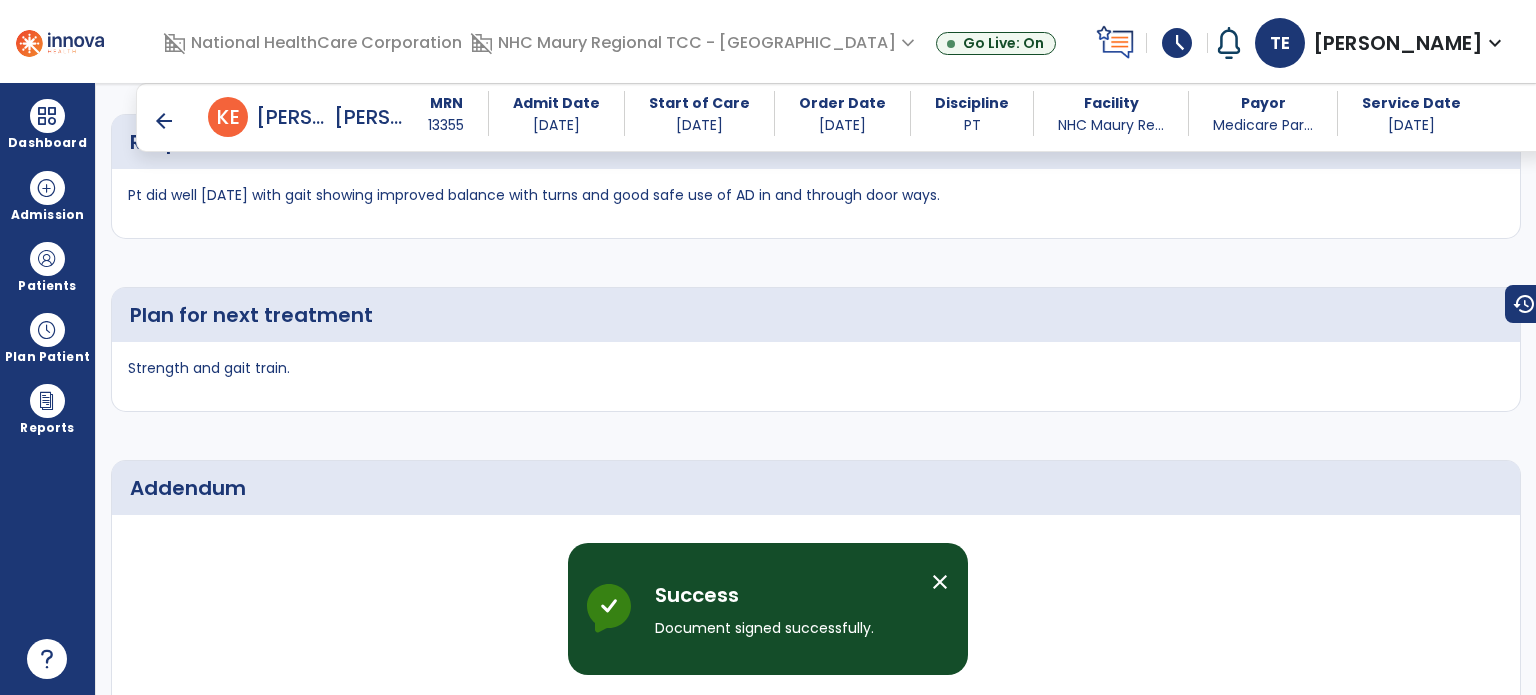scroll, scrollTop: 4510, scrollLeft: 0, axis: vertical 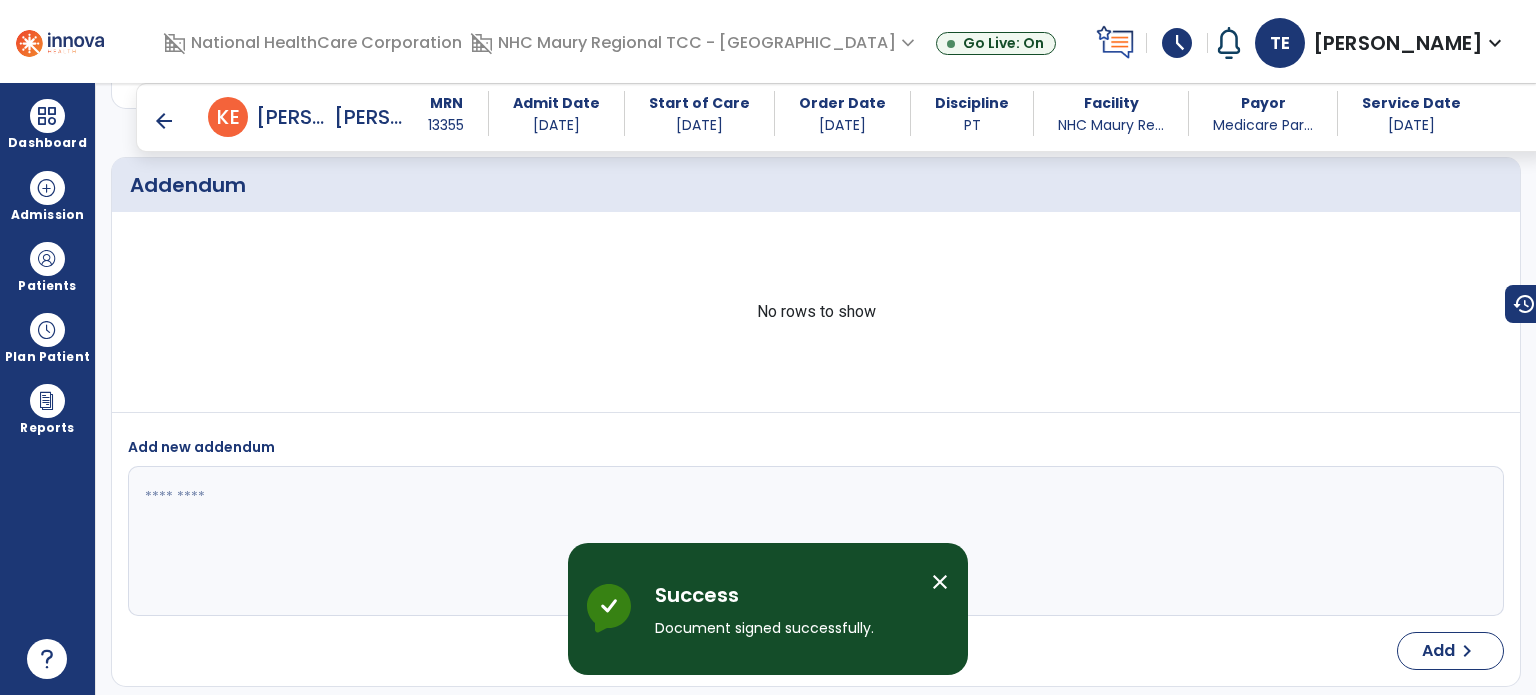 click on "arrow_back" at bounding box center (164, 121) 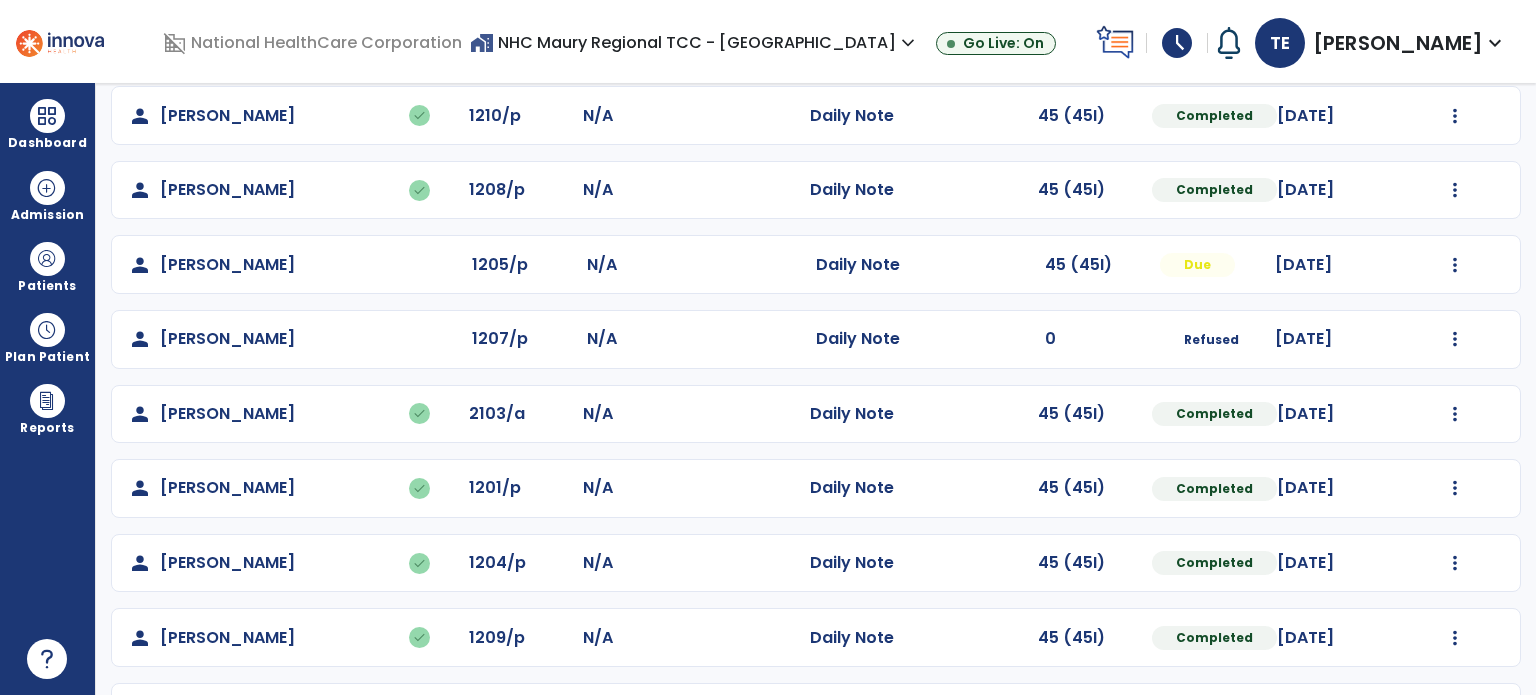 scroll, scrollTop: 319, scrollLeft: 0, axis: vertical 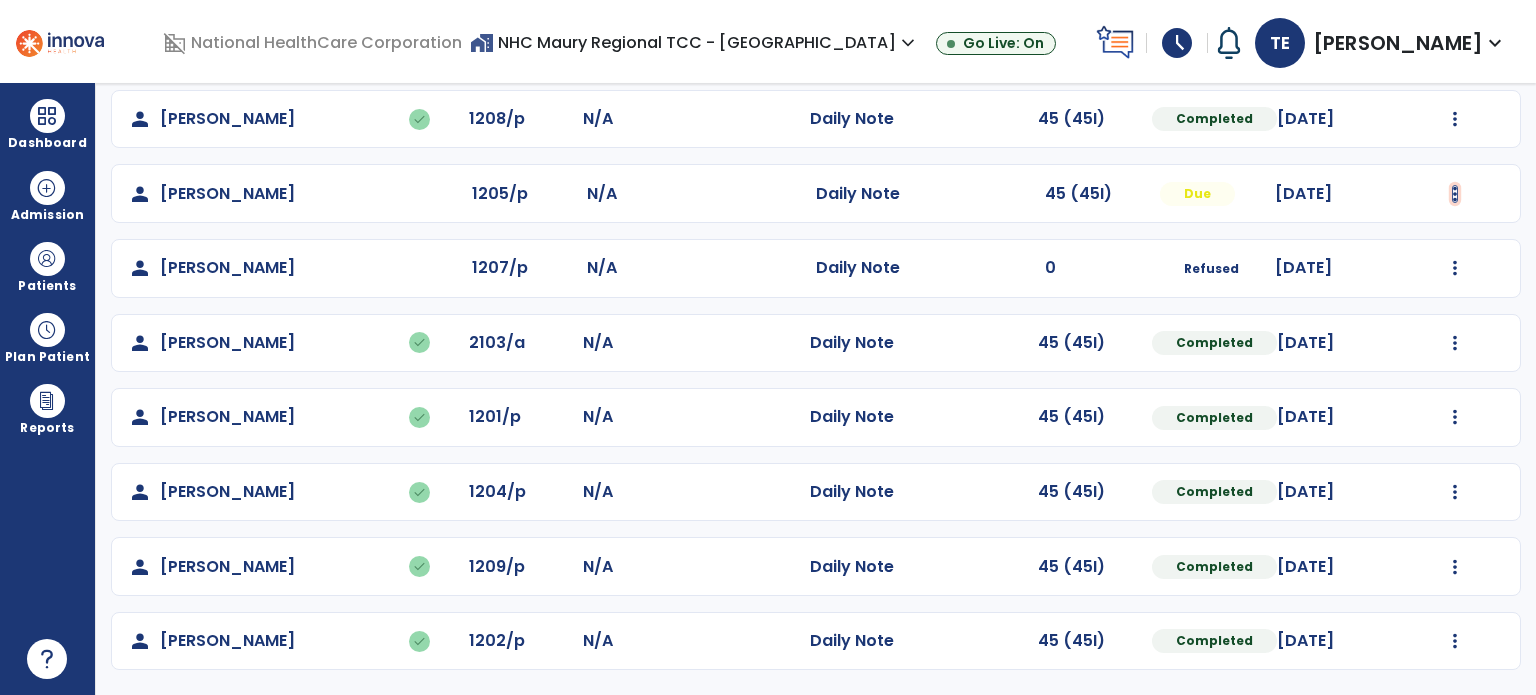 click at bounding box center (1455, -30) 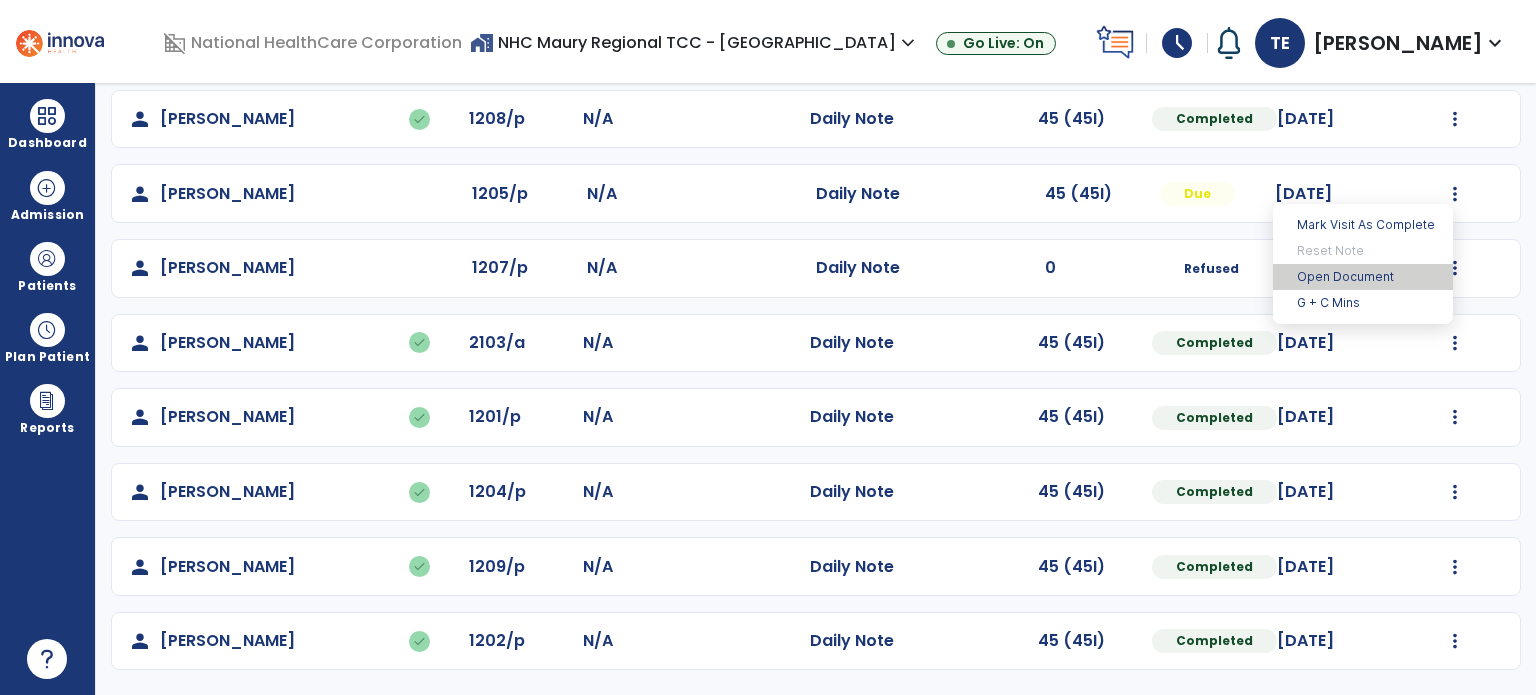 click on "Open Document" at bounding box center [1363, 277] 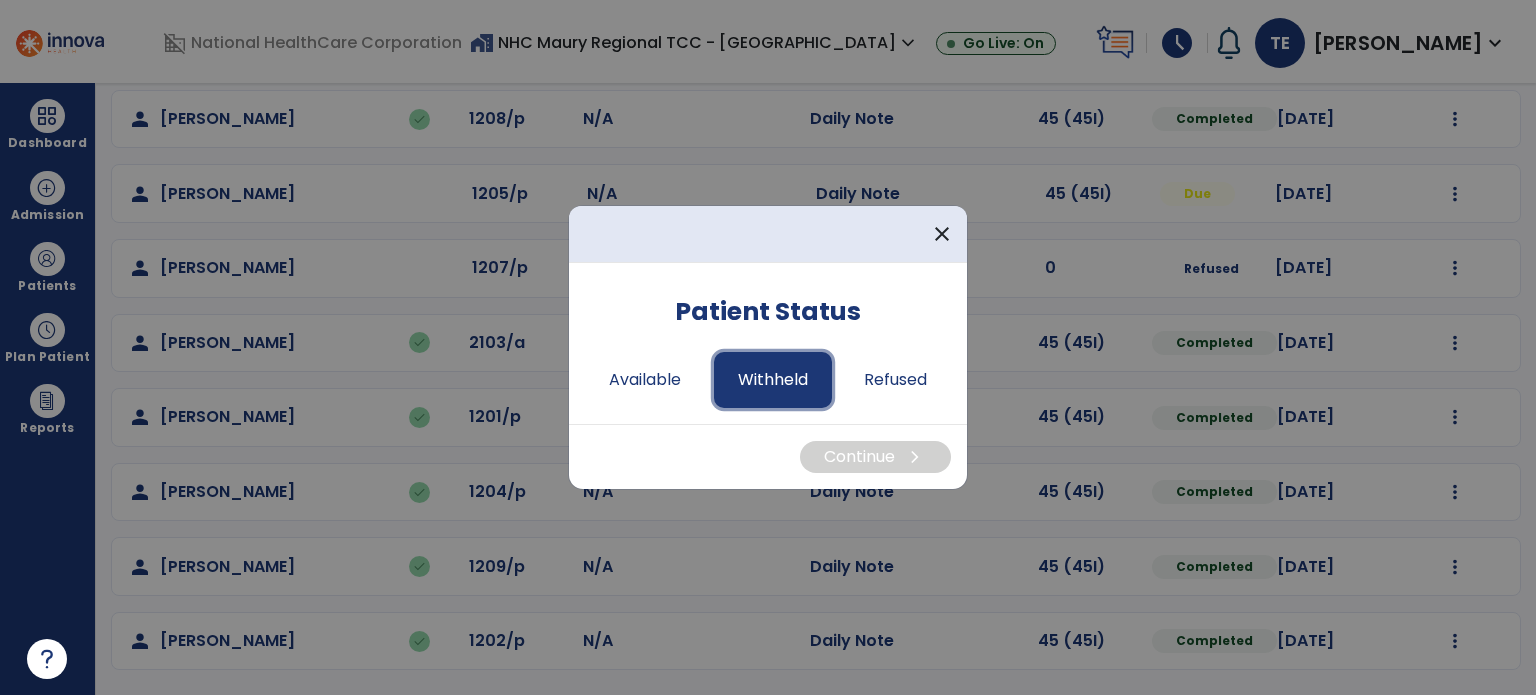 click on "Withheld" at bounding box center [773, 380] 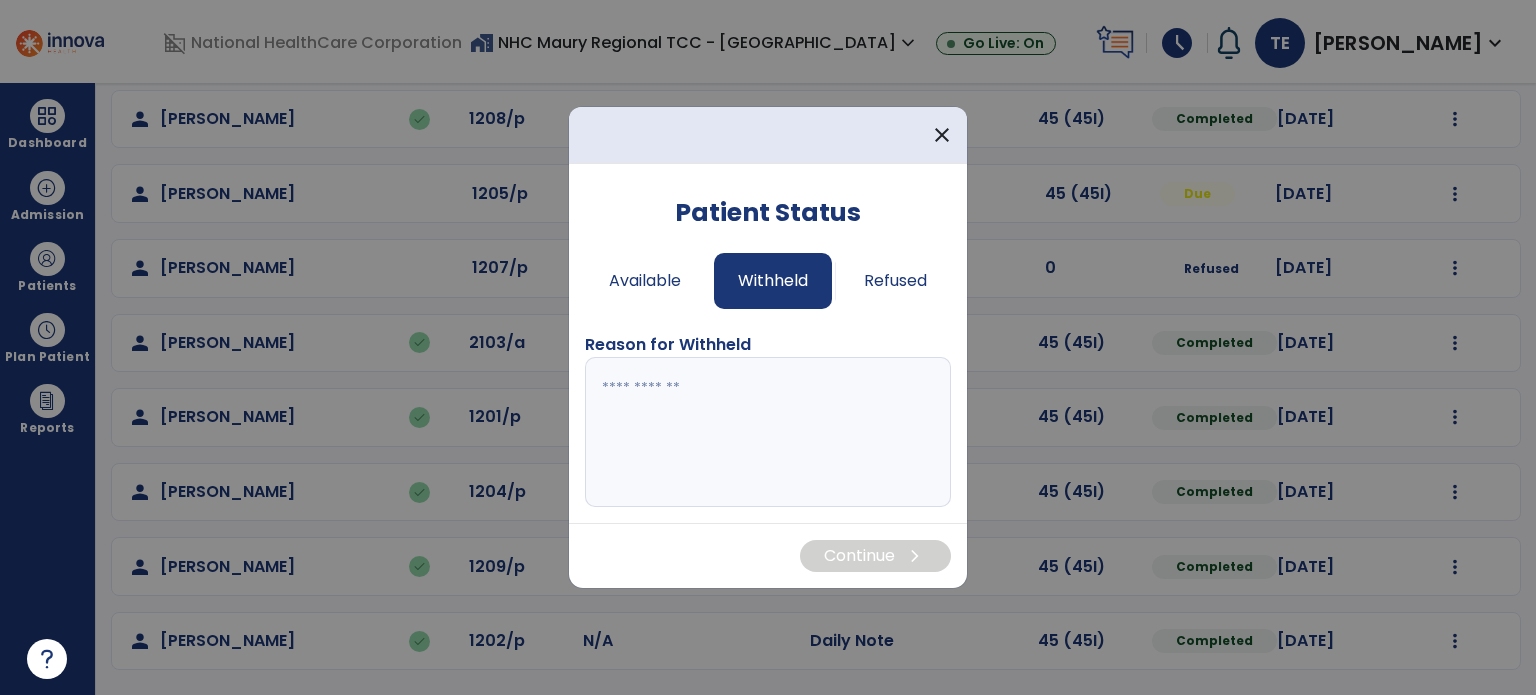 click at bounding box center (768, 432) 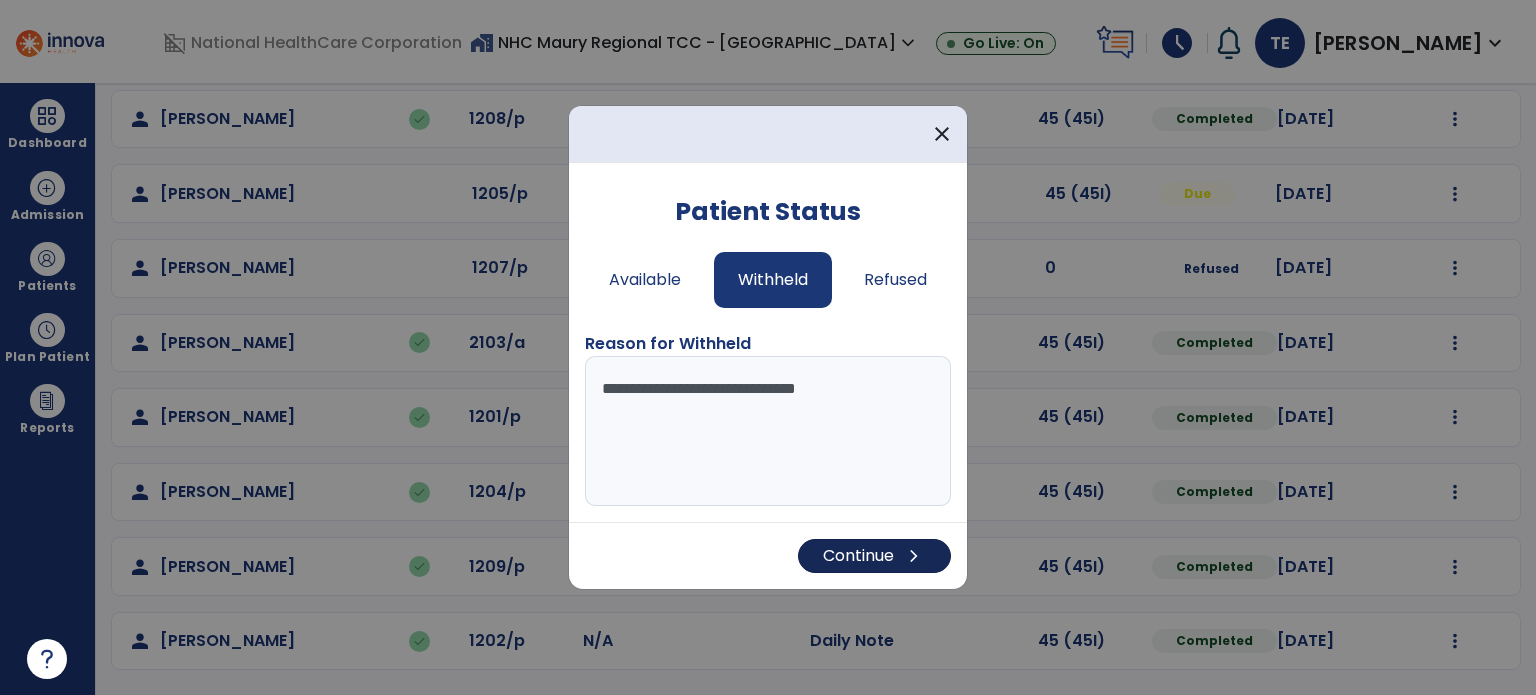type on "**********" 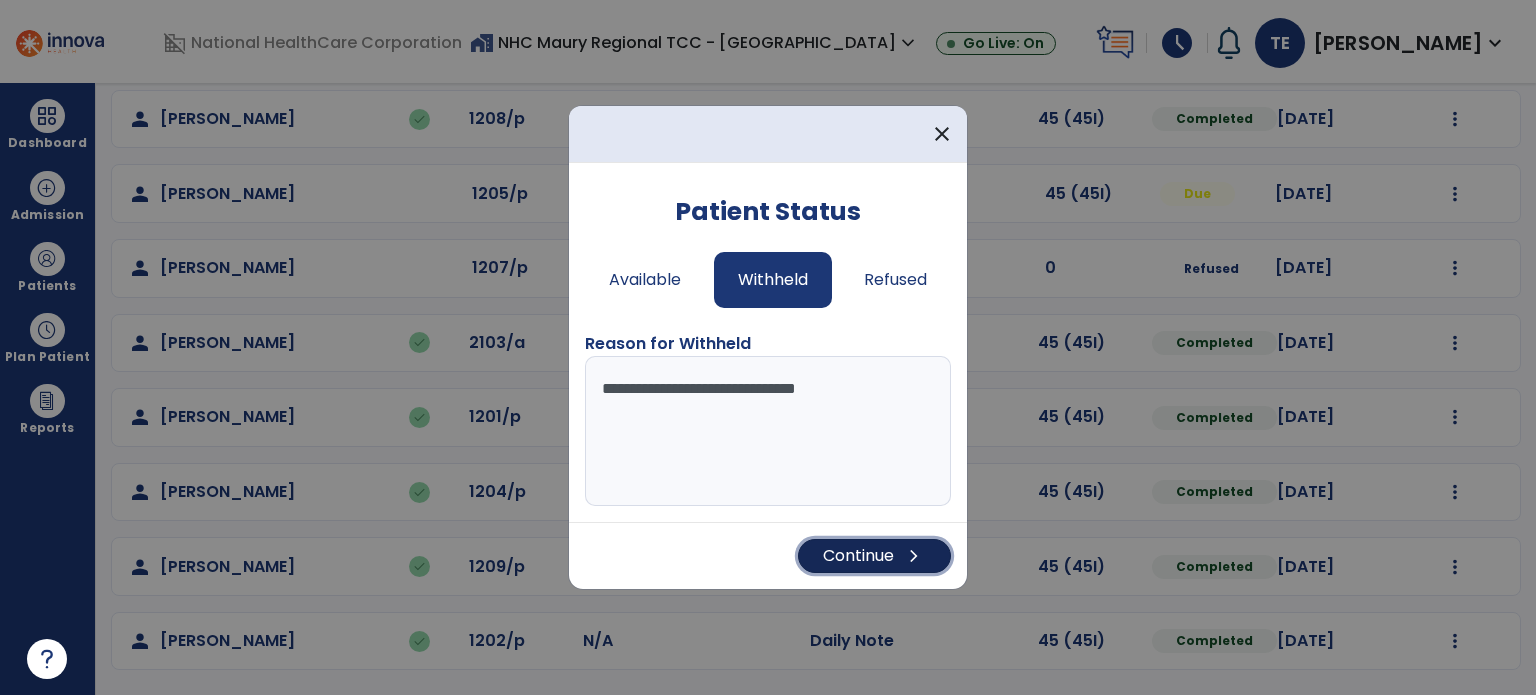 click on "Continue   chevron_right" at bounding box center (874, 556) 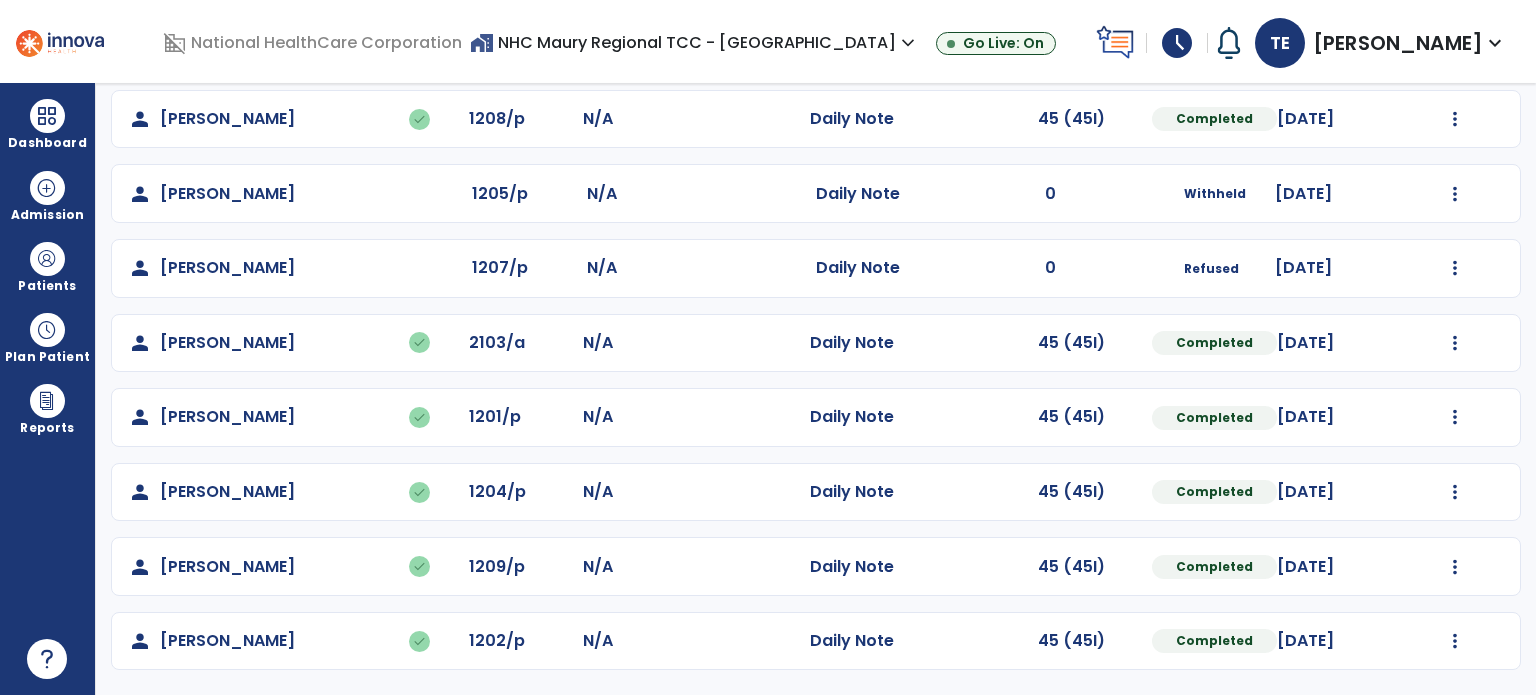 scroll, scrollTop: 0, scrollLeft: 0, axis: both 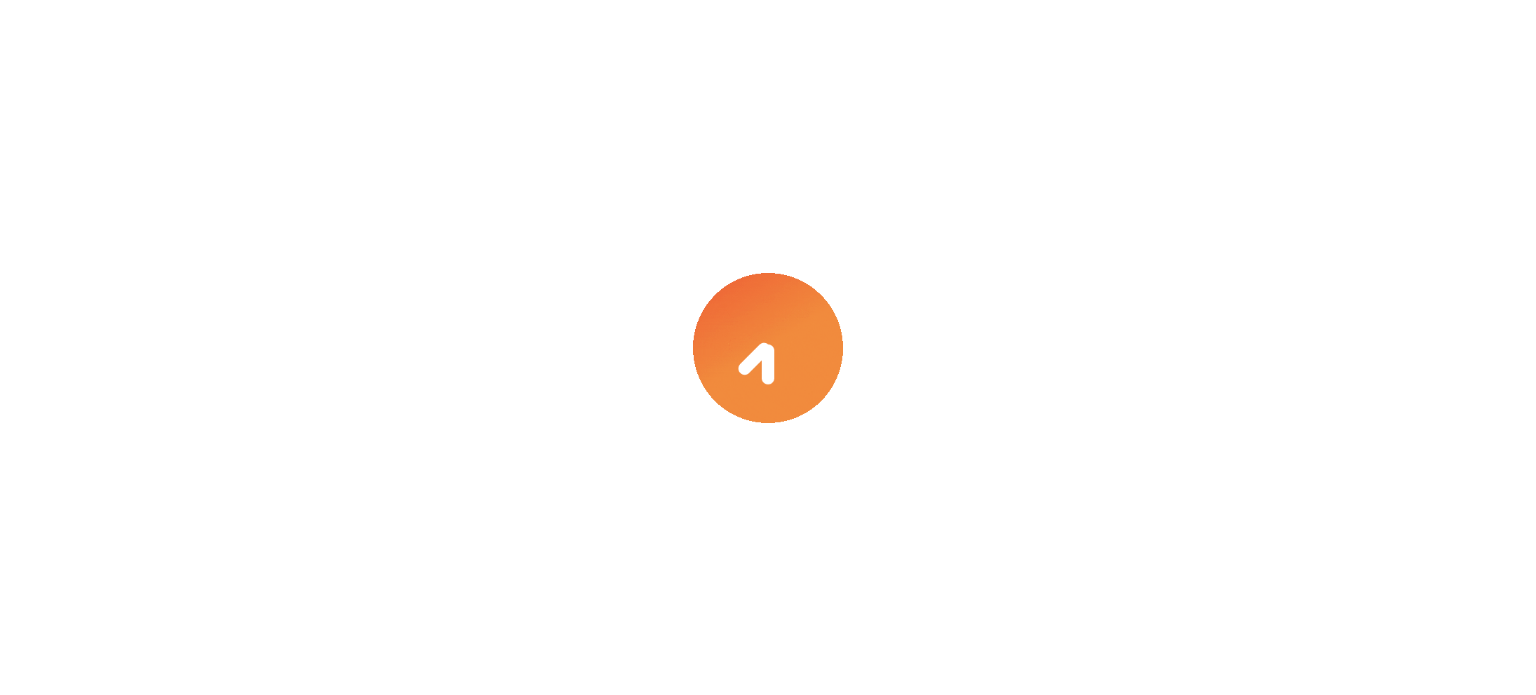 select on "****" 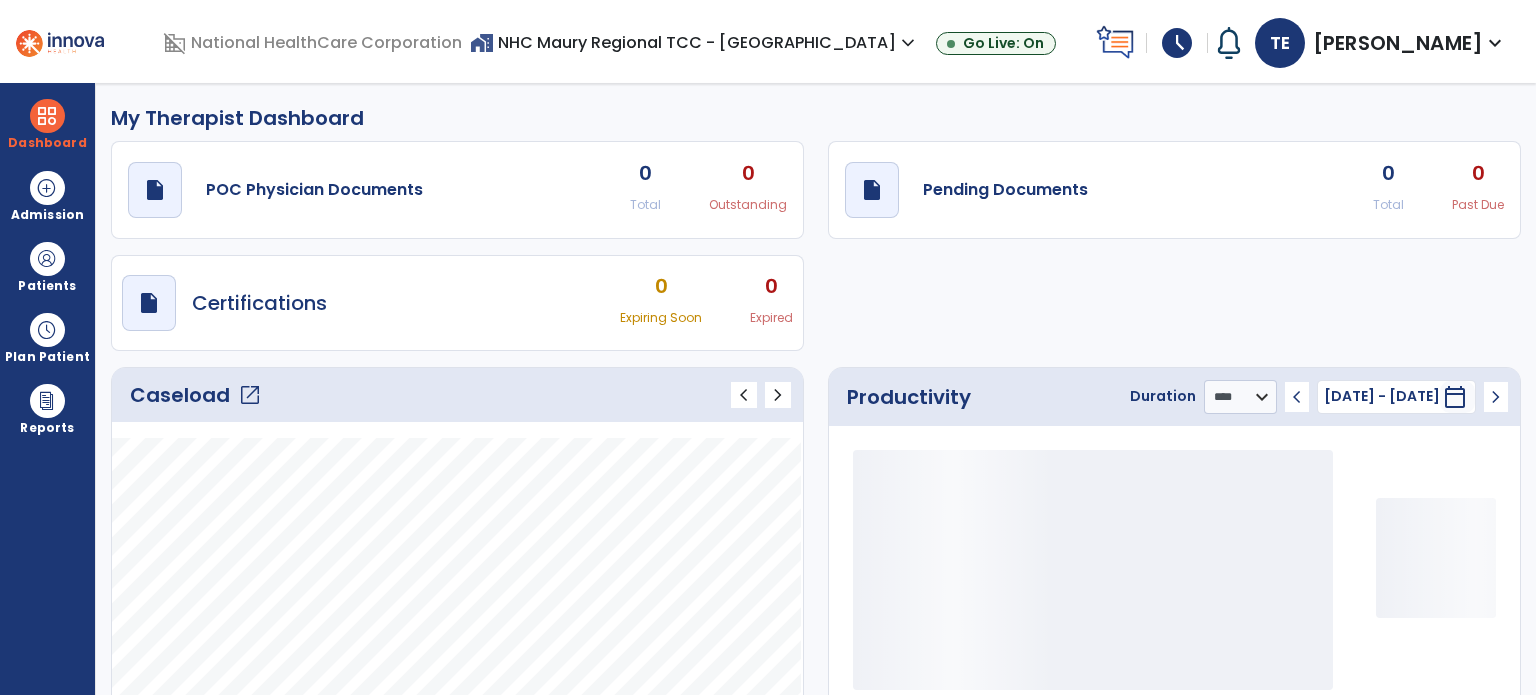 type on "*****" 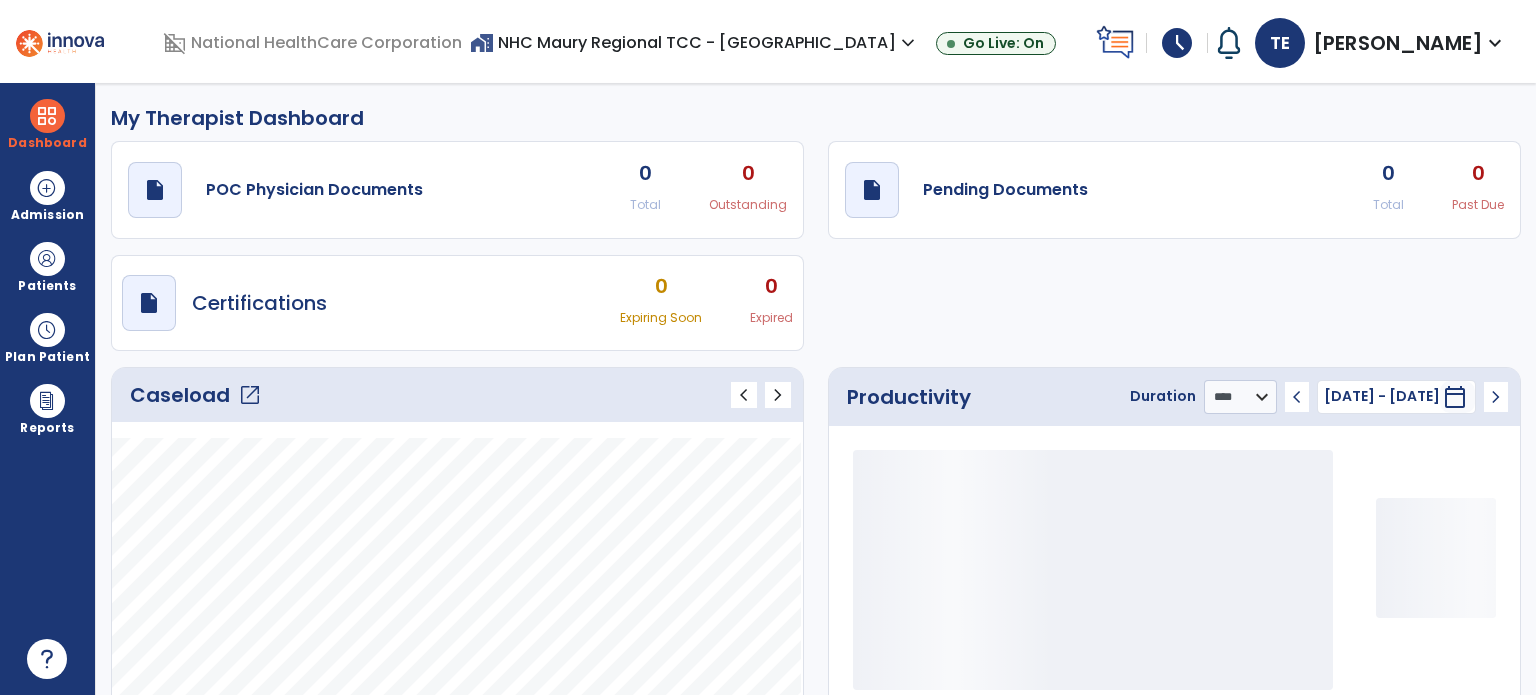 click on "schedule" at bounding box center (1177, 43) 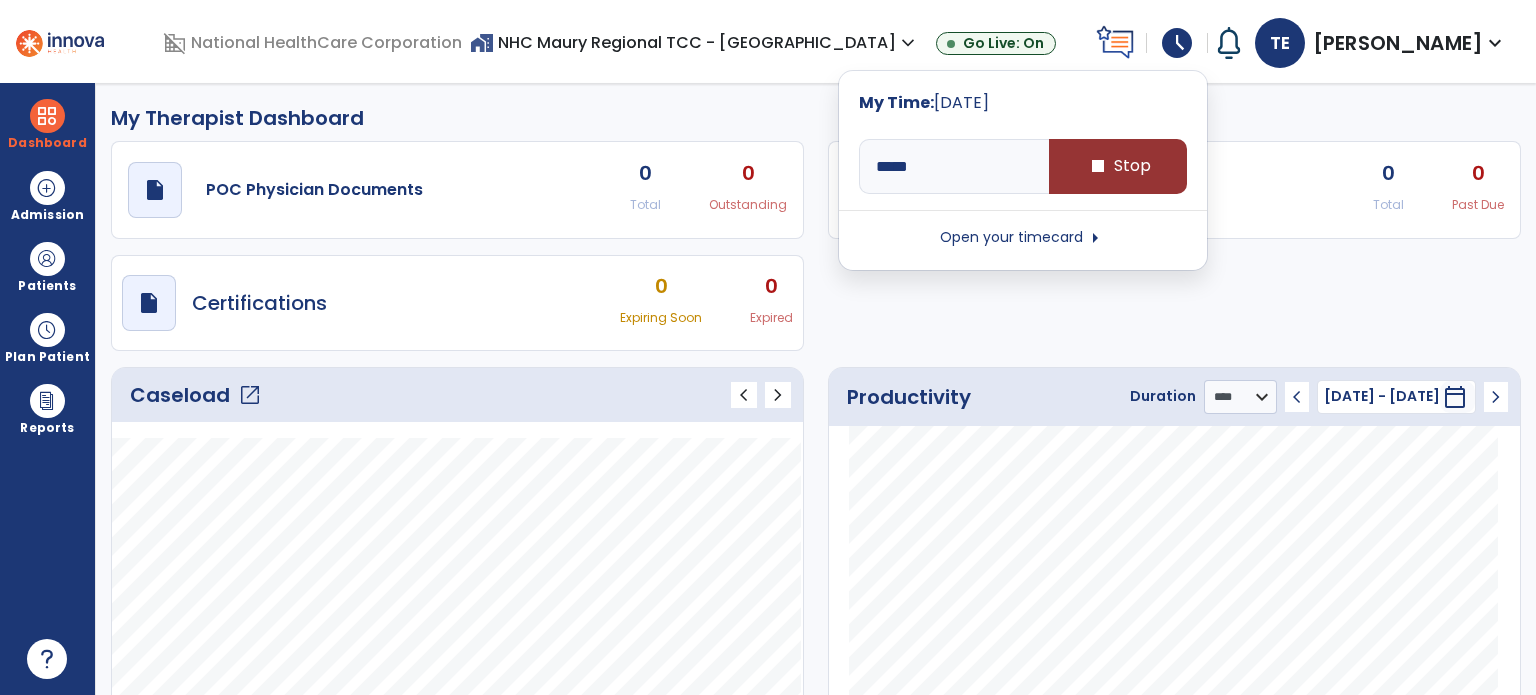 click on "stop  Stop" at bounding box center [1118, 166] 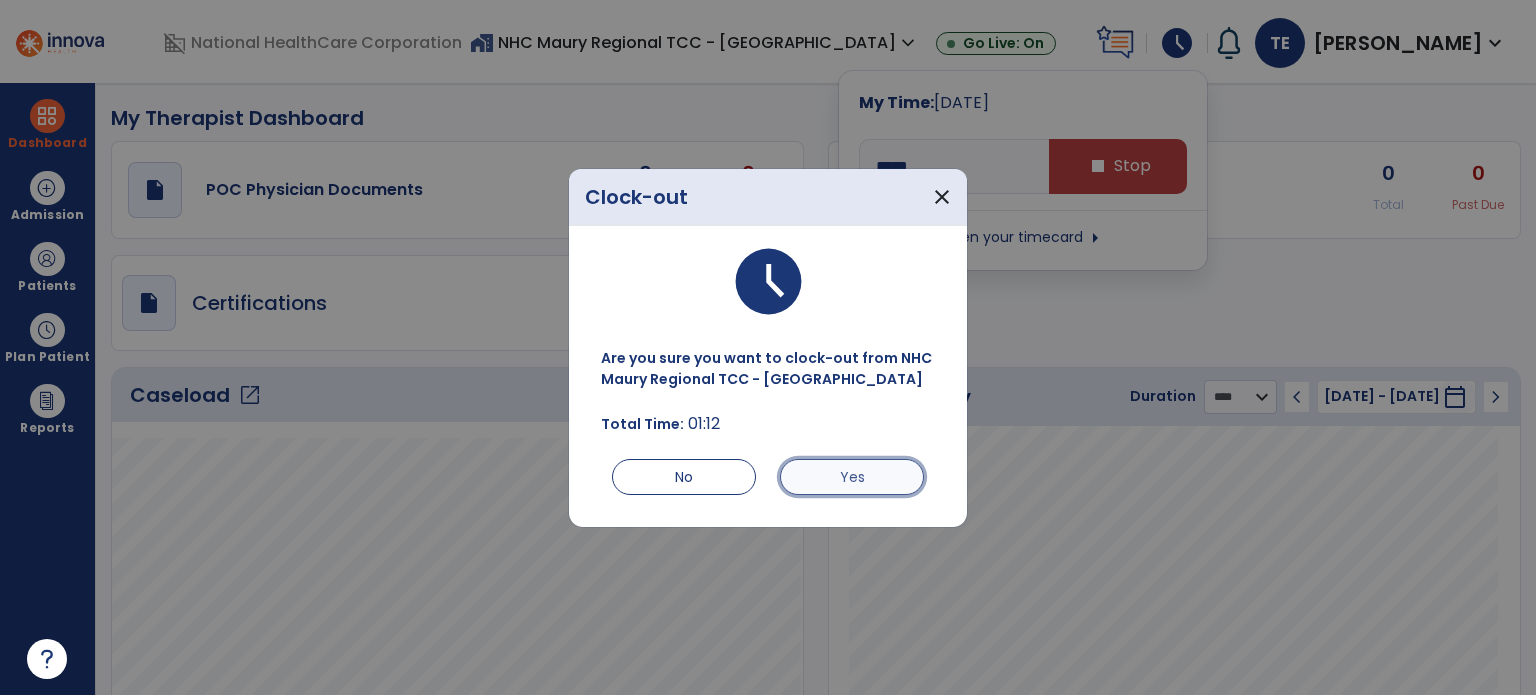 click on "Yes" at bounding box center [852, 477] 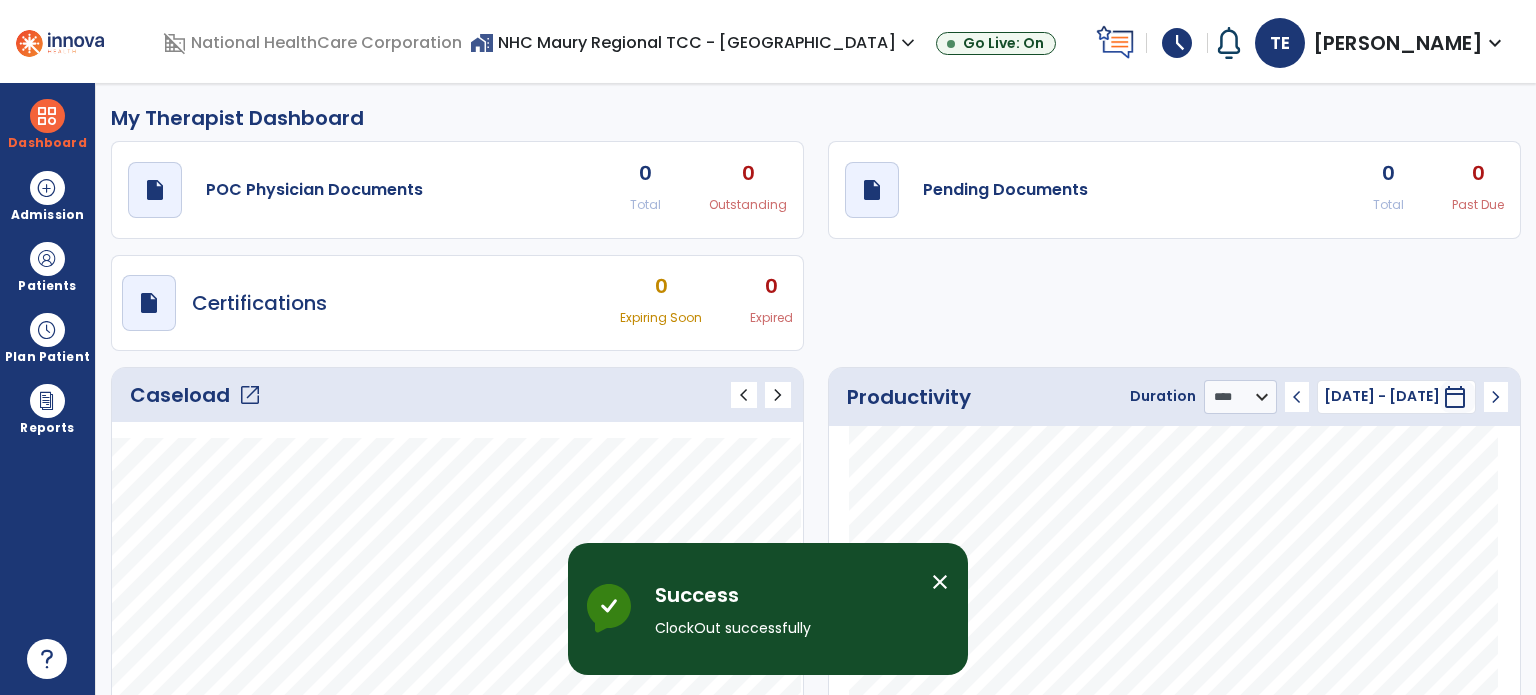click on "schedule" at bounding box center [1177, 43] 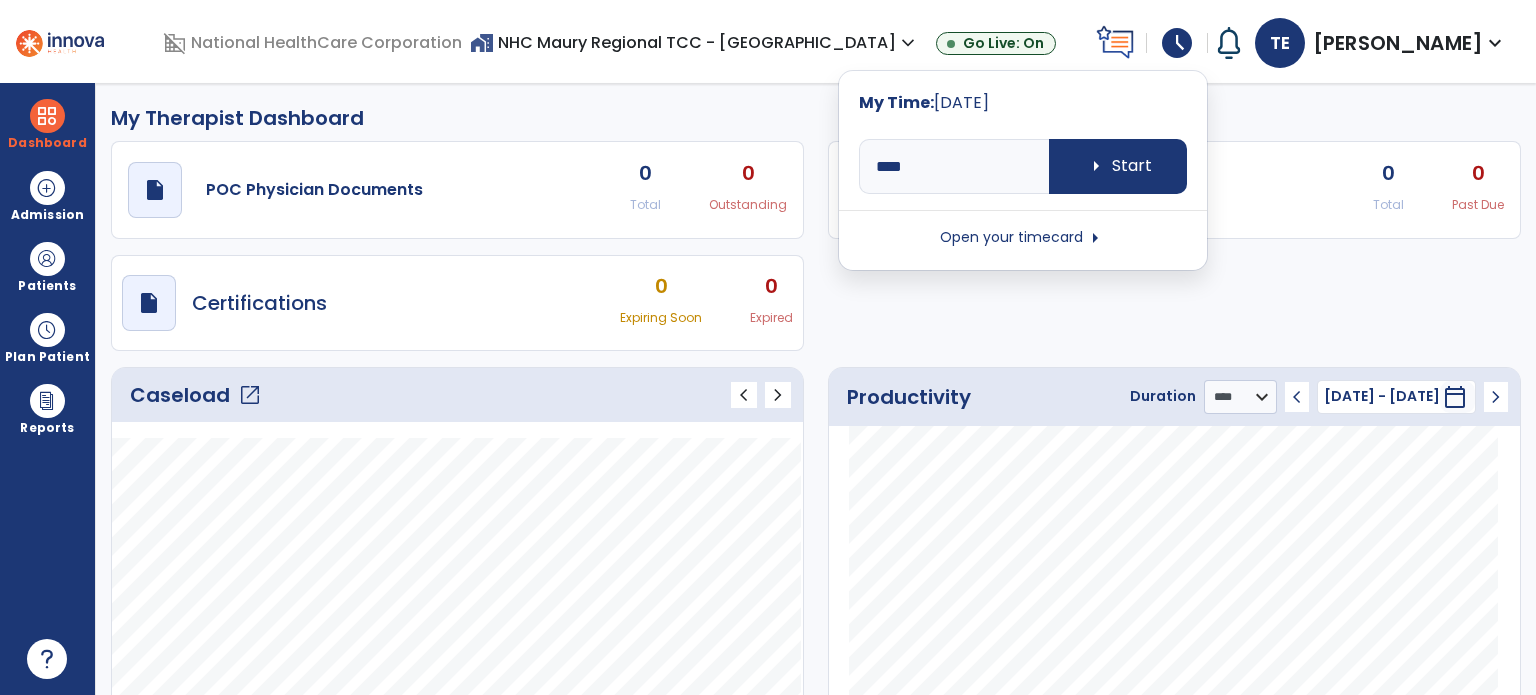 click on "Open your timecard  arrow_right" at bounding box center (1023, 238) 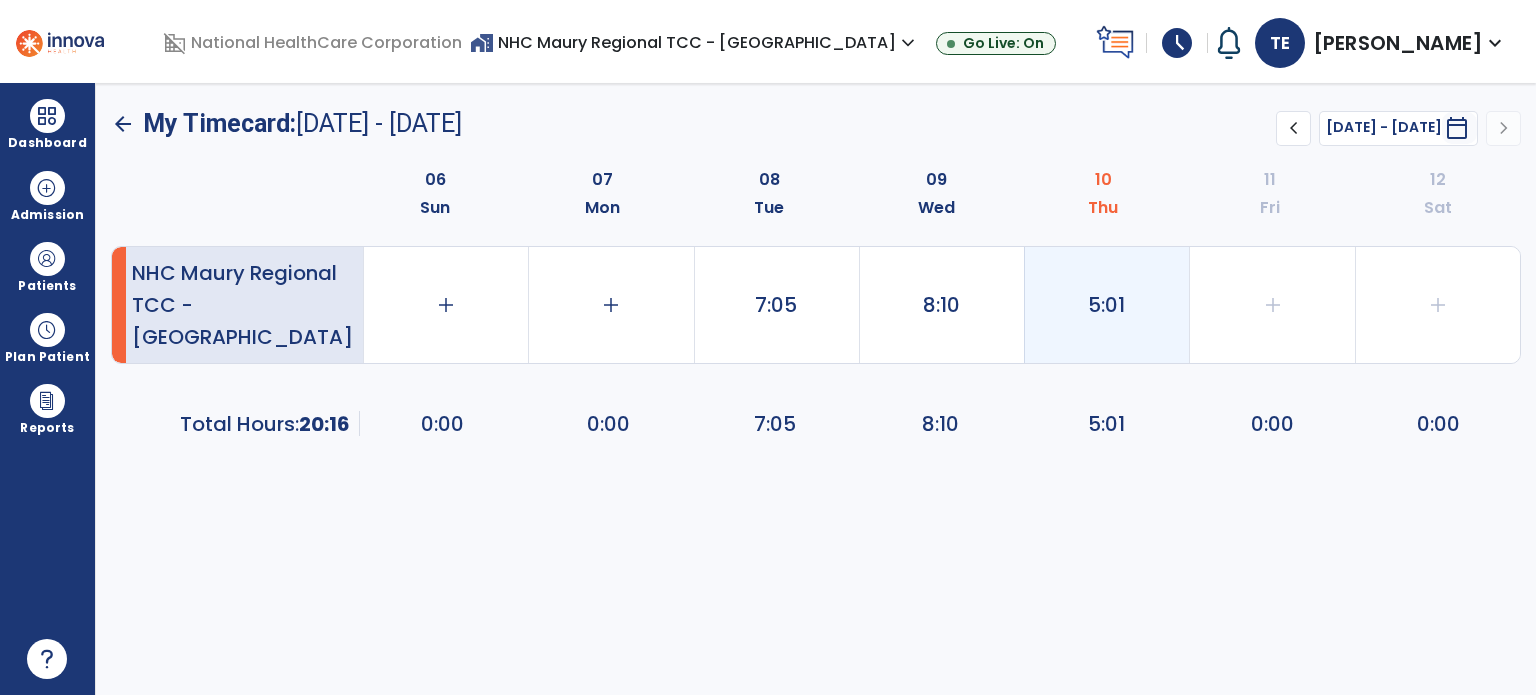 click on "5:01" 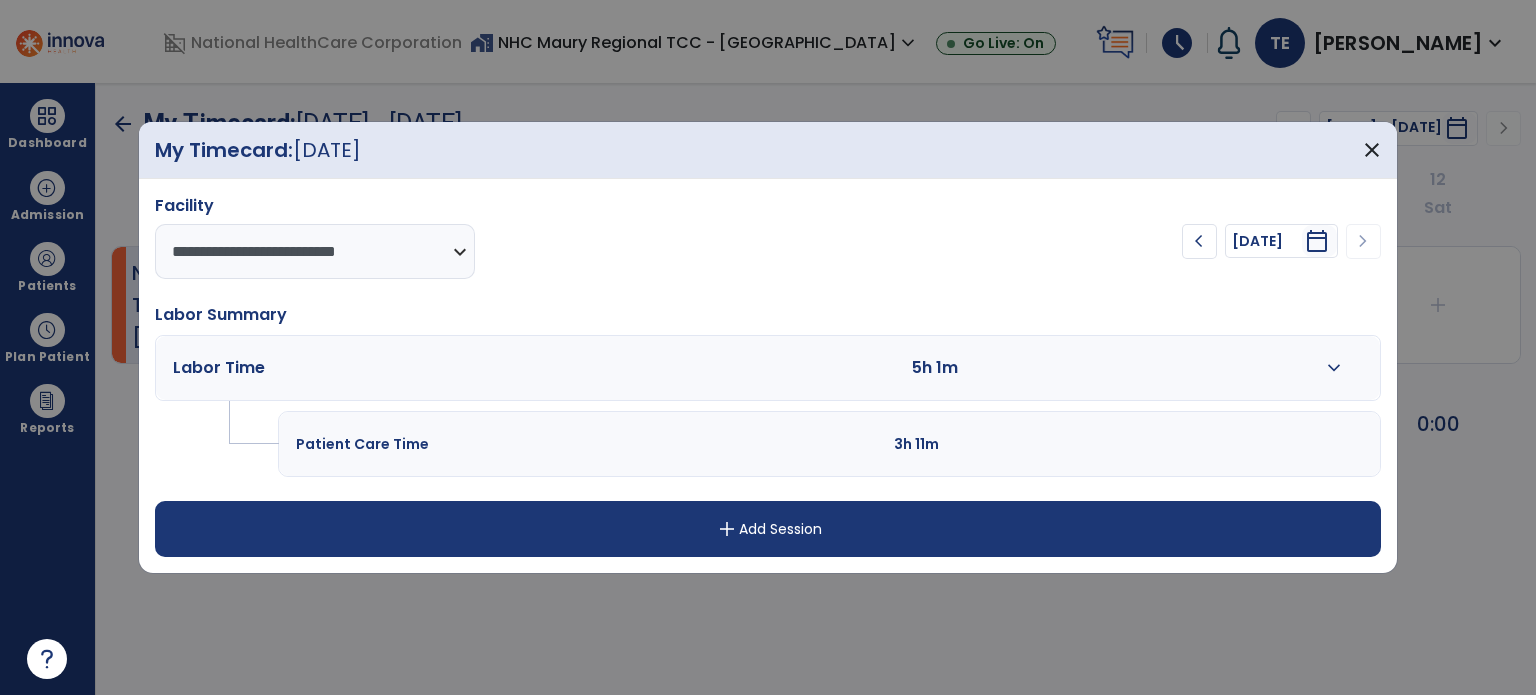 click on "expand_more" at bounding box center [1334, 368] 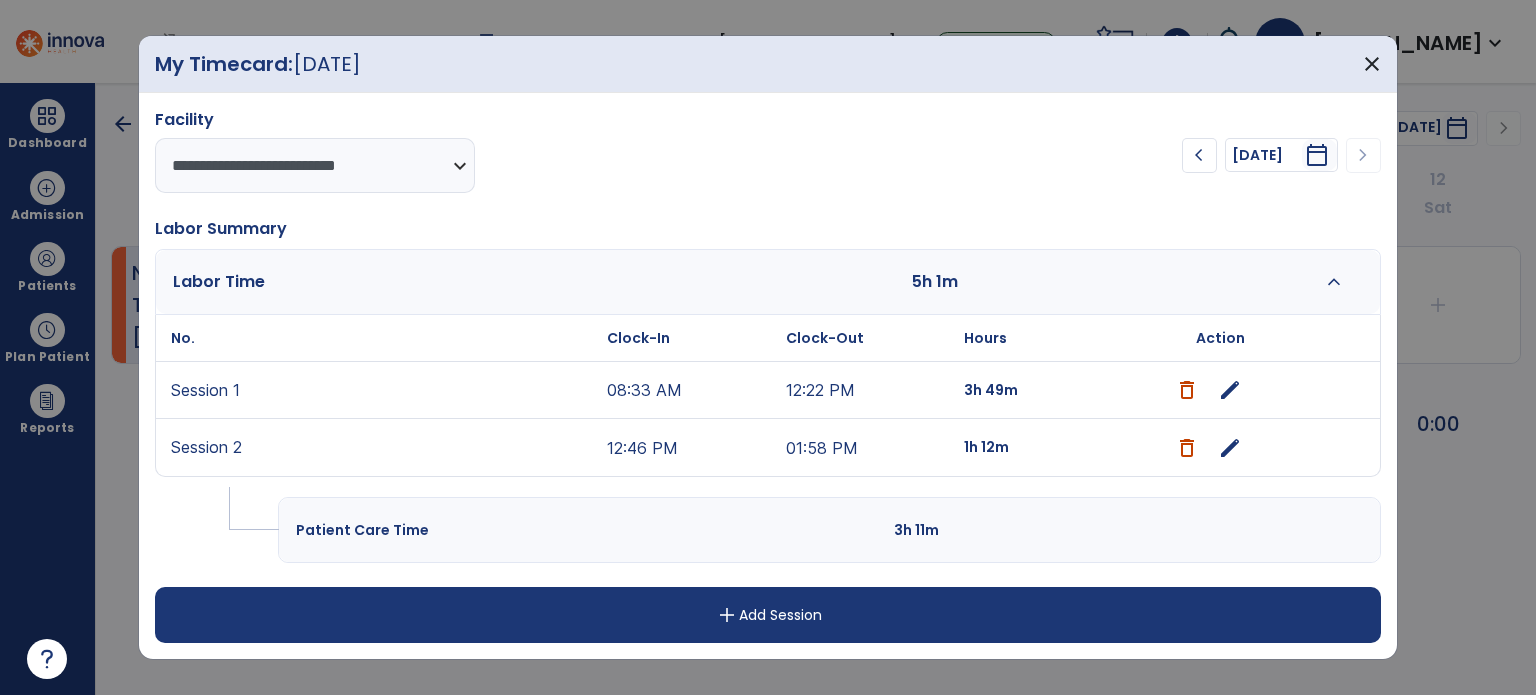click on "edit" at bounding box center (1230, 390) 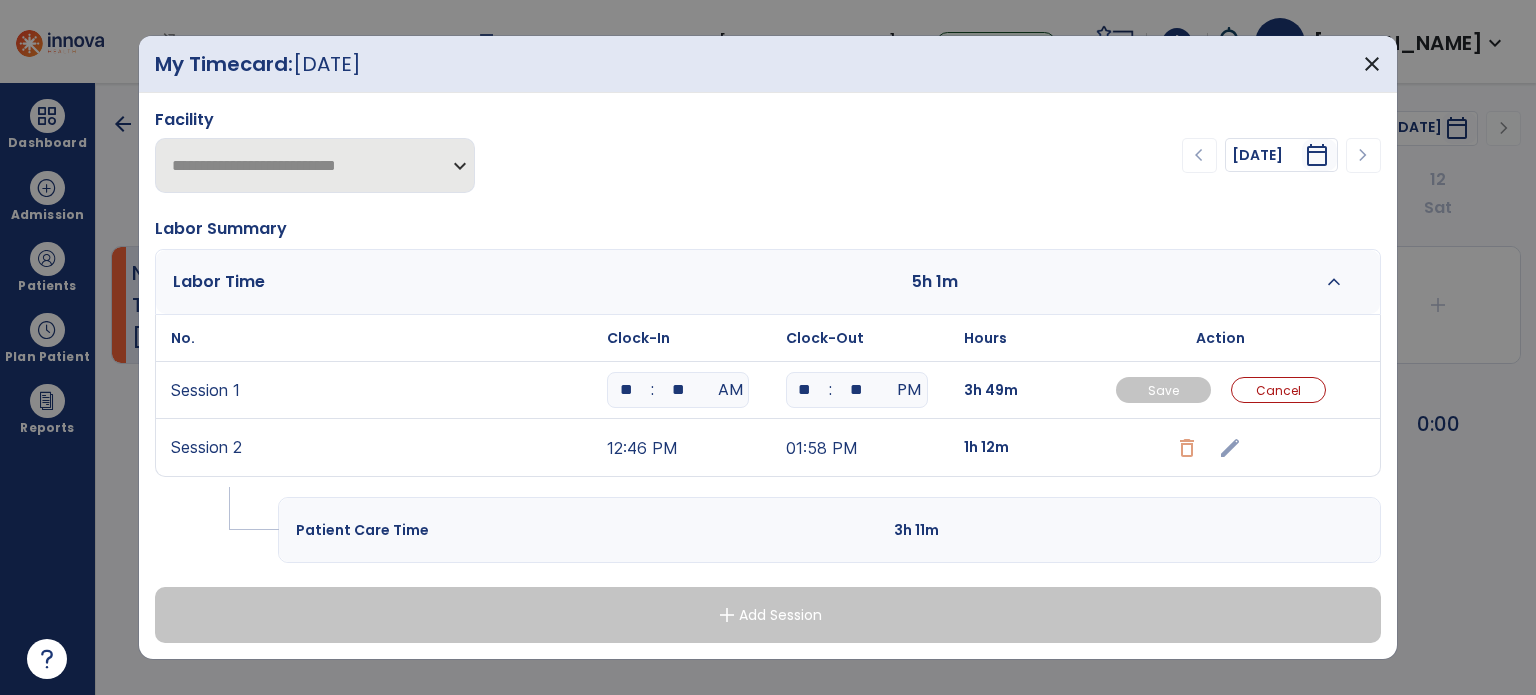 click on "**" at bounding box center [678, 390] 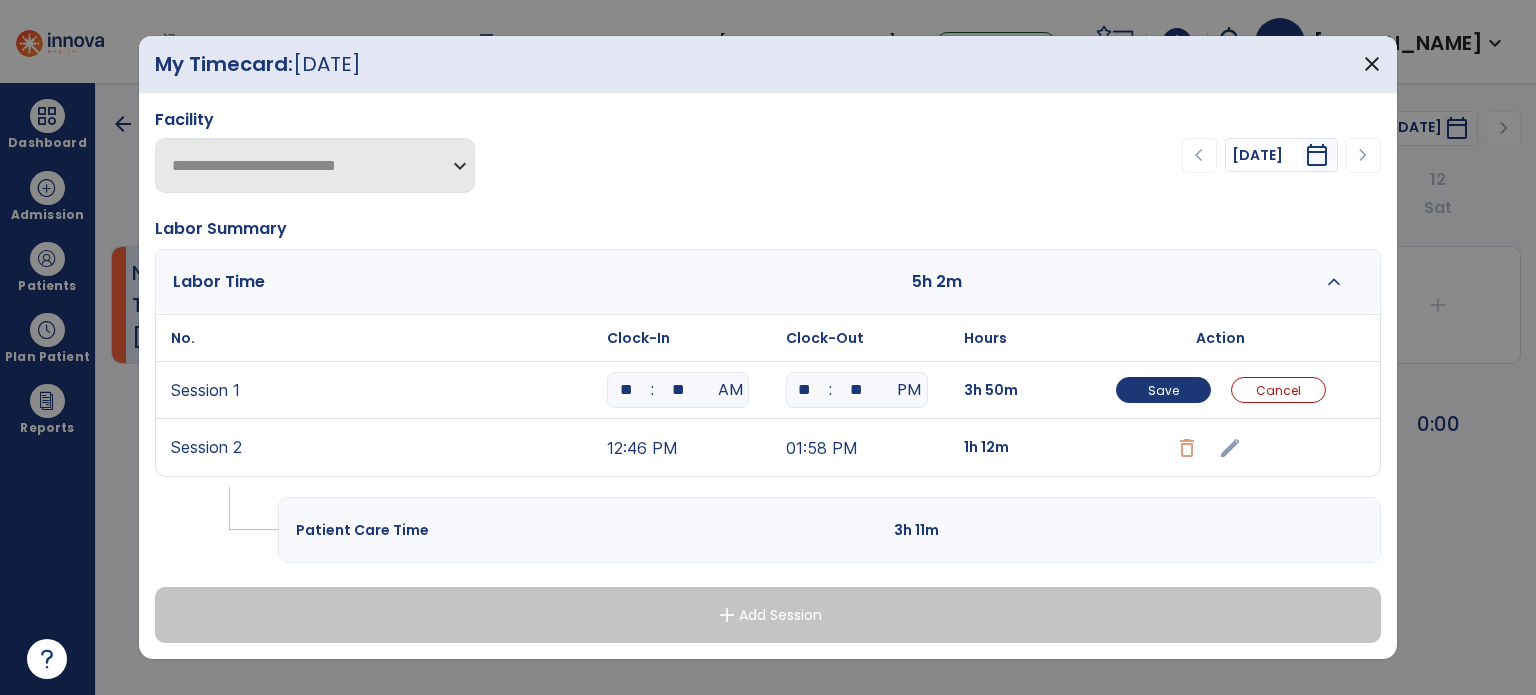 click on "**" at bounding box center [857, 390] 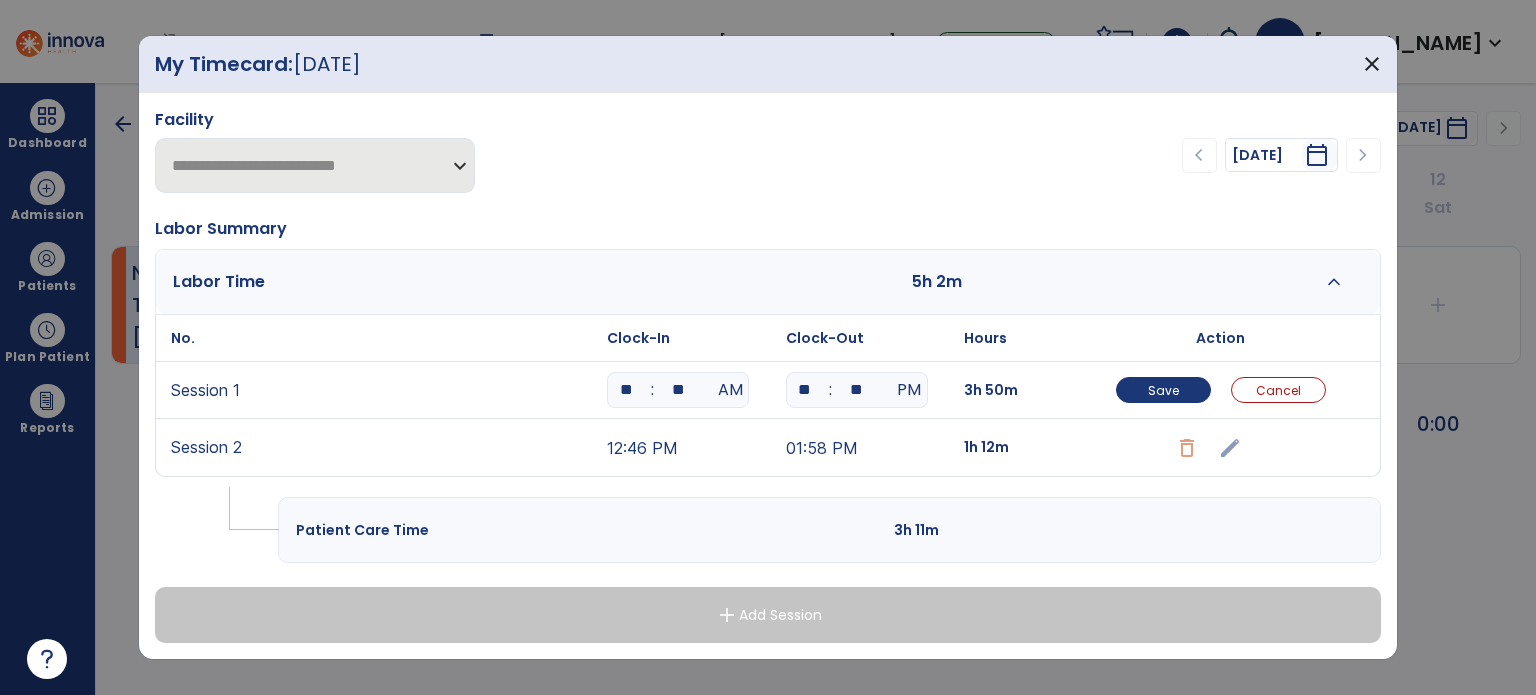 type on "**" 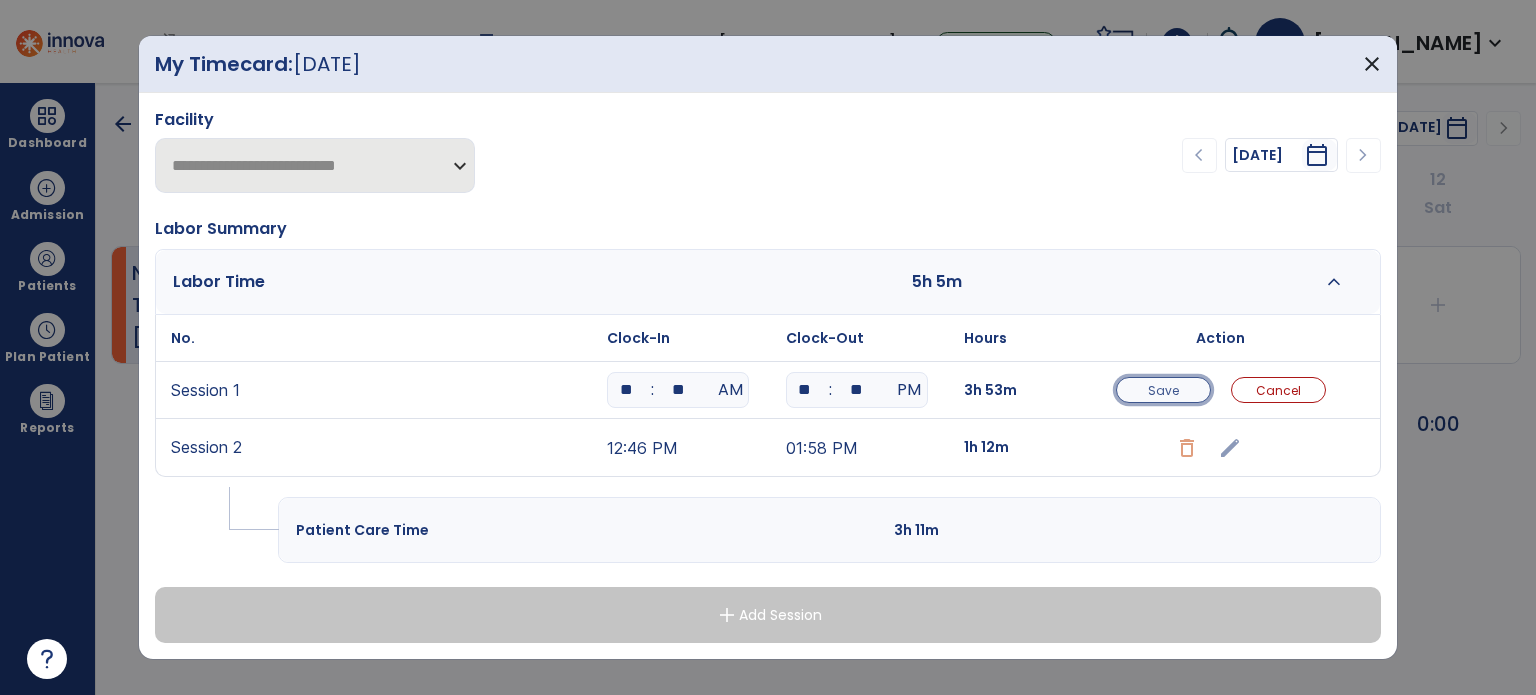 click on "Save" at bounding box center (1163, 390) 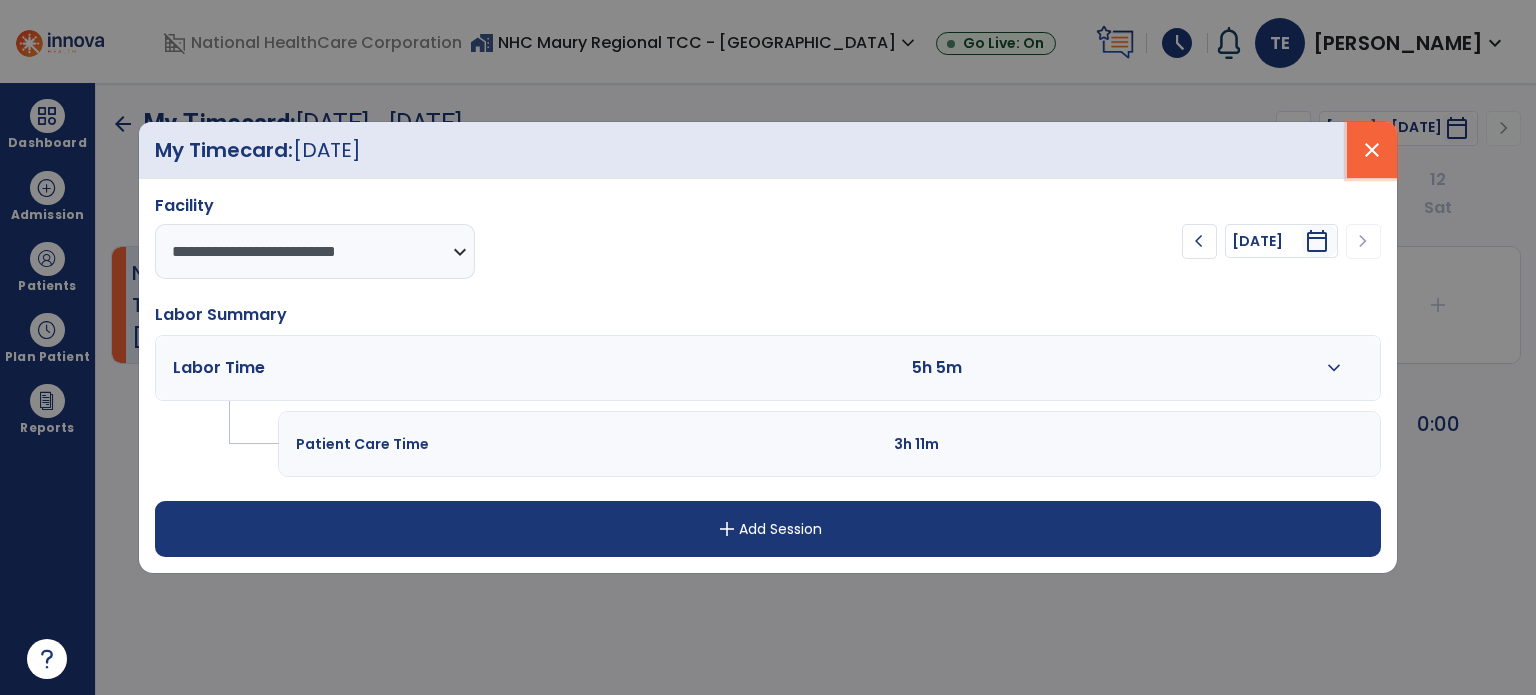 click on "close" at bounding box center (1372, 150) 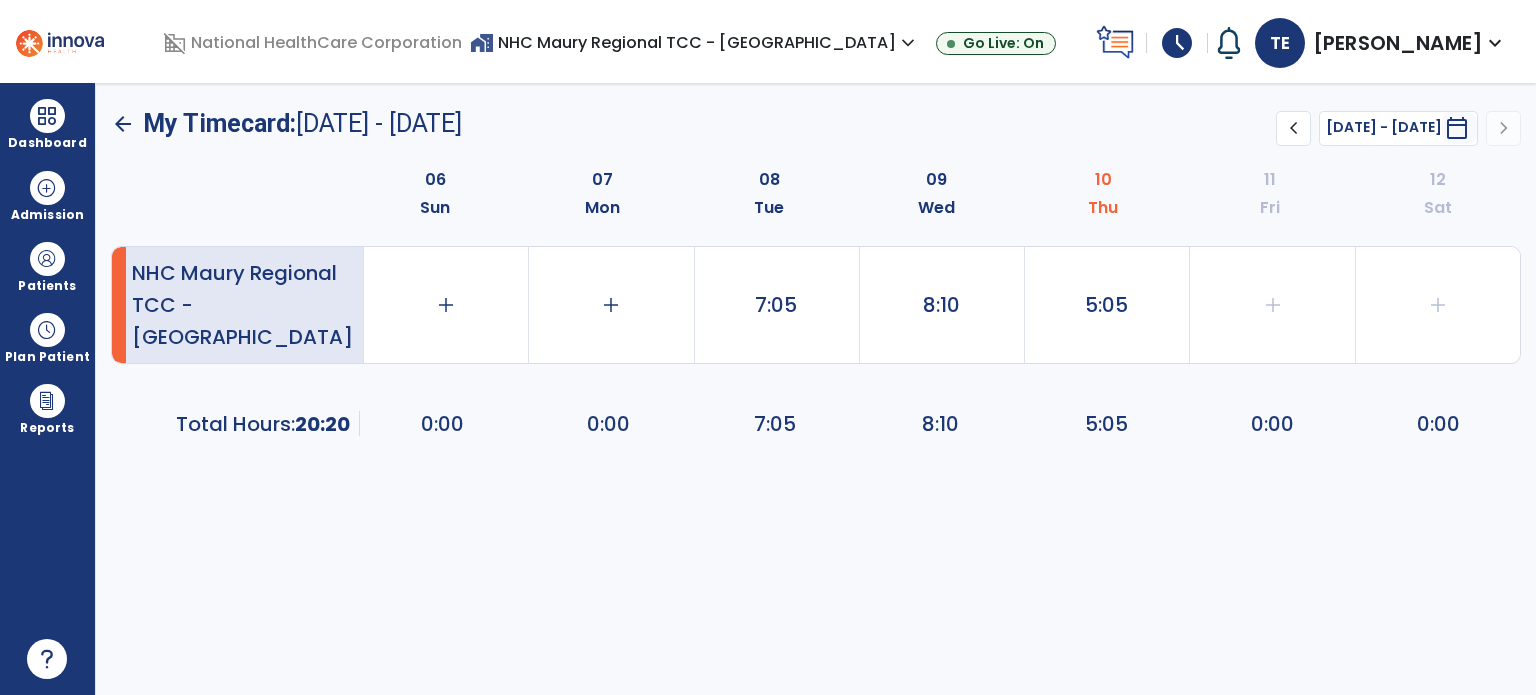 click on "arrow_back" 